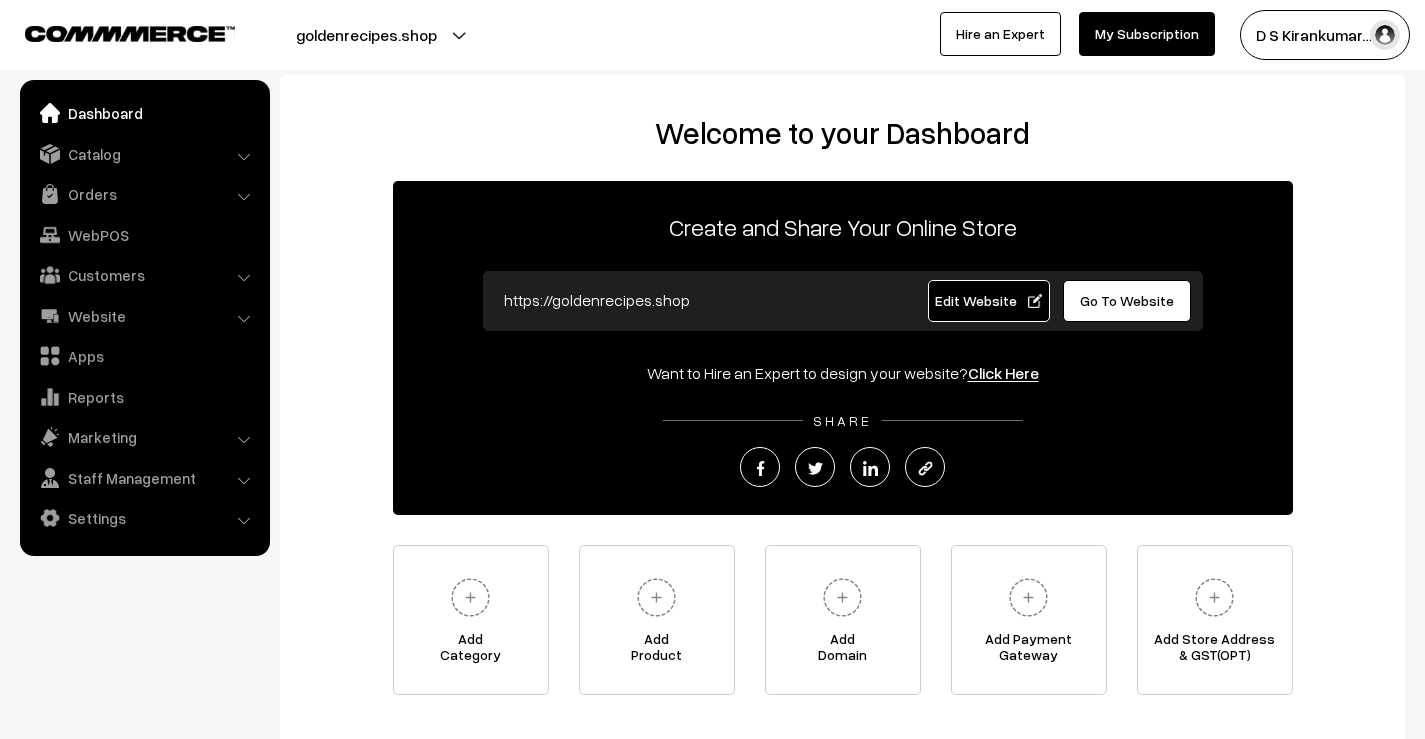 scroll, scrollTop: 0, scrollLeft: 0, axis: both 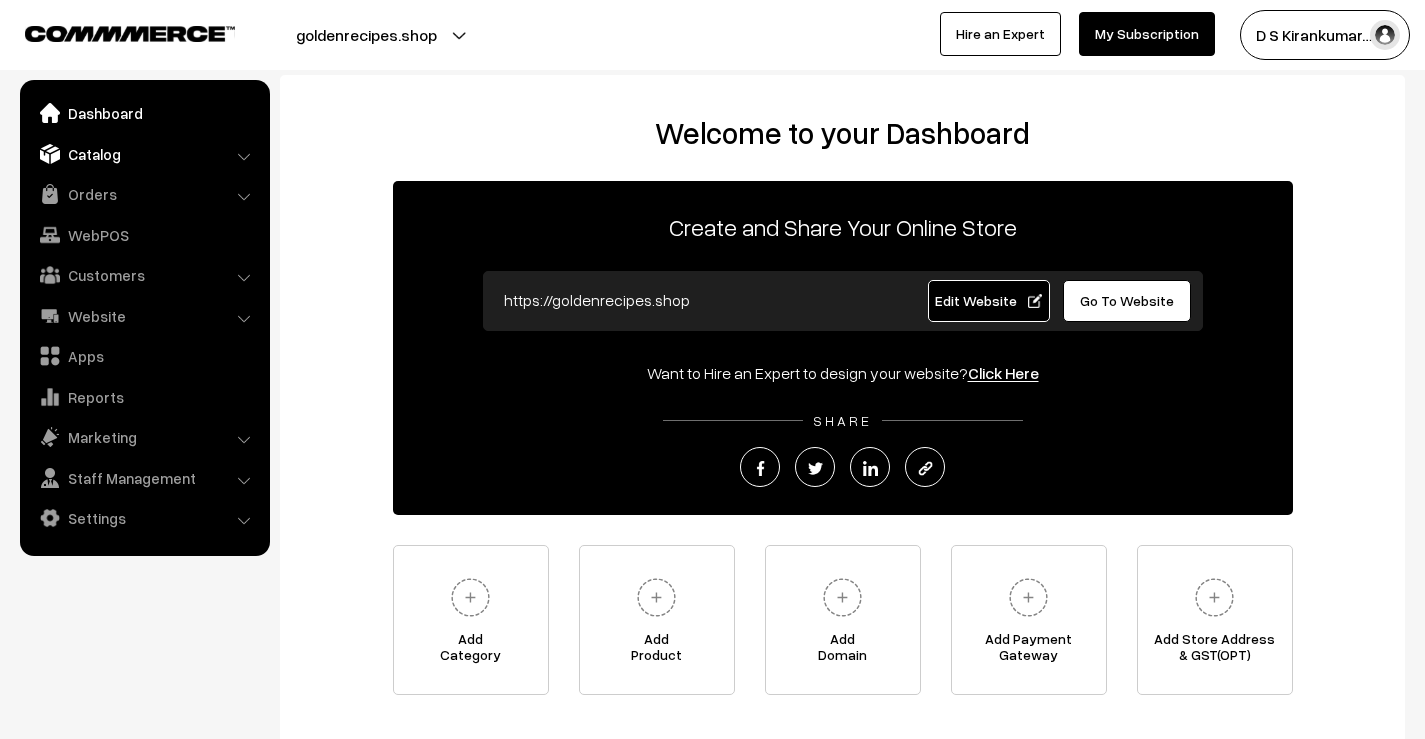 click on "Catalog" at bounding box center [144, 154] 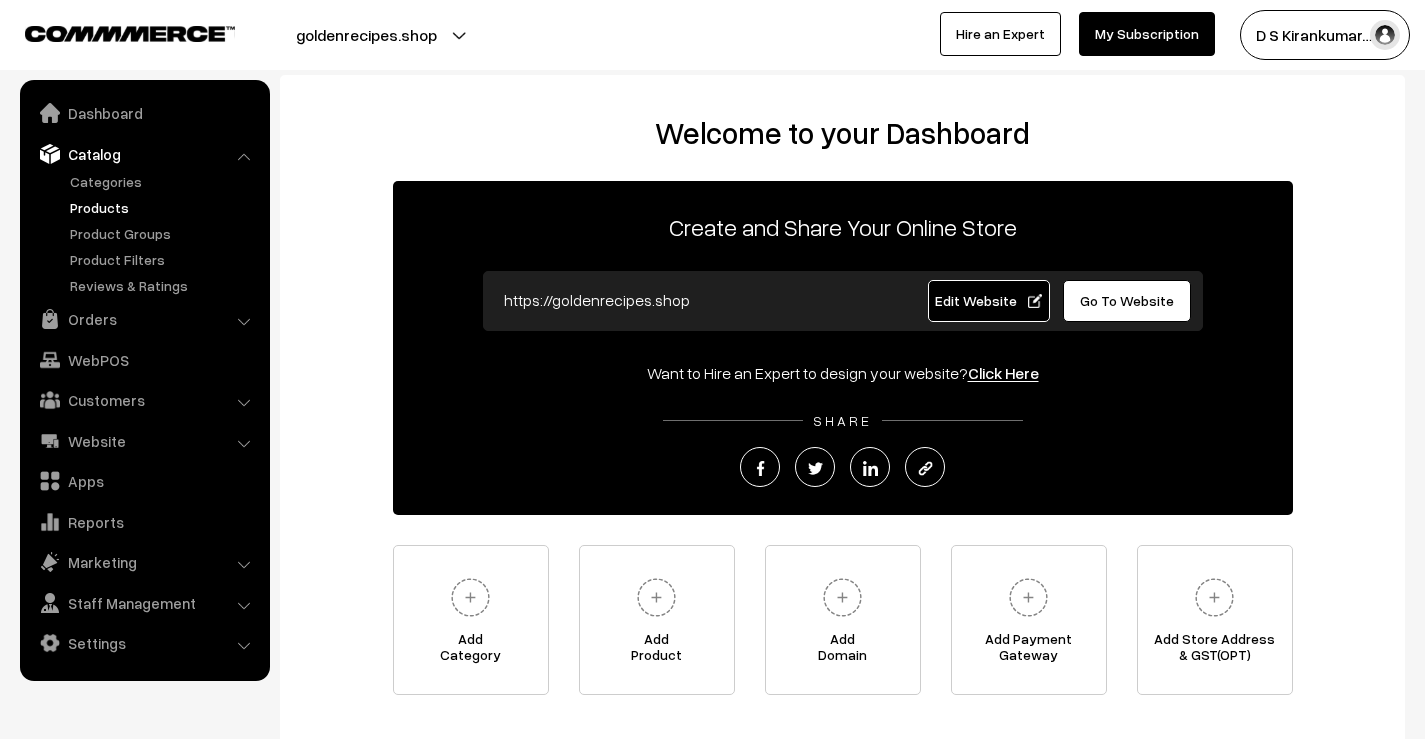 click on "Products" at bounding box center (164, 207) 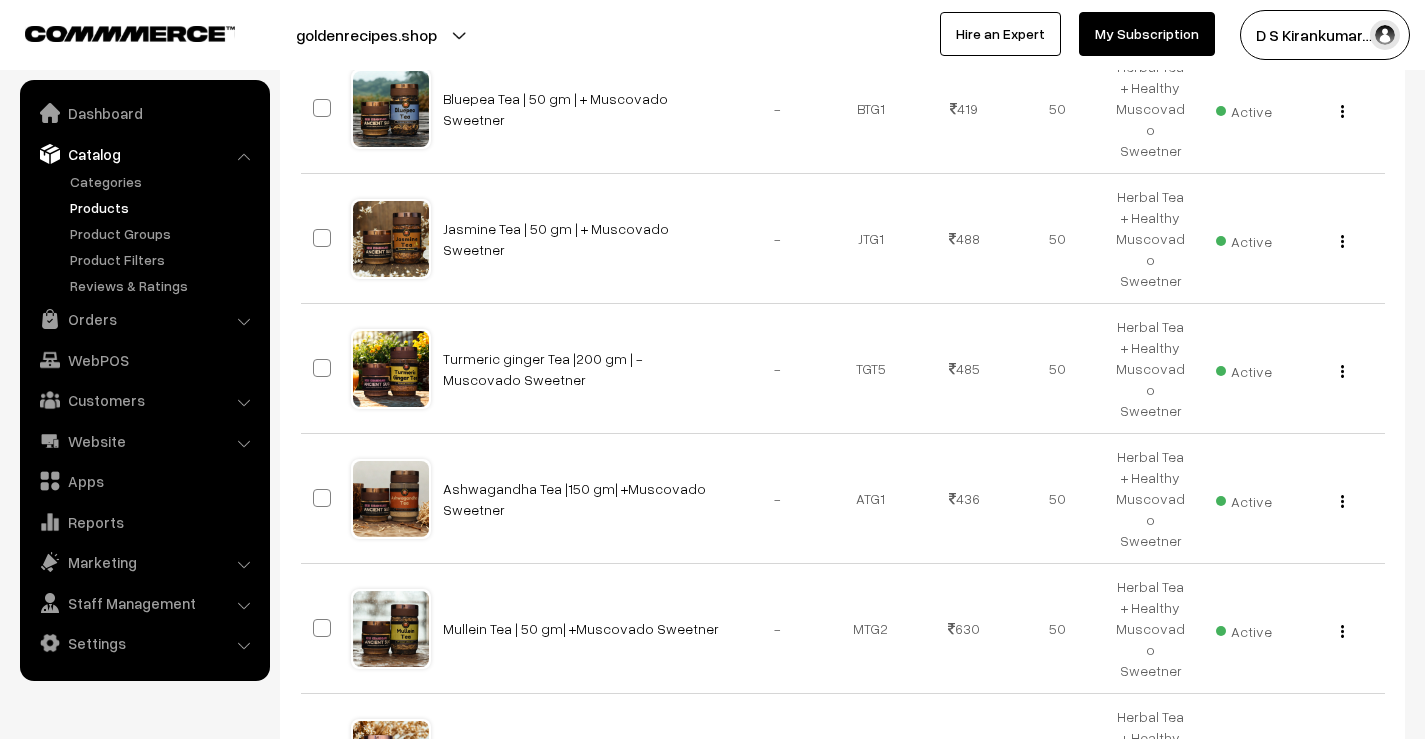 scroll, scrollTop: 1051, scrollLeft: 0, axis: vertical 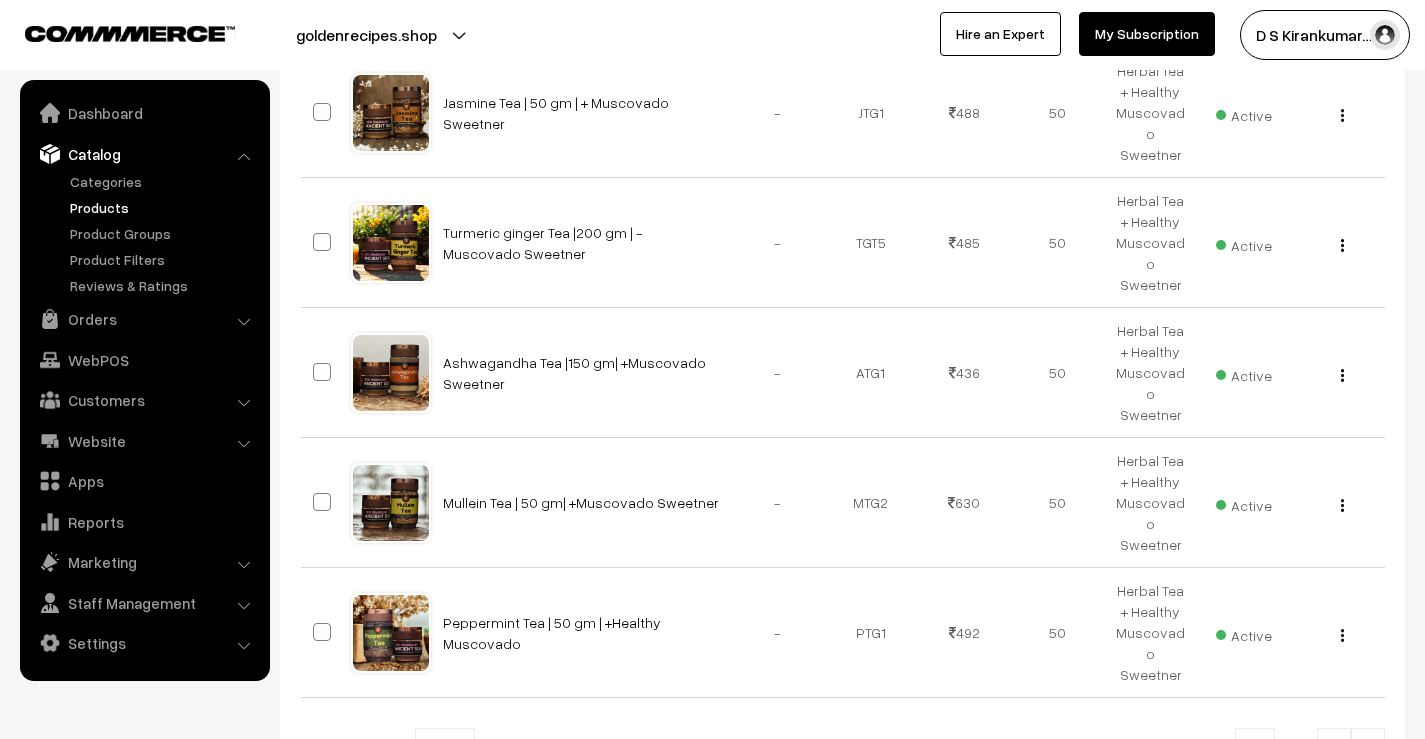 click at bounding box center (1368, 750) 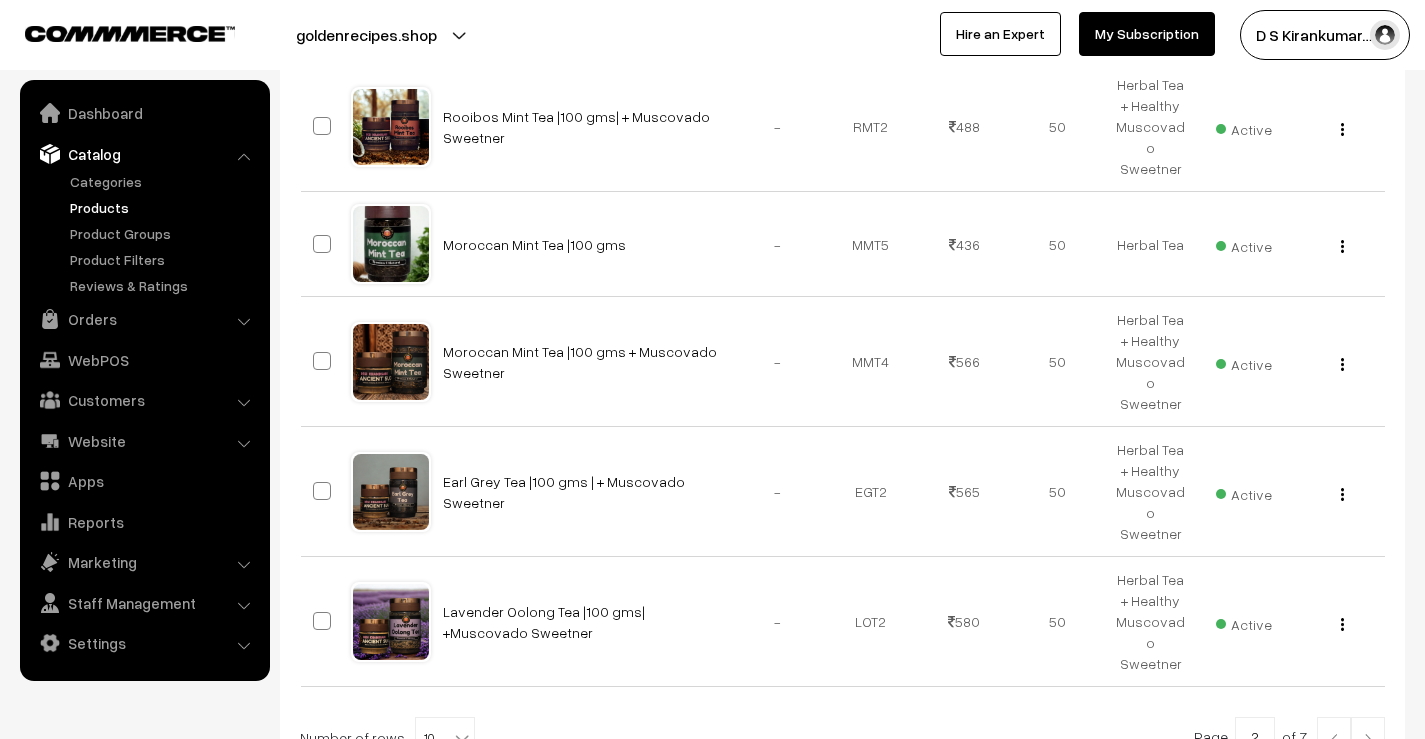 scroll, scrollTop: 1047, scrollLeft: 0, axis: vertical 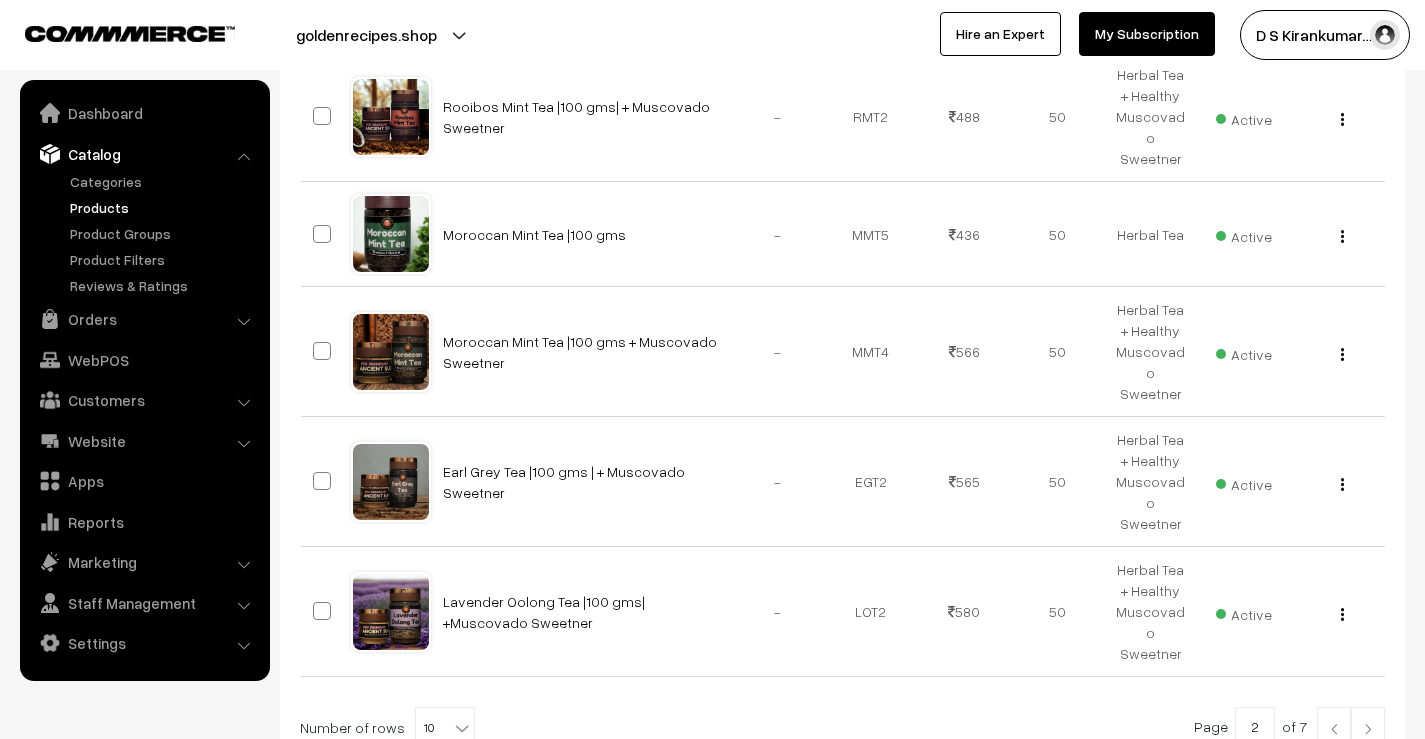 click at bounding box center [1368, 729] 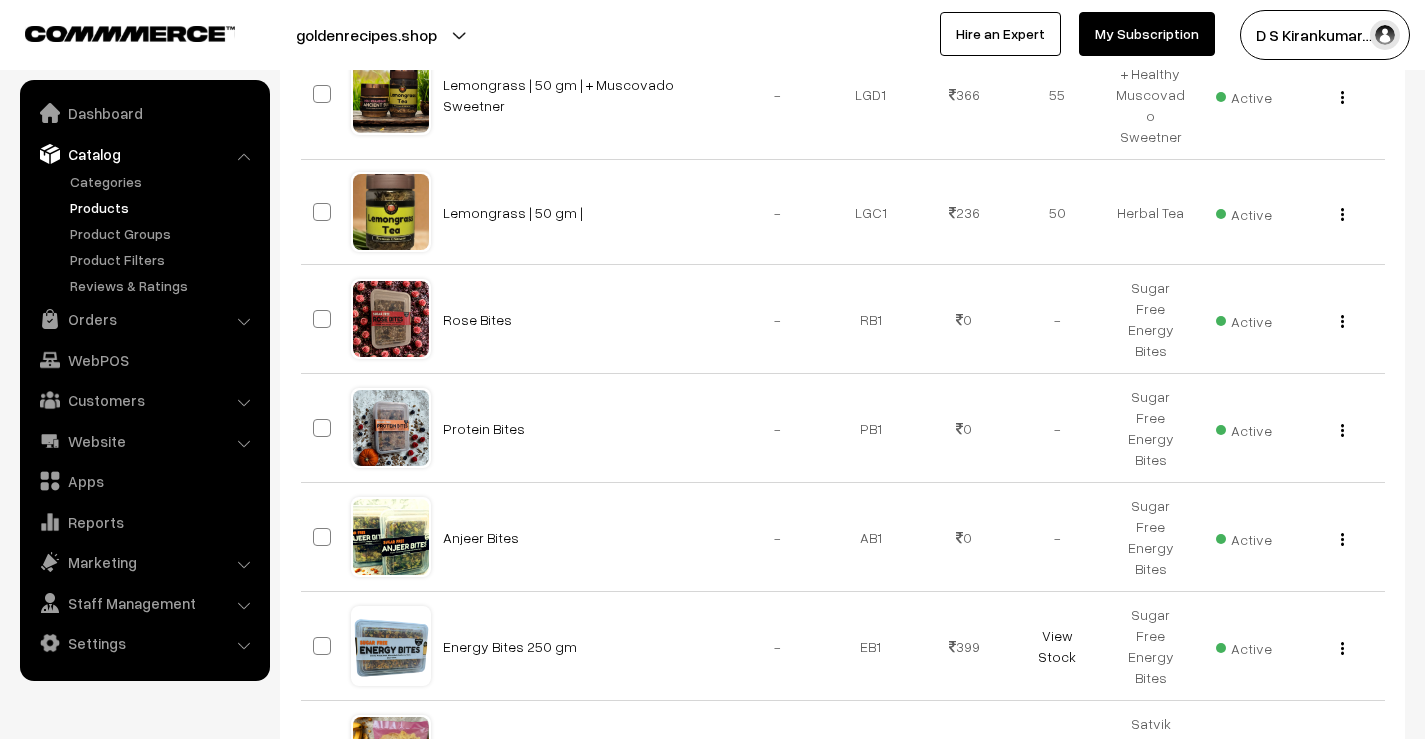 scroll, scrollTop: 700, scrollLeft: 0, axis: vertical 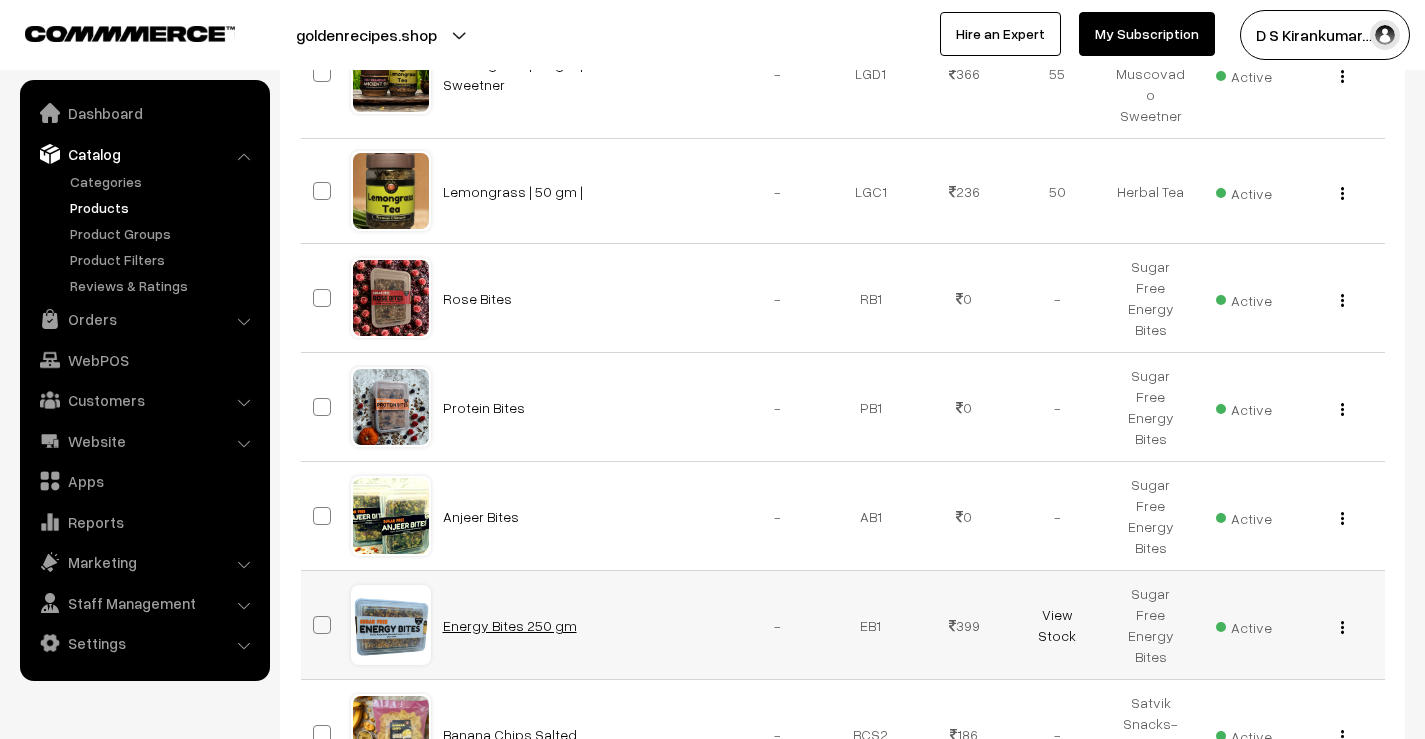 click on "Energy Bites  250 gm" at bounding box center (510, 625) 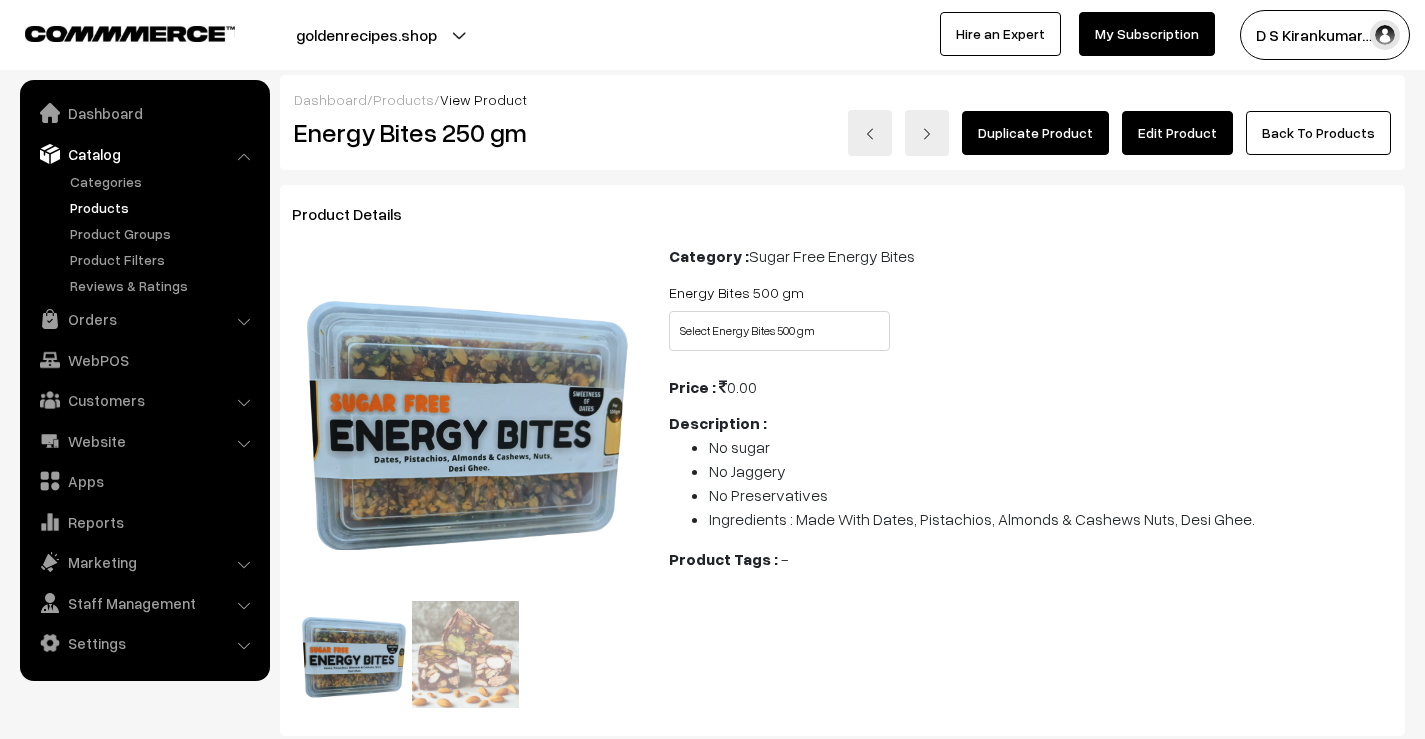 scroll, scrollTop: 0, scrollLeft: 0, axis: both 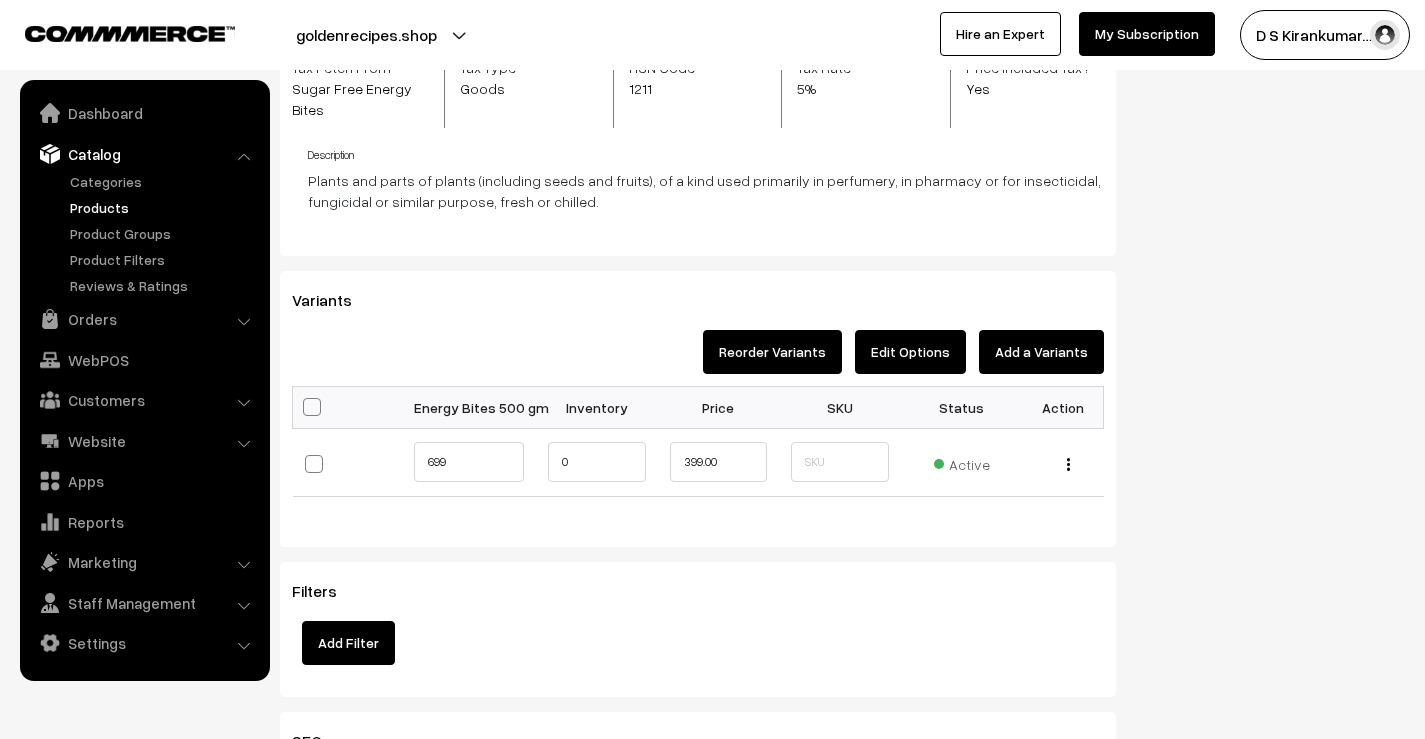 click on "Reorder Variants" at bounding box center (772, 352) 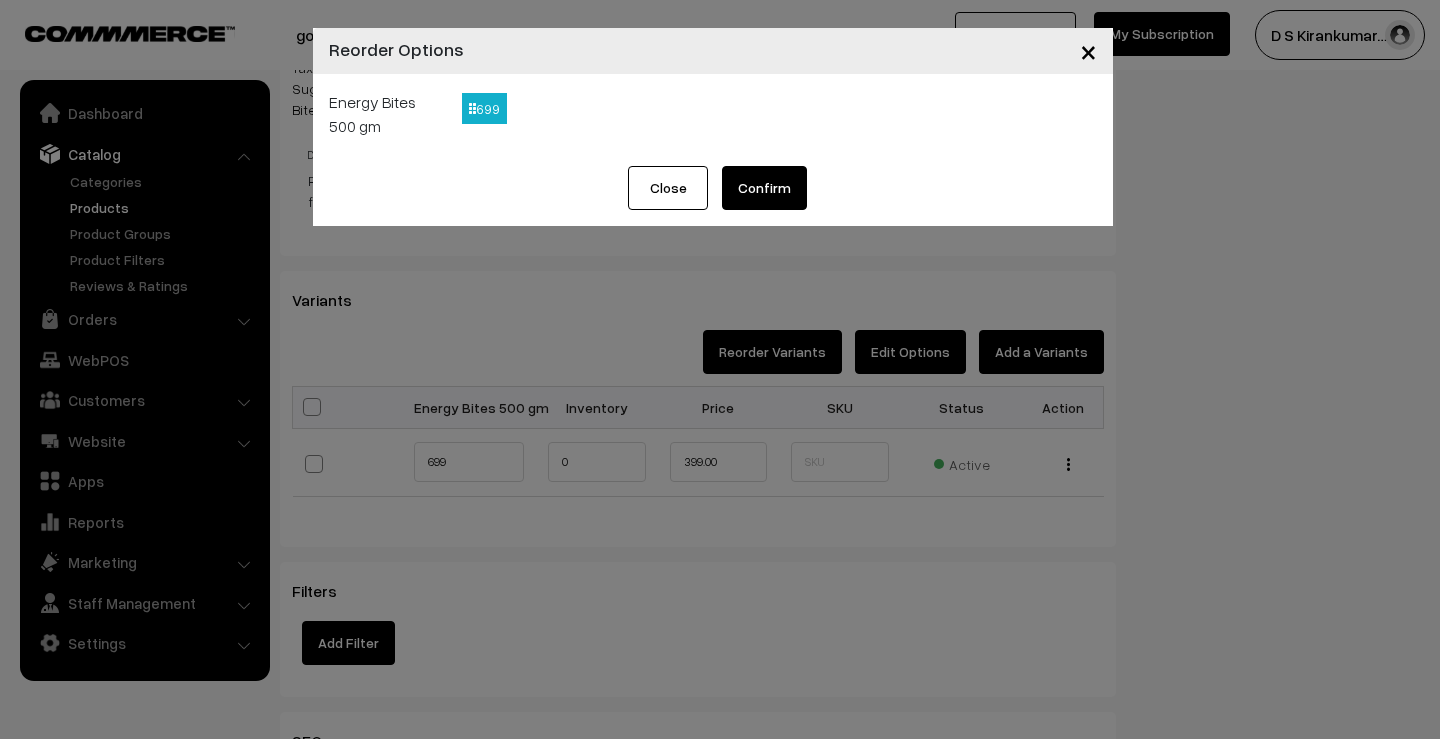 click on "×" at bounding box center [1088, 50] 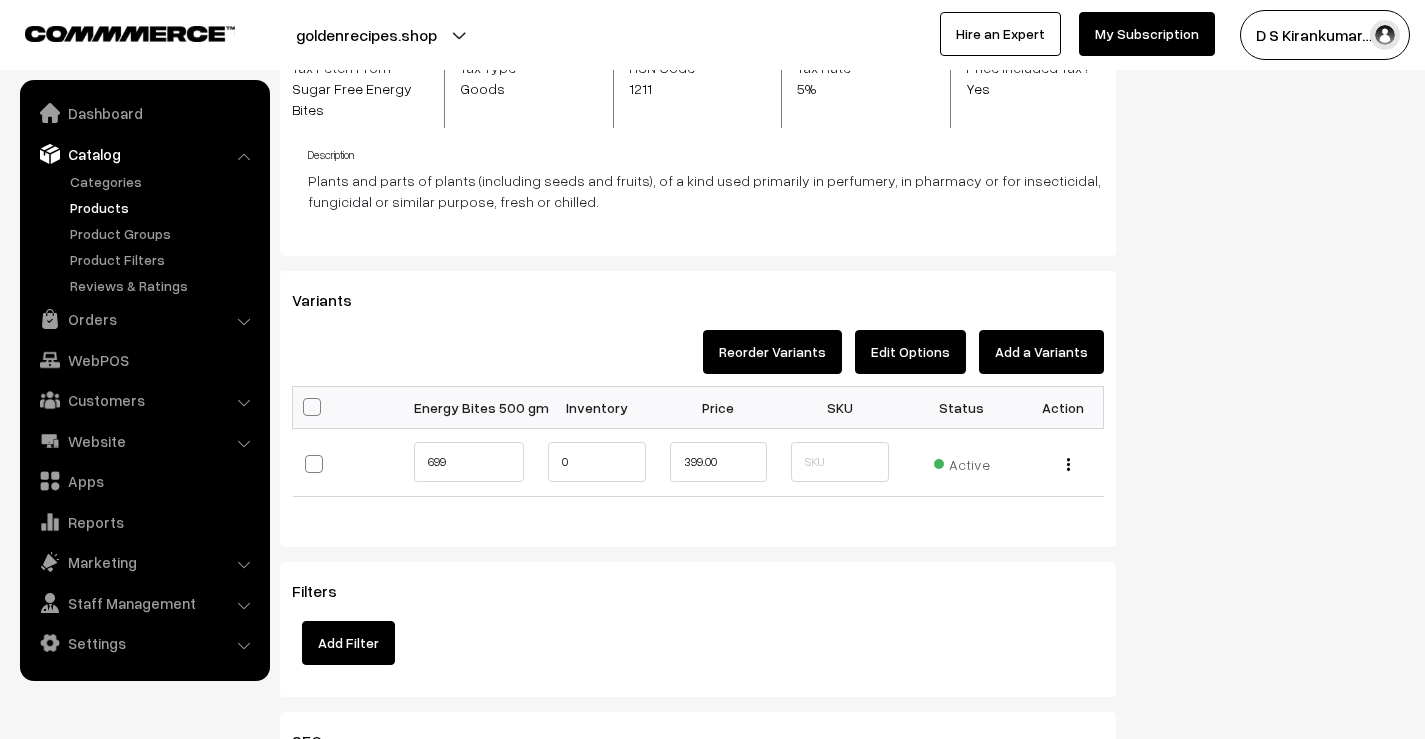 click on "Edit Options" at bounding box center (910, 352) 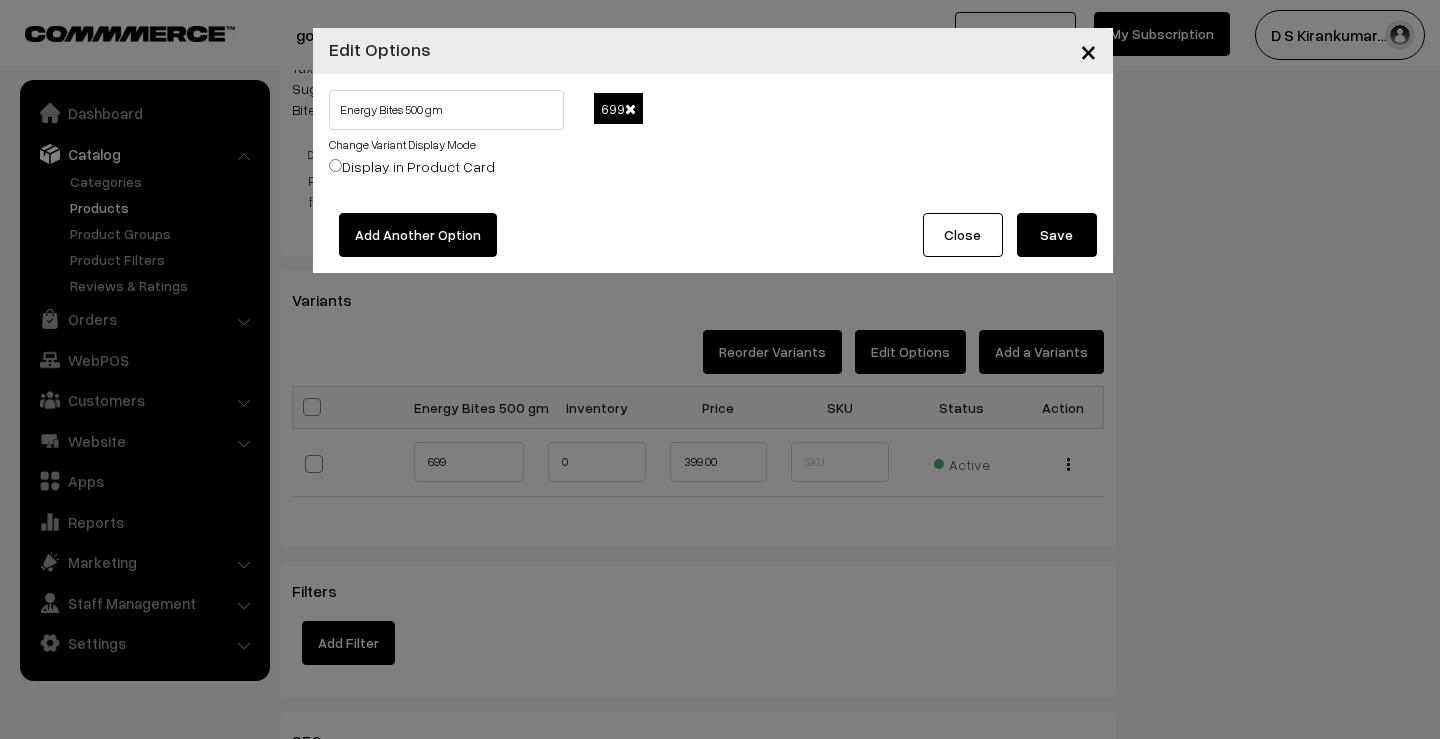 click on "×" at bounding box center [1088, 50] 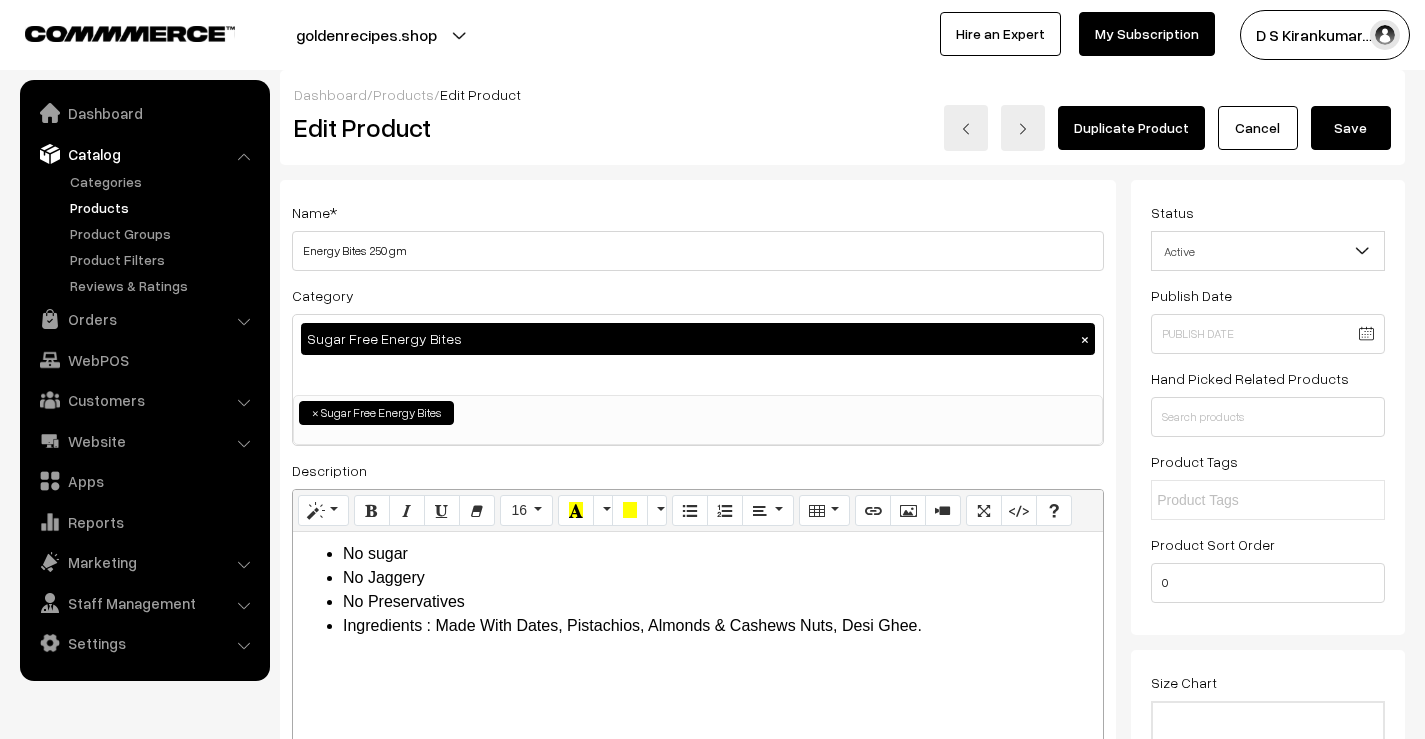 scroll, scrollTop: 0, scrollLeft: 0, axis: both 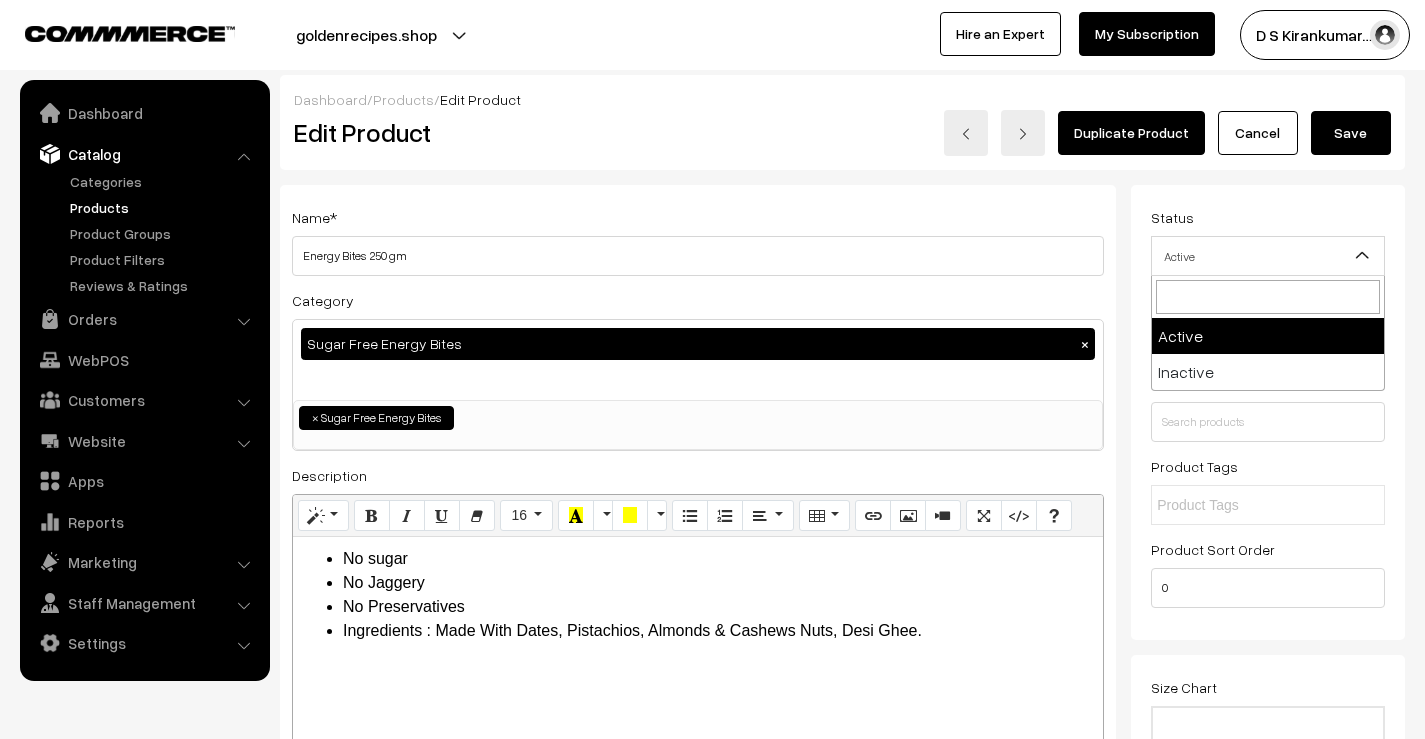 click at bounding box center (1370, 262) 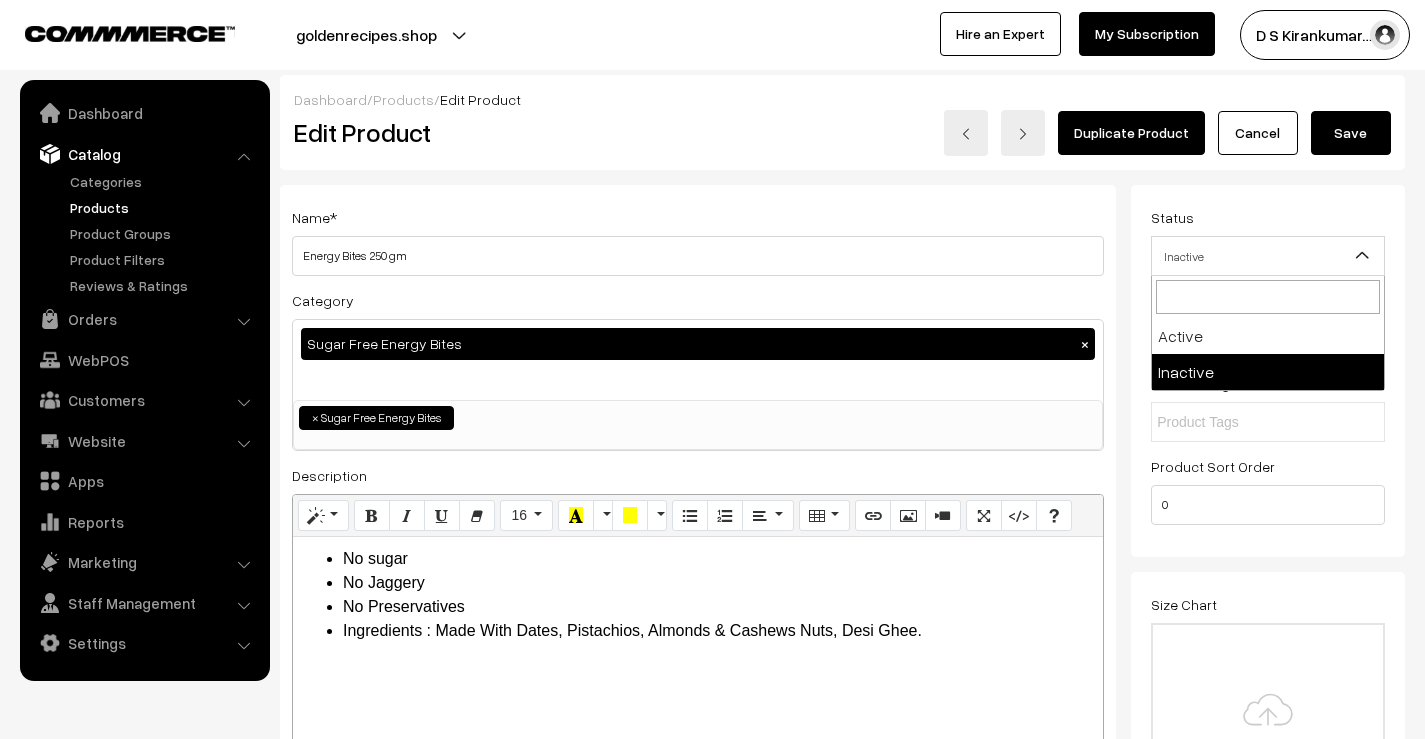 click on "Inactive" at bounding box center [1268, 256] 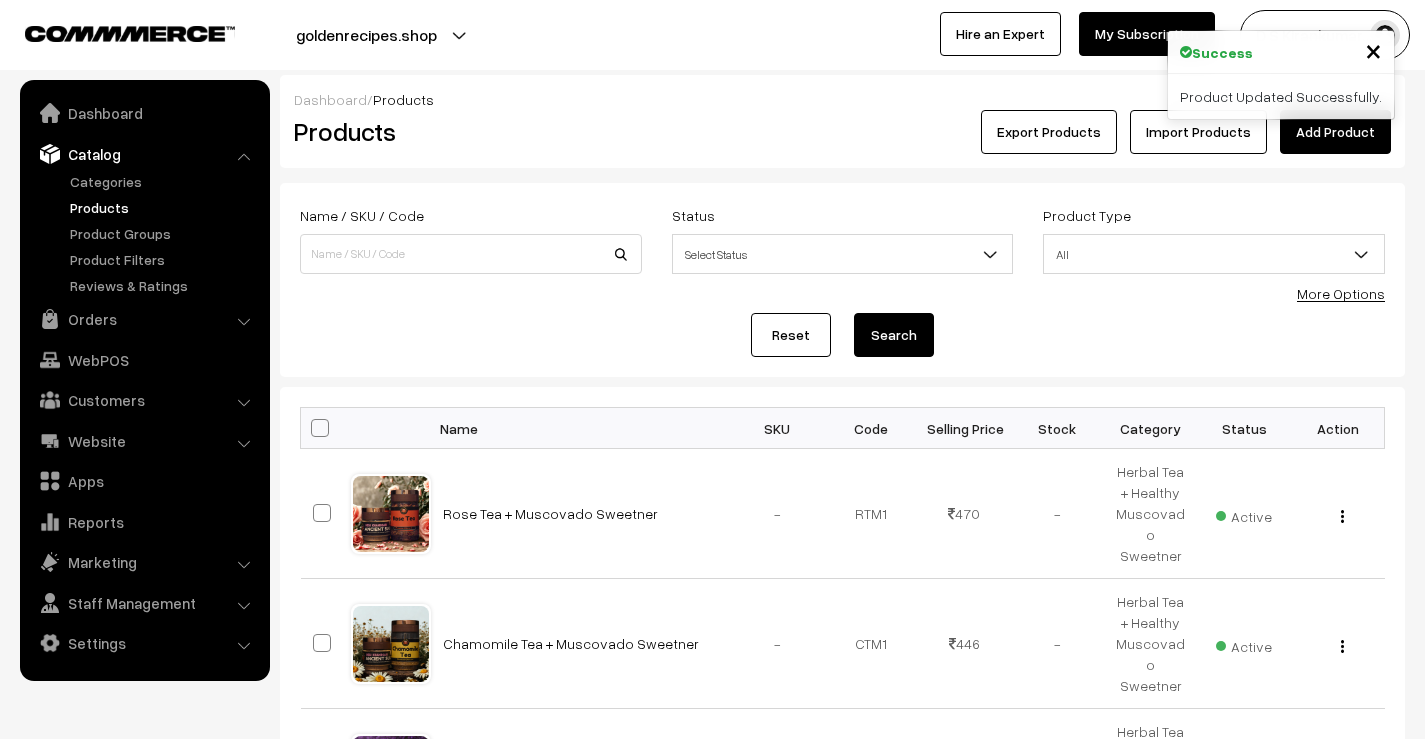 scroll, scrollTop: 0, scrollLeft: 0, axis: both 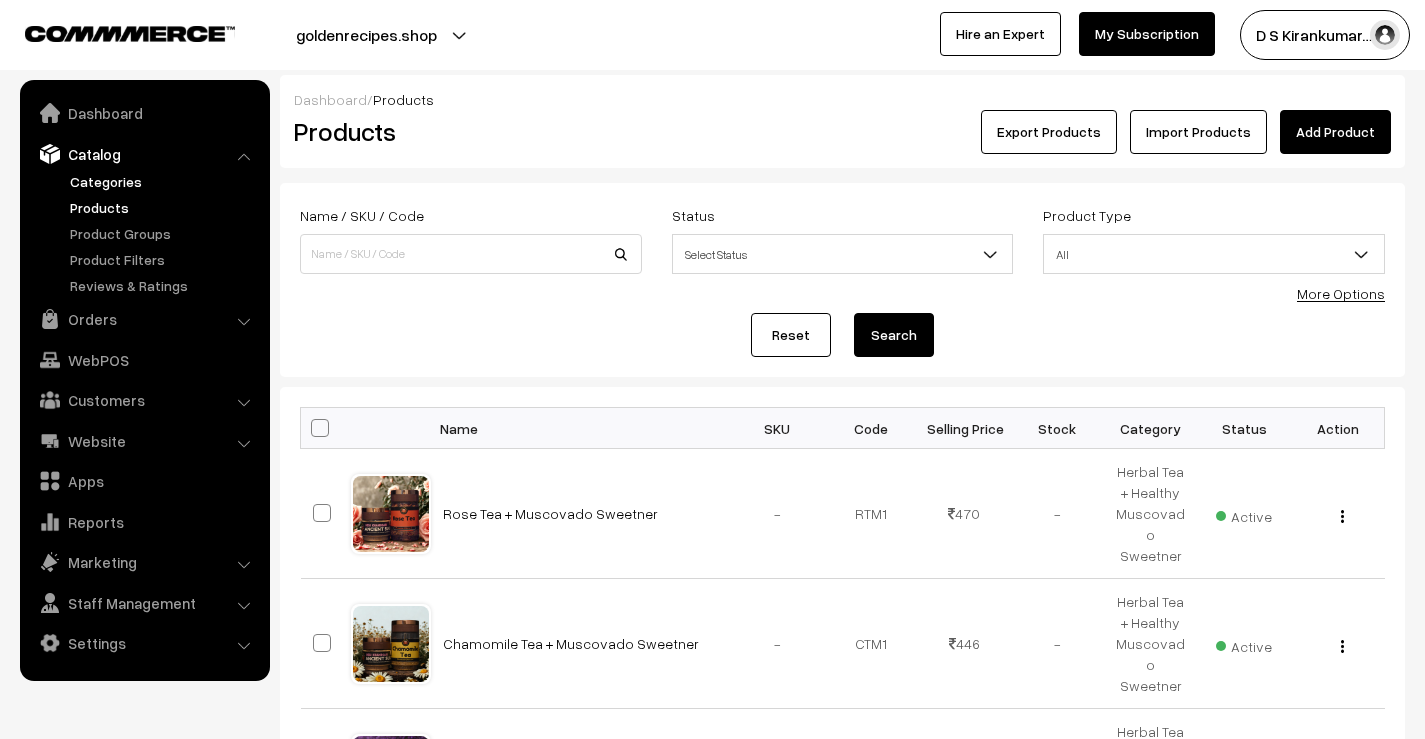 click on "Categories" at bounding box center [164, 181] 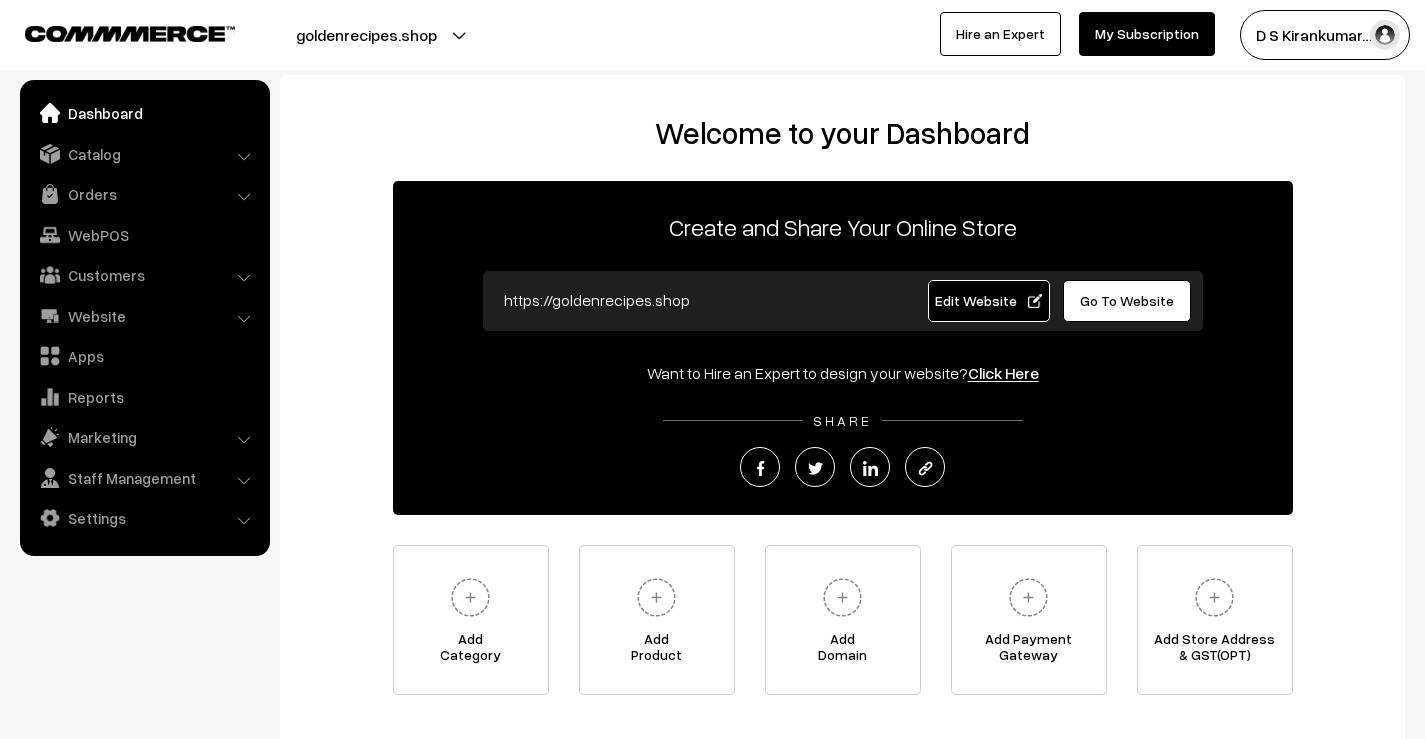 scroll, scrollTop: 0, scrollLeft: 0, axis: both 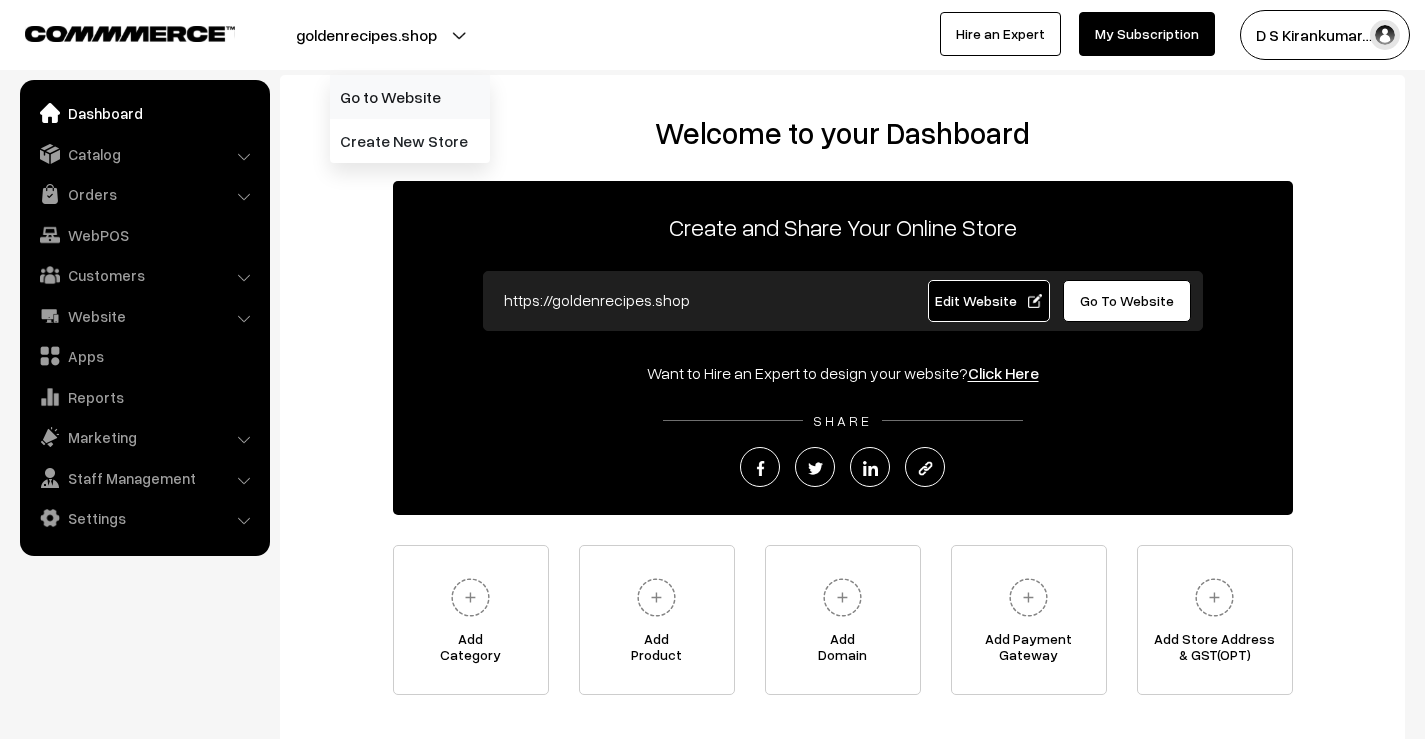 click on "Go to Website" at bounding box center [410, 97] 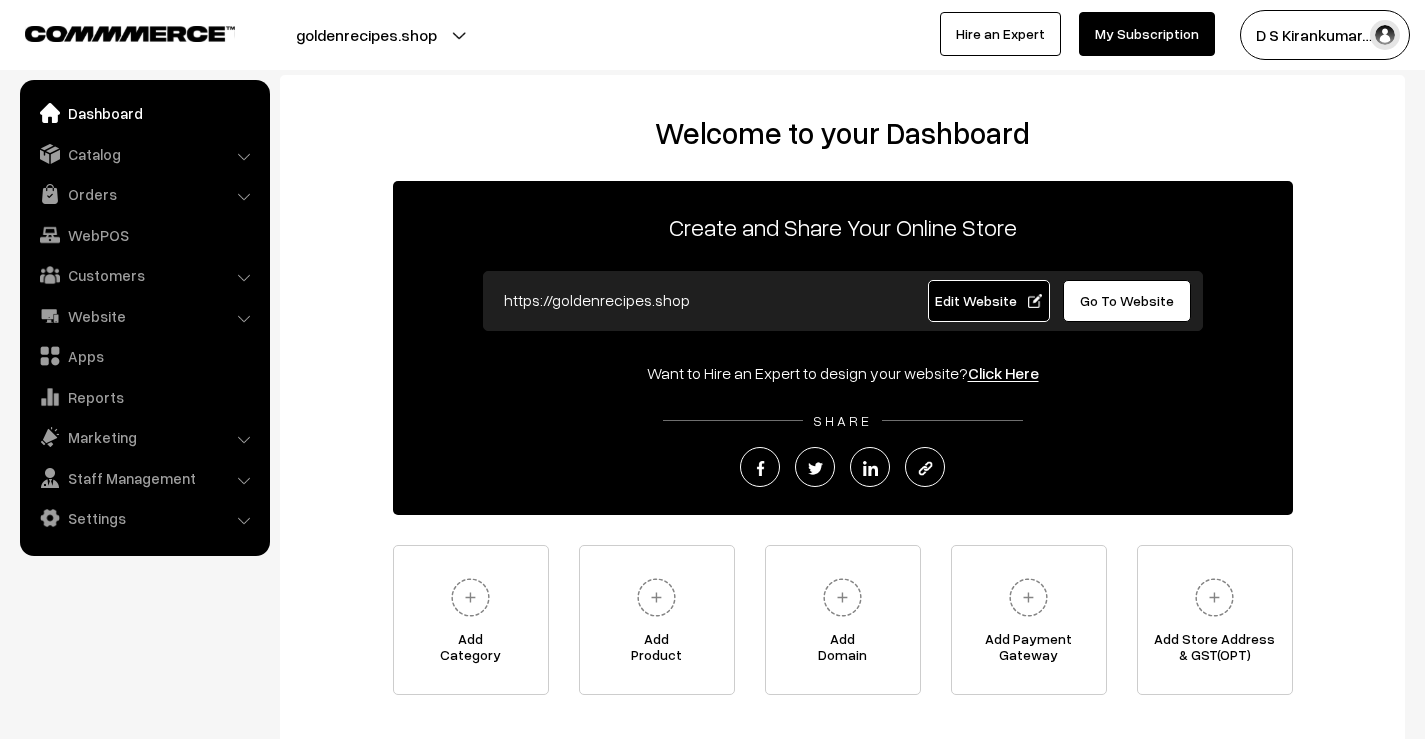 click on "goldenrecipes.shop" at bounding box center [366, 35] 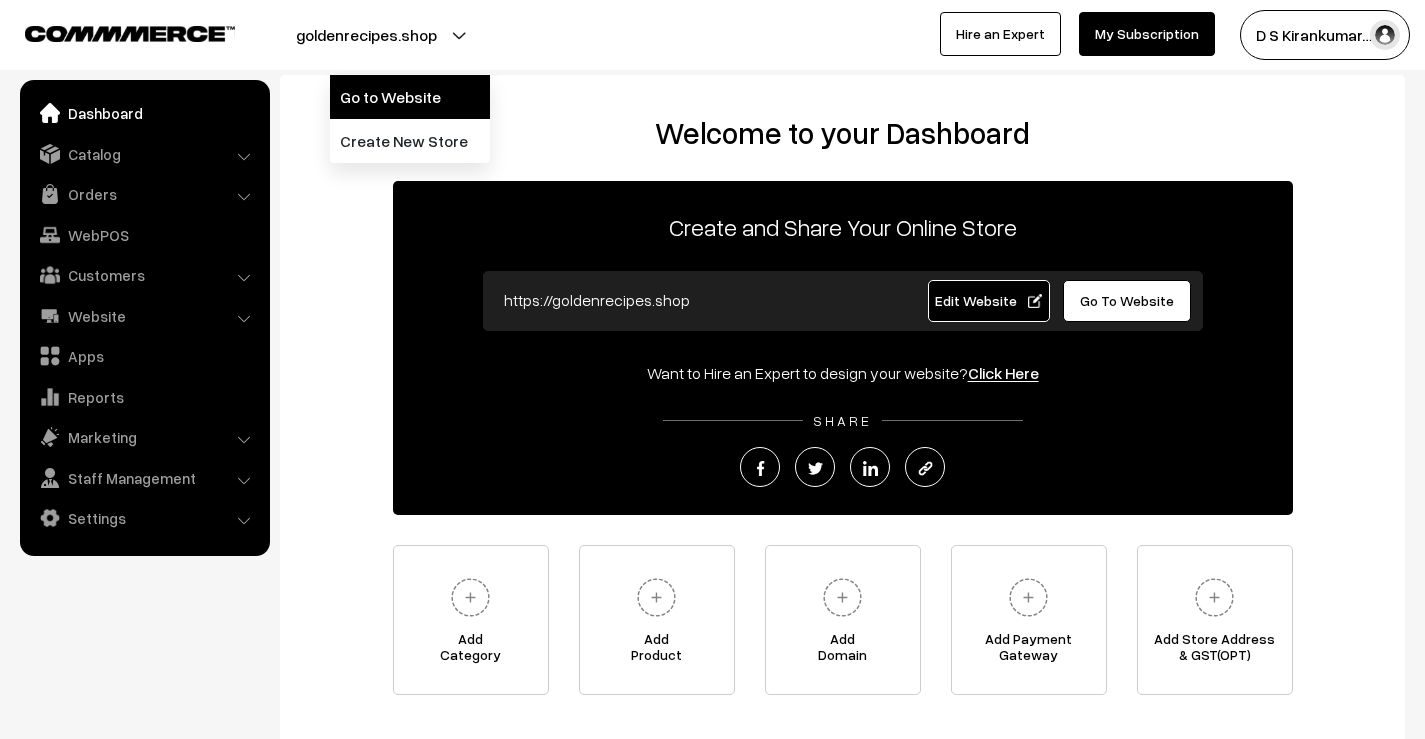 click on "Go to Website" at bounding box center (410, 97) 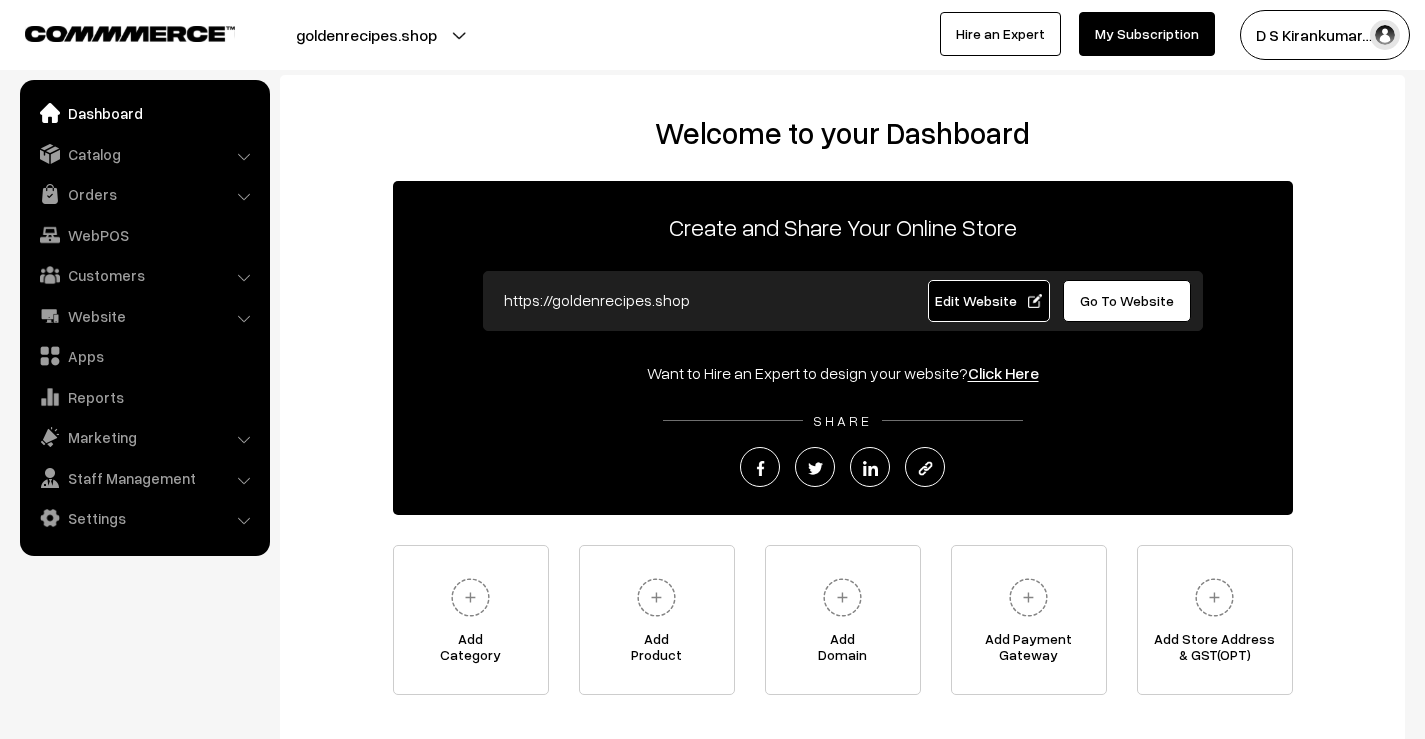 click on "goldenrecipes.shop" at bounding box center [366, 35] 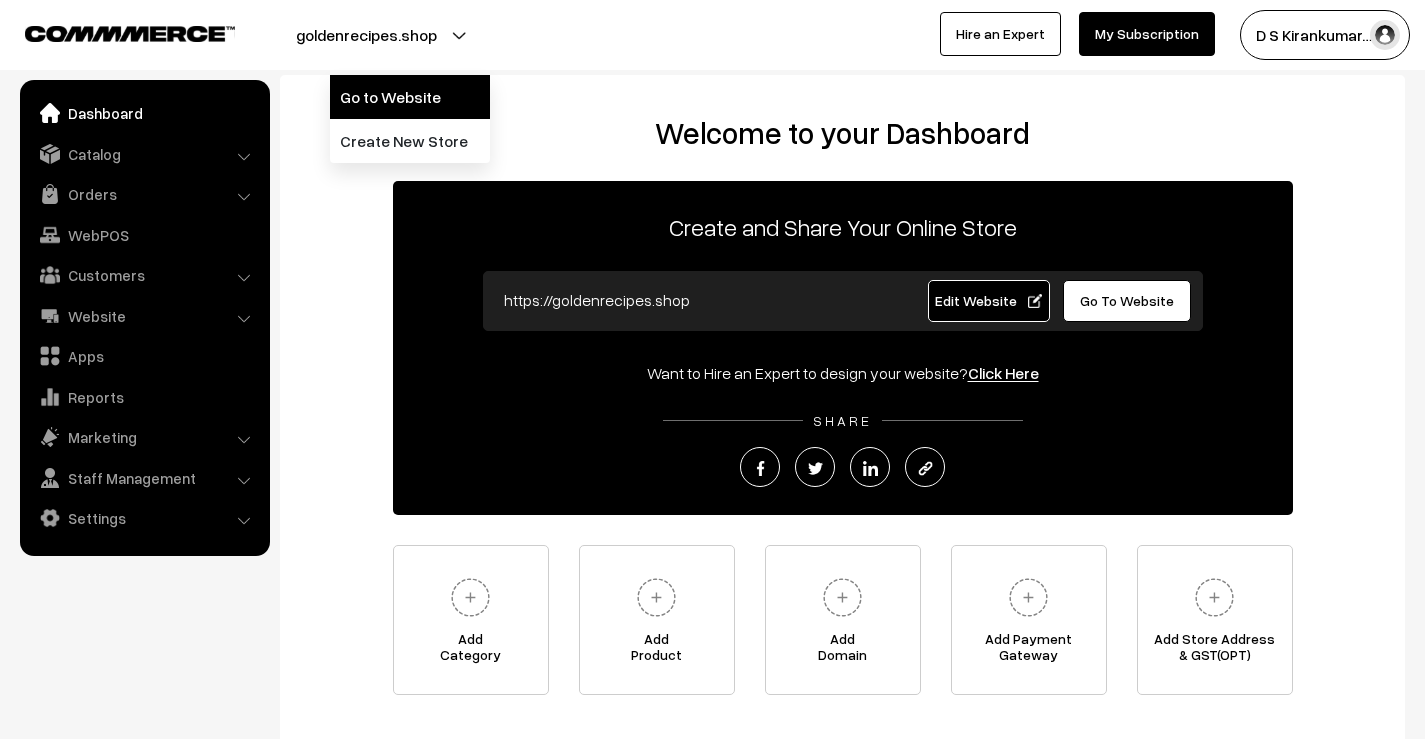 click on "Go to Website" at bounding box center [410, 97] 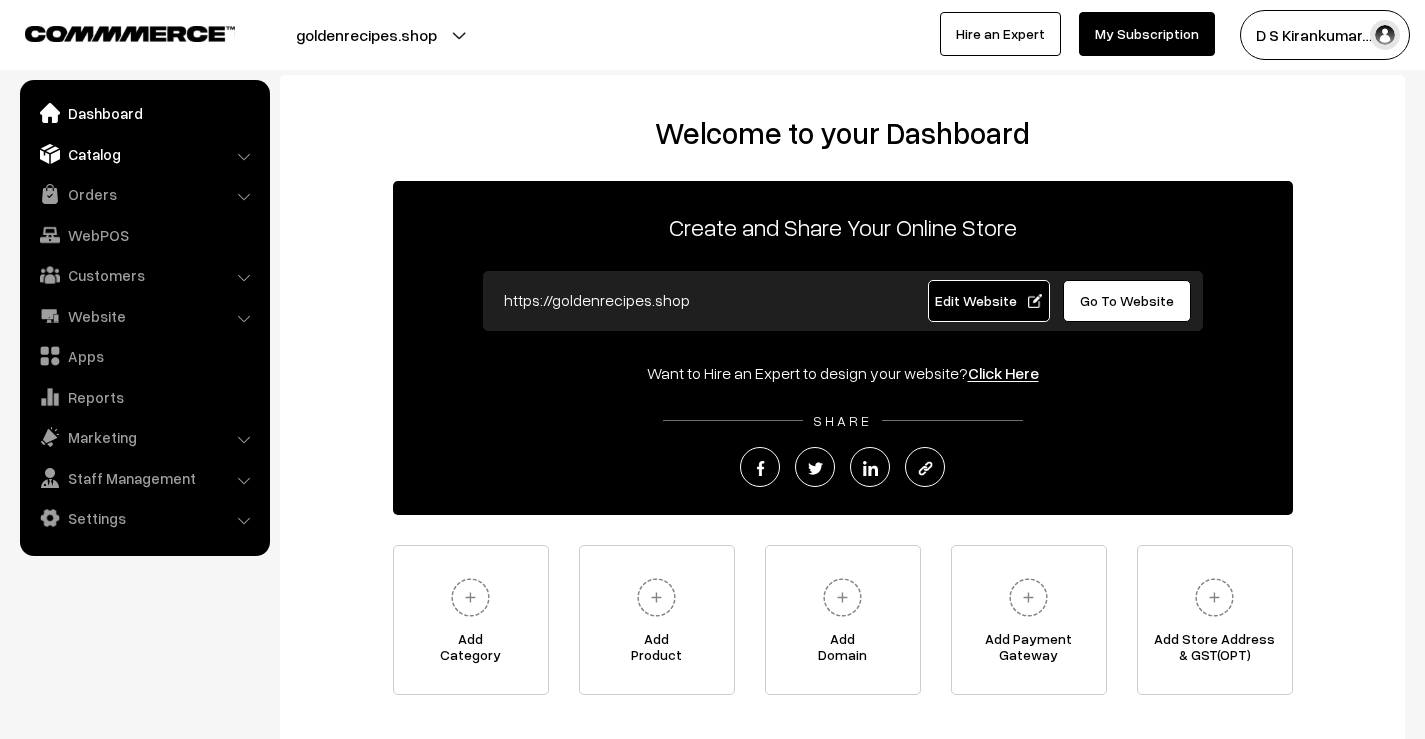 click on "Catalog" at bounding box center [144, 154] 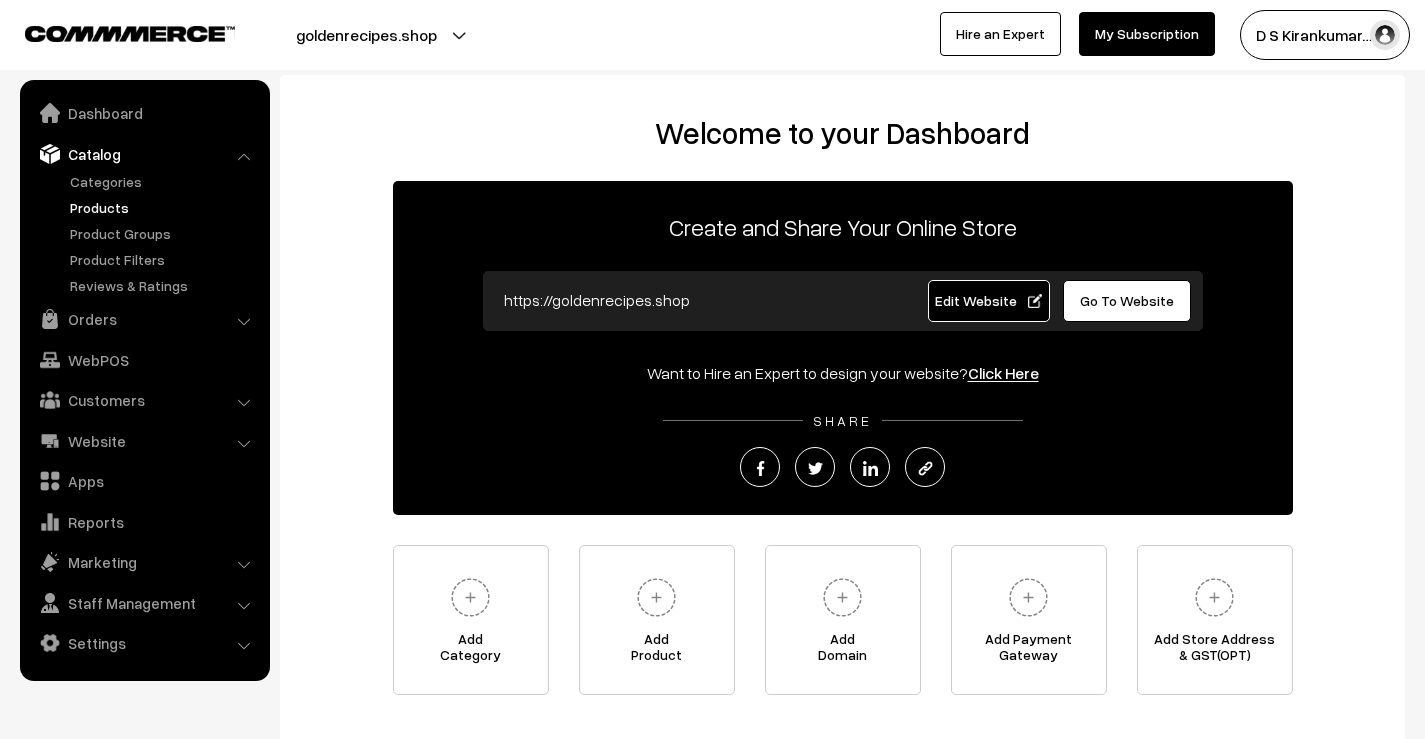 click on "Products" at bounding box center [164, 207] 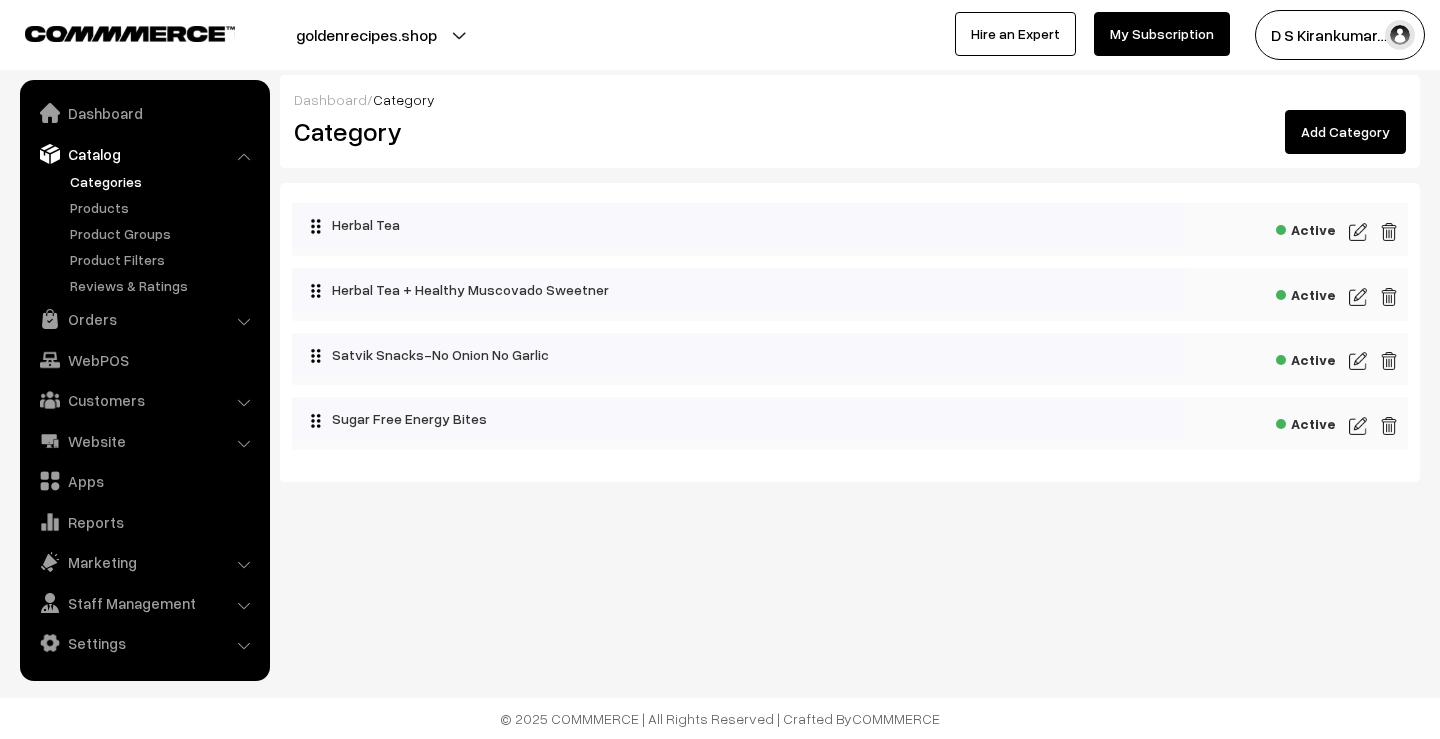 scroll, scrollTop: 0, scrollLeft: 0, axis: both 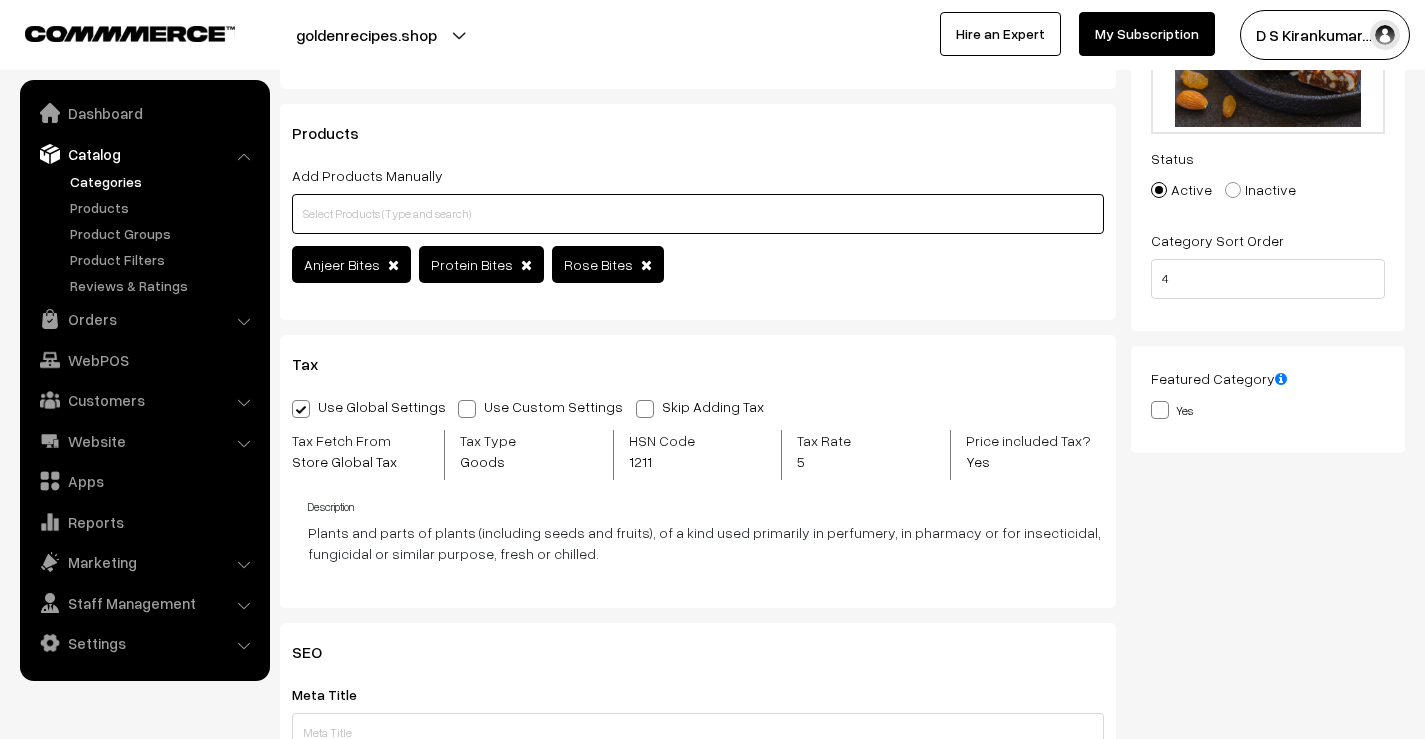 click at bounding box center (698, 214) 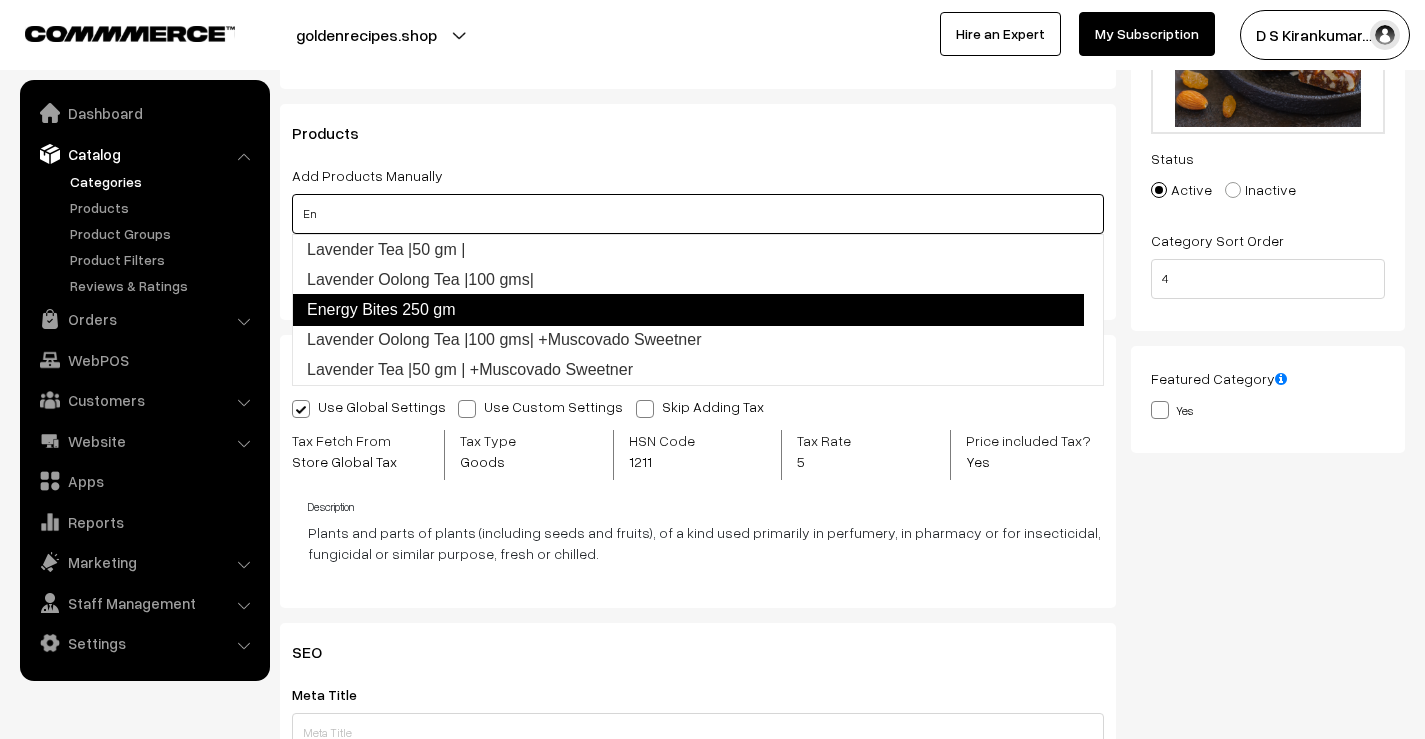 click on "Energy Bites  250 gm" at bounding box center (688, 310) 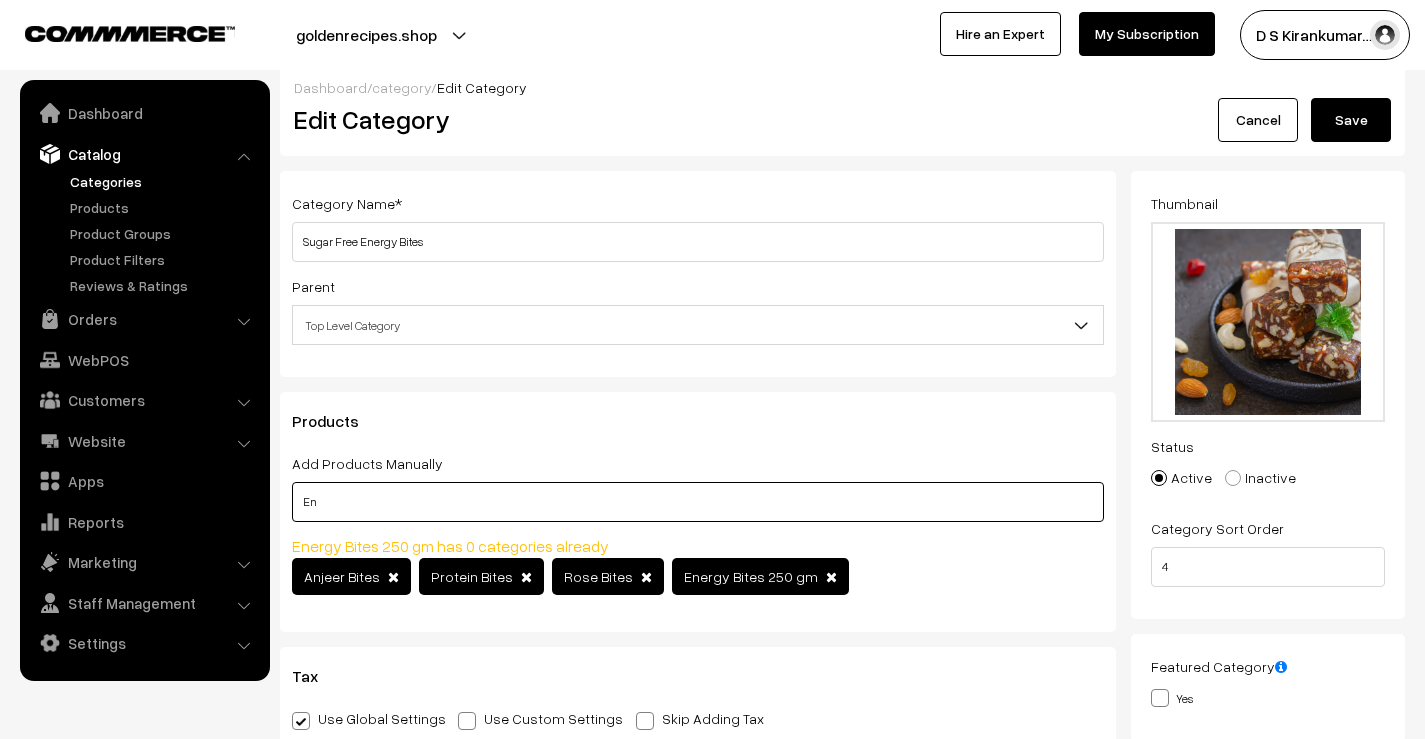 scroll, scrollTop: 0, scrollLeft: 0, axis: both 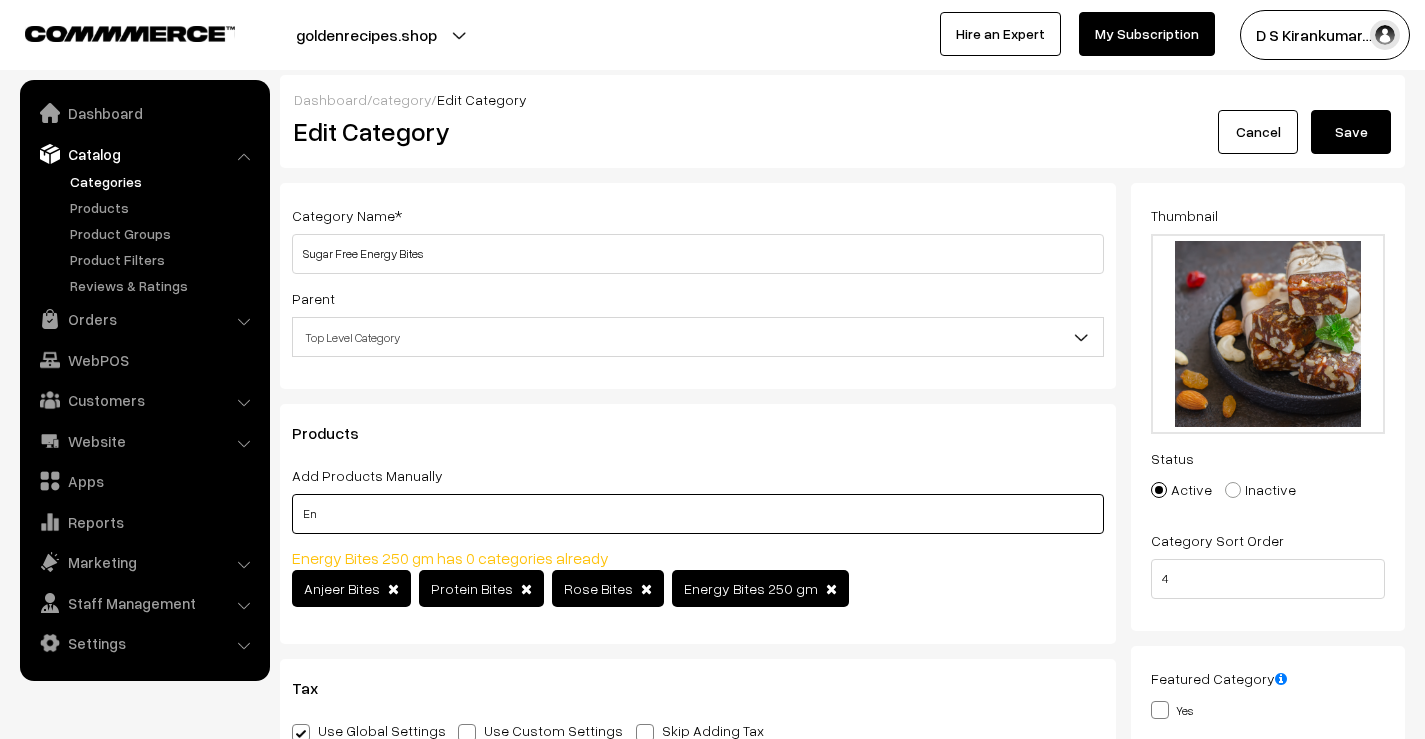 type on "En" 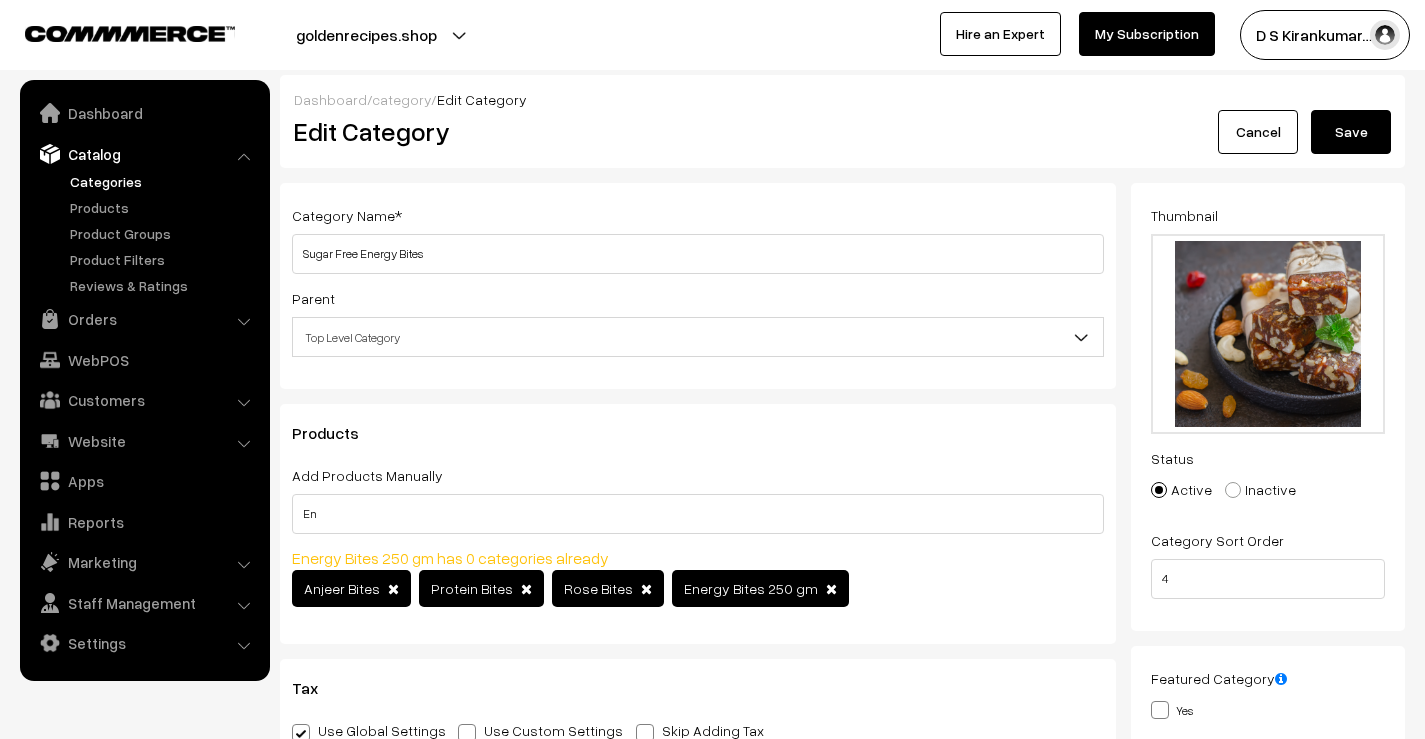 click on "Save" at bounding box center [1351, 132] 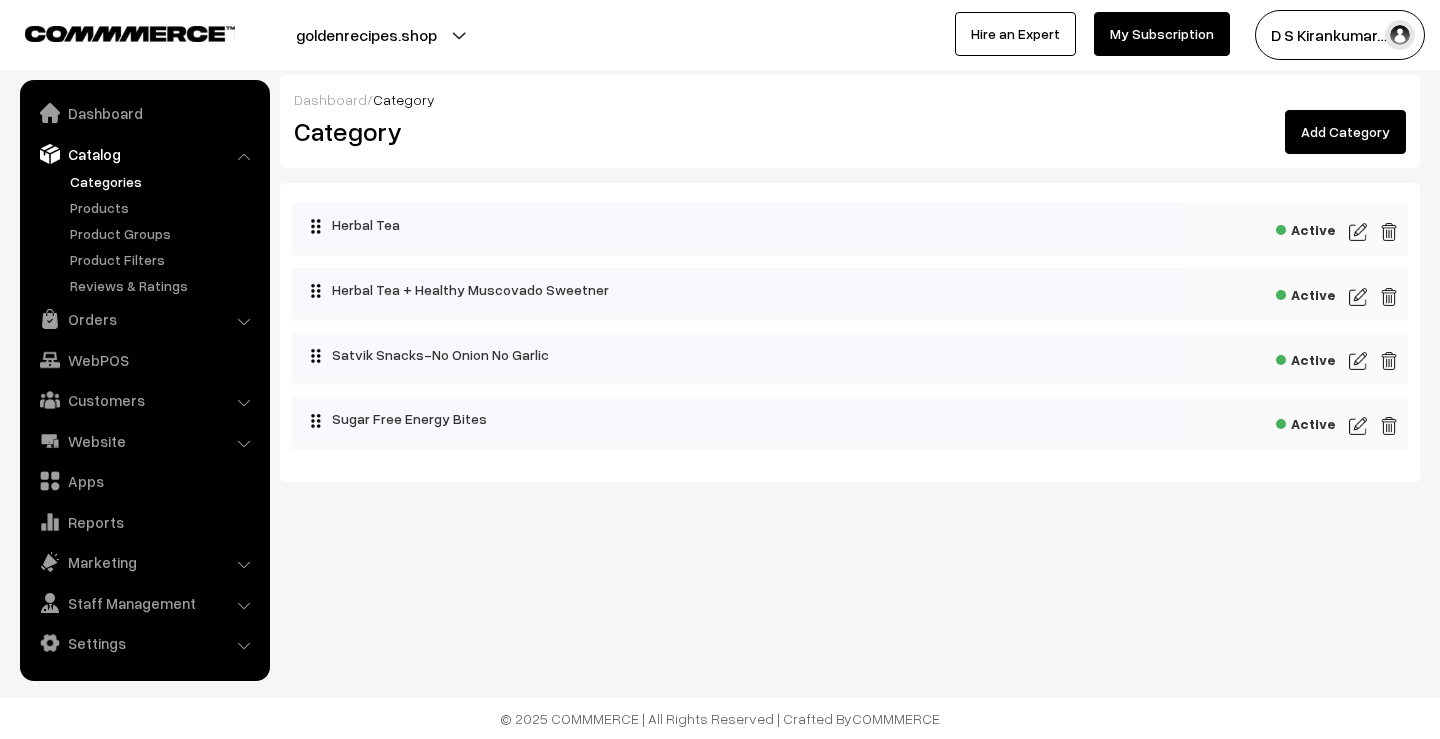 scroll, scrollTop: 0, scrollLeft: 0, axis: both 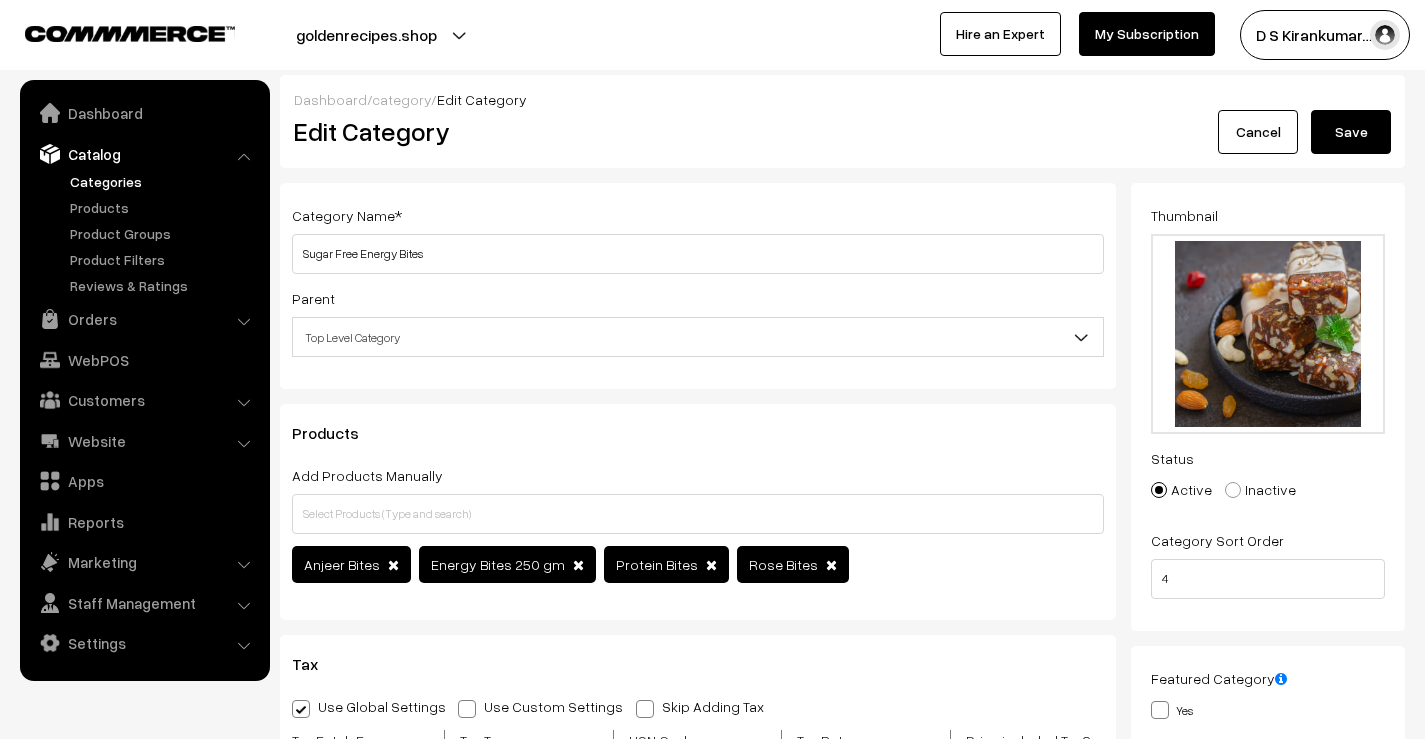 click on "Save" at bounding box center [1351, 132] 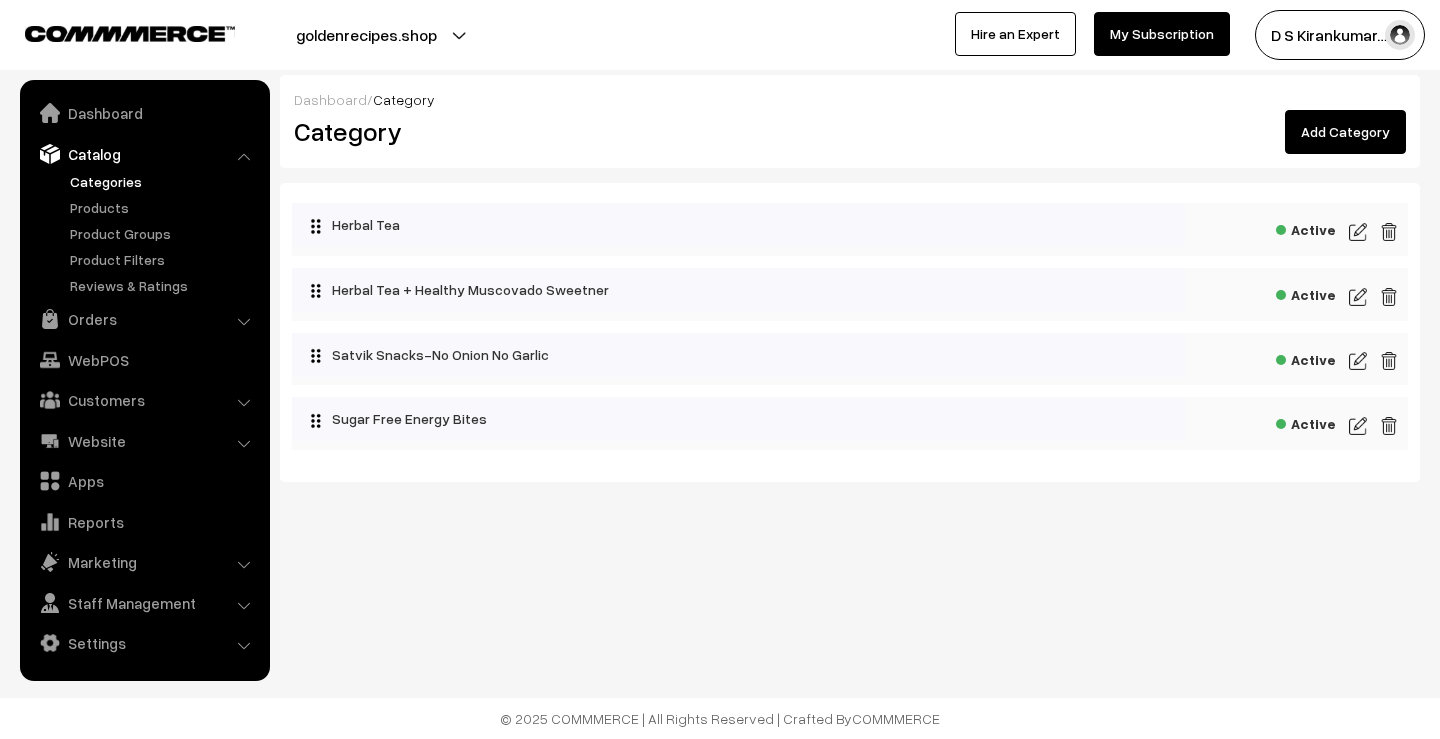 scroll, scrollTop: 0, scrollLeft: 0, axis: both 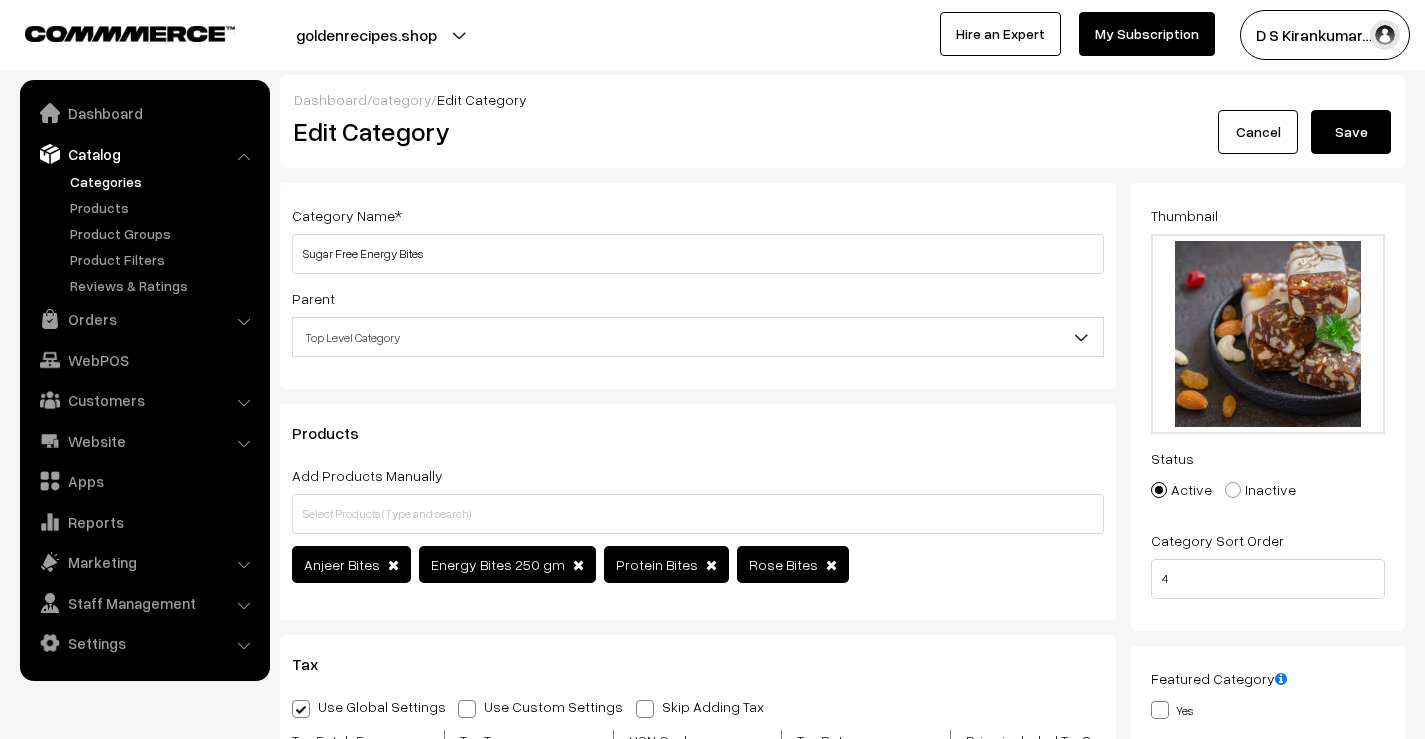 click on "Save" at bounding box center (1351, 132) 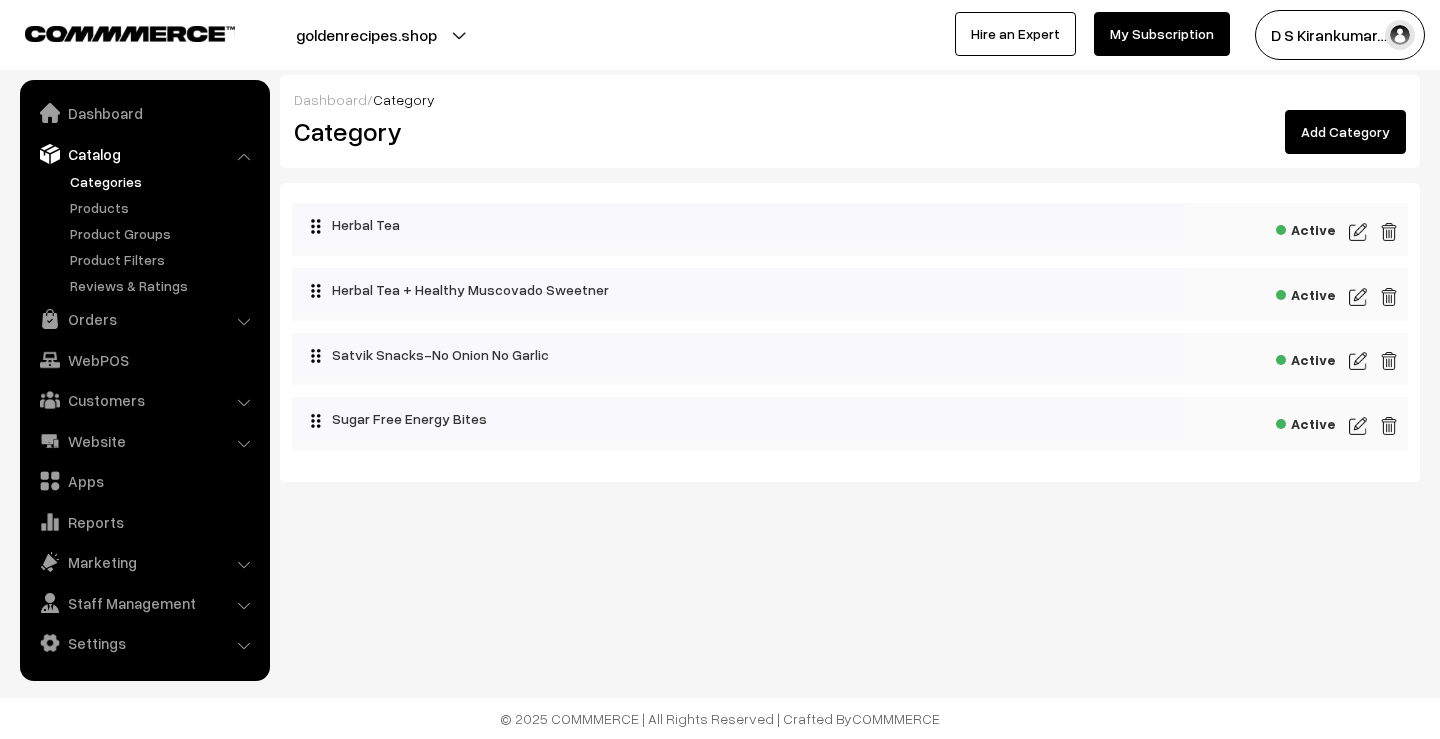 scroll, scrollTop: 0, scrollLeft: 0, axis: both 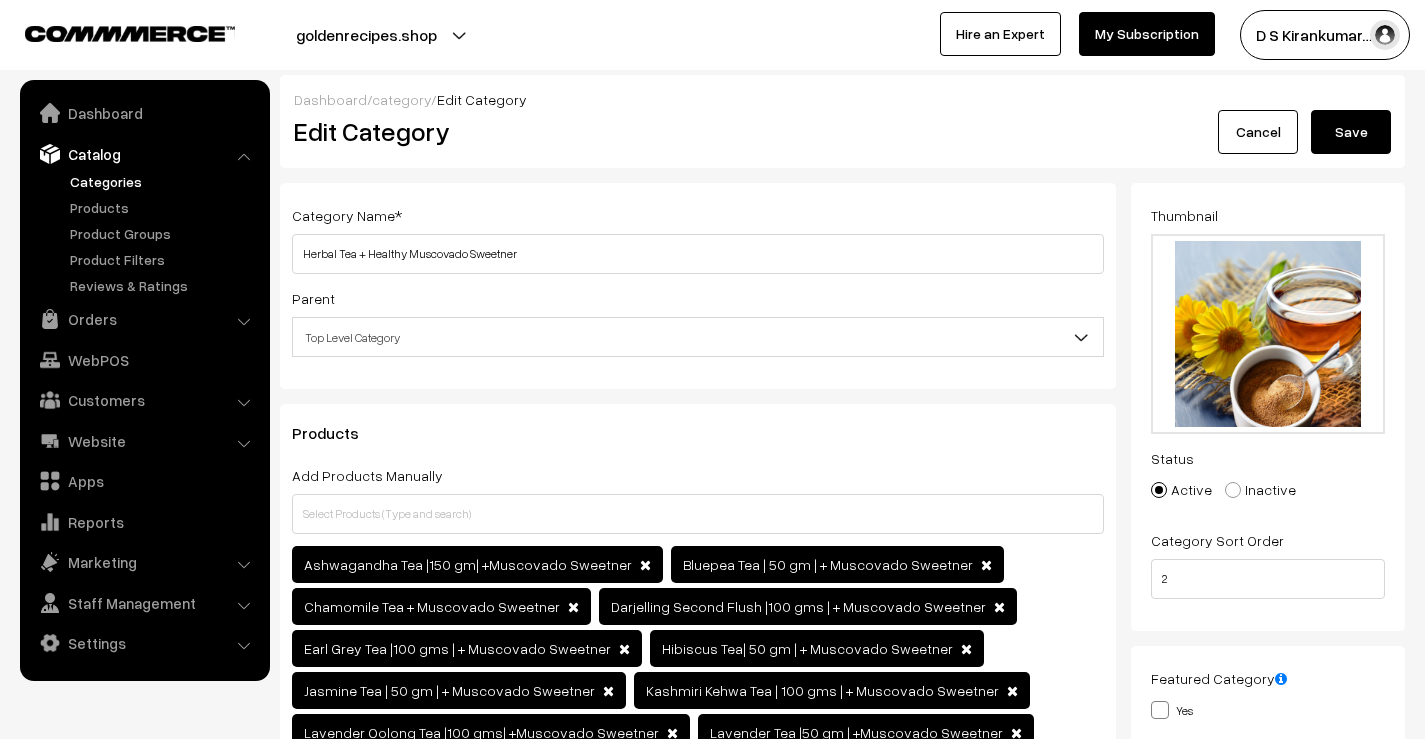 click on "Cancel" at bounding box center (1258, 132) 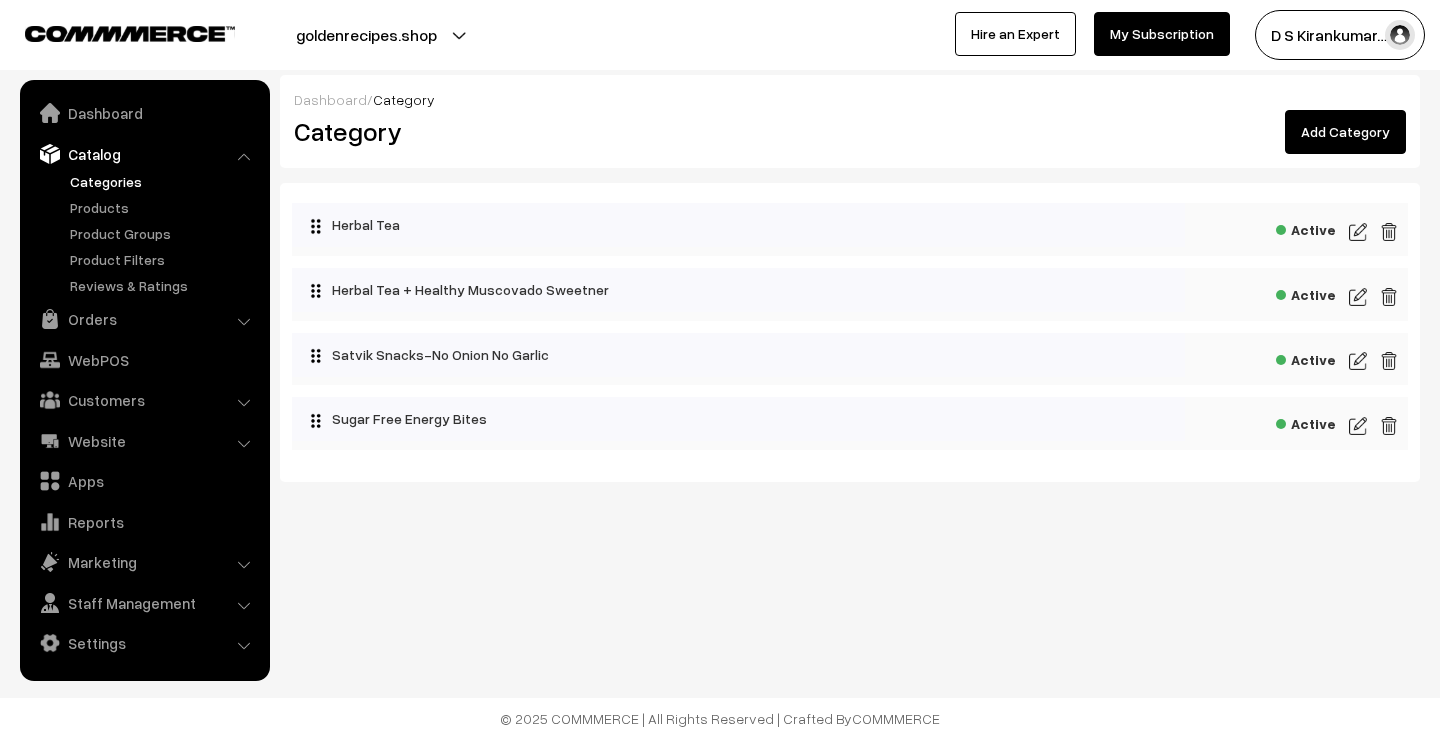 scroll, scrollTop: 0, scrollLeft: 0, axis: both 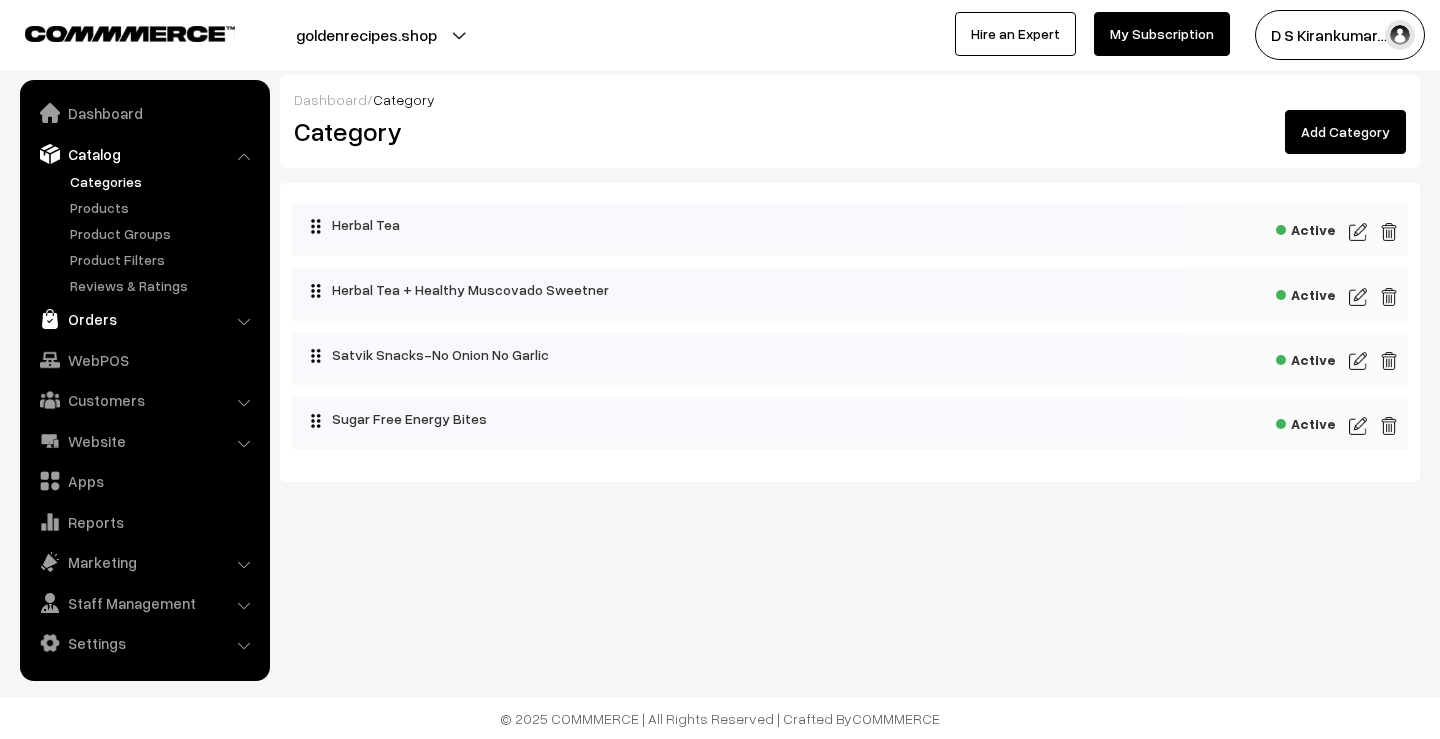 click on "Orders" at bounding box center [144, 319] 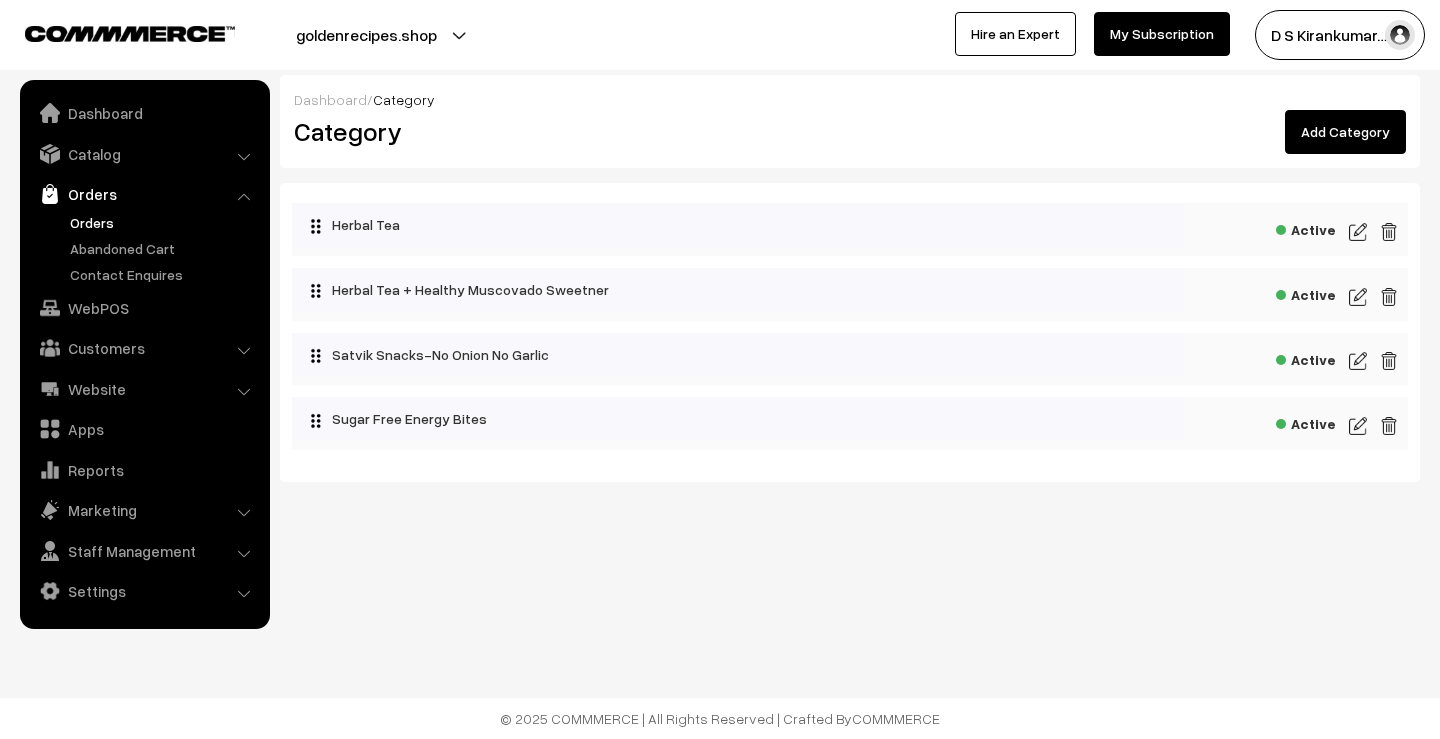 click on "Orders" at bounding box center (164, 222) 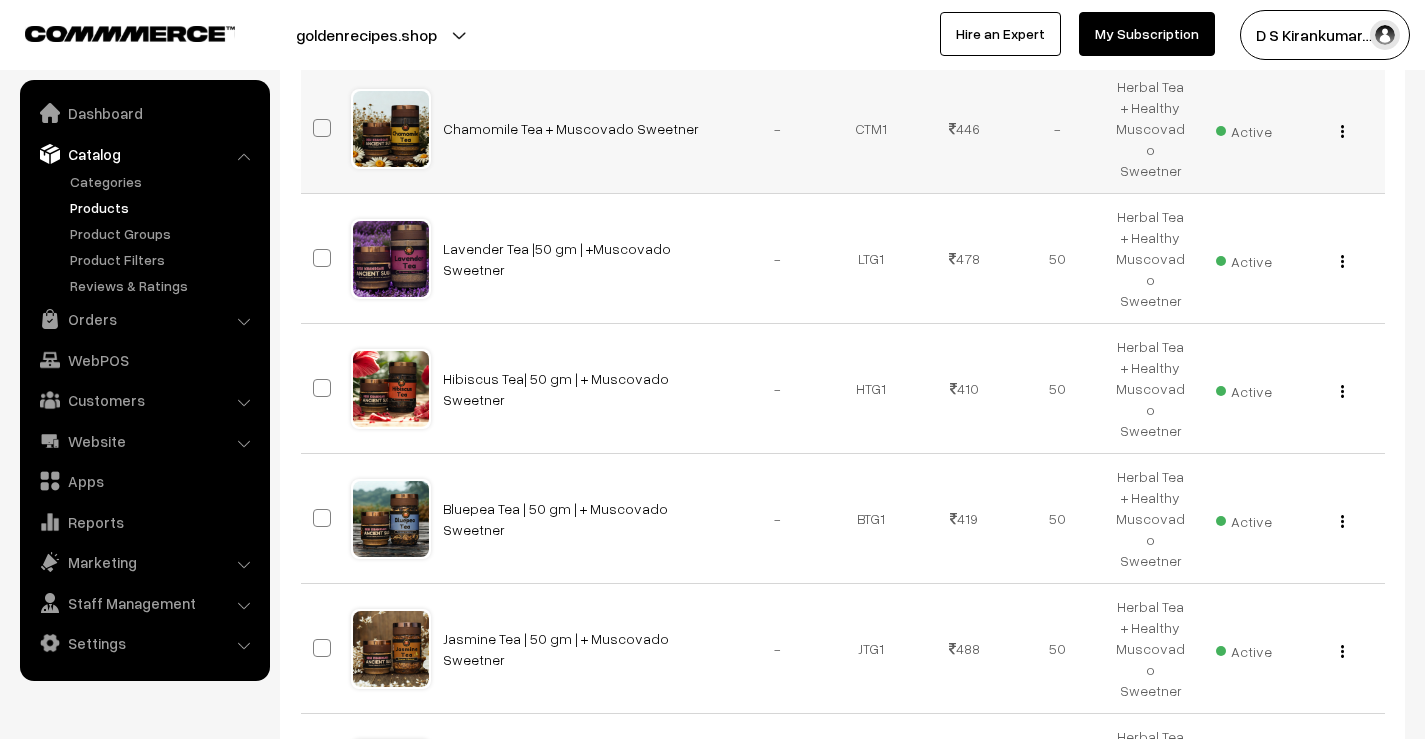 scroll, scrollTop: 900, scrollLeft: 0, axis: vertical 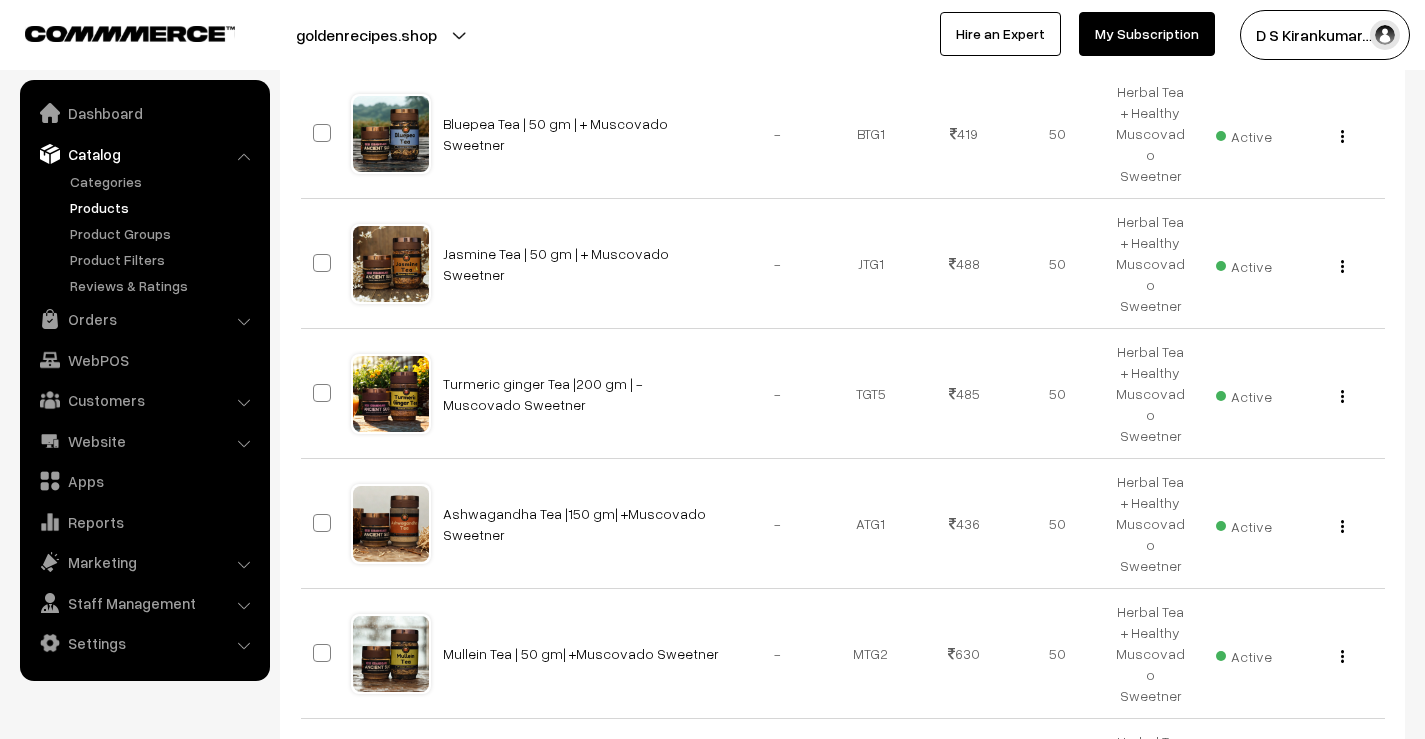 click at bounding box center (1368, 899) 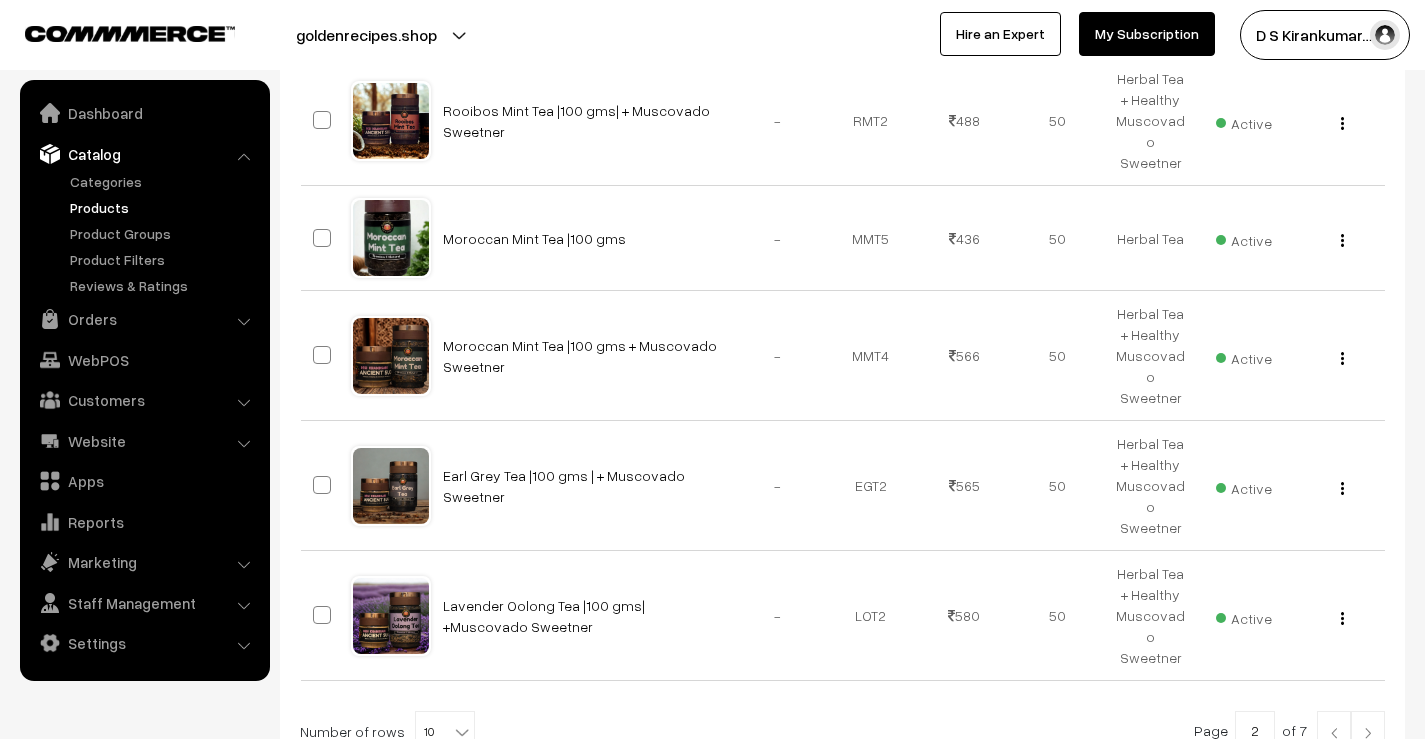 scroll, scrollTop: 1047, scrollLeft: 0, axis: vertical 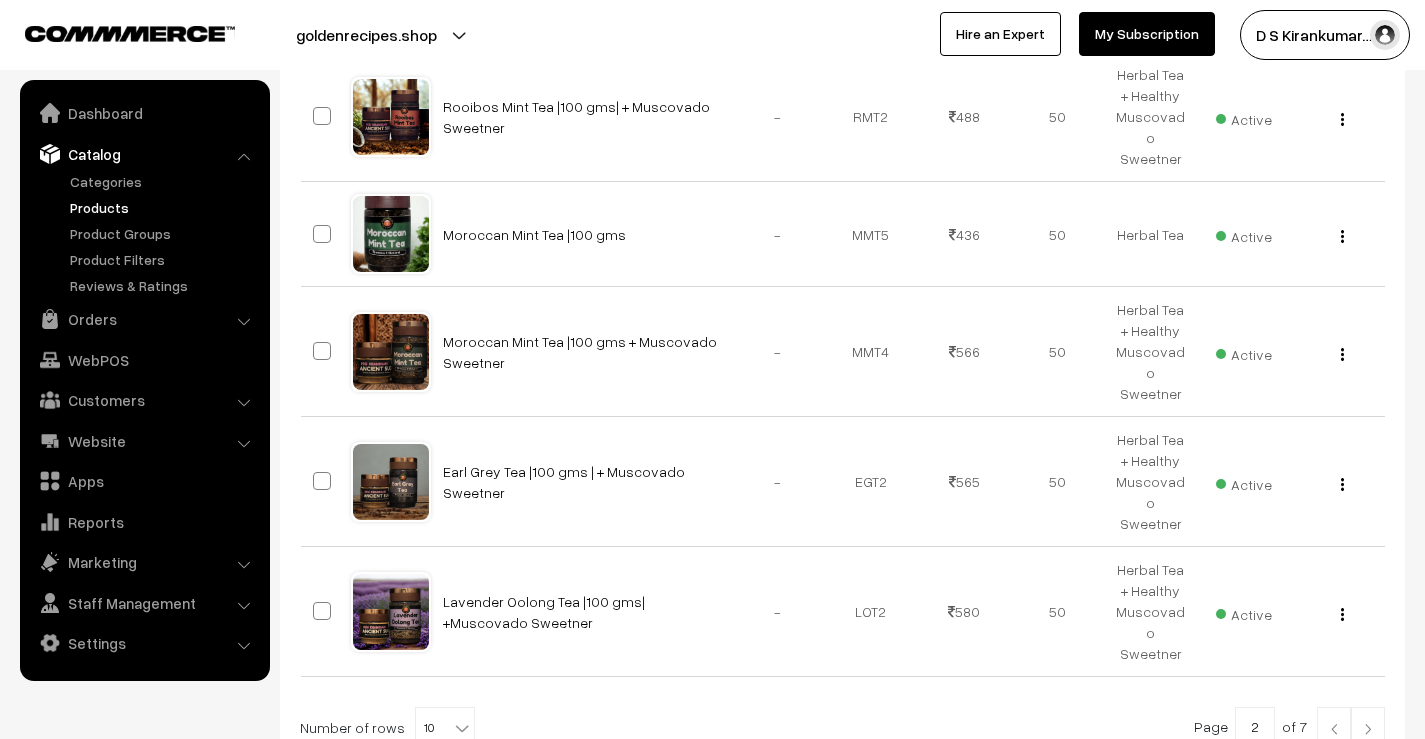 click at bounding box center (1368, 729) 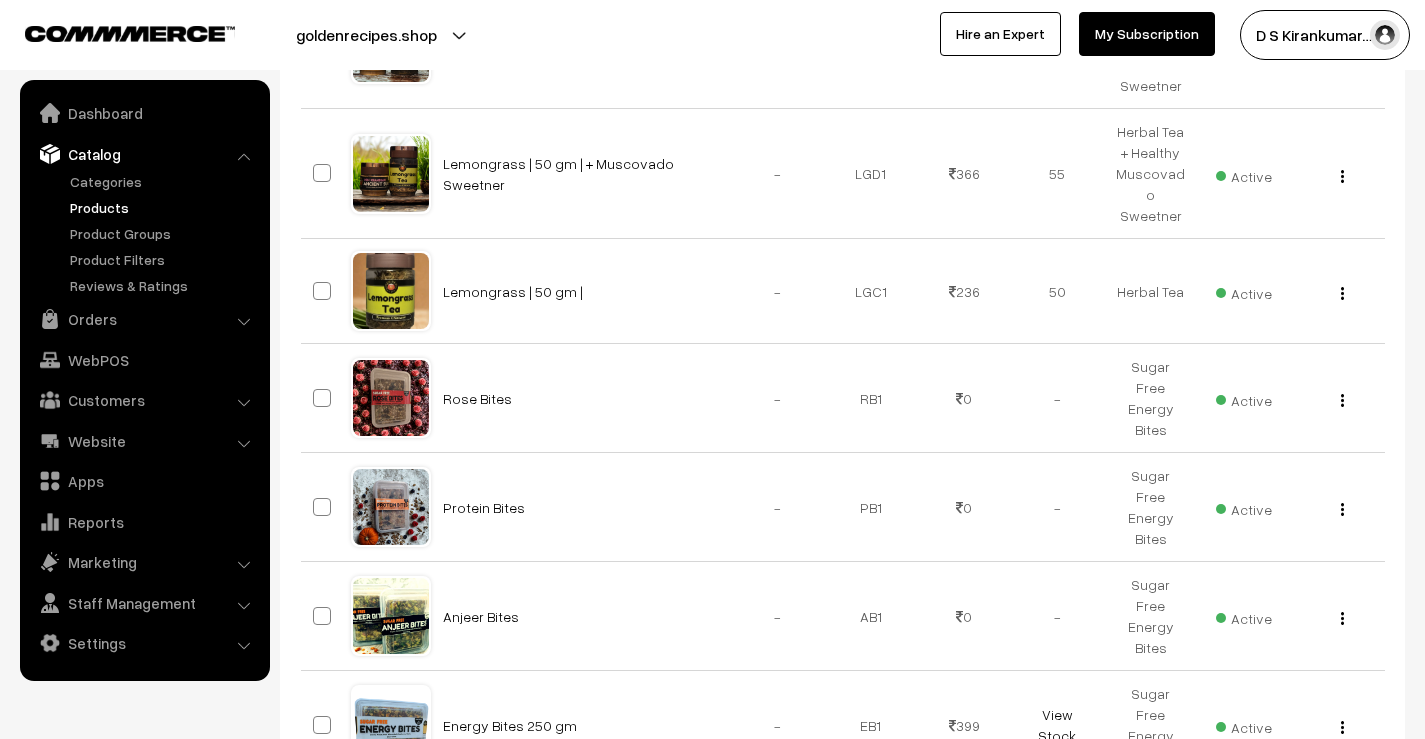 scroll, scrollTop: 700, scrollLeft: 0, axis: vertical 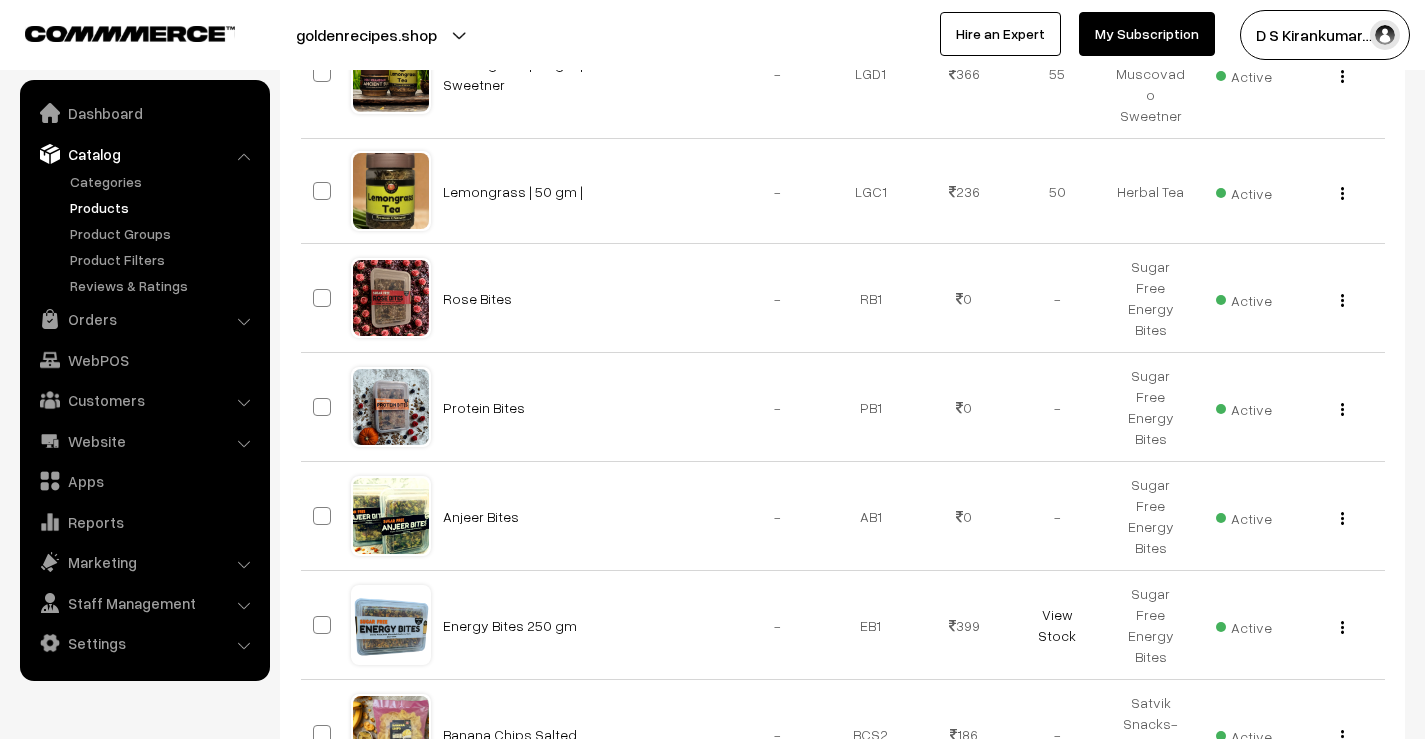 click on "goldenrecipes.shop" at bounding box center [366, 35] 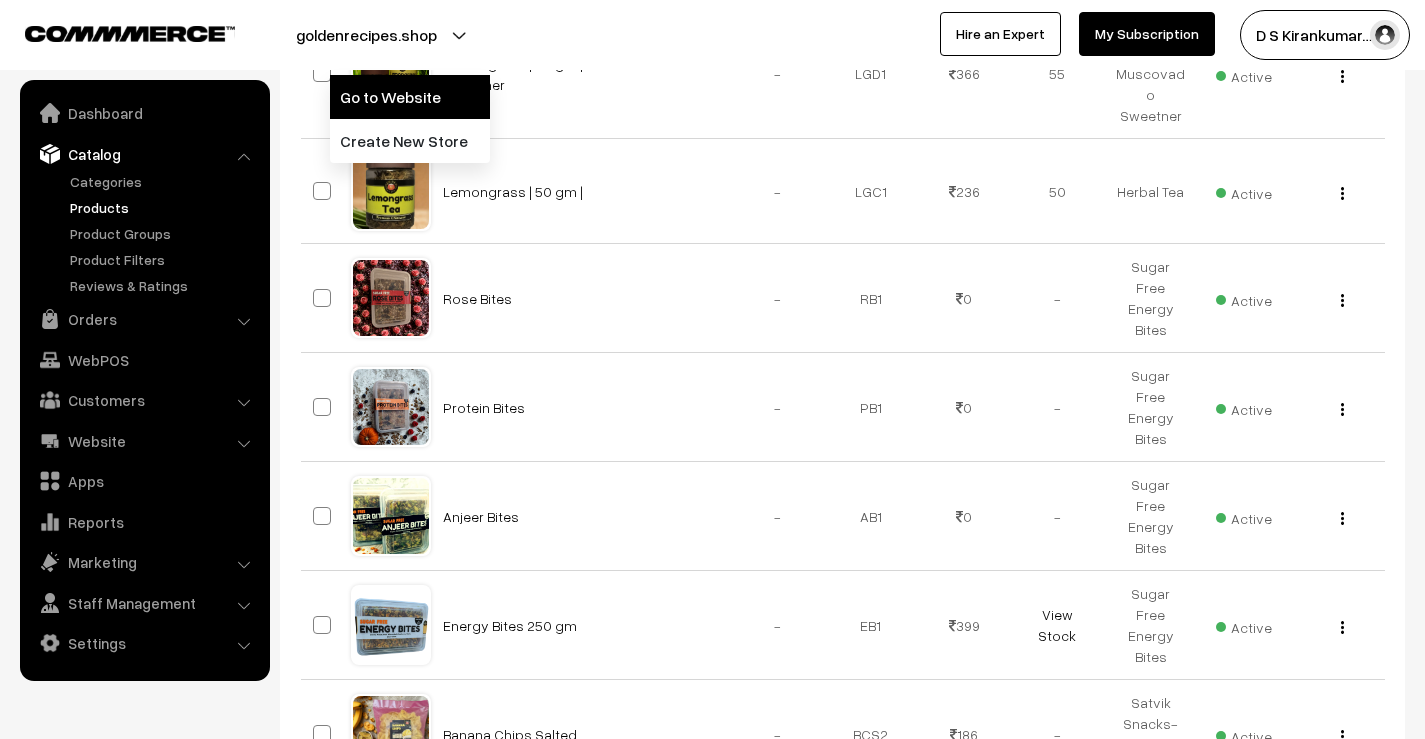 click on "Go to Website" at bounding box center (410, 97) 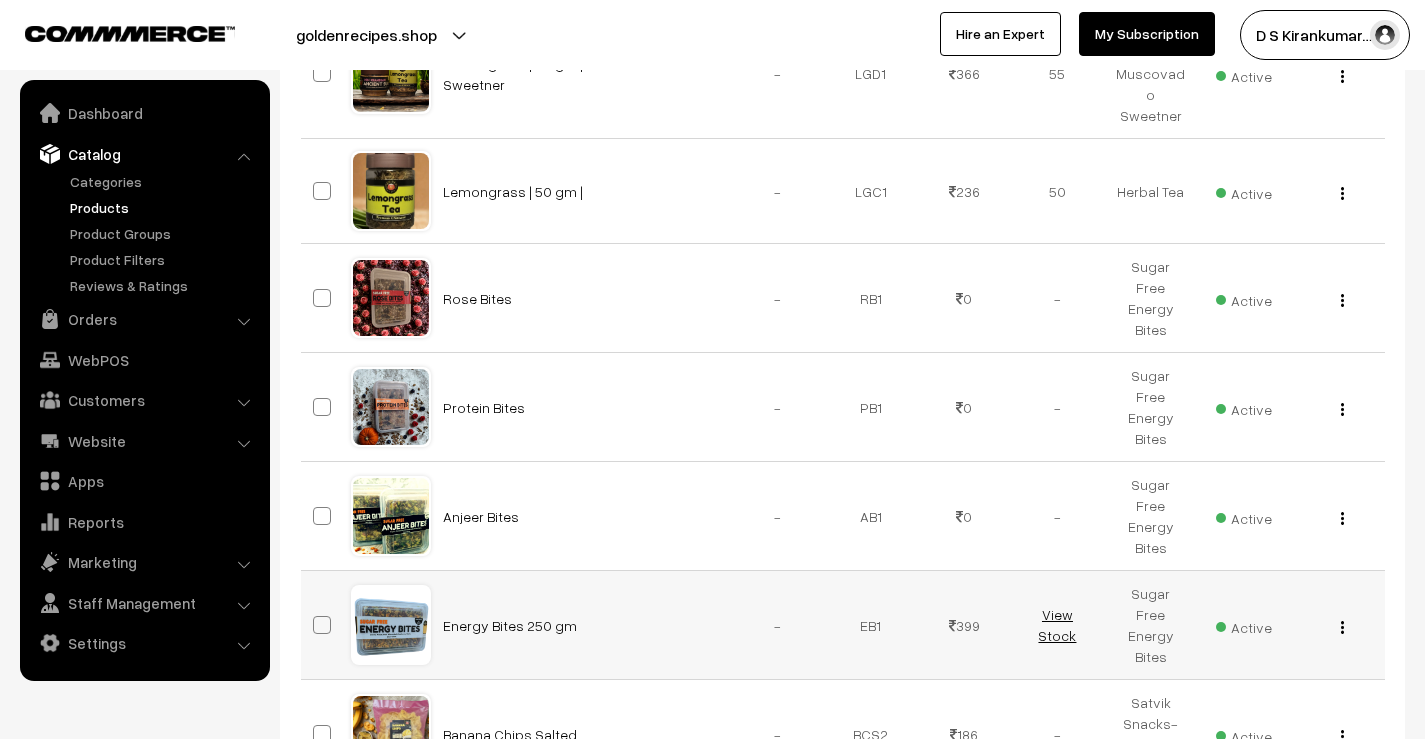 click on "View Stock" at bounding box center (1057, 625) 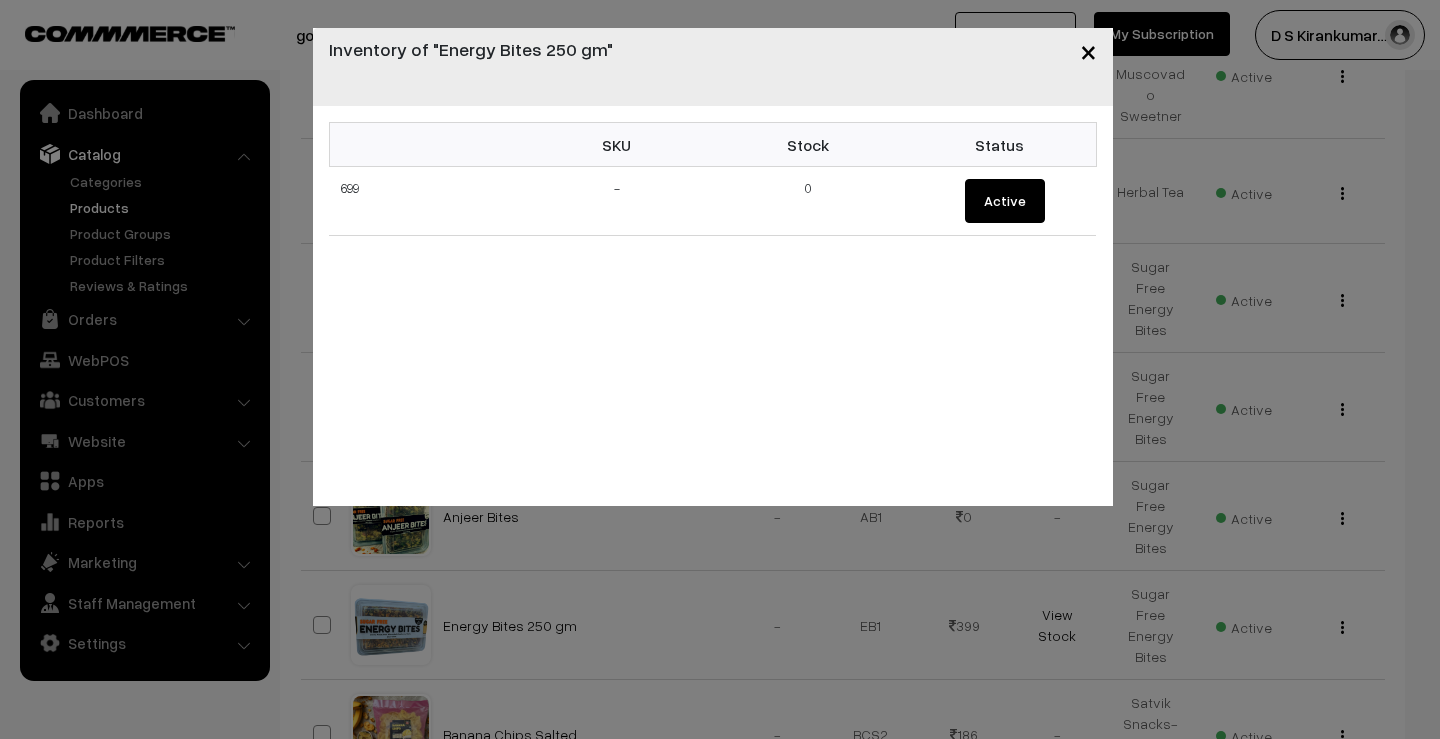 click on "×" at bounding box center (1088, 50) 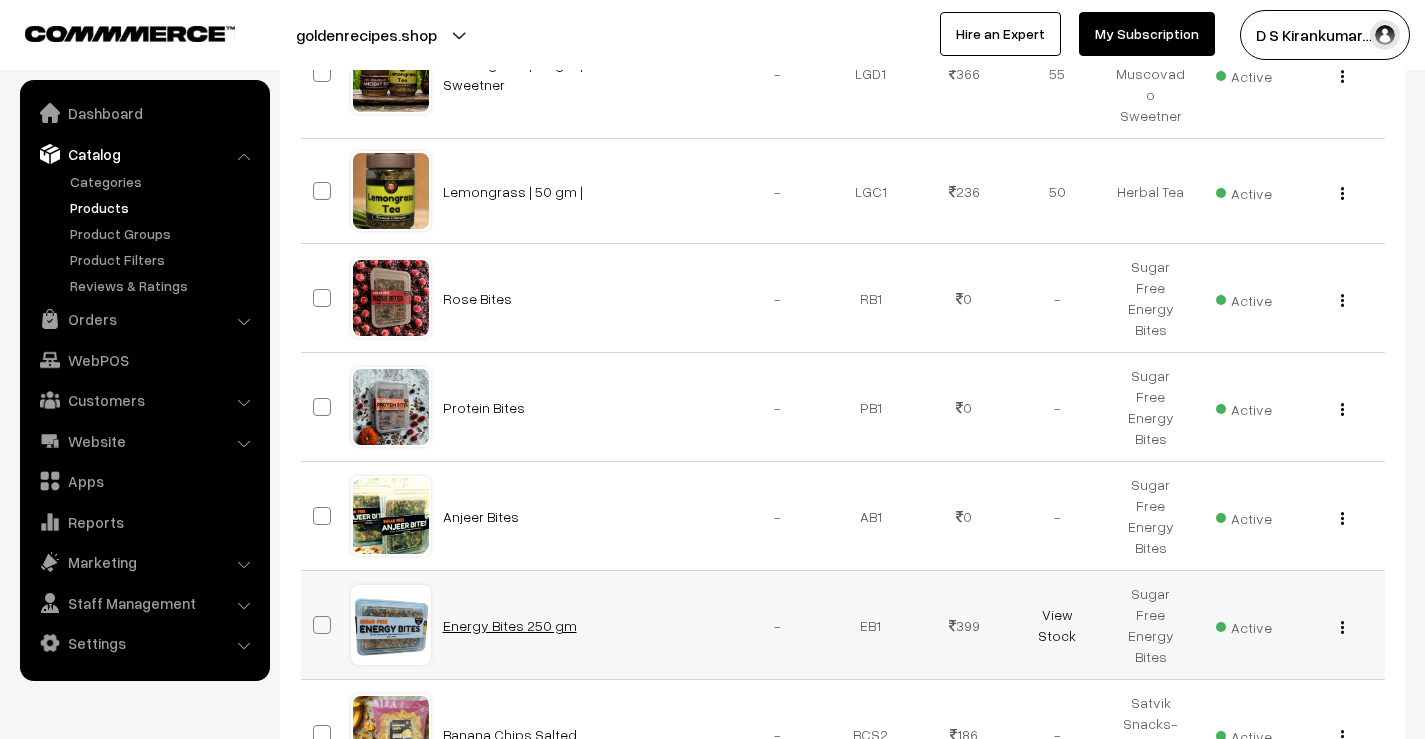 click on "Energy Bites  250 gm" at bounding box center (510, 625) 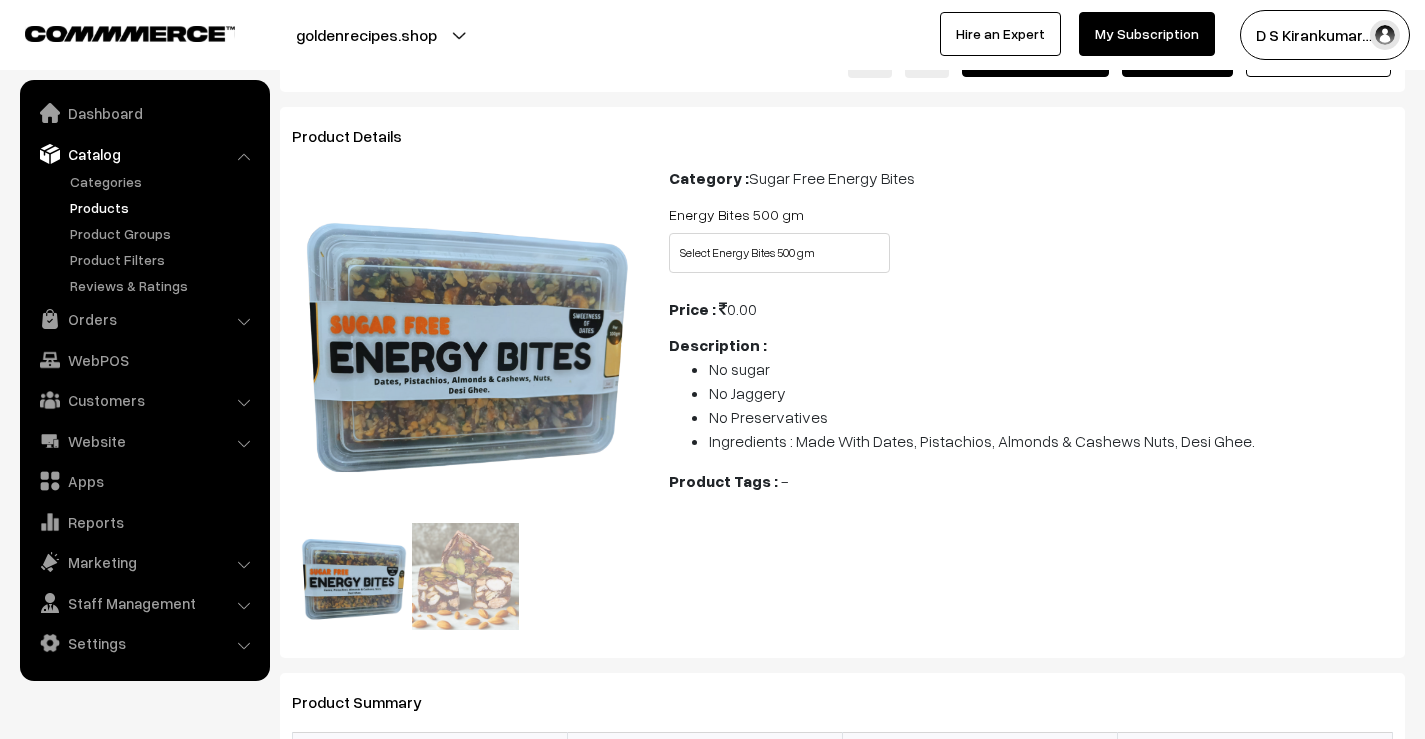 scroll, scrollTop: 0, scrollLeft: 0, axis: both 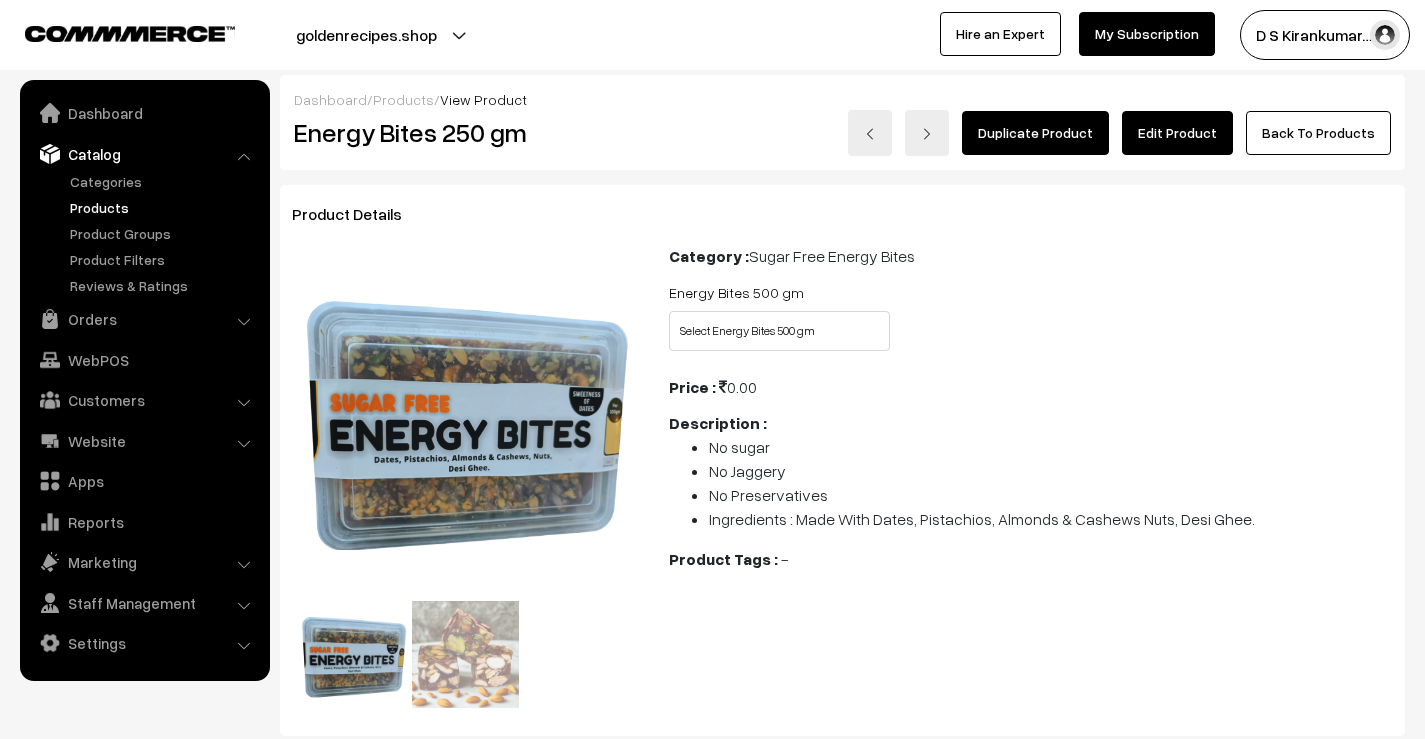 click on "Edit Product" at bounding box center (1177, 133) 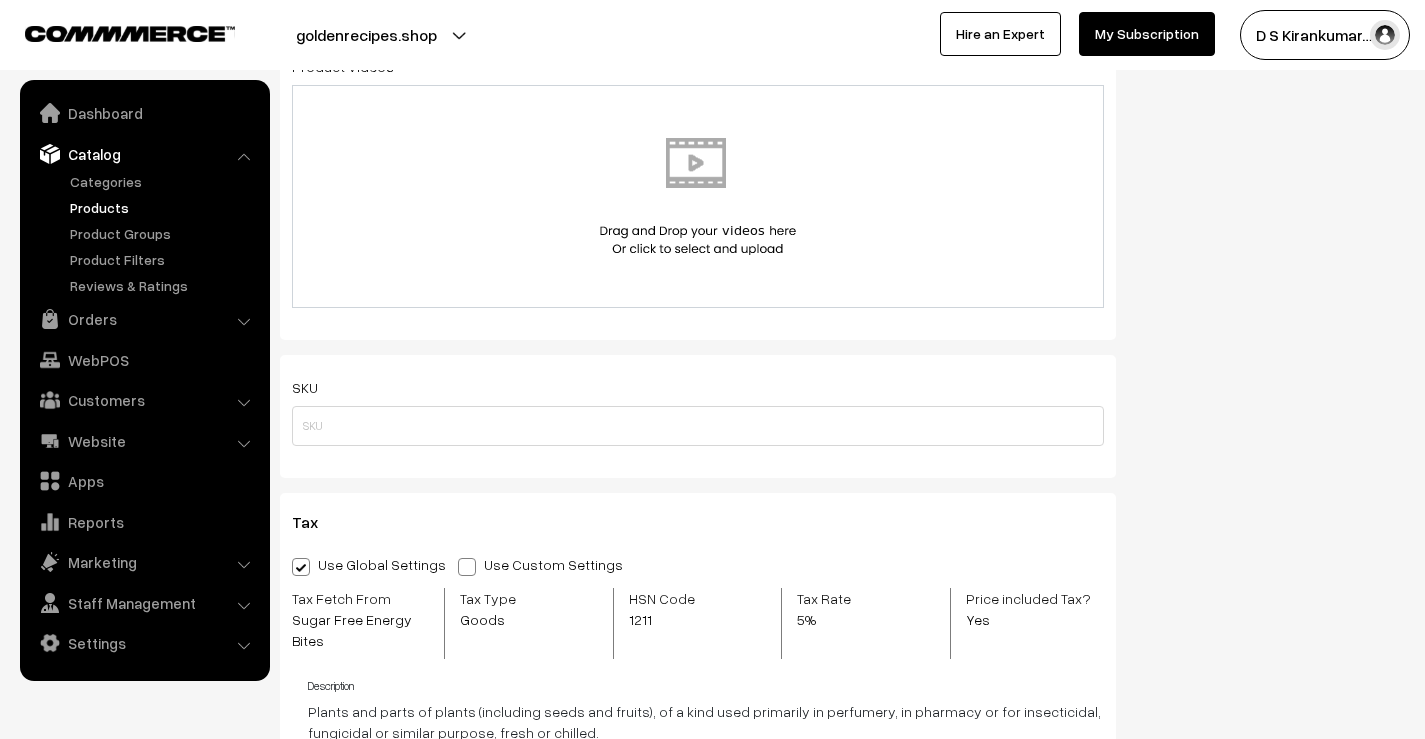 scroll, scrollTop: 1100, scrollLeft: 0, axis: vertical 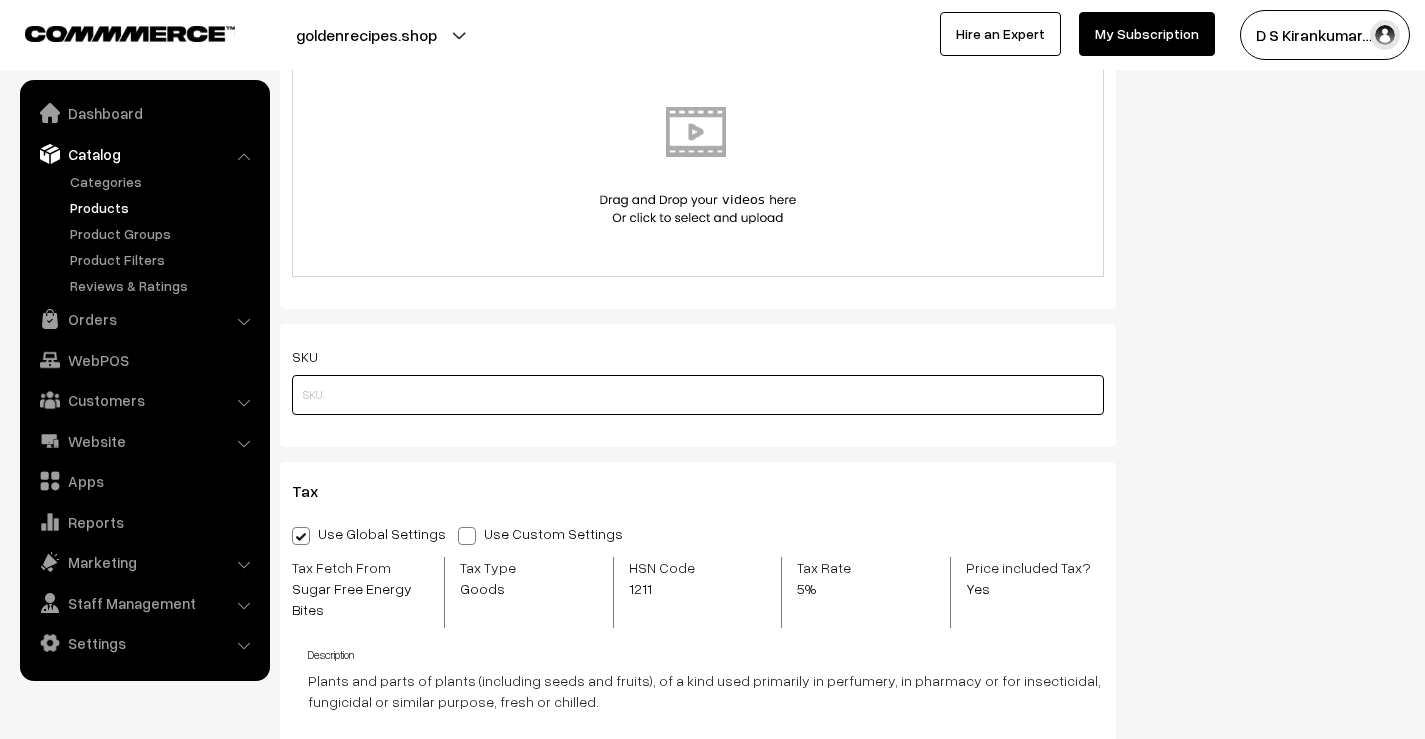 click at bounding box center (698, 395) 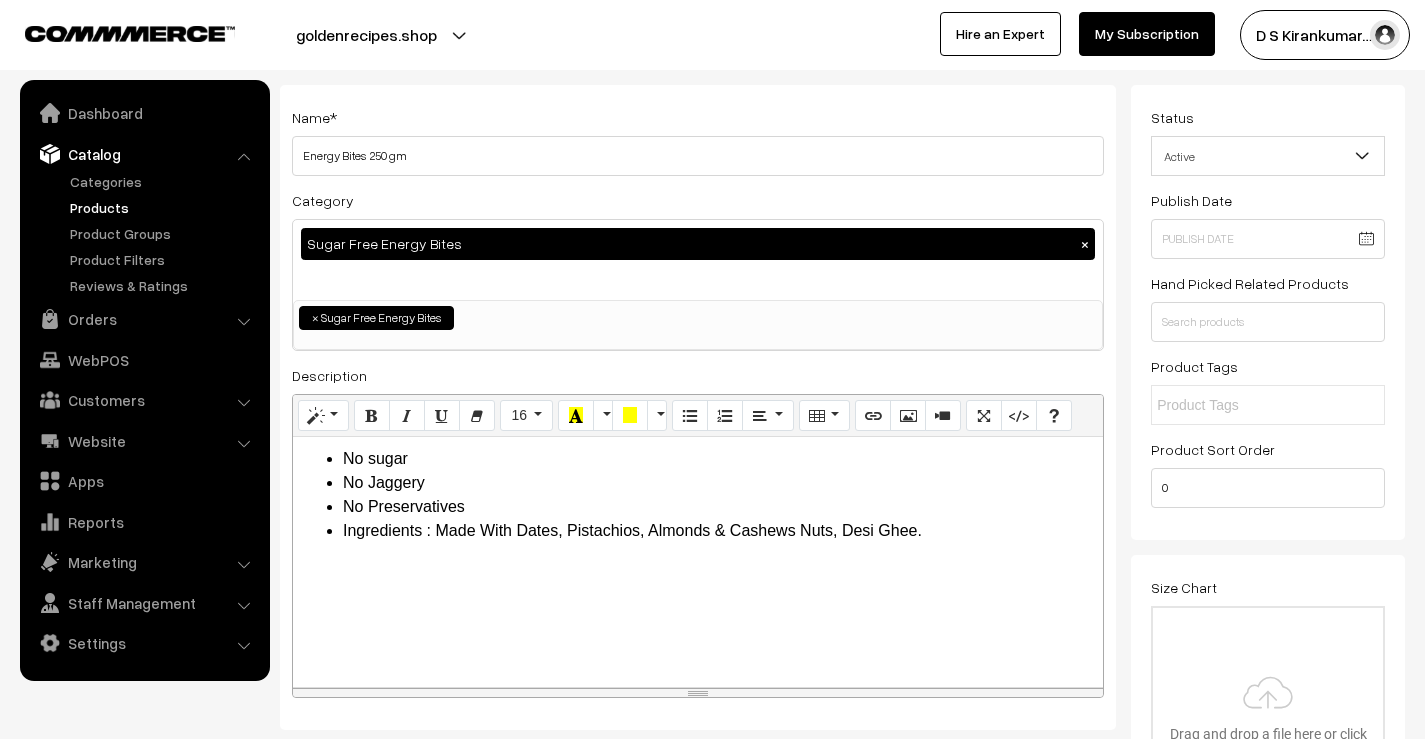 scroll, scrollTop: 0, scrollLeft: 0, axis: both 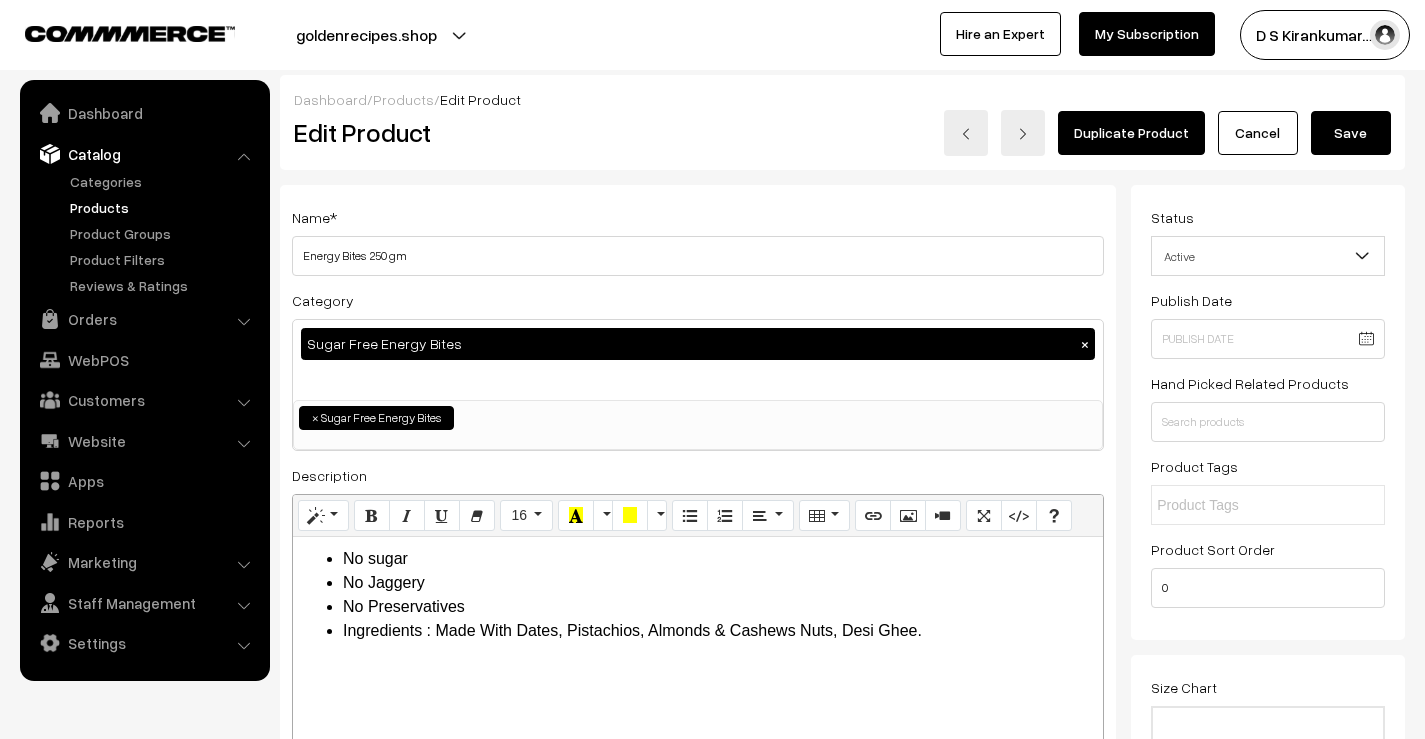 type on "50" 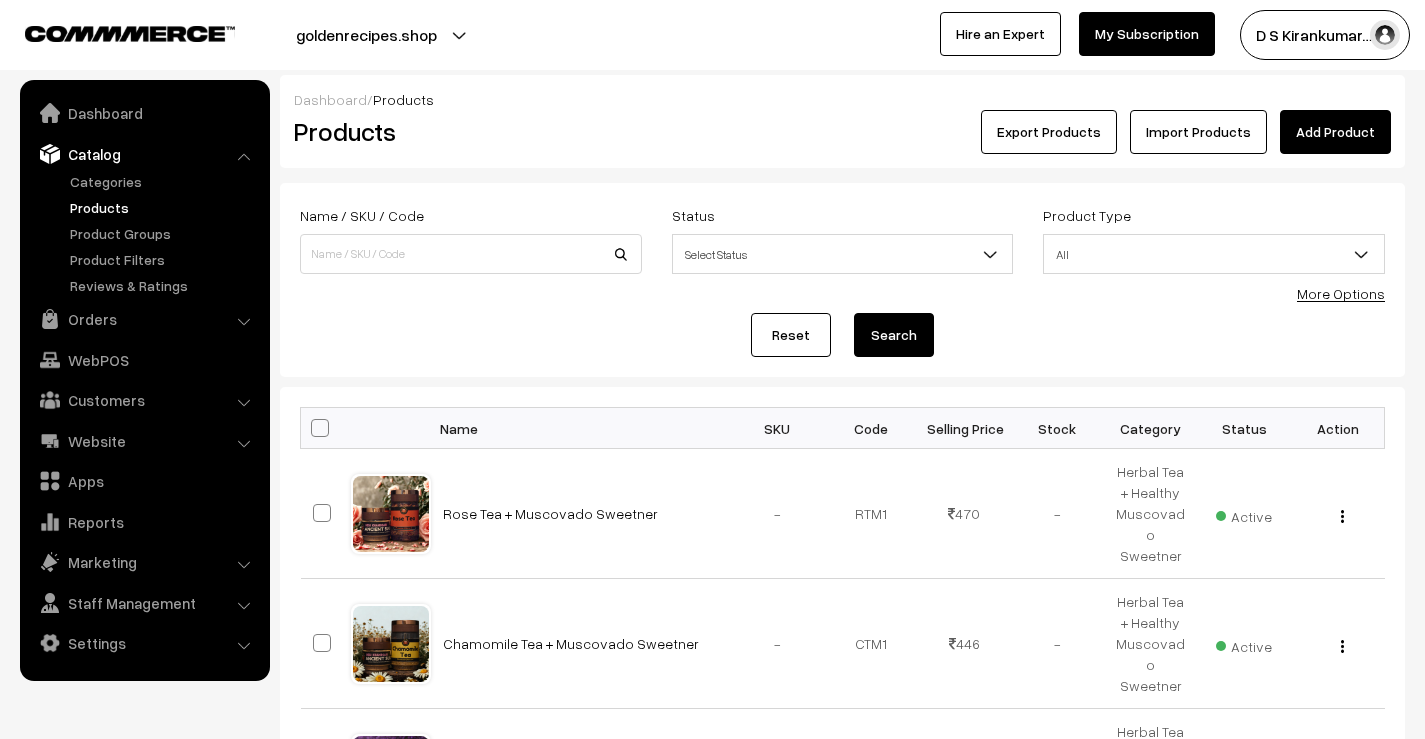 scroll, scrollTop: 0, scrollLeft: 0, axis: both 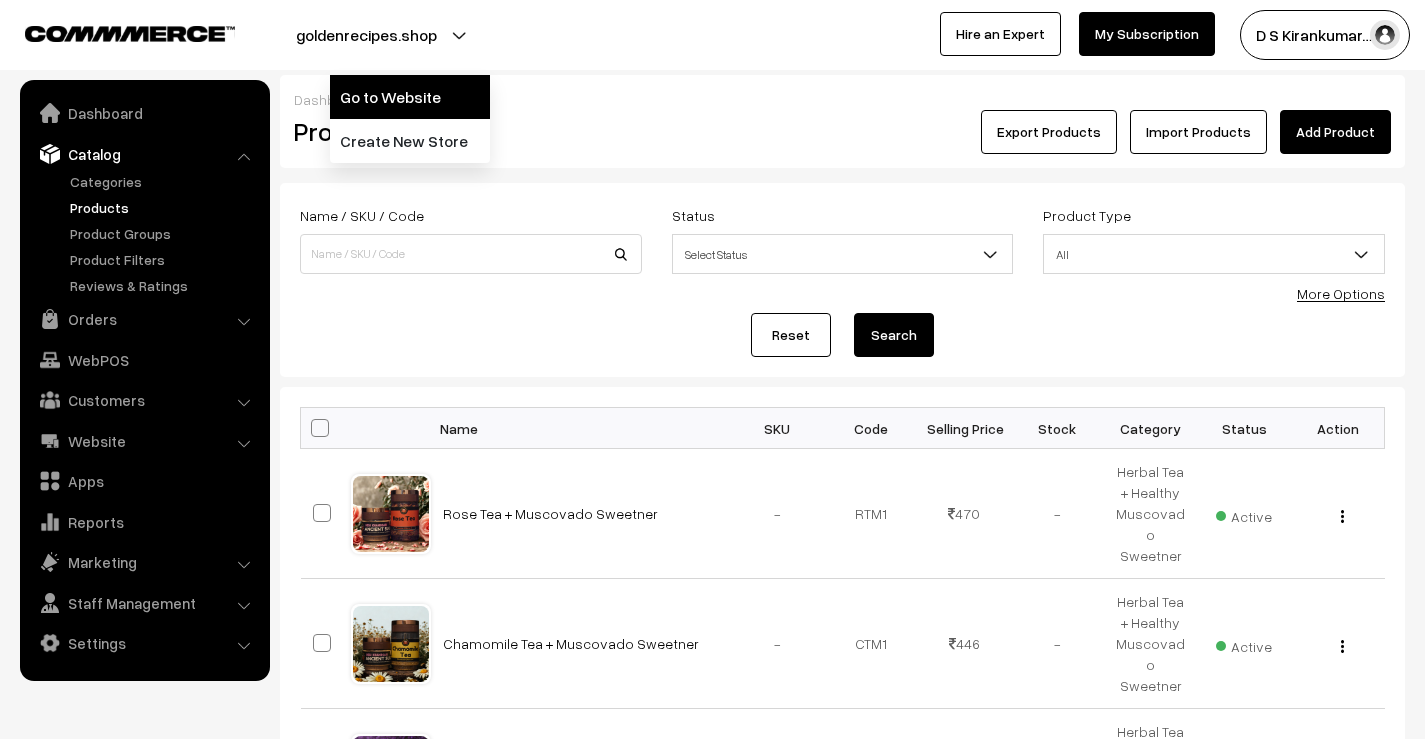 click on "Go to Website" at bounding box center (410, 97) 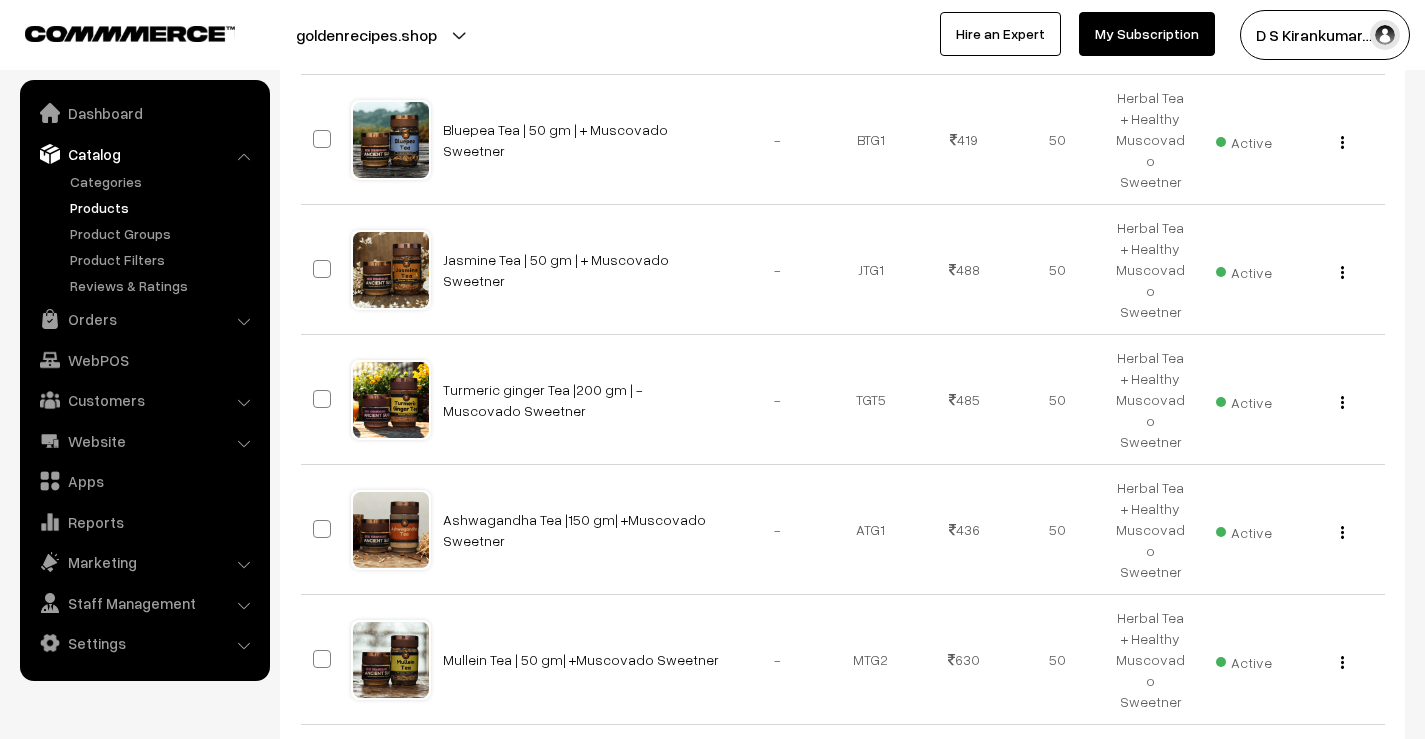 scroll, scrollTop: 1051, scrollLeft: 0, axis: vertical 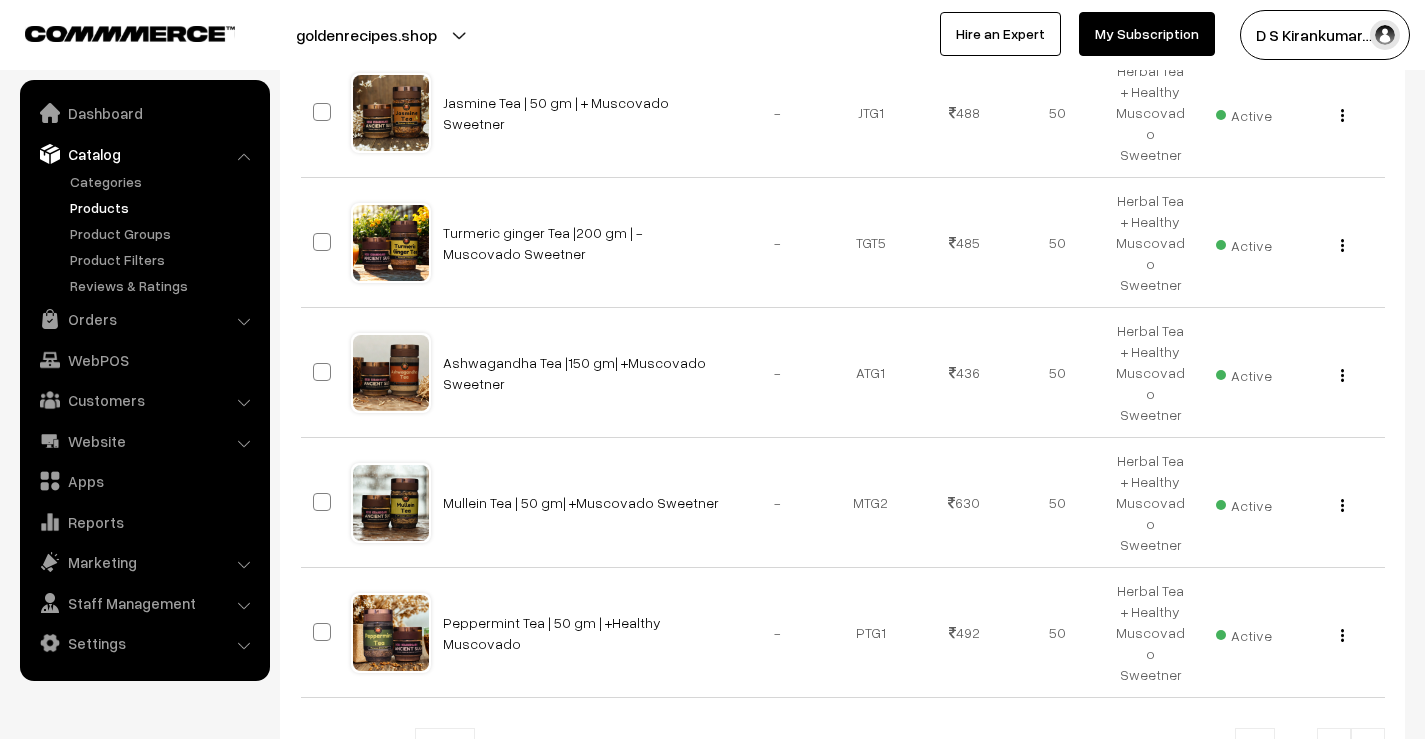 click at bounding box center (1368, 748) 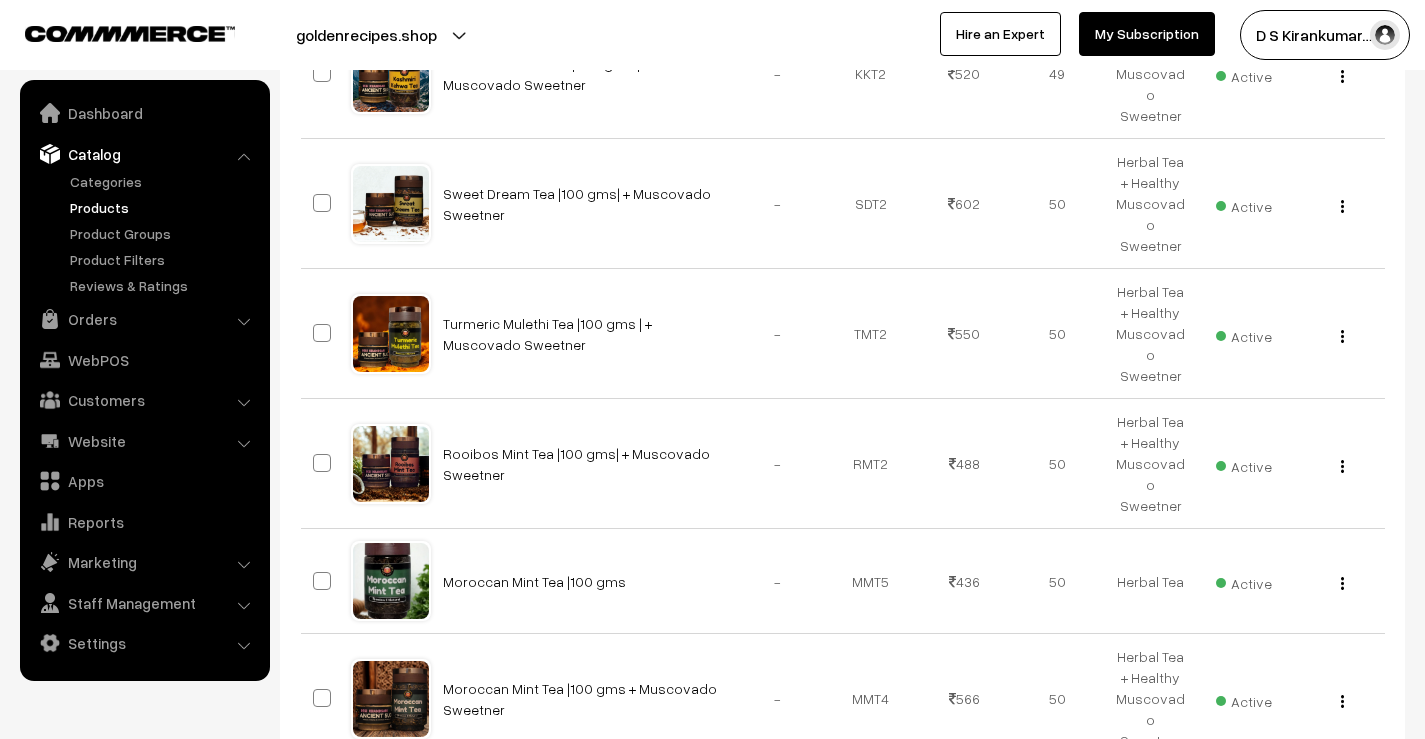 scroll, scrollTop: 1000, scrollLeft: 0, axis: vertical 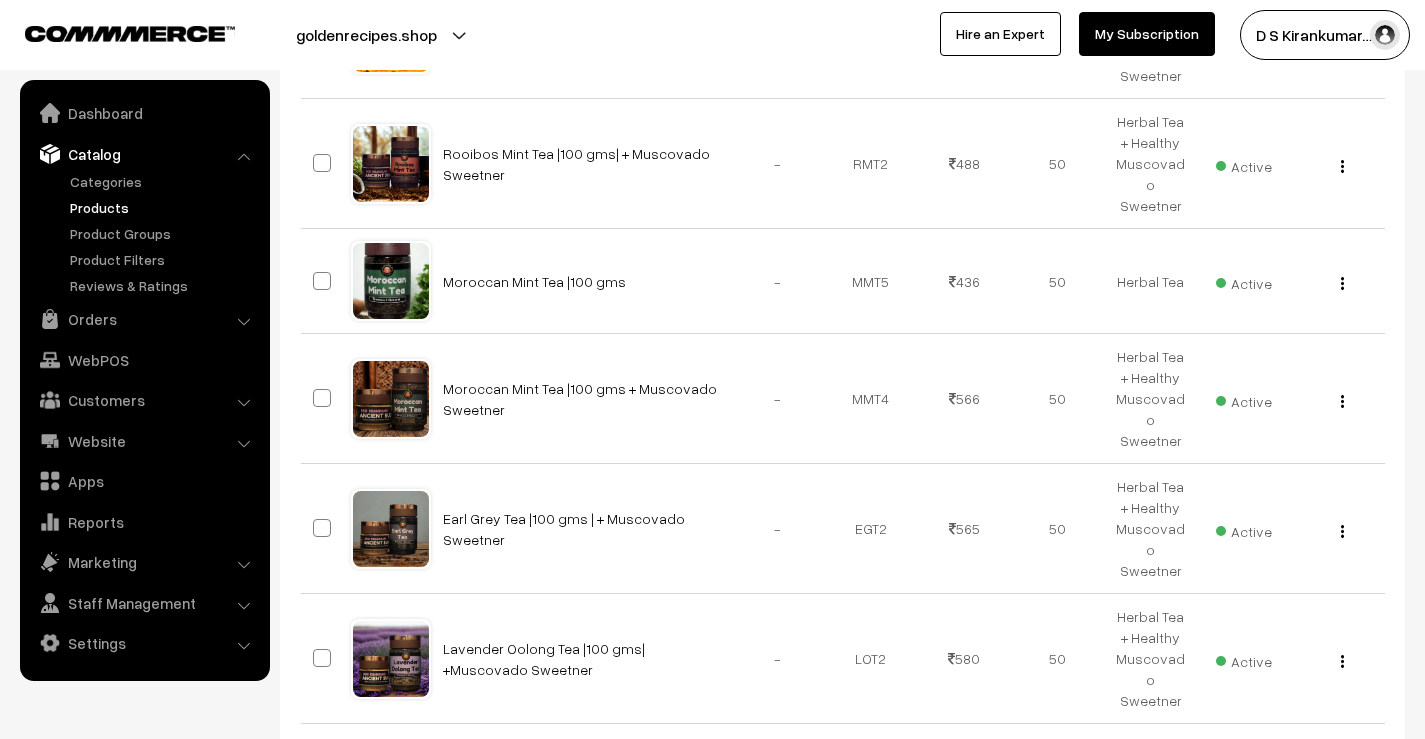 click at bounding box center [1368, 774] 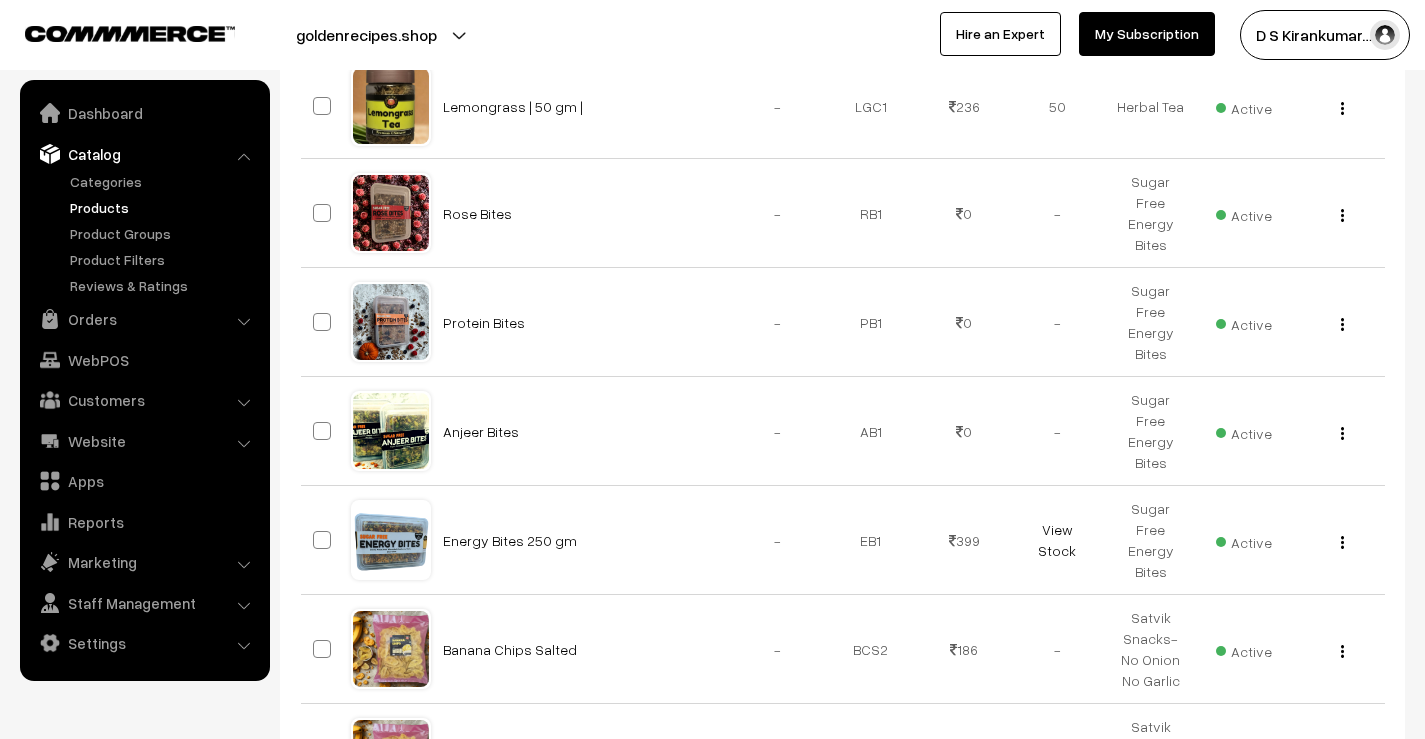 scroll, scrollTop: 800, scrollLeft: 0, axis: vertical 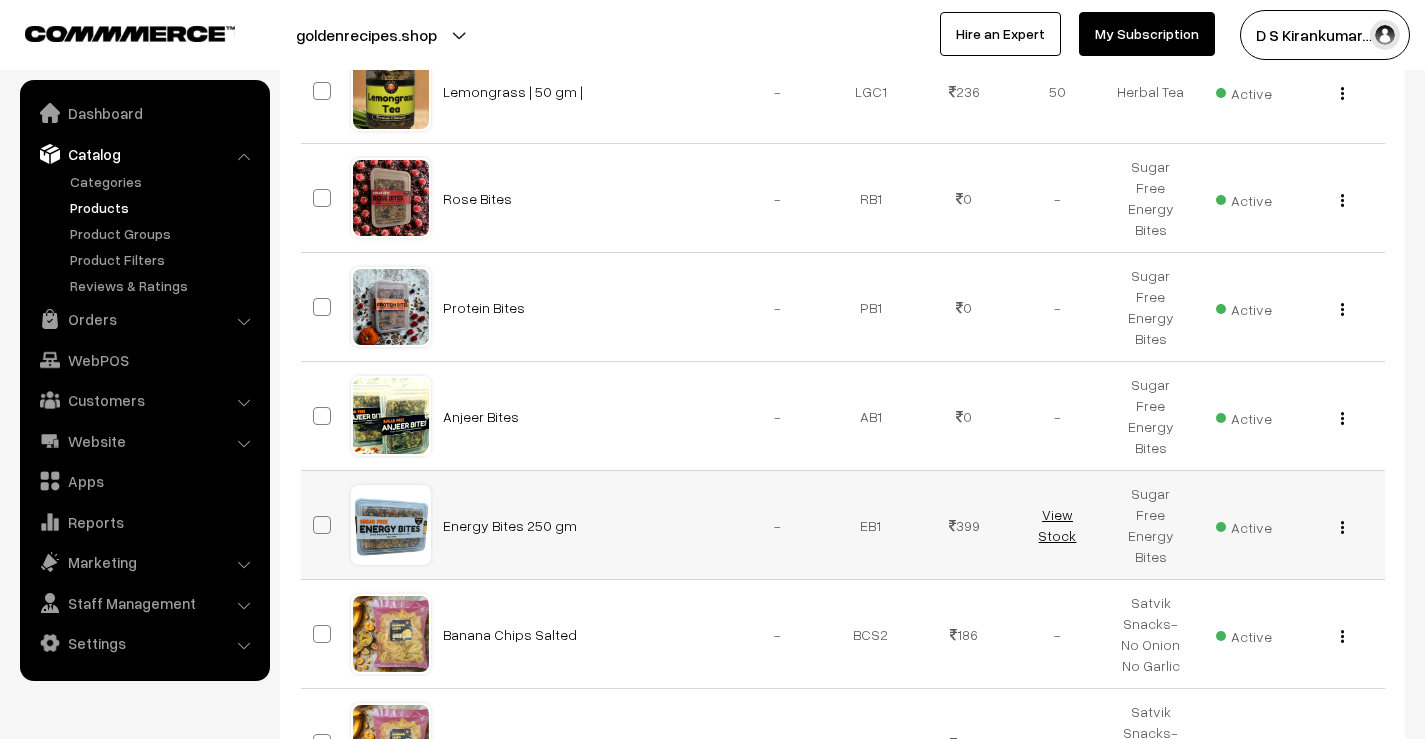 click on "View Stock" at bounding box center (1057, 525) 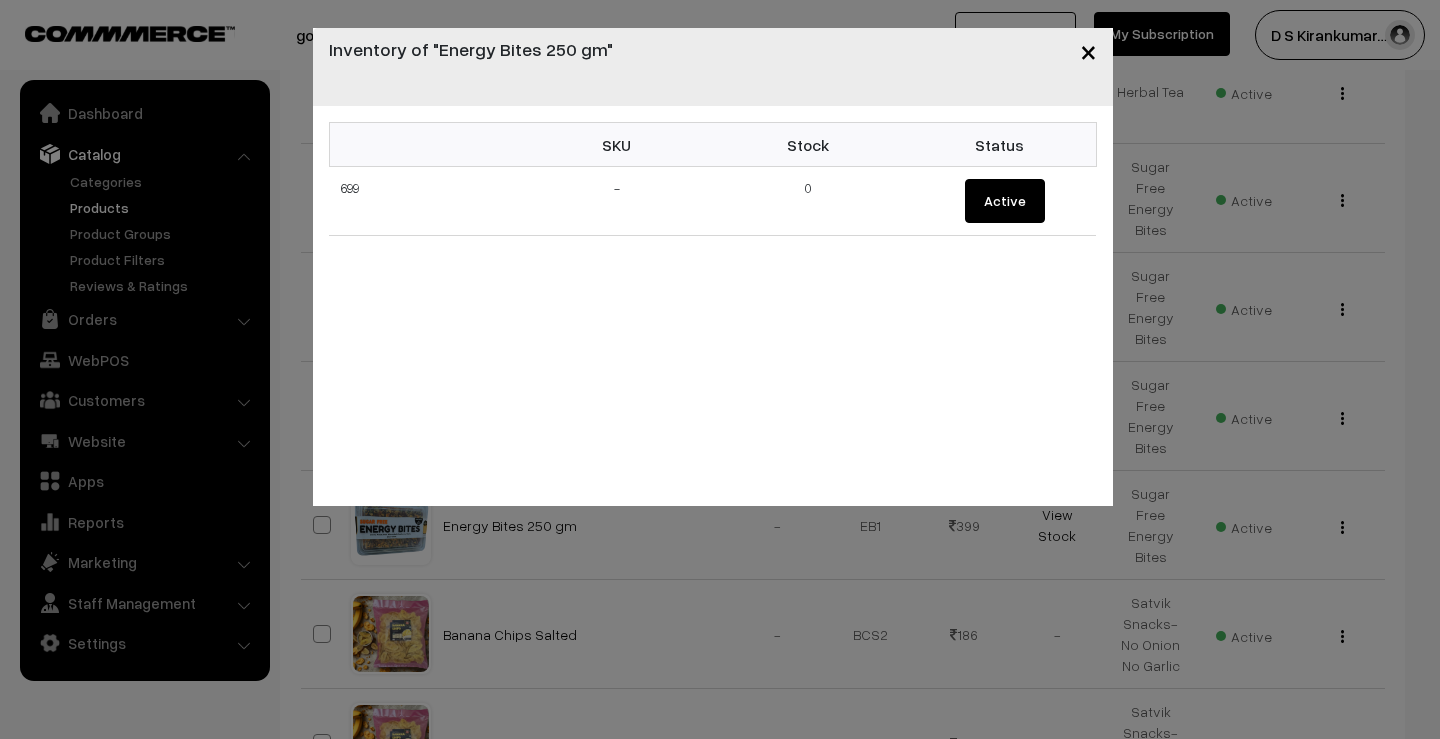 click on "×" at bounding box center [1088, 50] 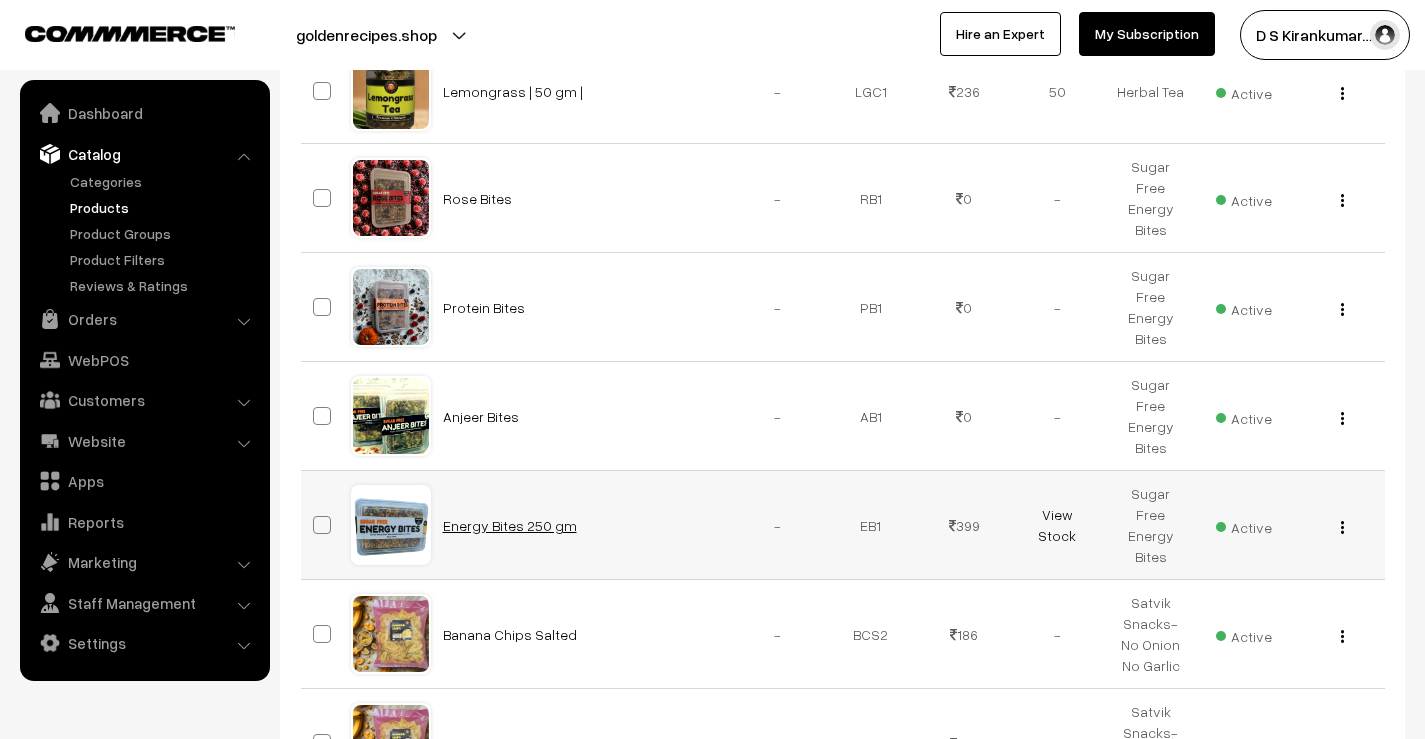 click on "Energy Bites  250 gm" at bounding box center (510, 525) 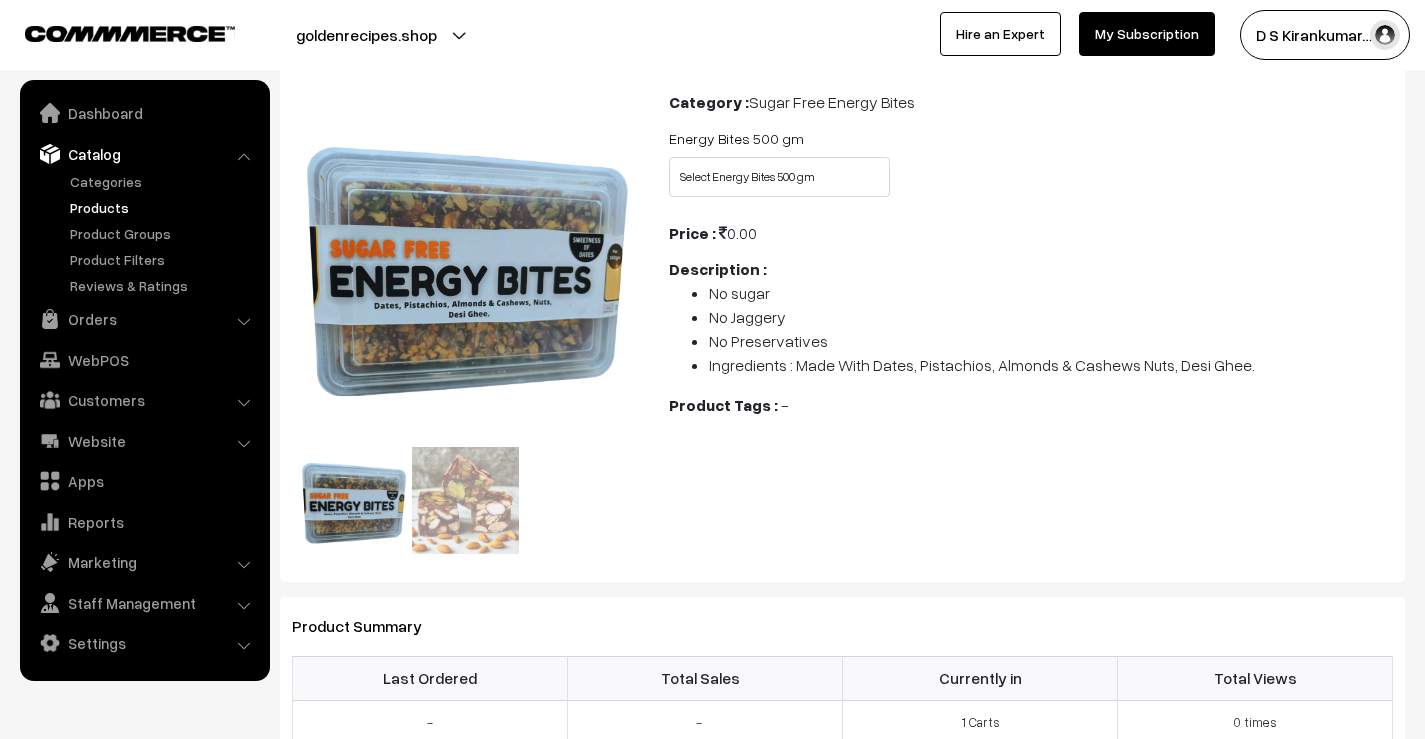 scroll, scrollTop: 0, scrollLeft: 0, axis: both 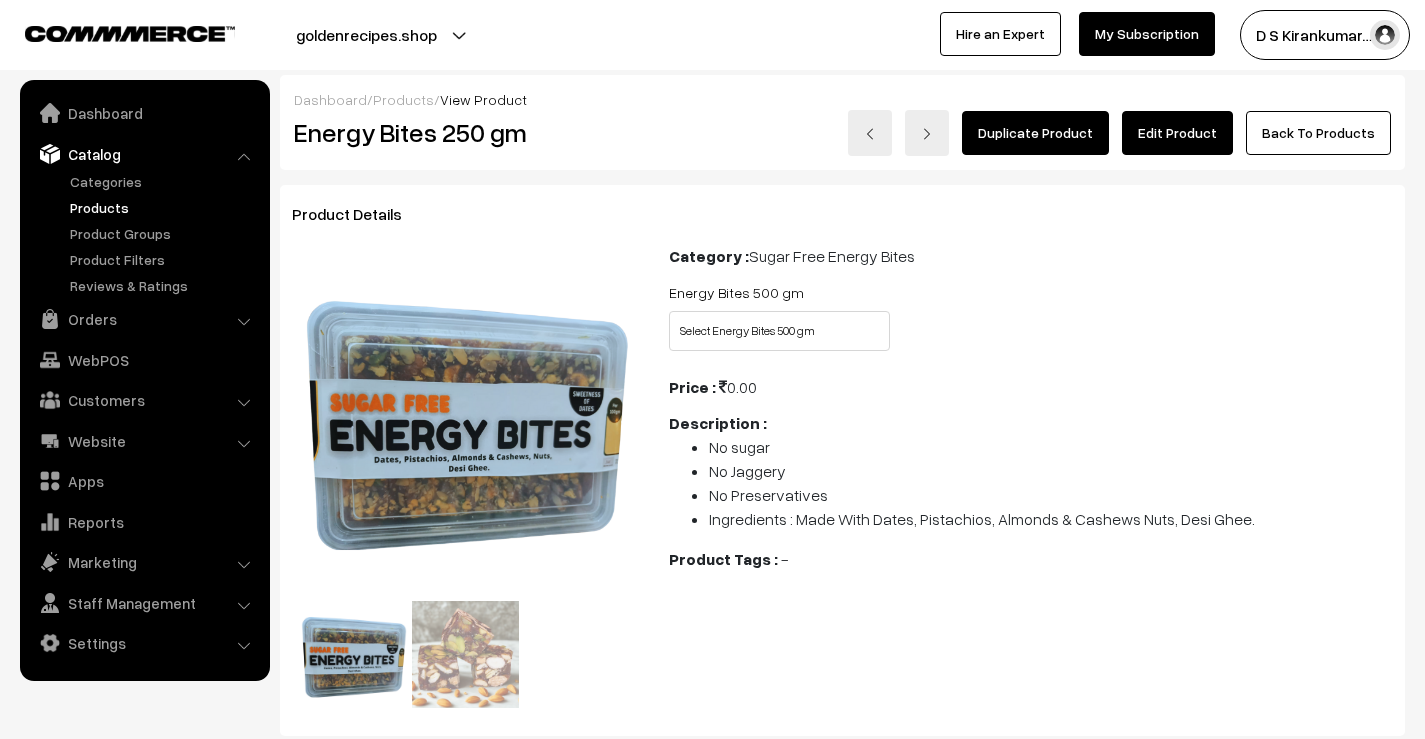 click on "Edit Product" at bounding box center [1177, 133] 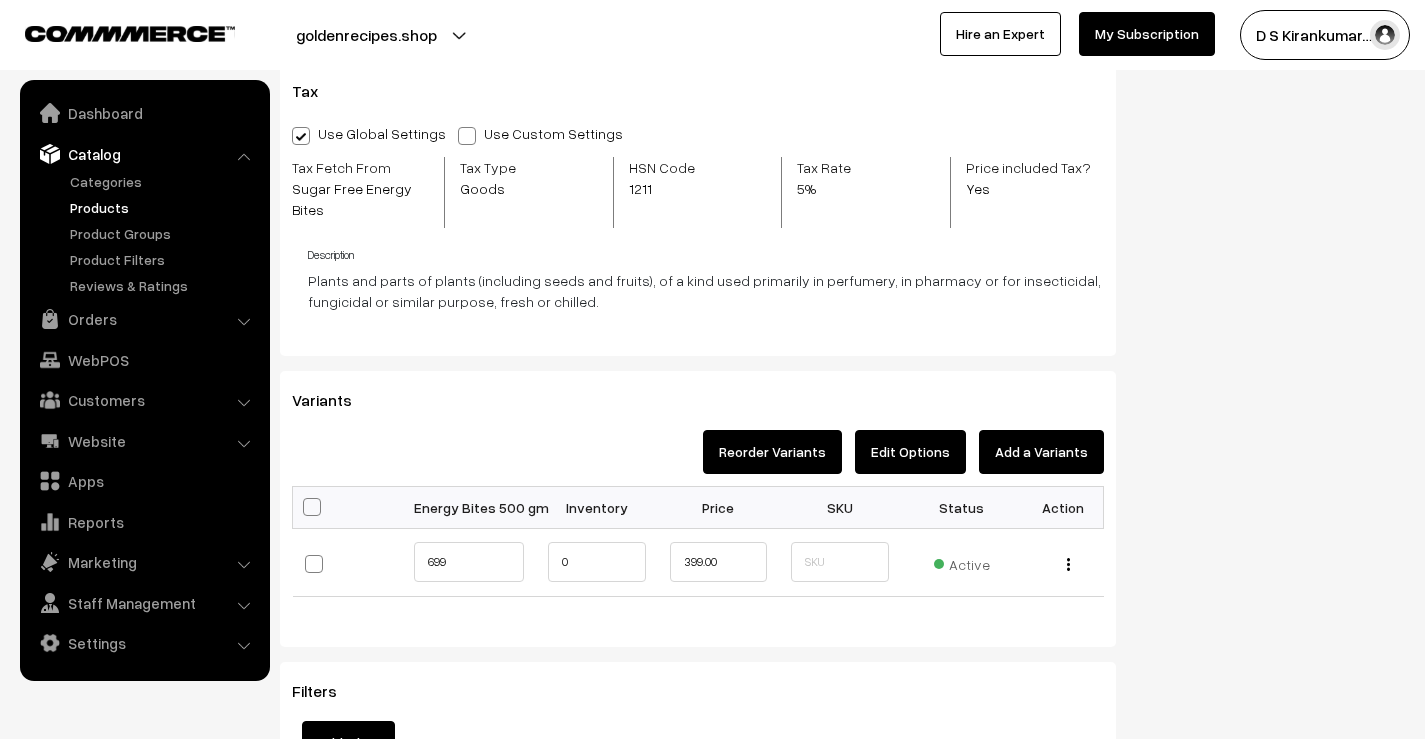 scroll, scrollTop: 1700, scrollLeft: 0, axis: vertical 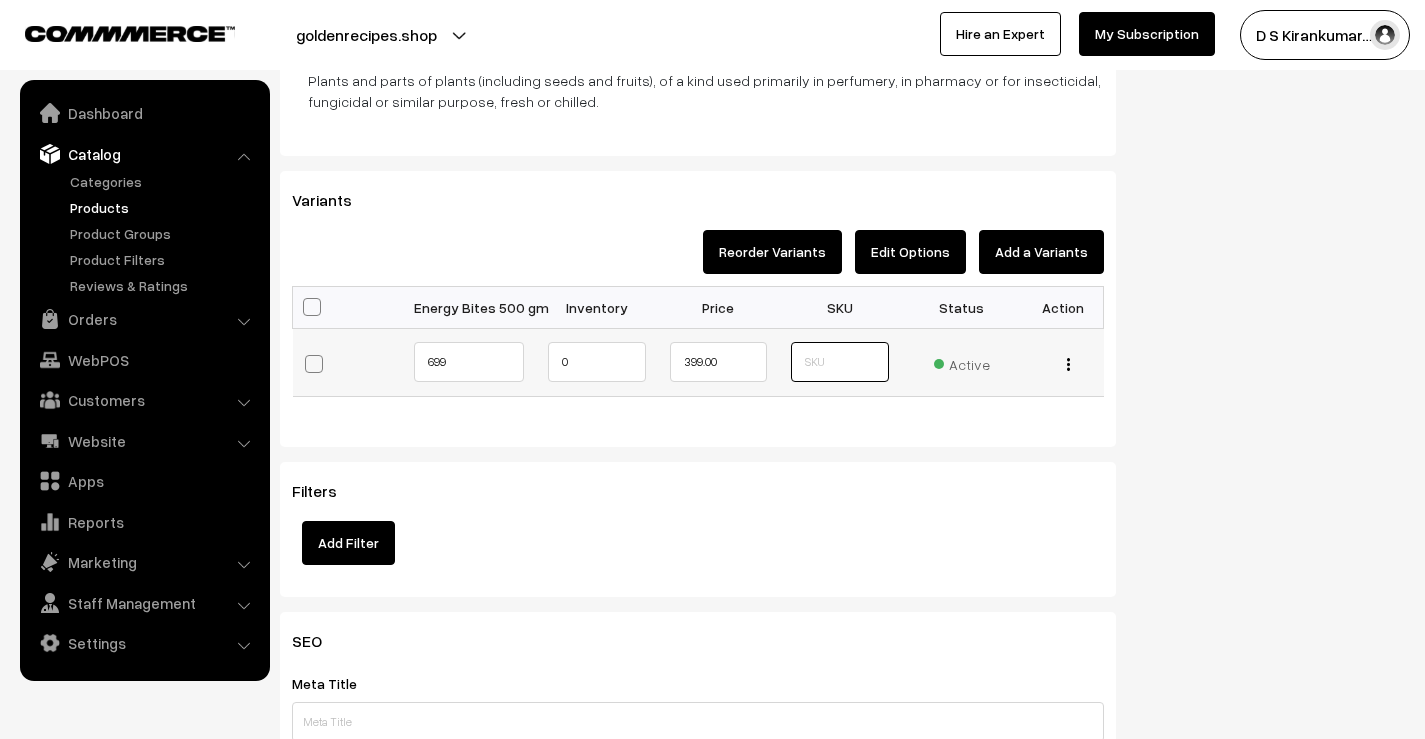 click at bounding box center [840, 362] 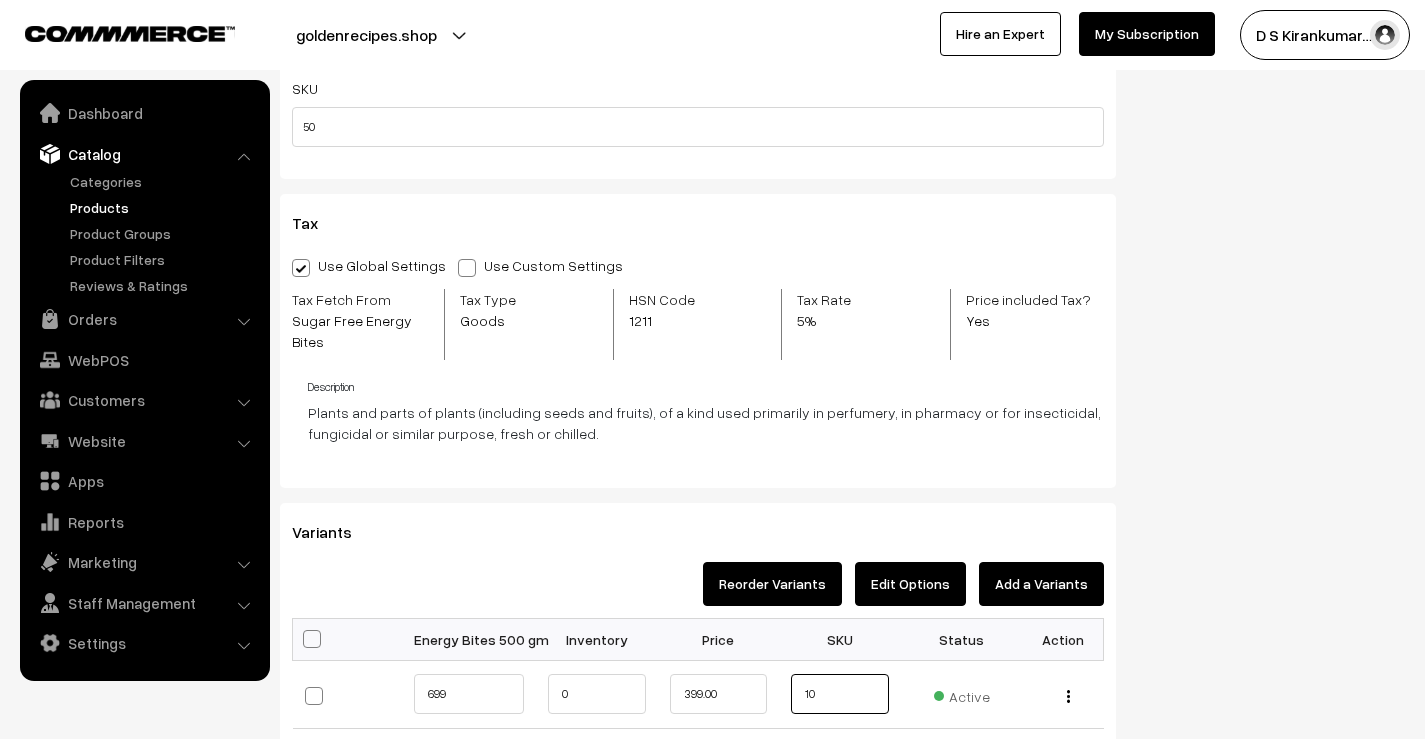 scroll, scrollTop: 1600, scrollLeft: 0, axis: vertical 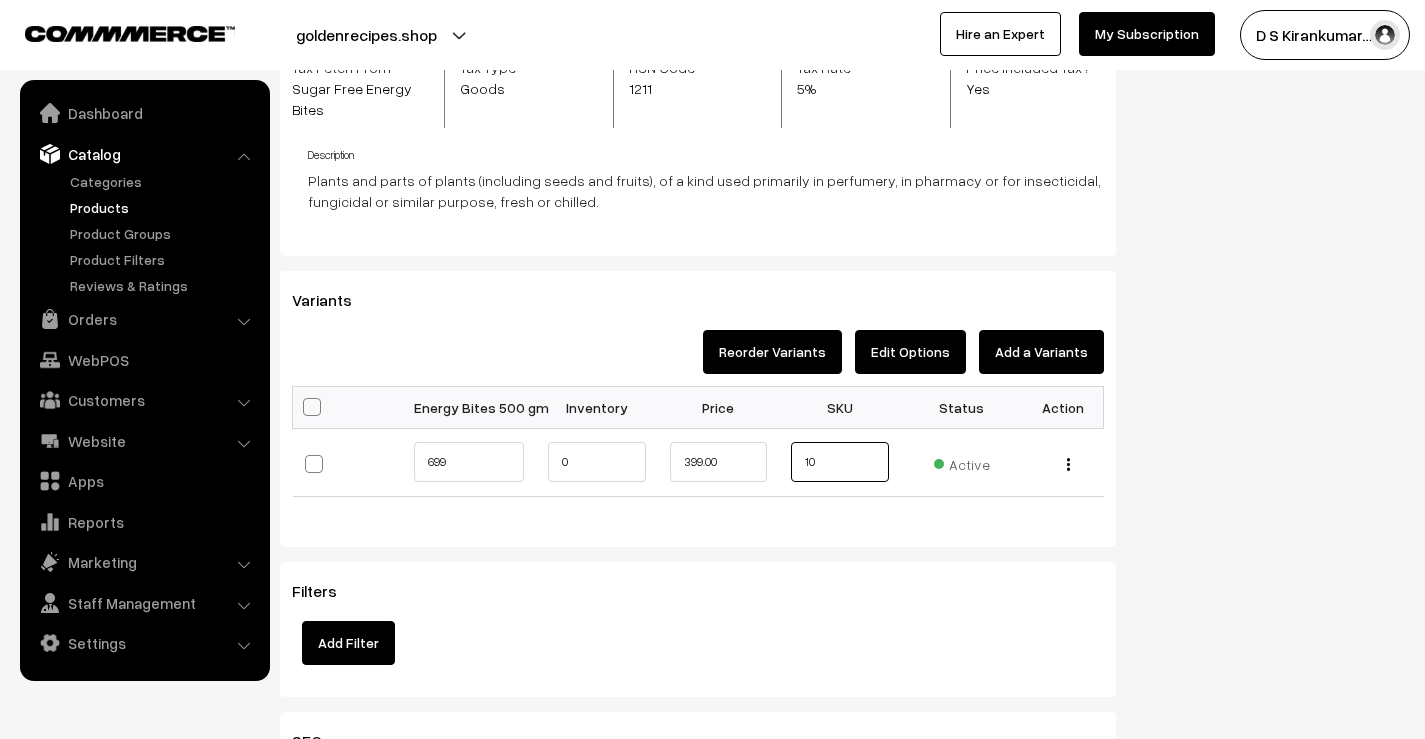 type on "1" 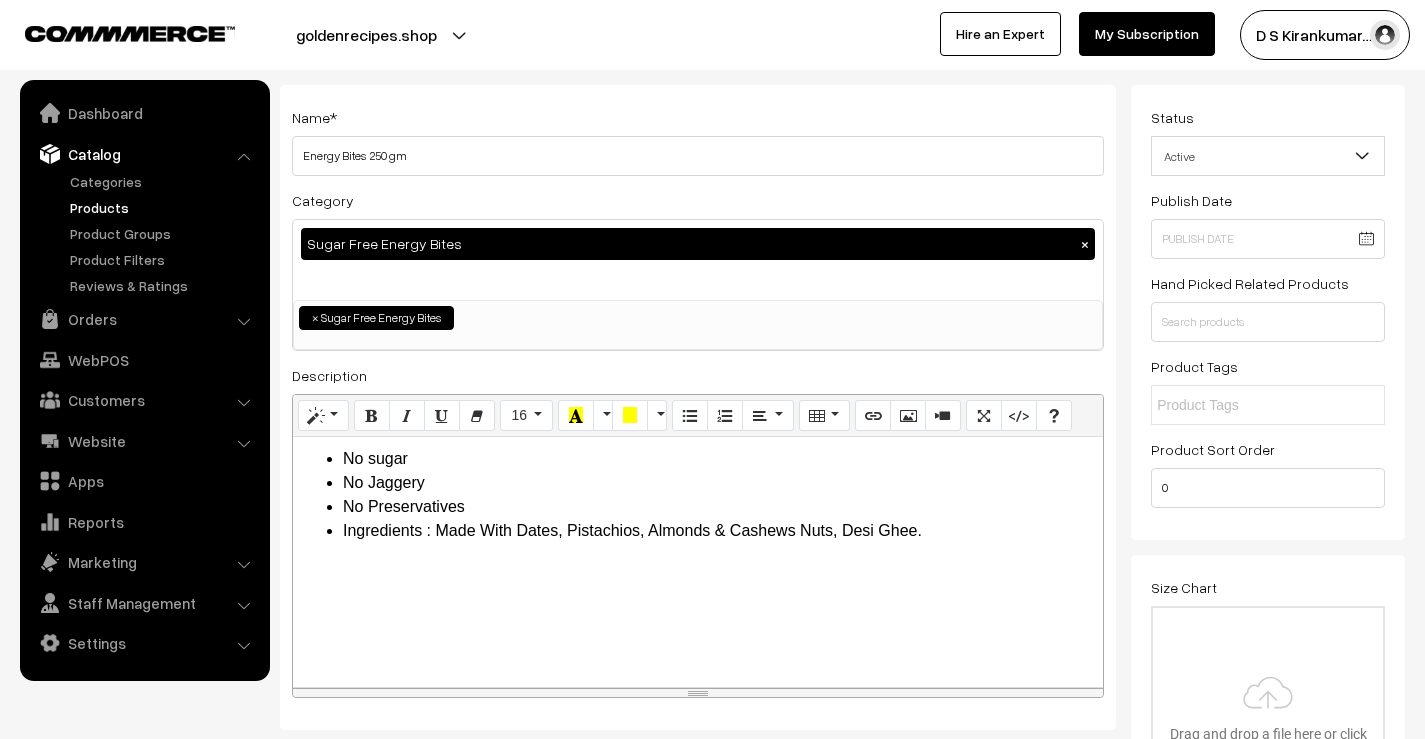 scroll, scrollTop: 0, scrollLeft: 0, axis: both 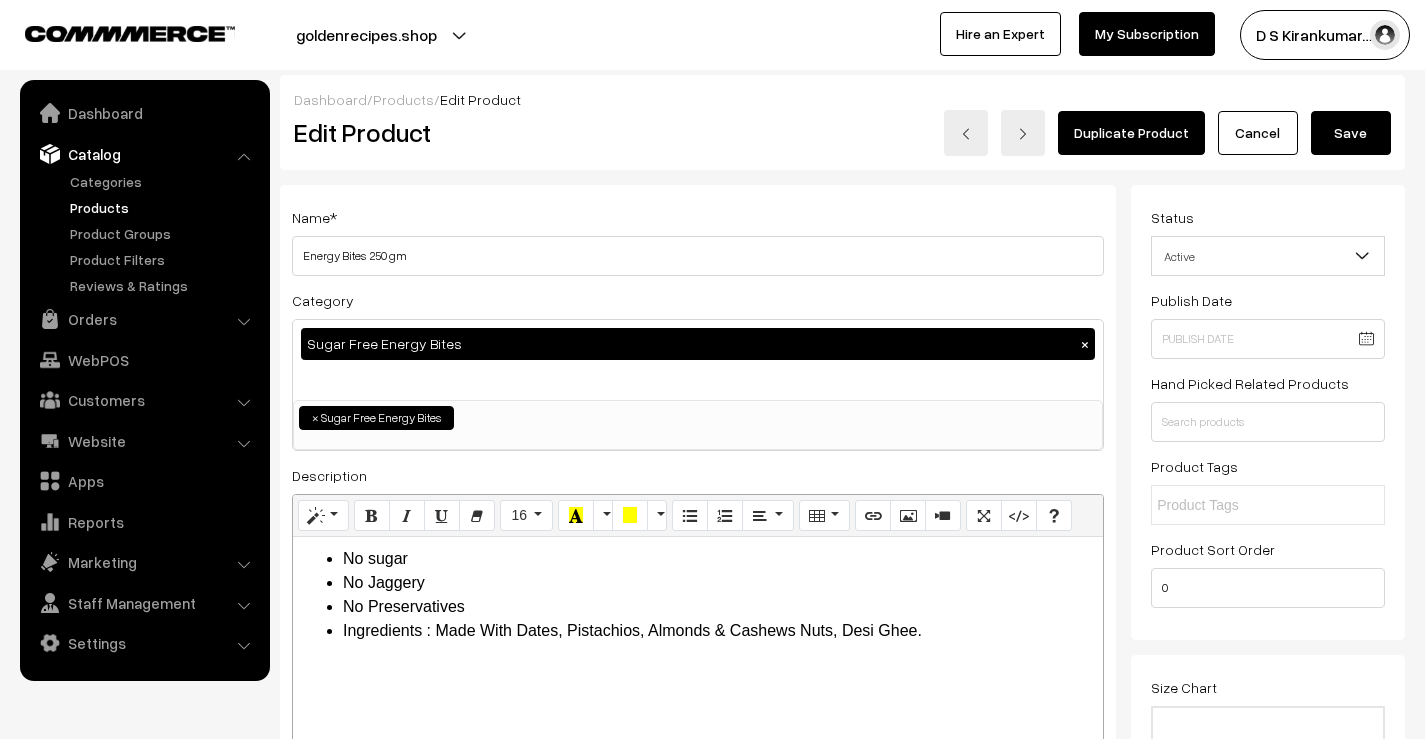 type on "50" 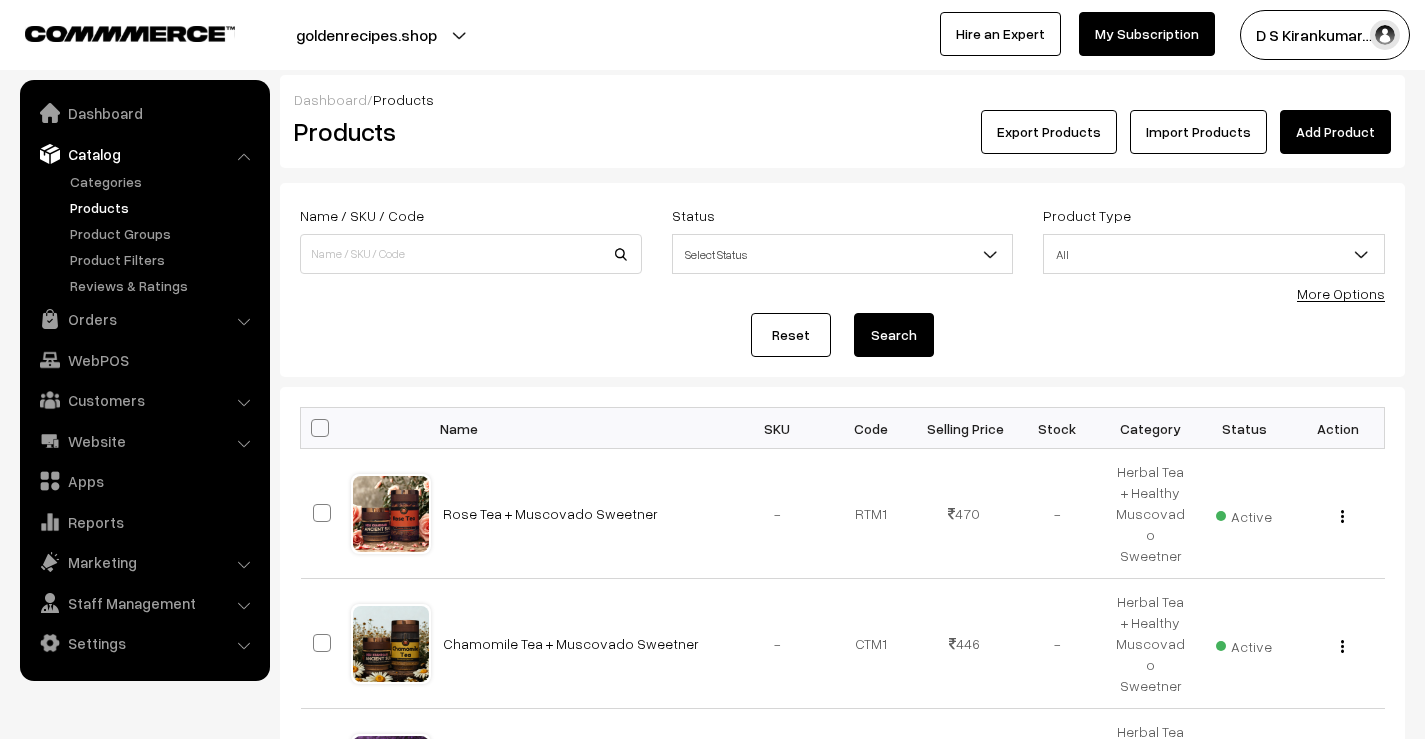 scroll, scrollTop: 0, scrollLeft: 0, axis: both 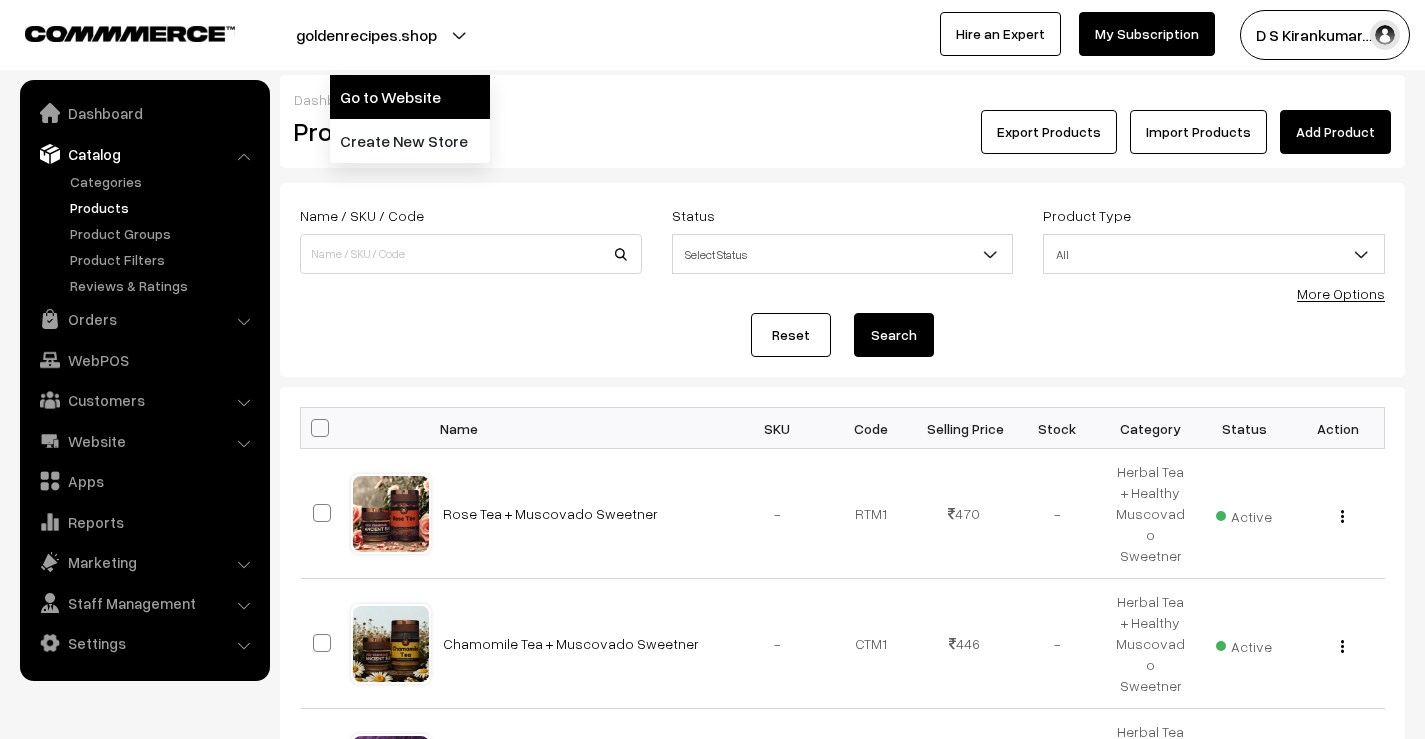 click on "Go to Website" at bounding box center (410, 97) 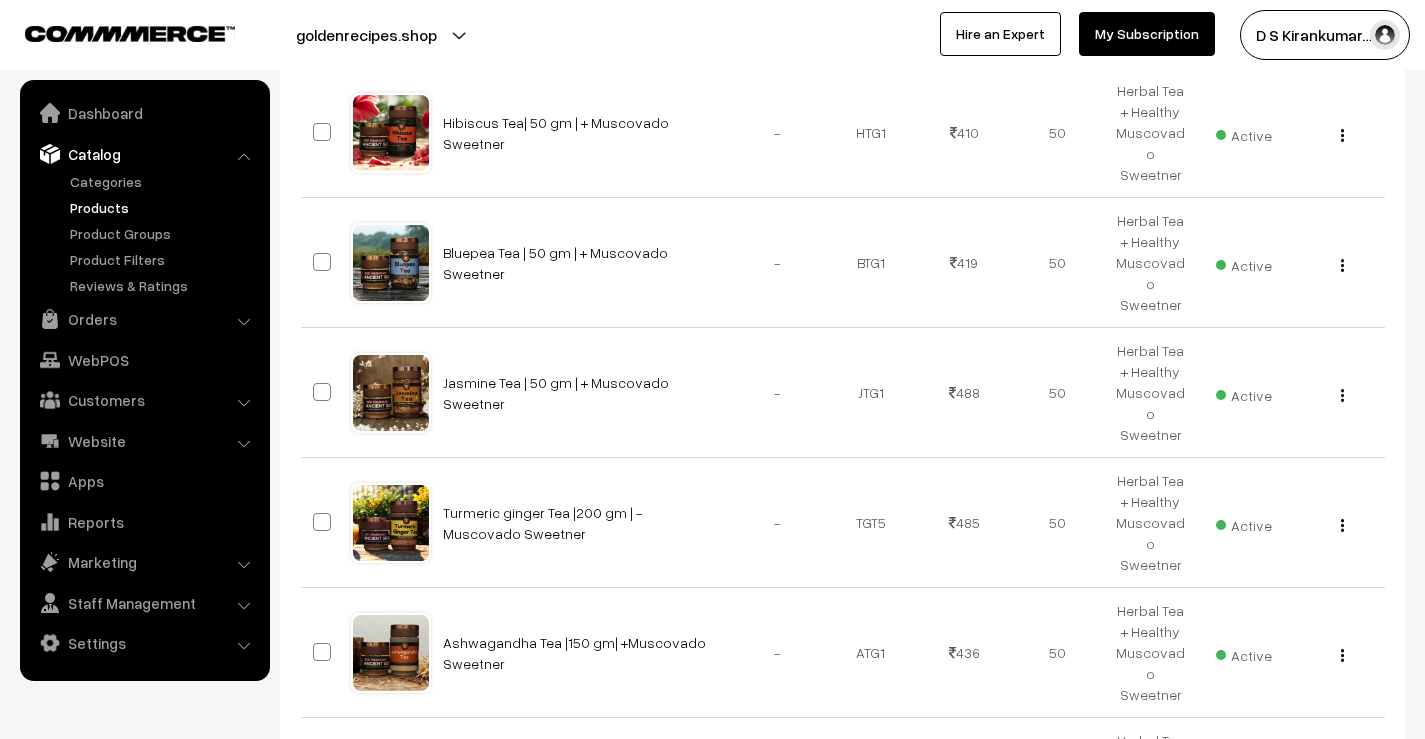 scroll, scrollTop: 1000, scrollLeft: 0, axis: vertical 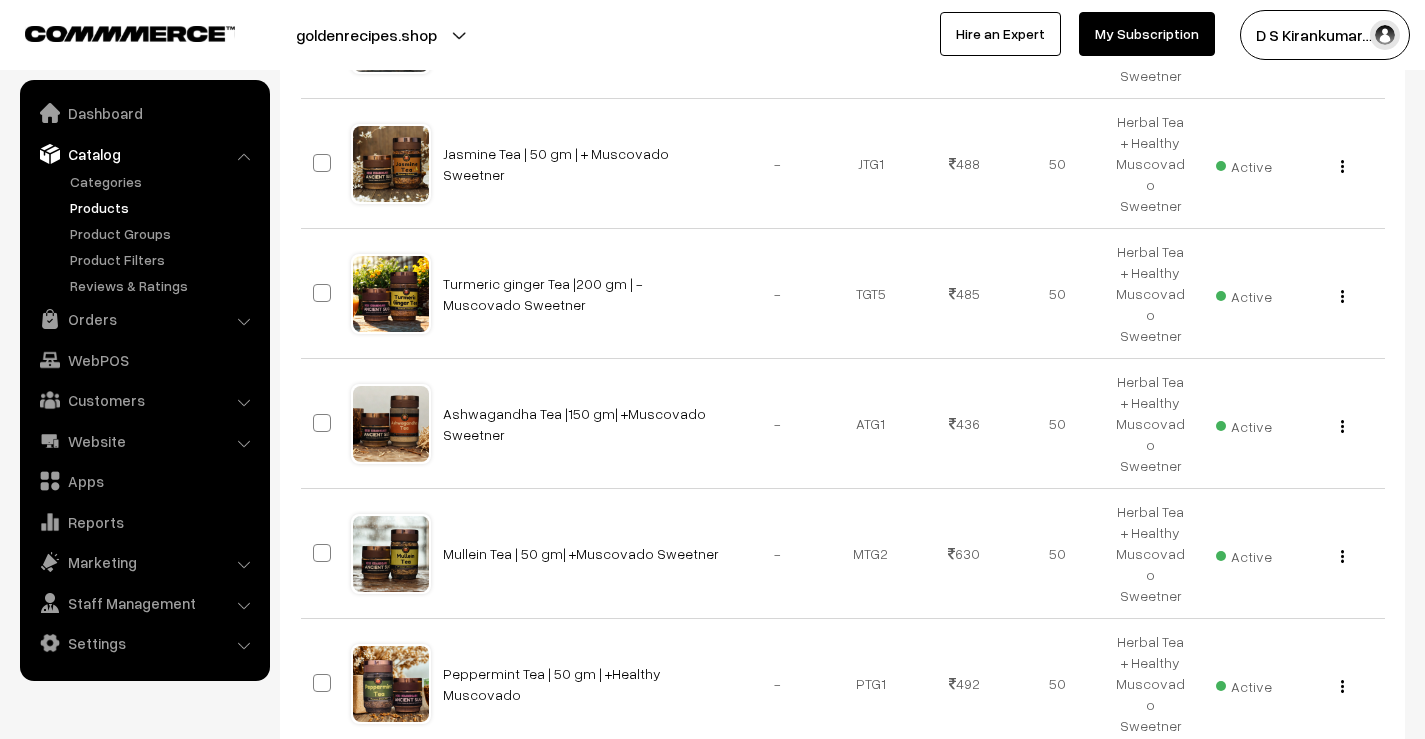 click at bounding box center (1368, 801) 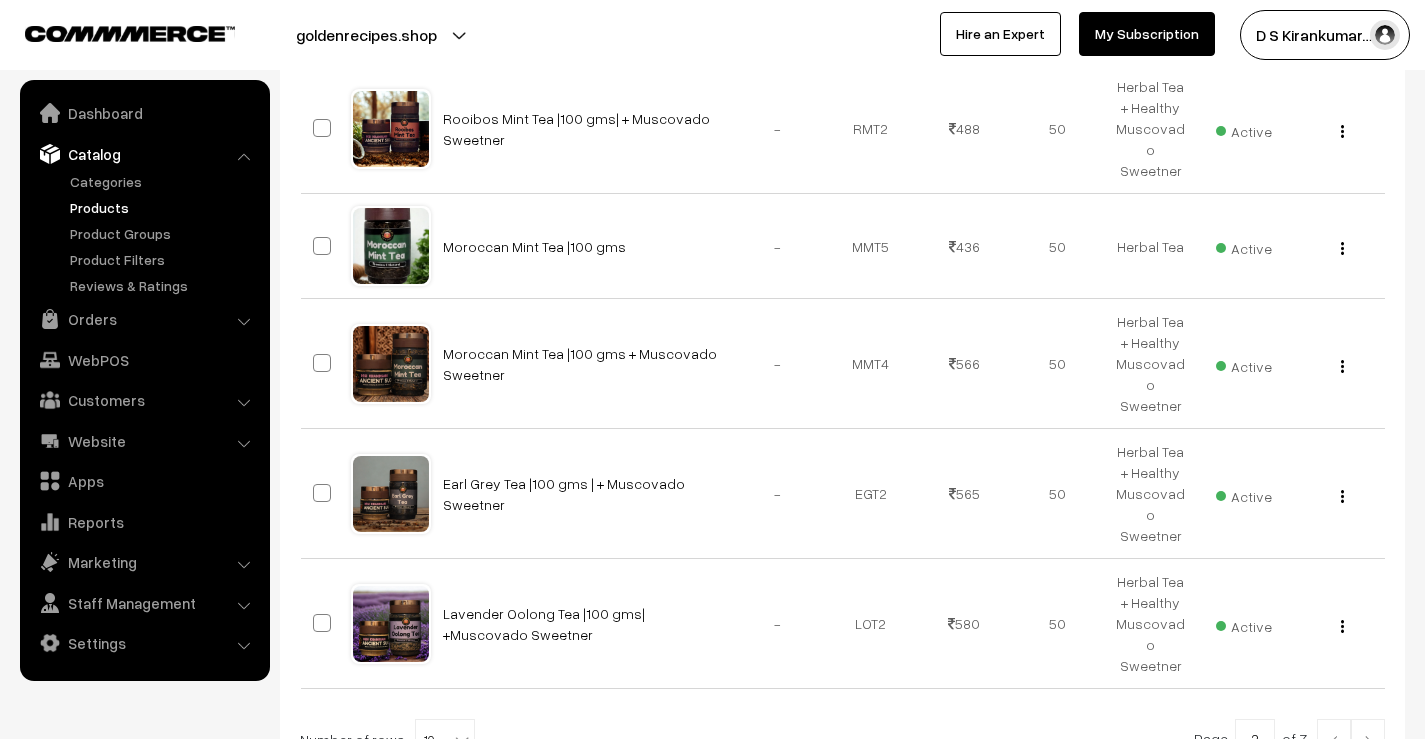 scroll, scrollTop: 1047, scrollLeft: 0, axis: vertical 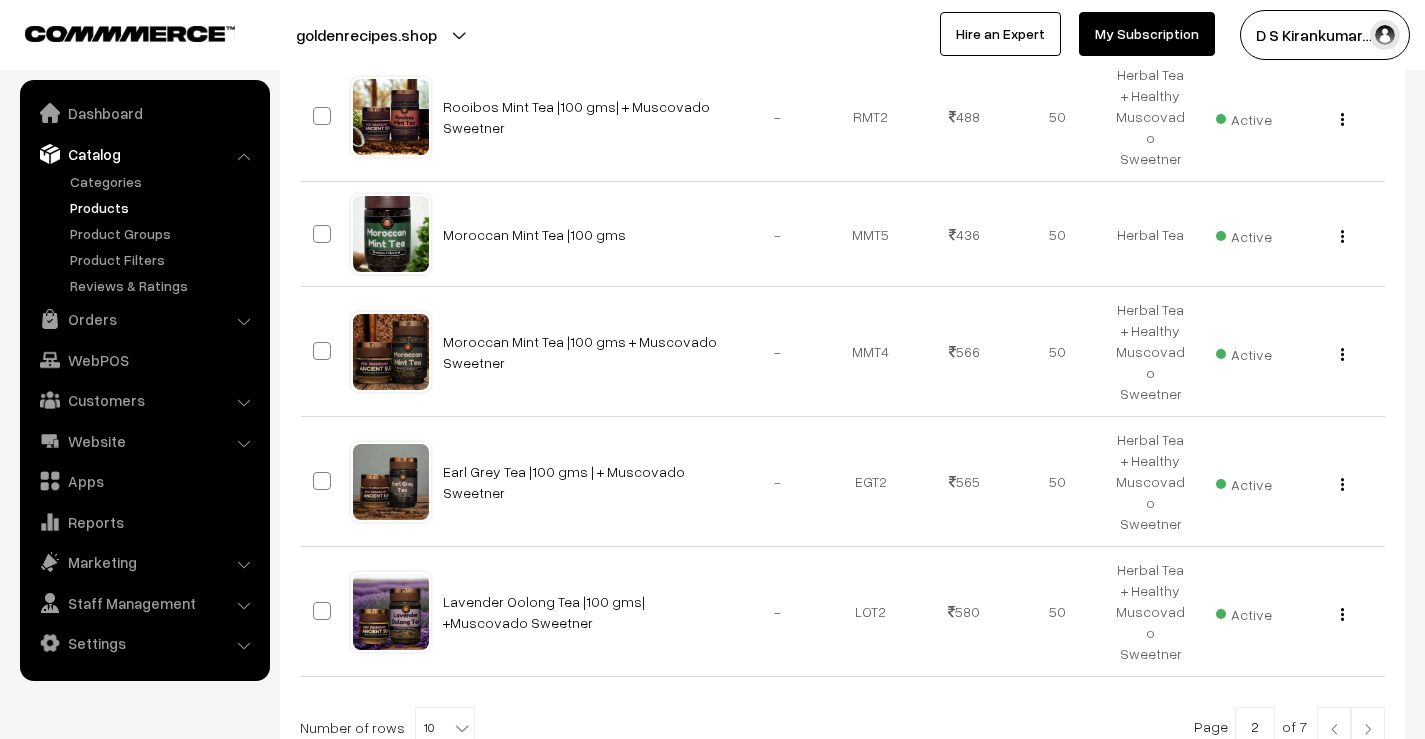 click at bounding box center [1368, 727] 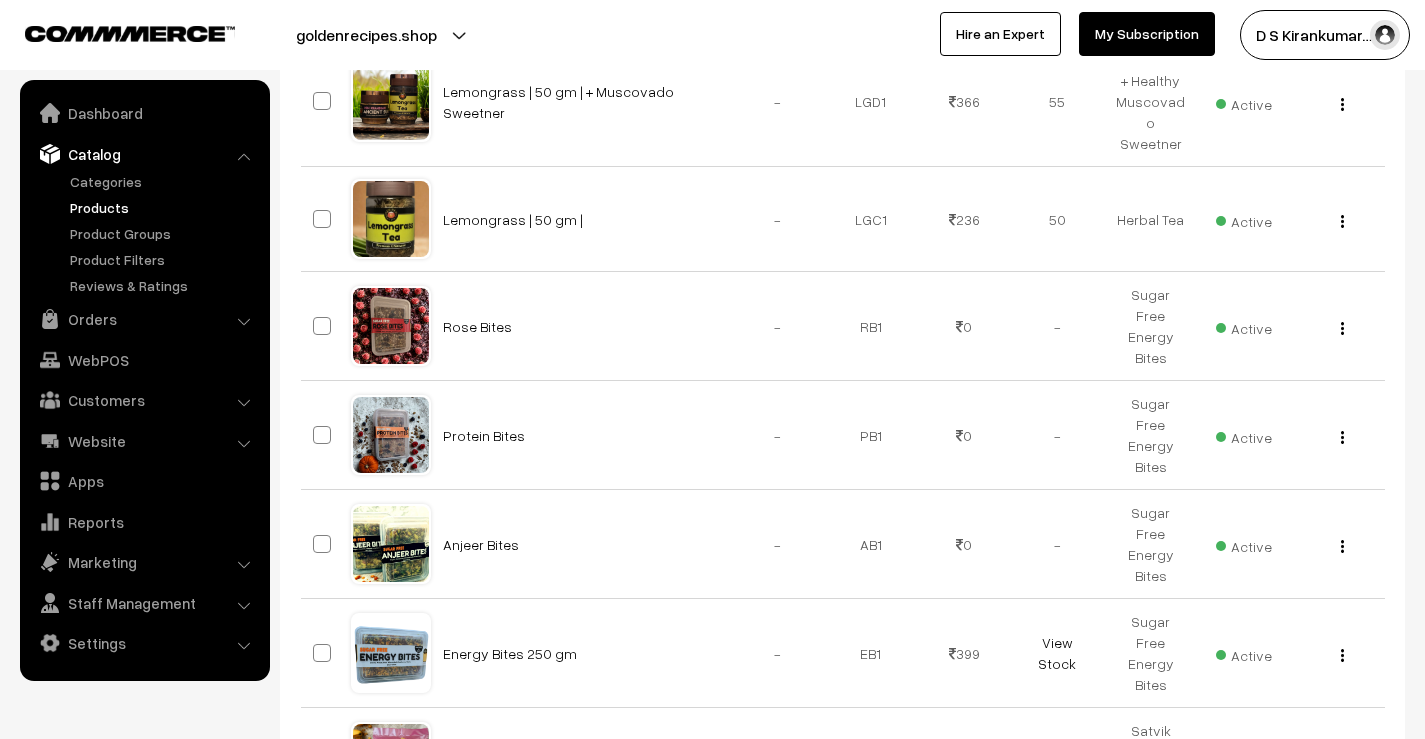 scroll, scrollTop: 800, scrollLeft: 0, axis: vertical 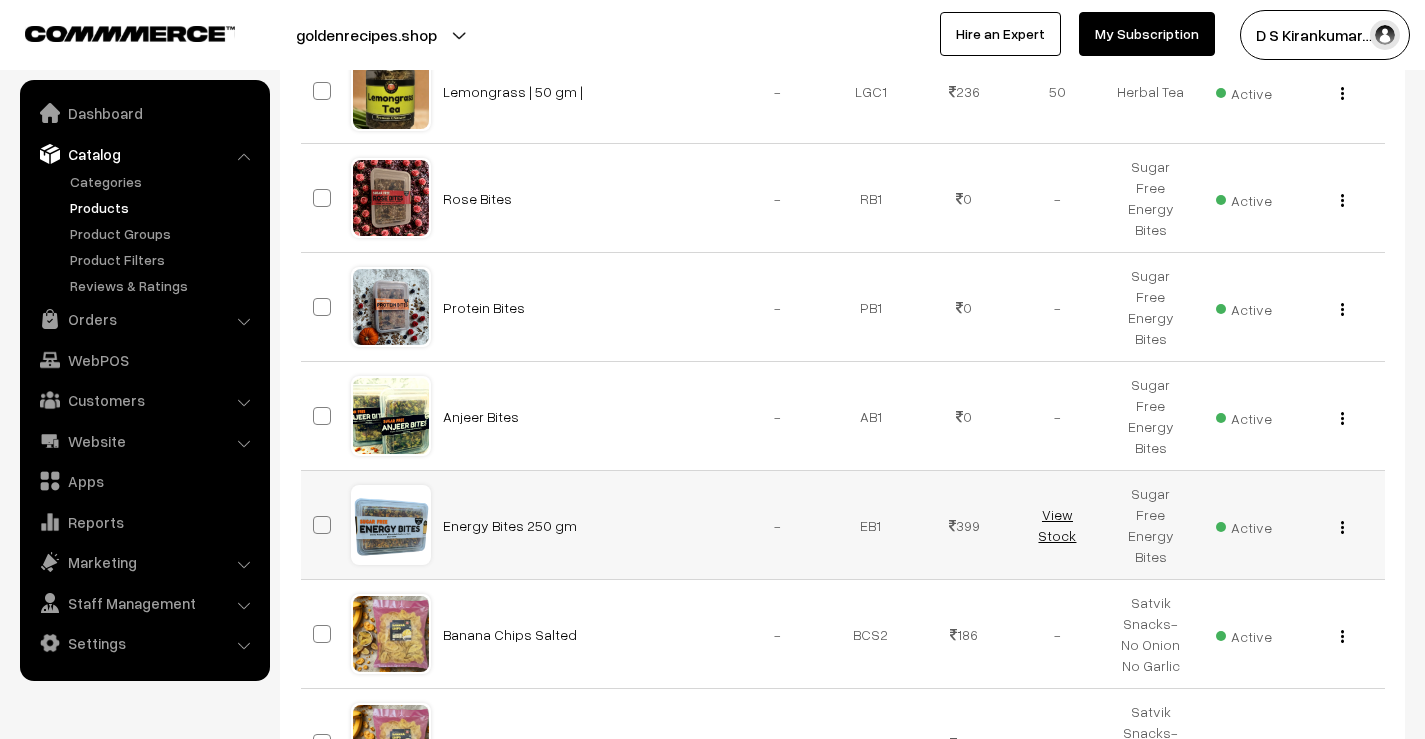 click on "View Stock" at bounding box center (1057, 525) 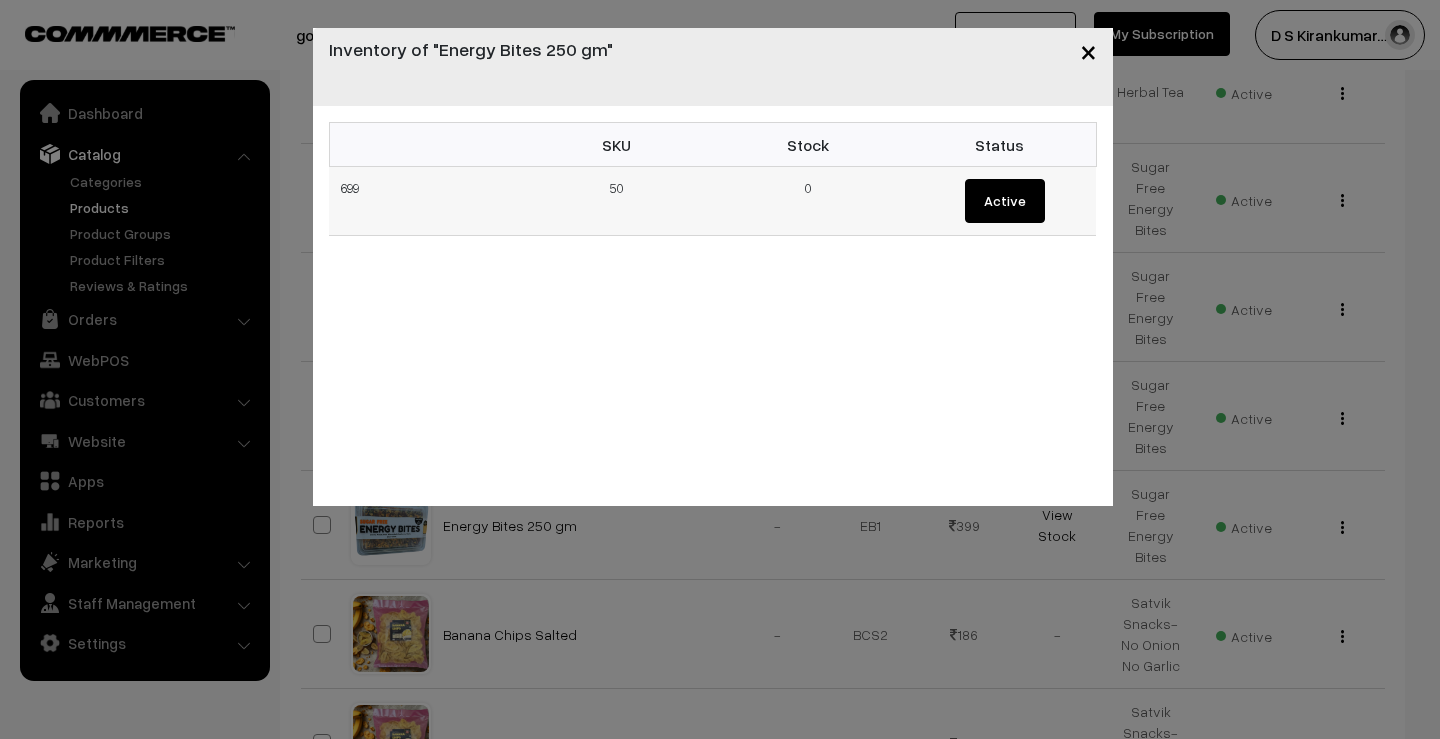 click on "0" at bounding box center (809, 201) 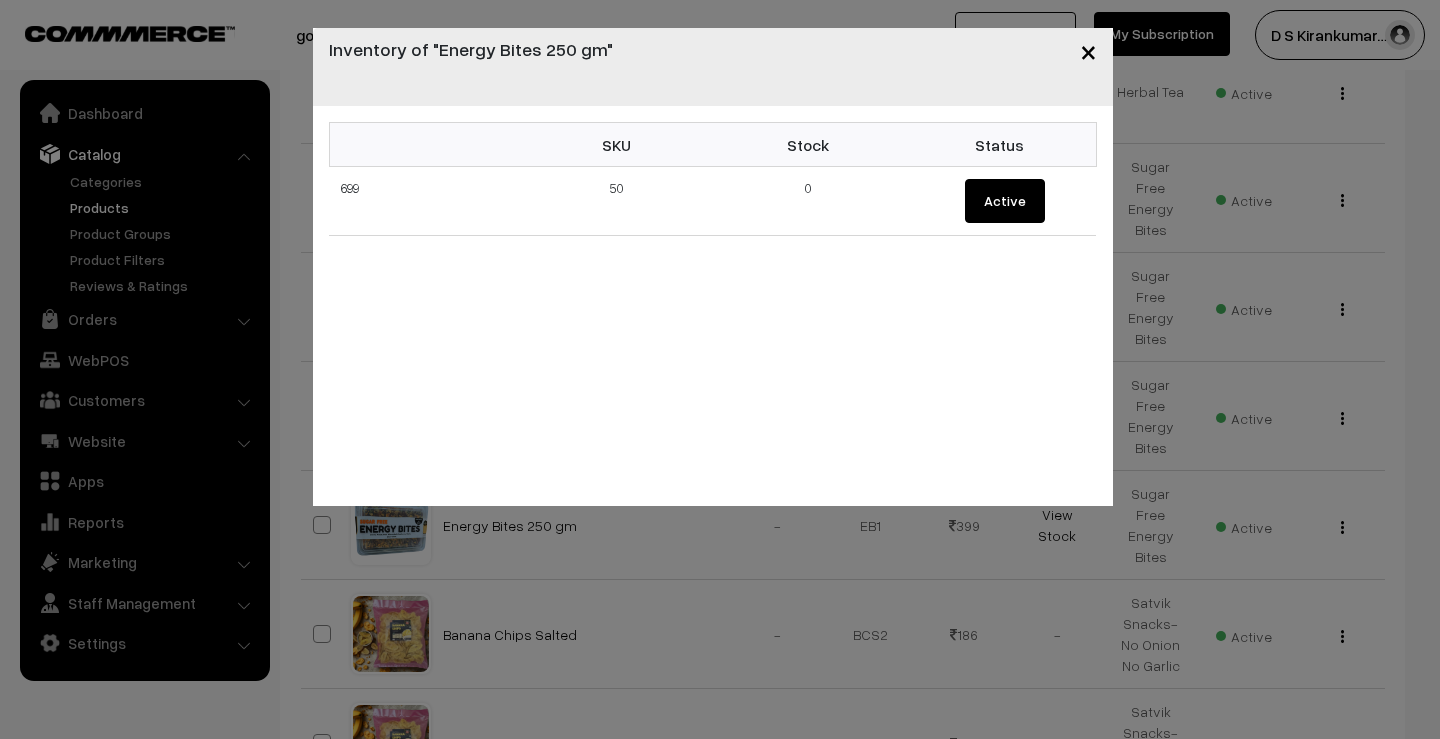 click on "×" at bounding box center (1088, 50) 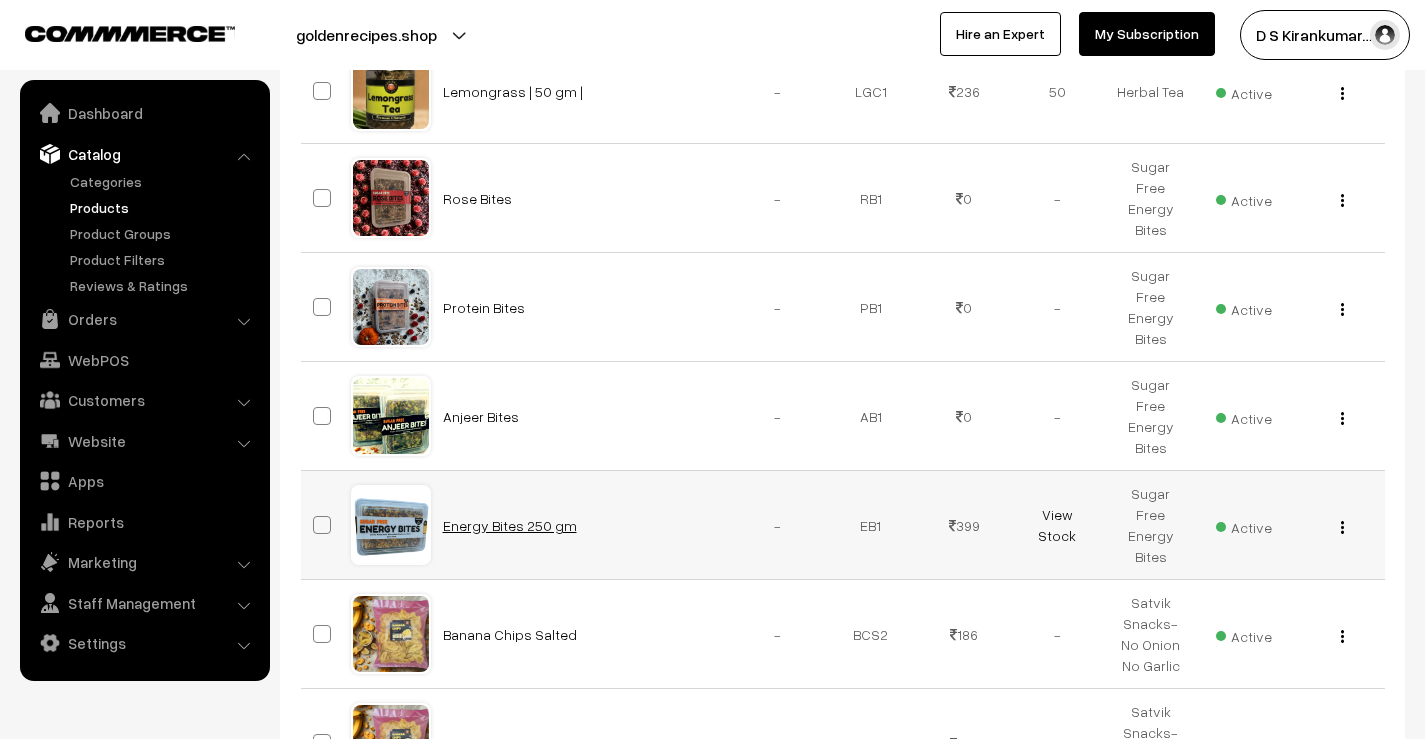 click on "Energy Bites  250 gm" at bounding box center (510, 525) 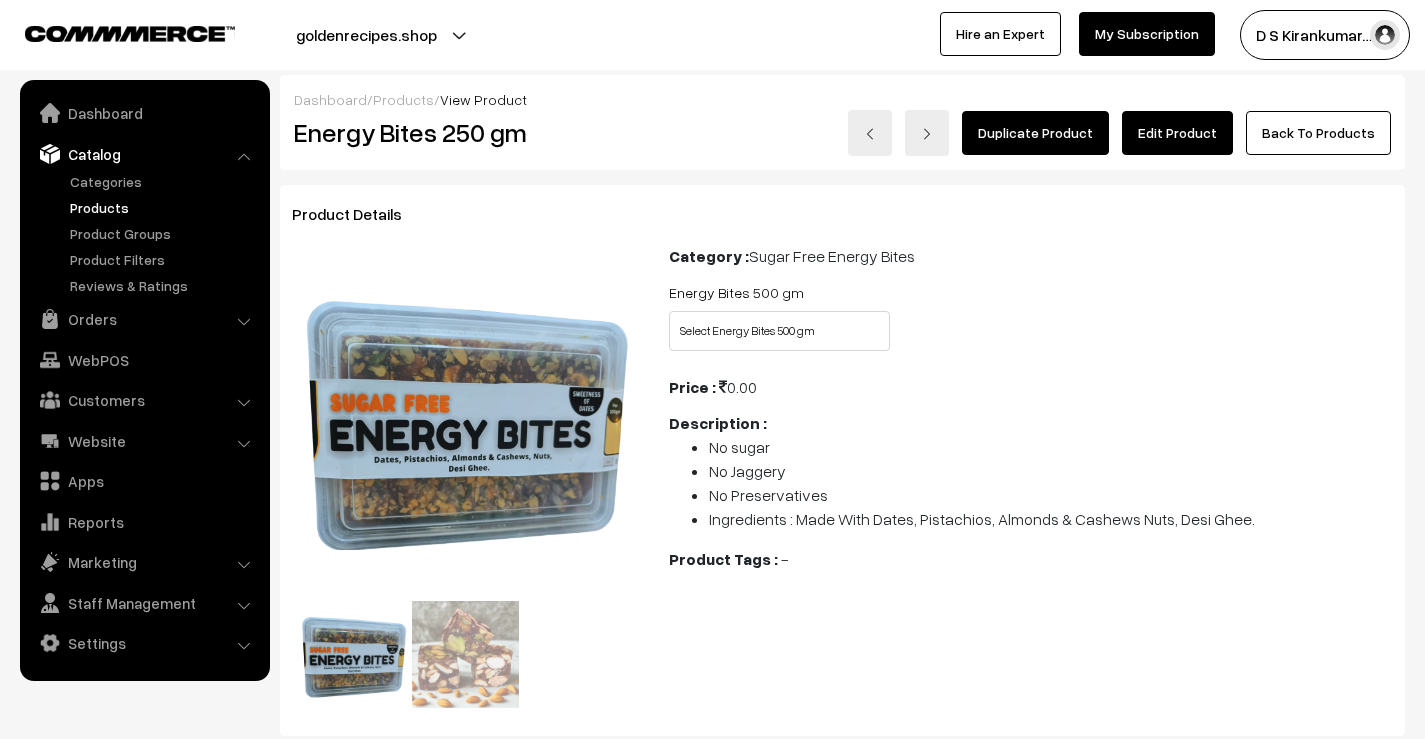 scroll, scrollTop: 0, scrollLeft: 0, axis: both 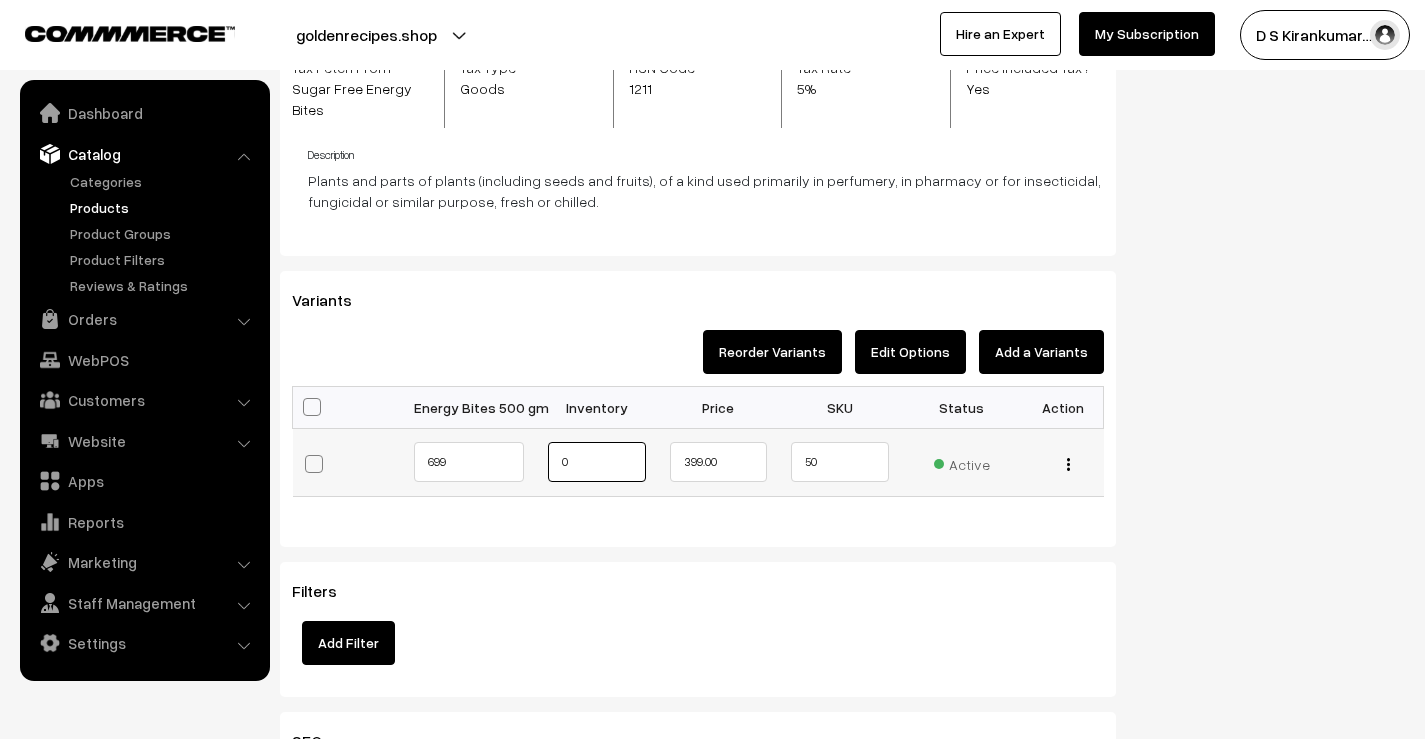 click on "0" at bounding box center [597, 462] 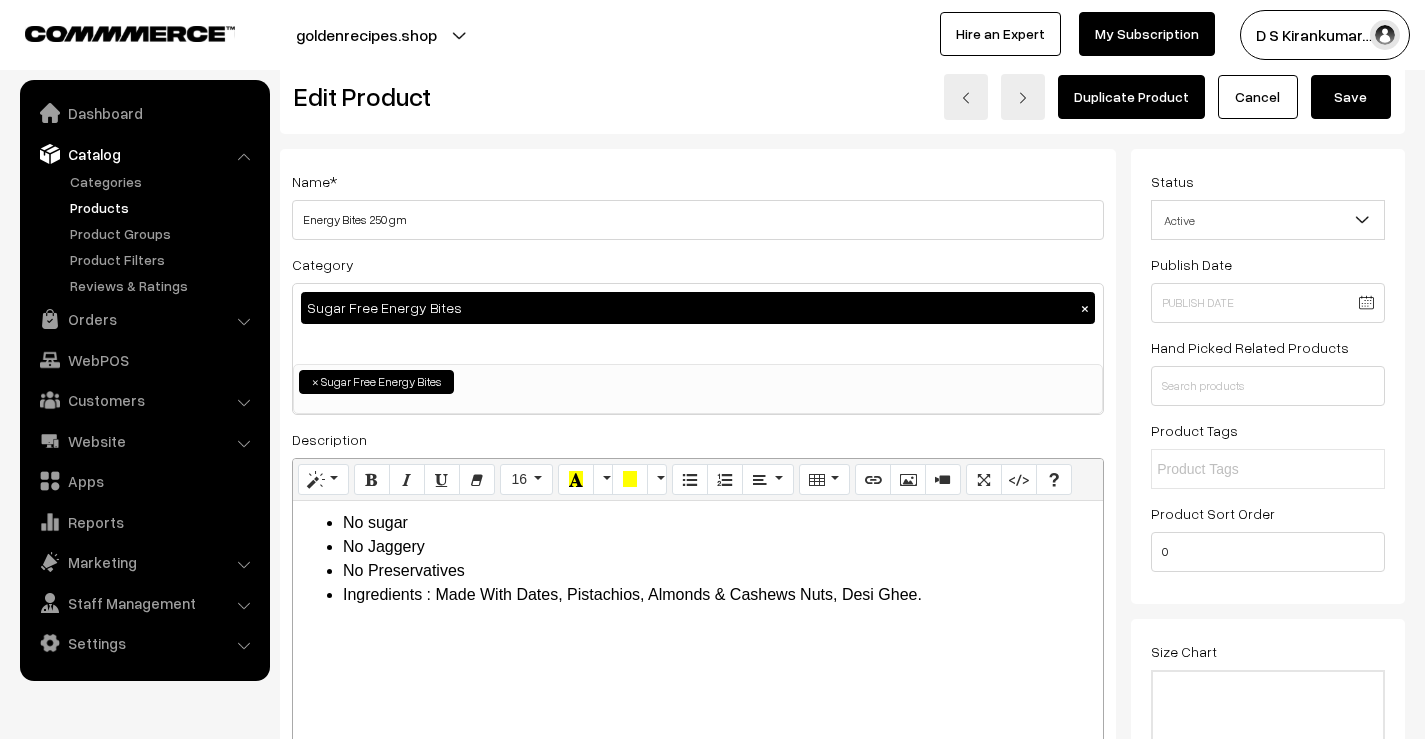 scroll, scrollTop: 0, scrollLeft: 0, axis: both 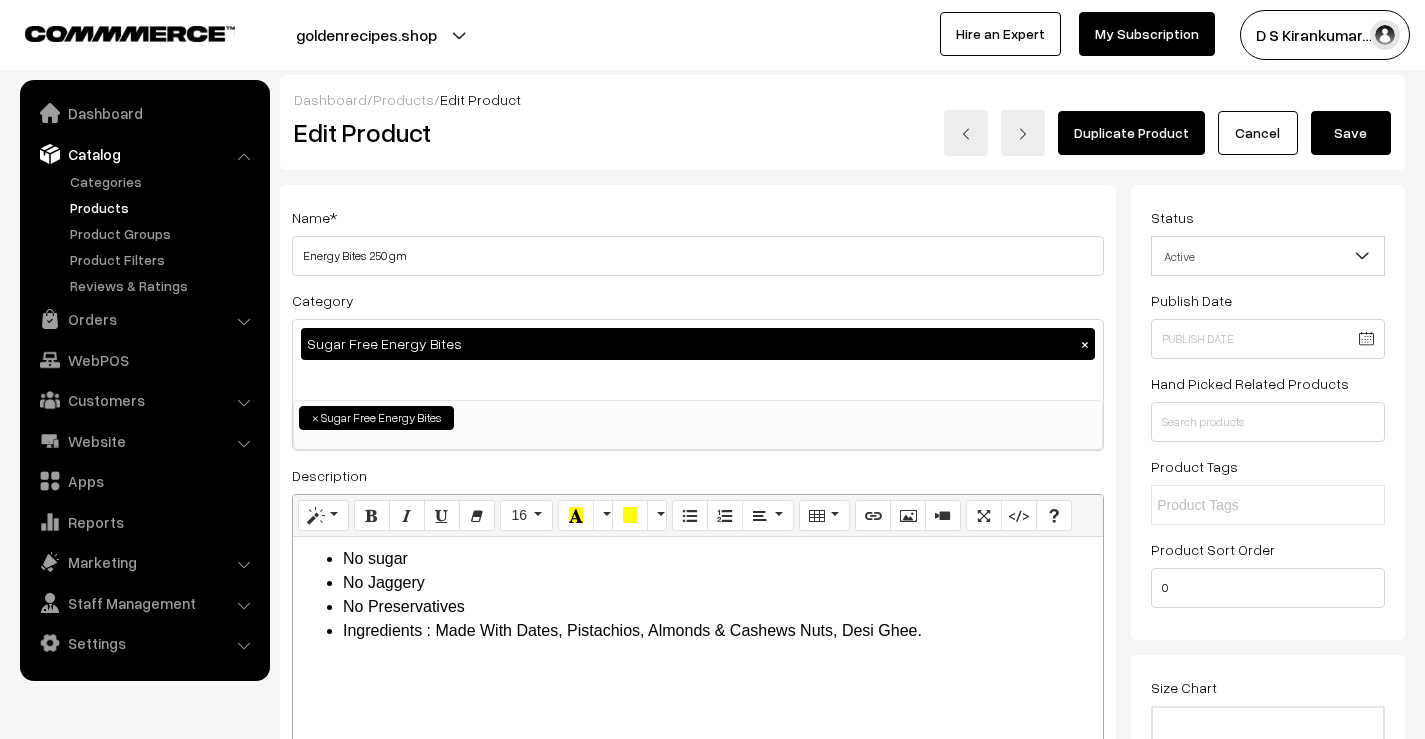 type on "20" 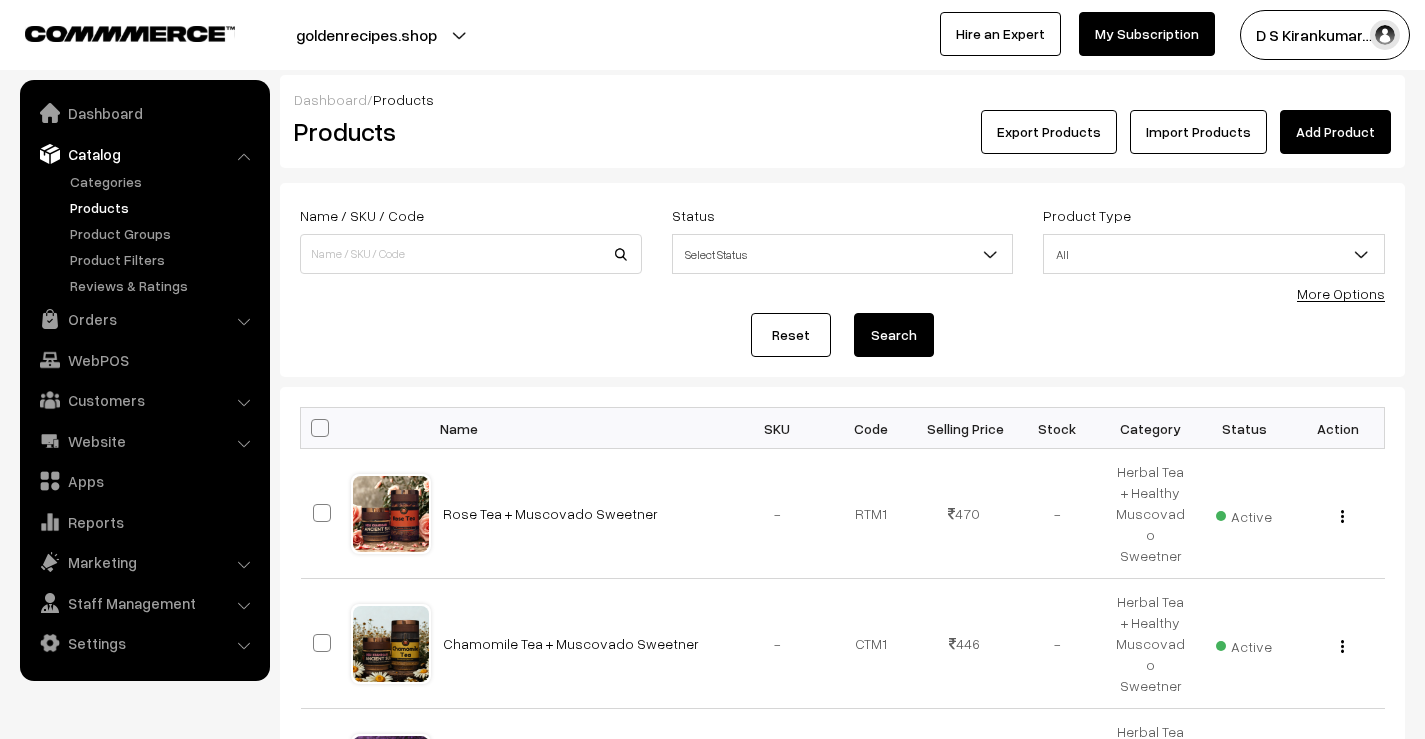 scroll, scrollTop: 0, scrollLeft: 0, axis: both 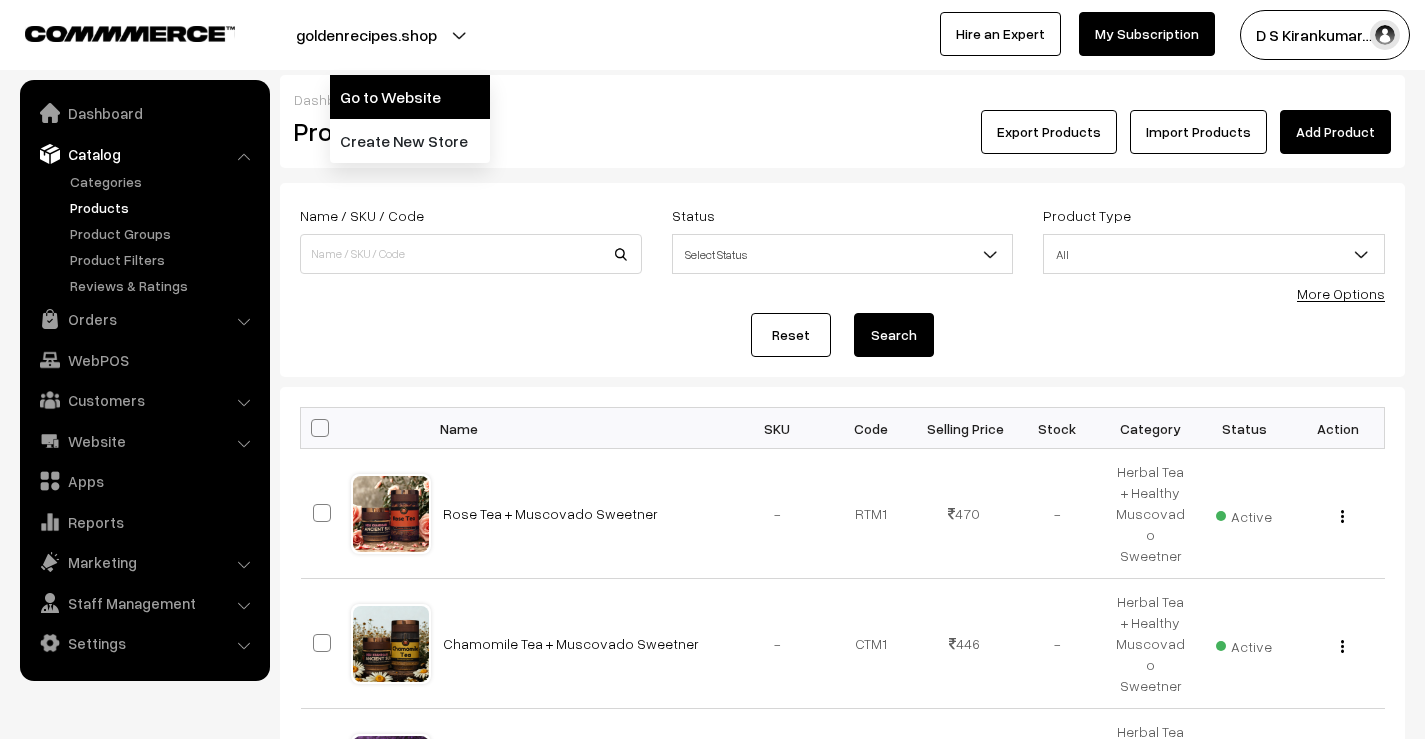 click on "Go to Website" at bounding box center [410, 97] 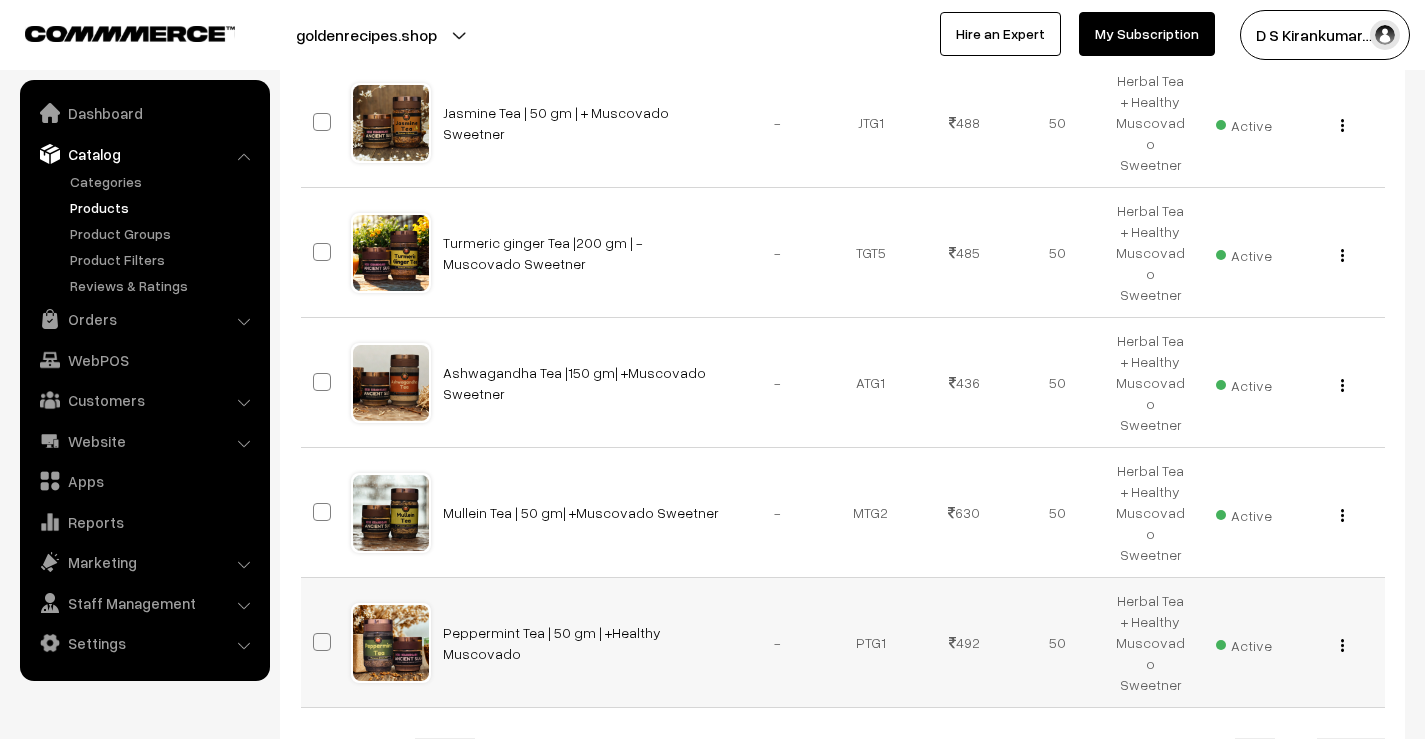 scroll, scrollTop: 1051, scrollLeft: 0, axis: vertical 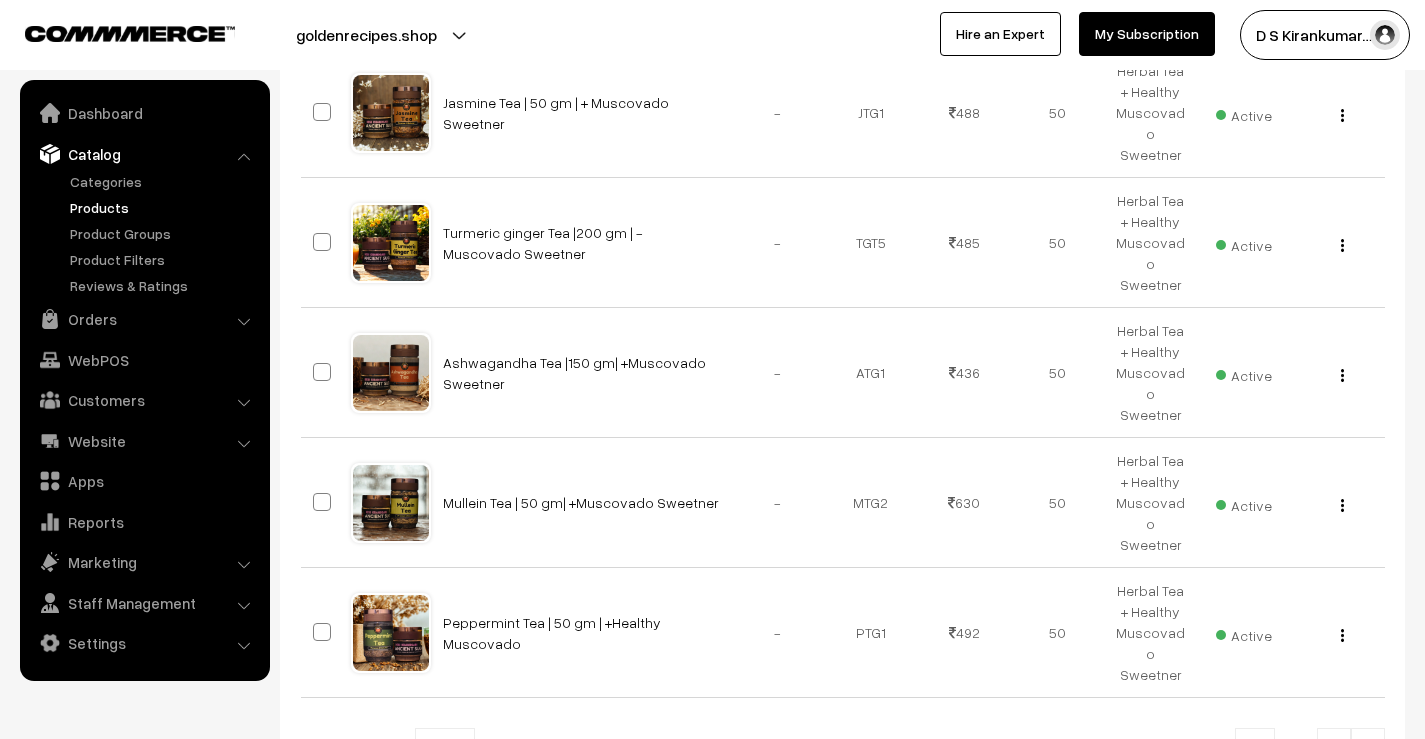 click at bounding box center (1368, 750) 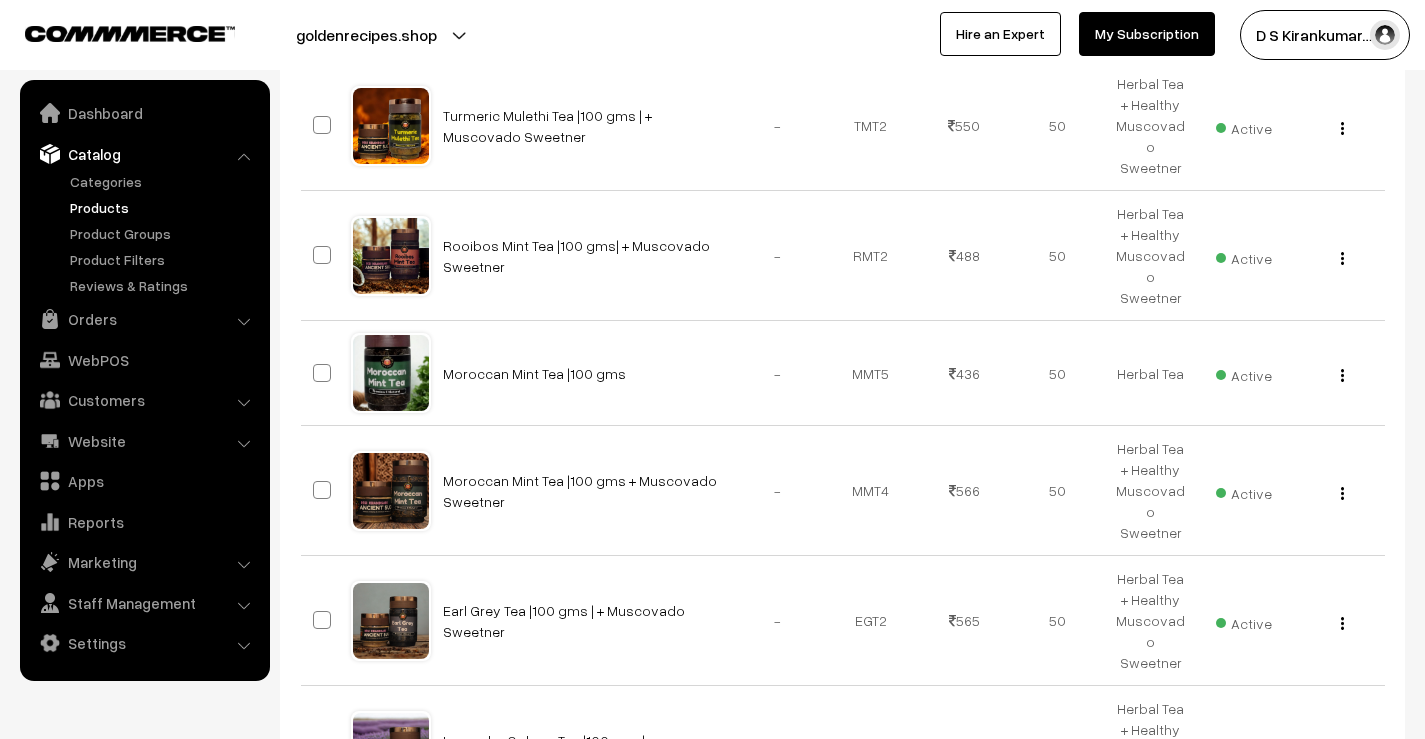 scroll, scrollTop: 1047, scrollLeft: 0, axis: vertical 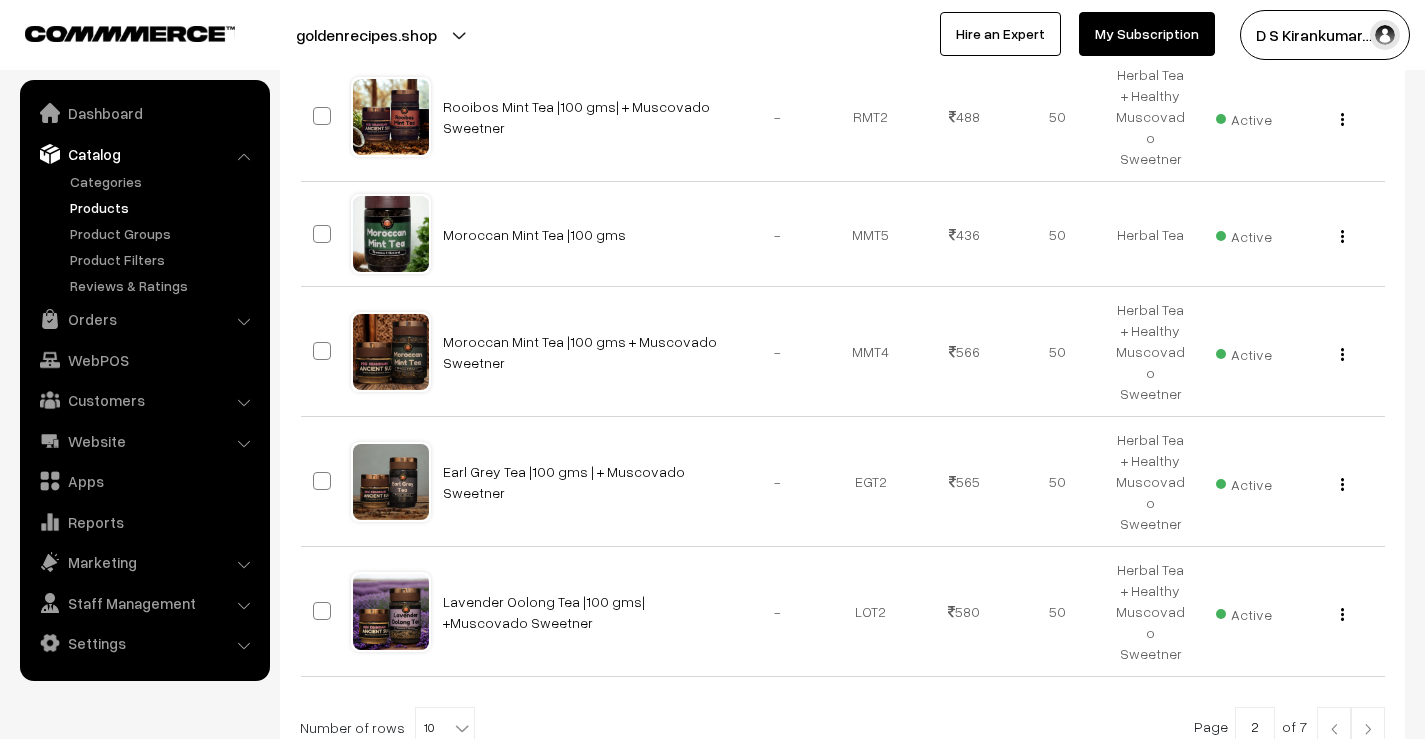 click at bounding box center [1368, 729] 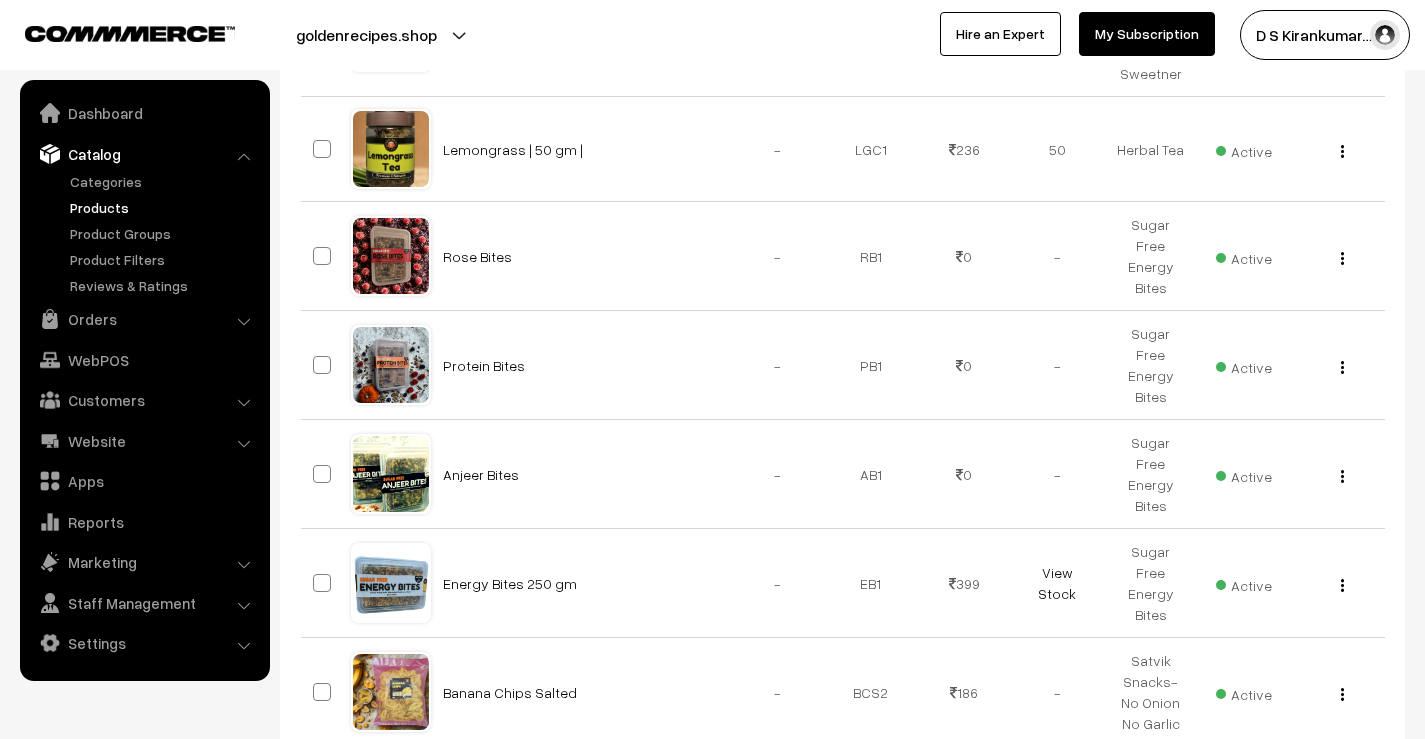 scroll, scrollTop: 800, scrollLeft: 0, axis: vertical 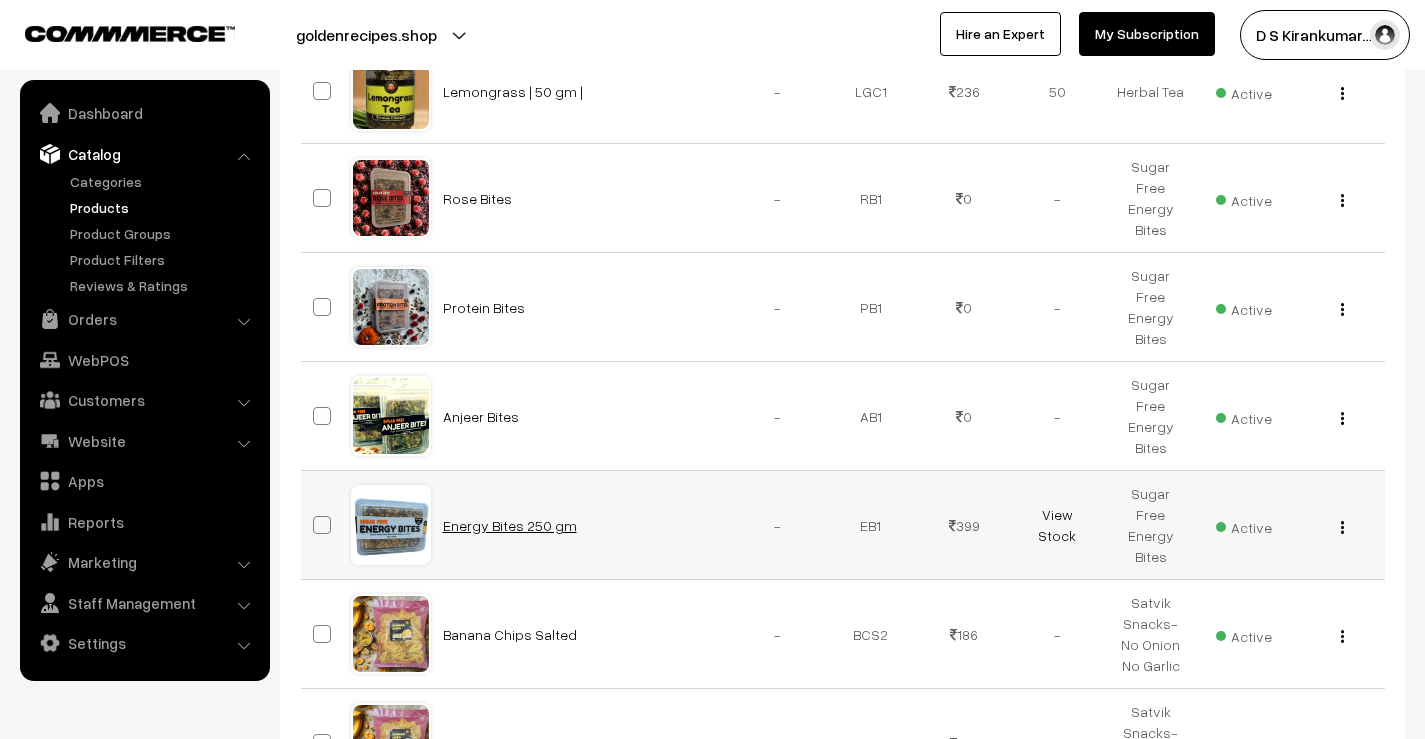 click on "Energy Bites  250 gm" at bounding box center [510, 525] 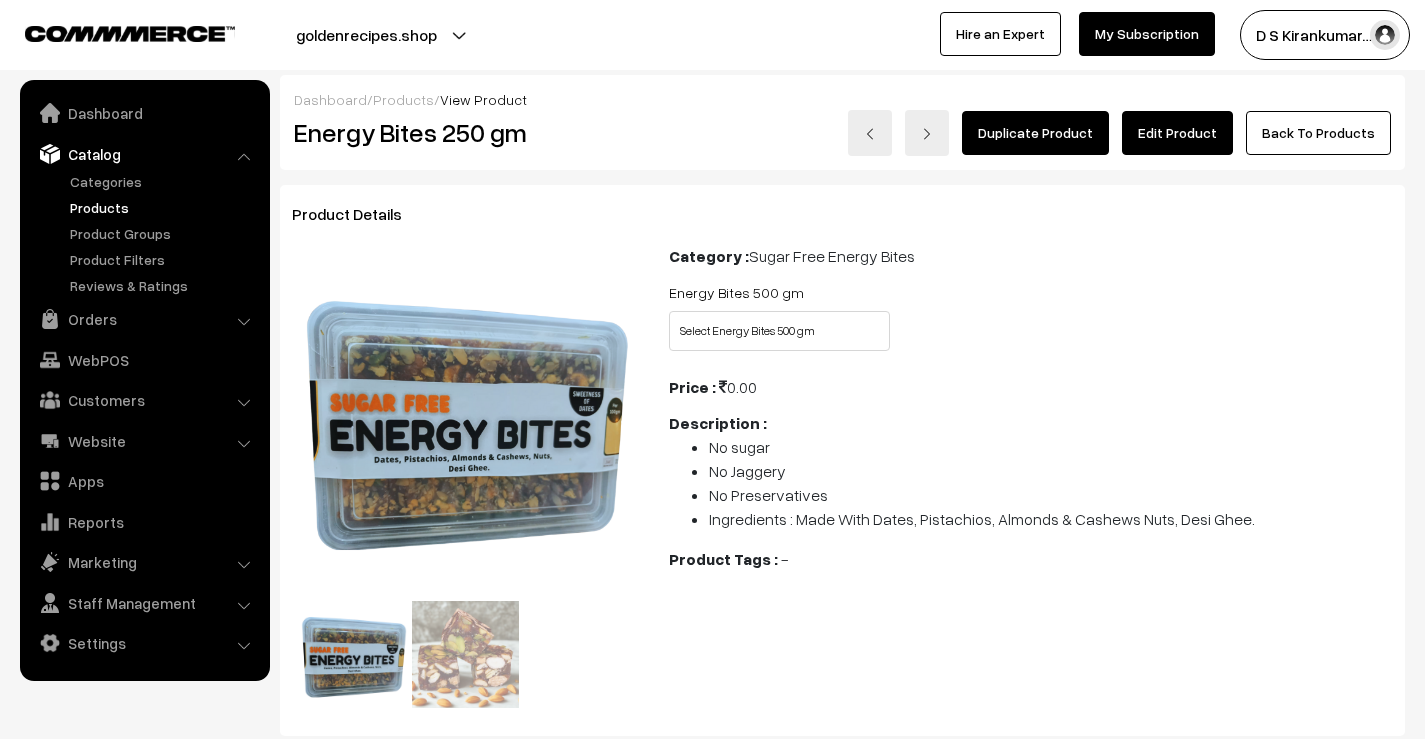 scroll, scrollTop: 0, scrollLeft: 0, axis: both 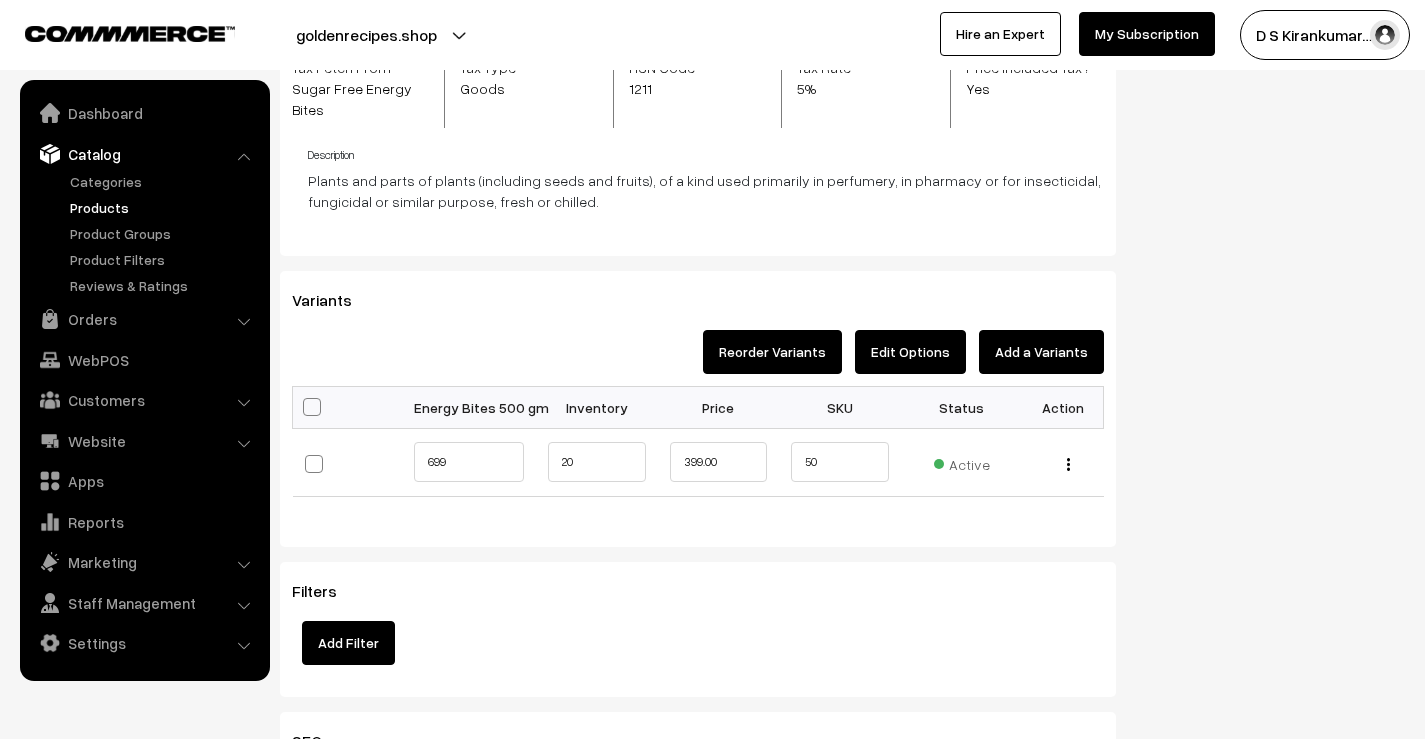 click on "Edit Options" at bounding box center (910, 352) 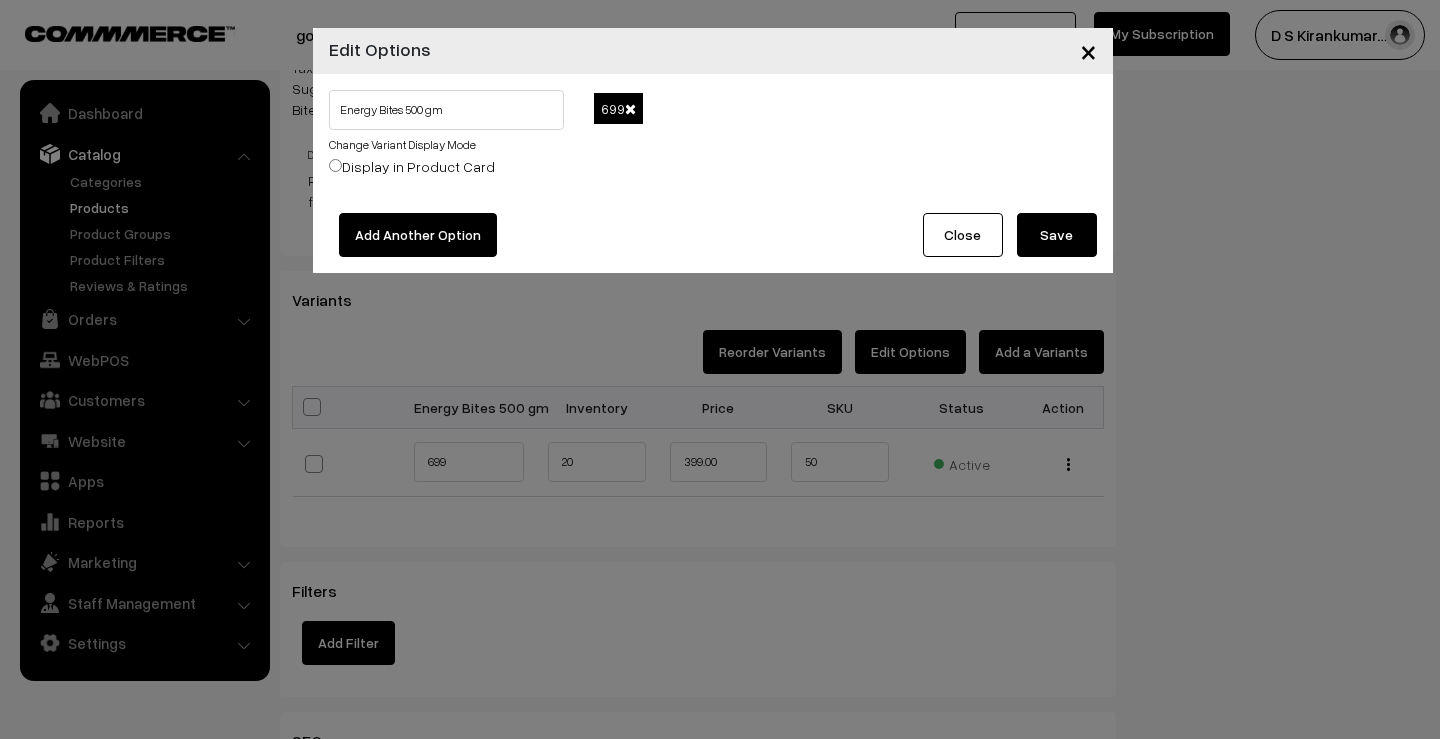 click on "Close" at bounding box center (963, 235) 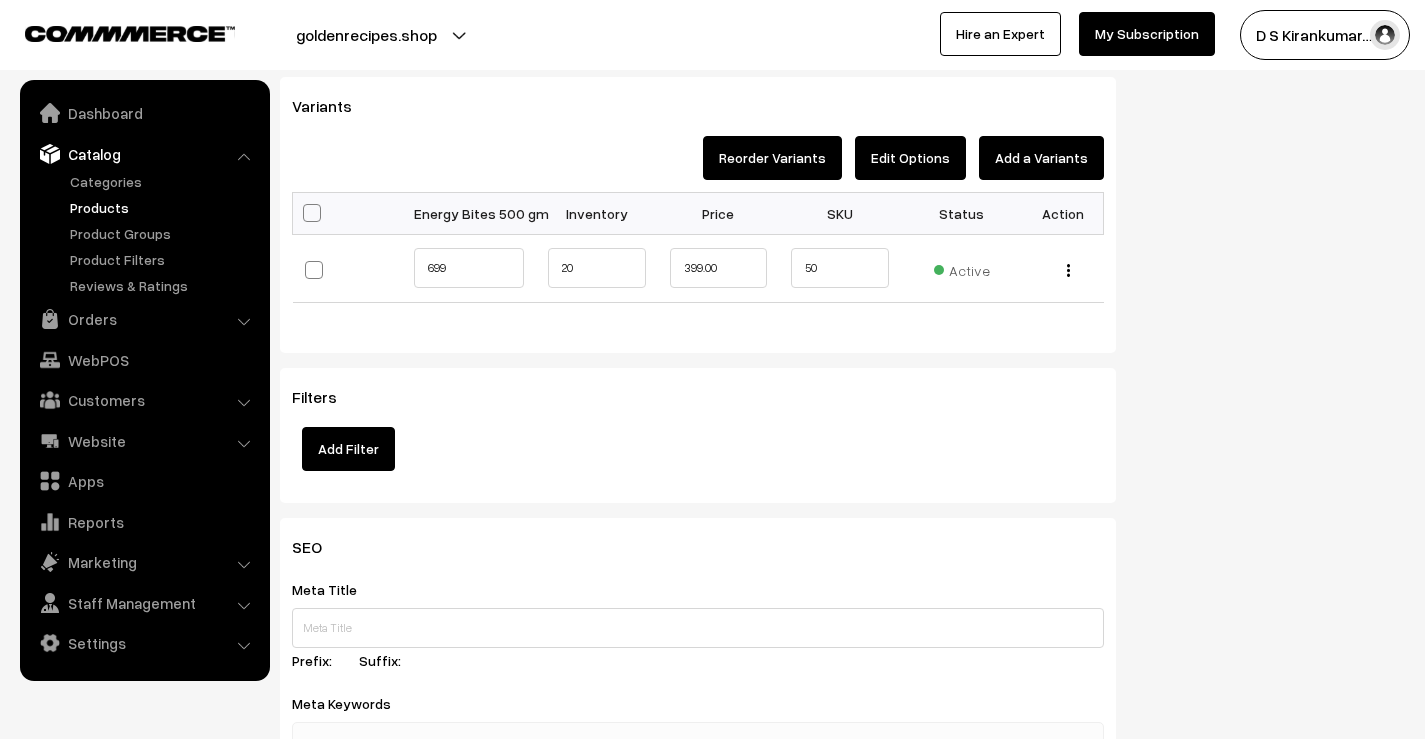 scroll, scrollTop: 1800, scrollLeft: 0, axis: vertical 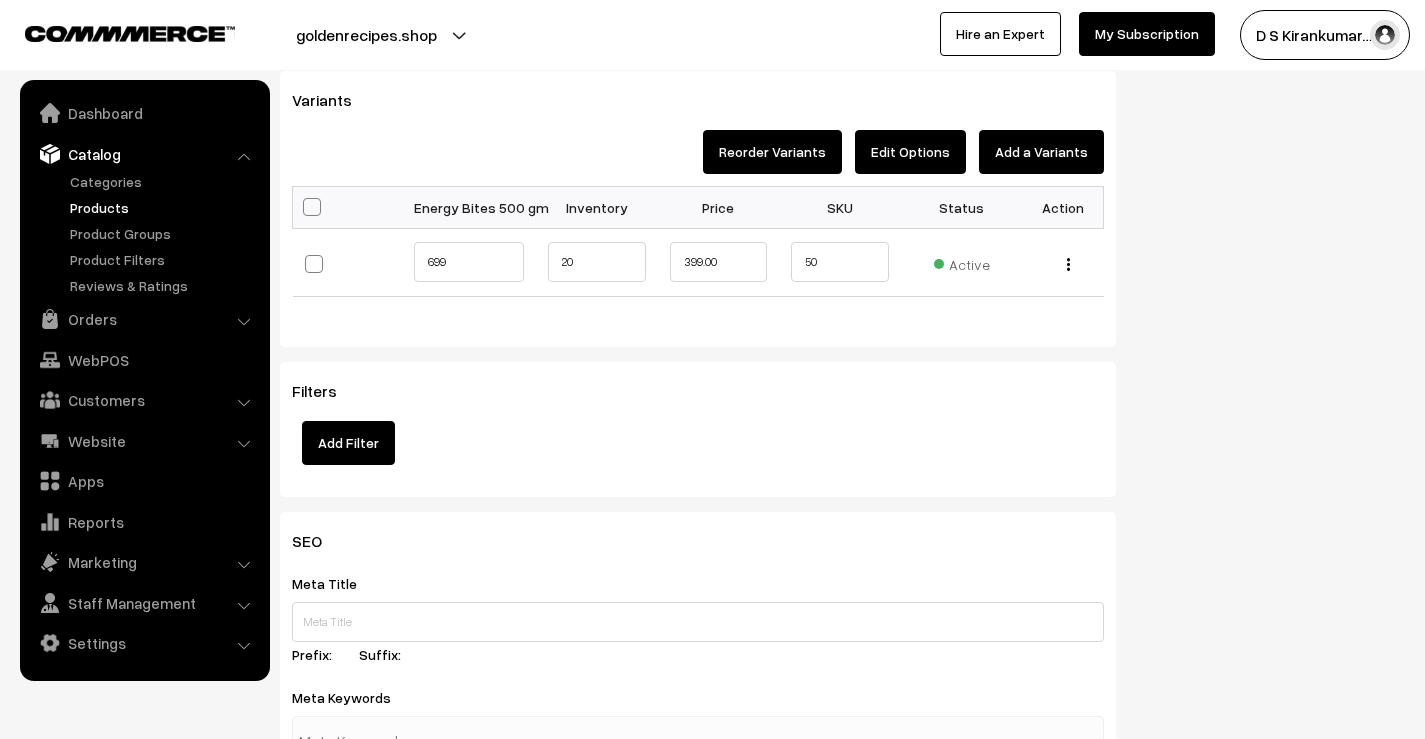 click on "Edit Options" at bounding box center (910, 152) 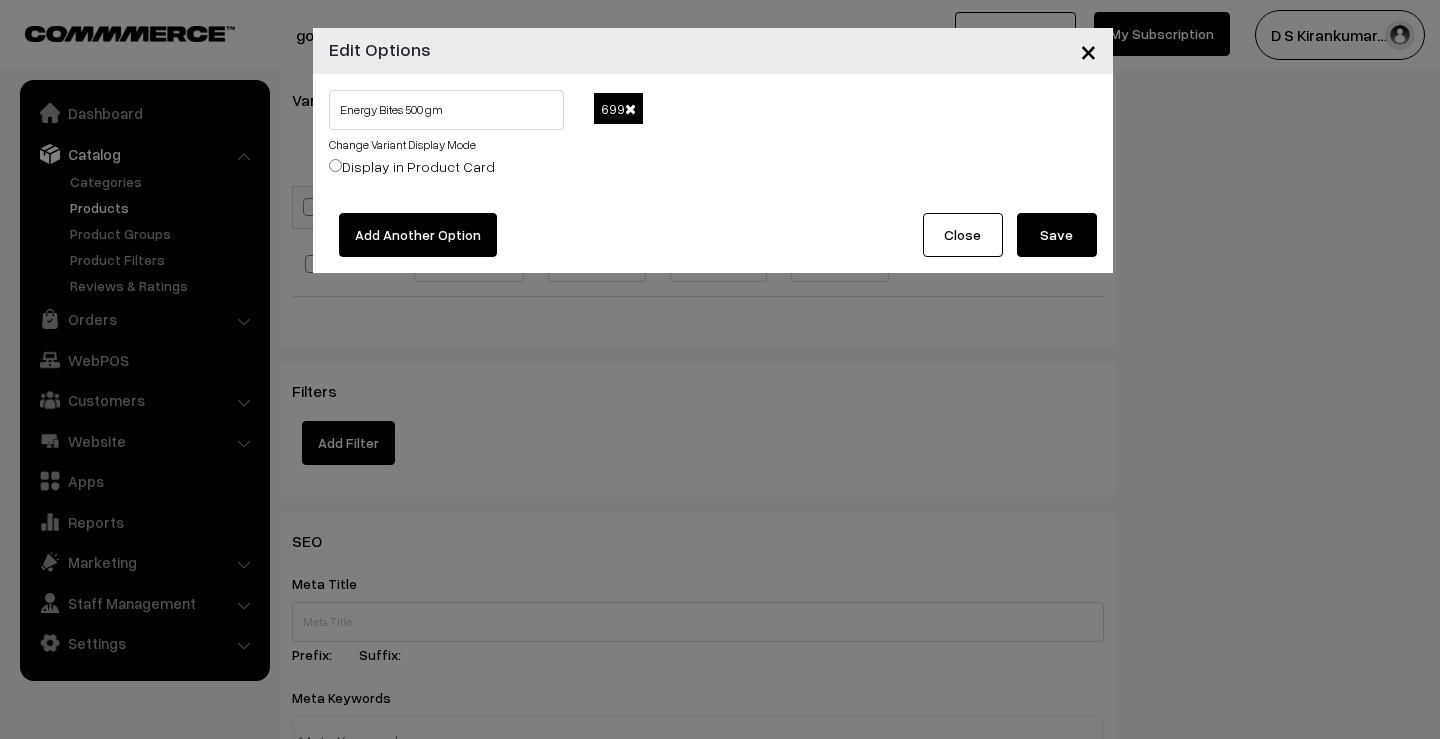 click on "Close" at bounding box center [963, 235] 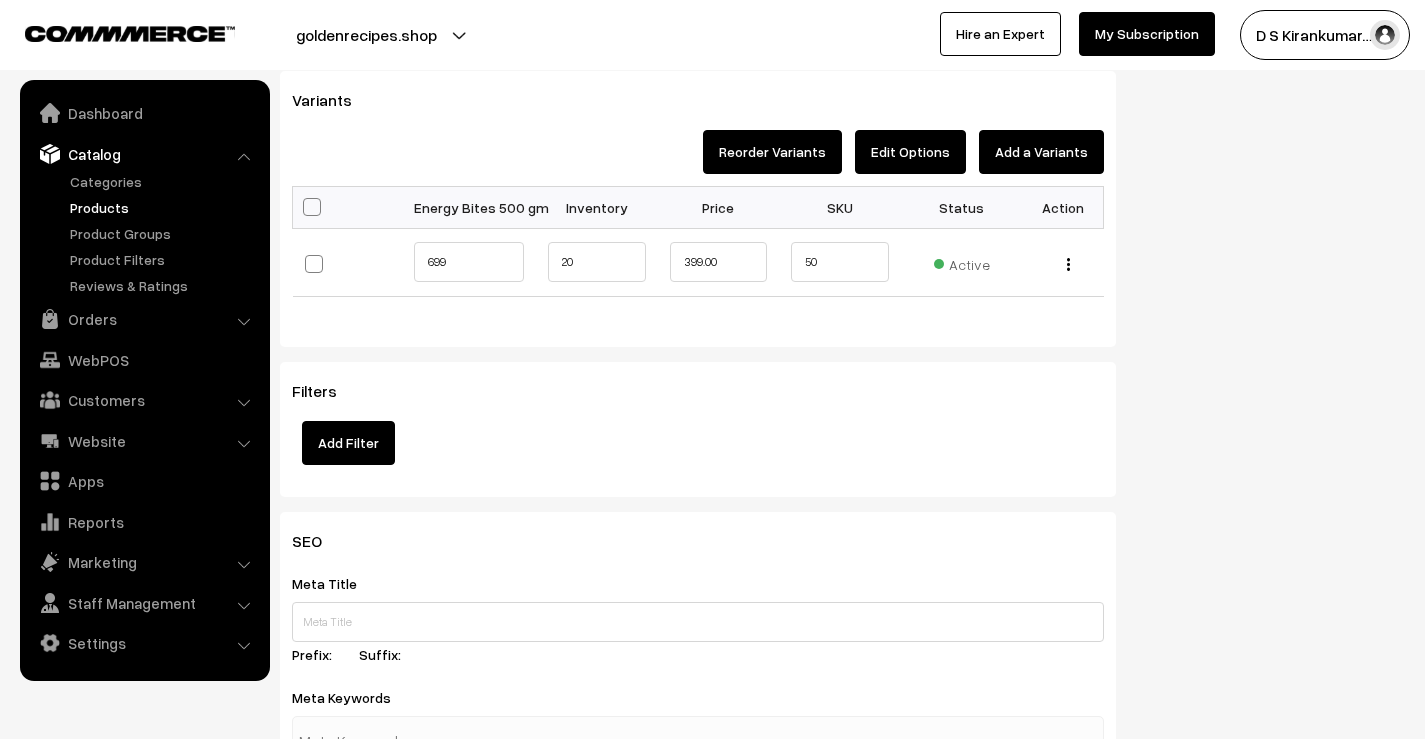 click on "Edit Options" at bounding box center (910, 152) 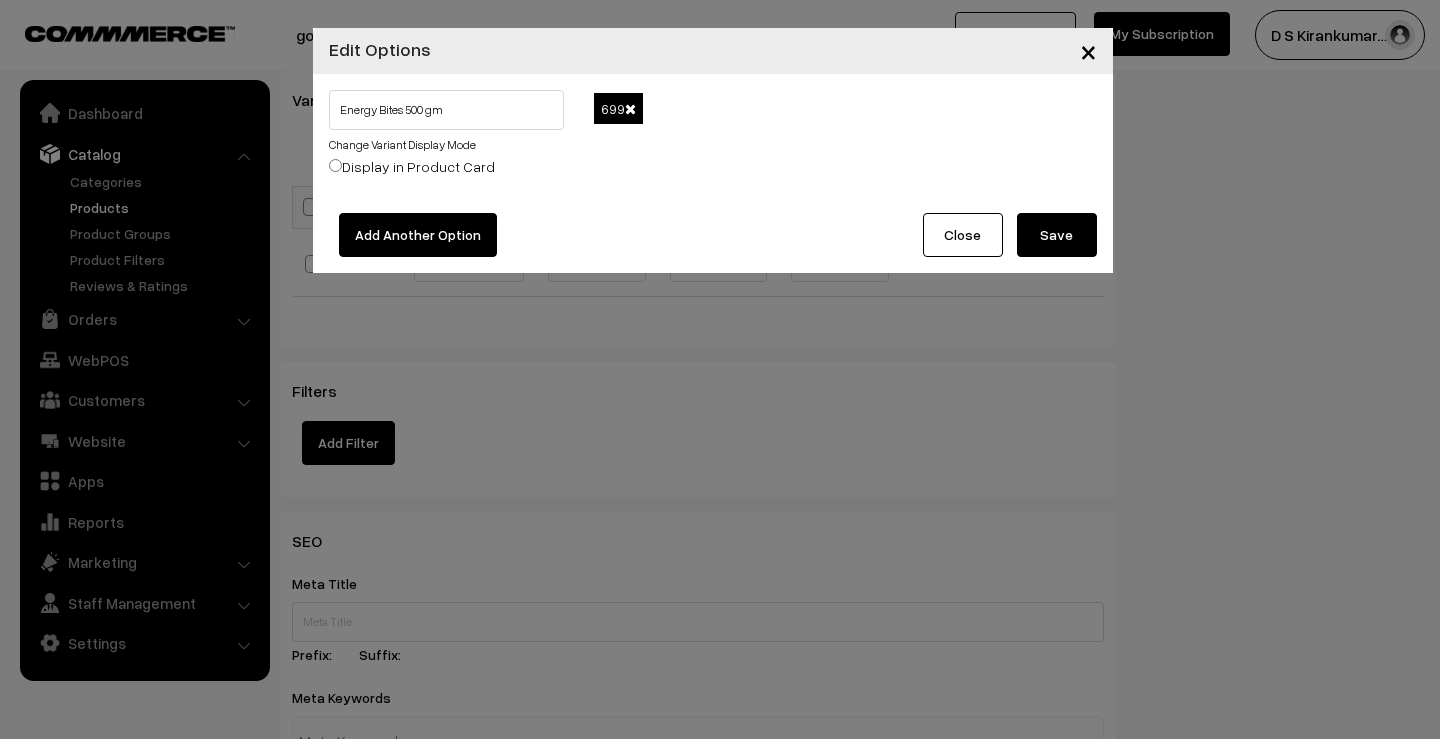 click at bounding box center (630, 109) 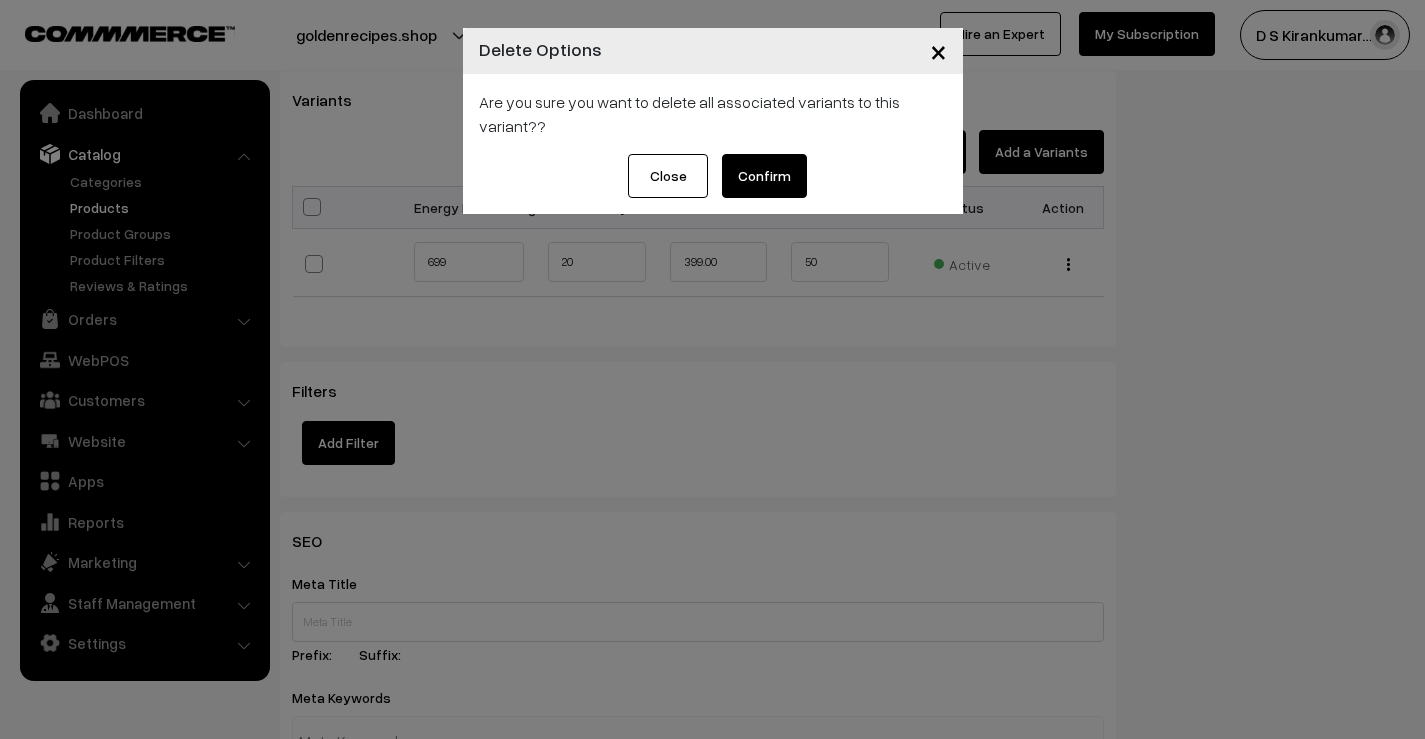click on "Confirm" at bounding box center [764, 176] 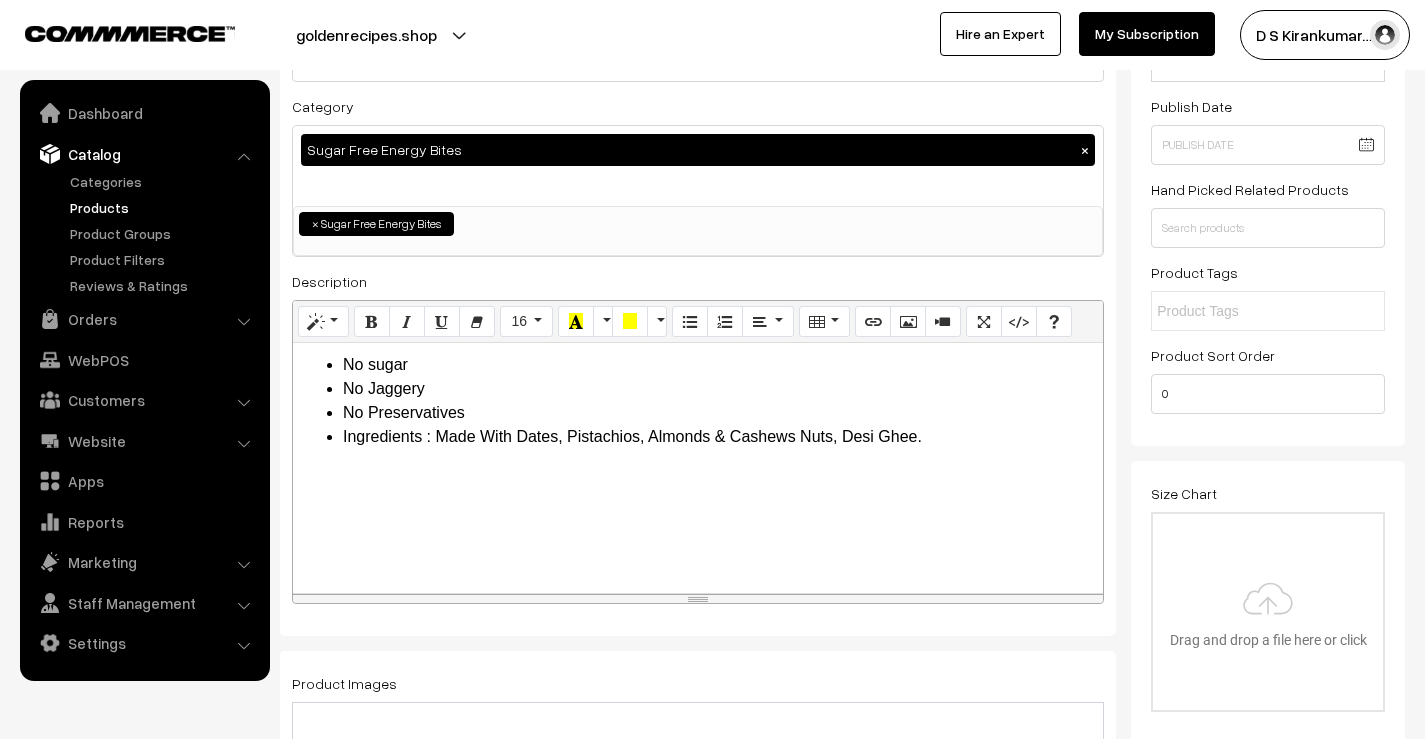 scroll, scrollTop: 0, scrollLeft: 0, axis: both 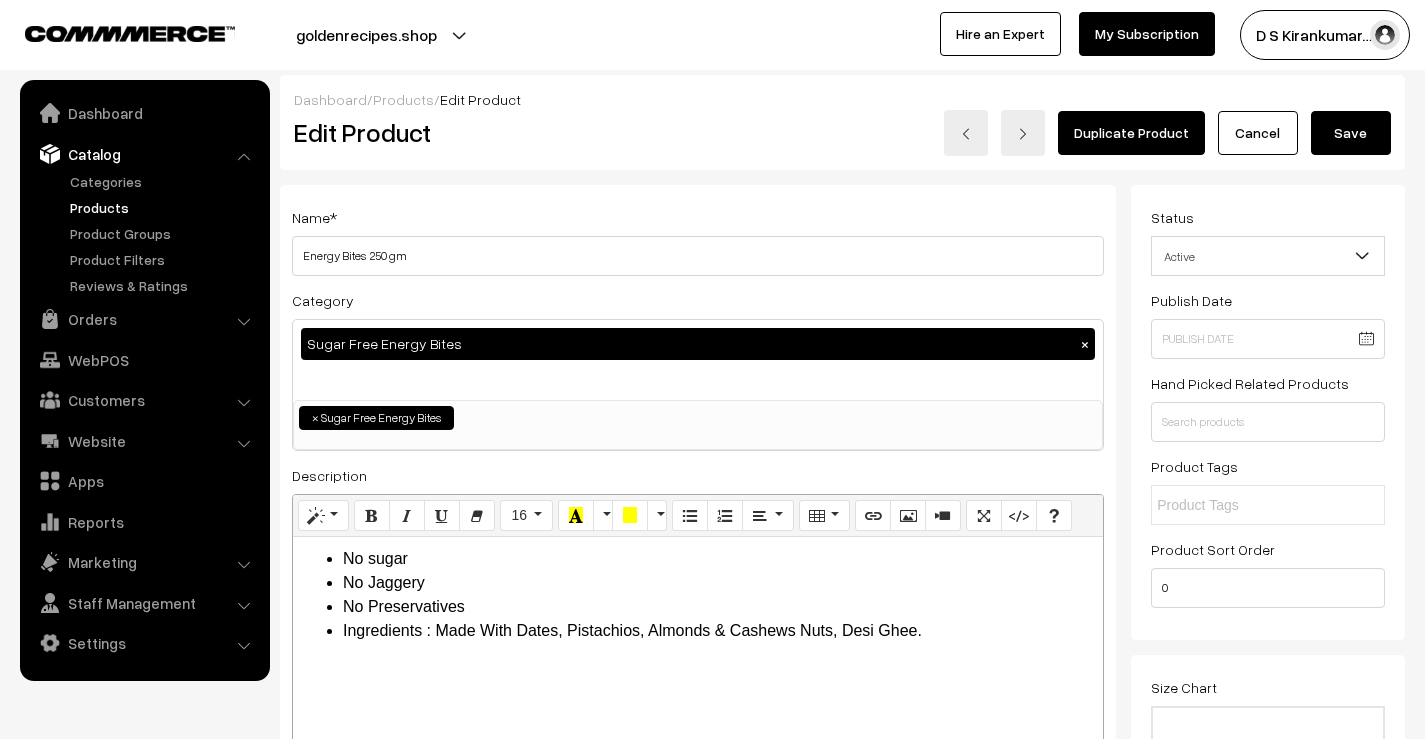 click on "Save" at bounding box center [1351, 133] 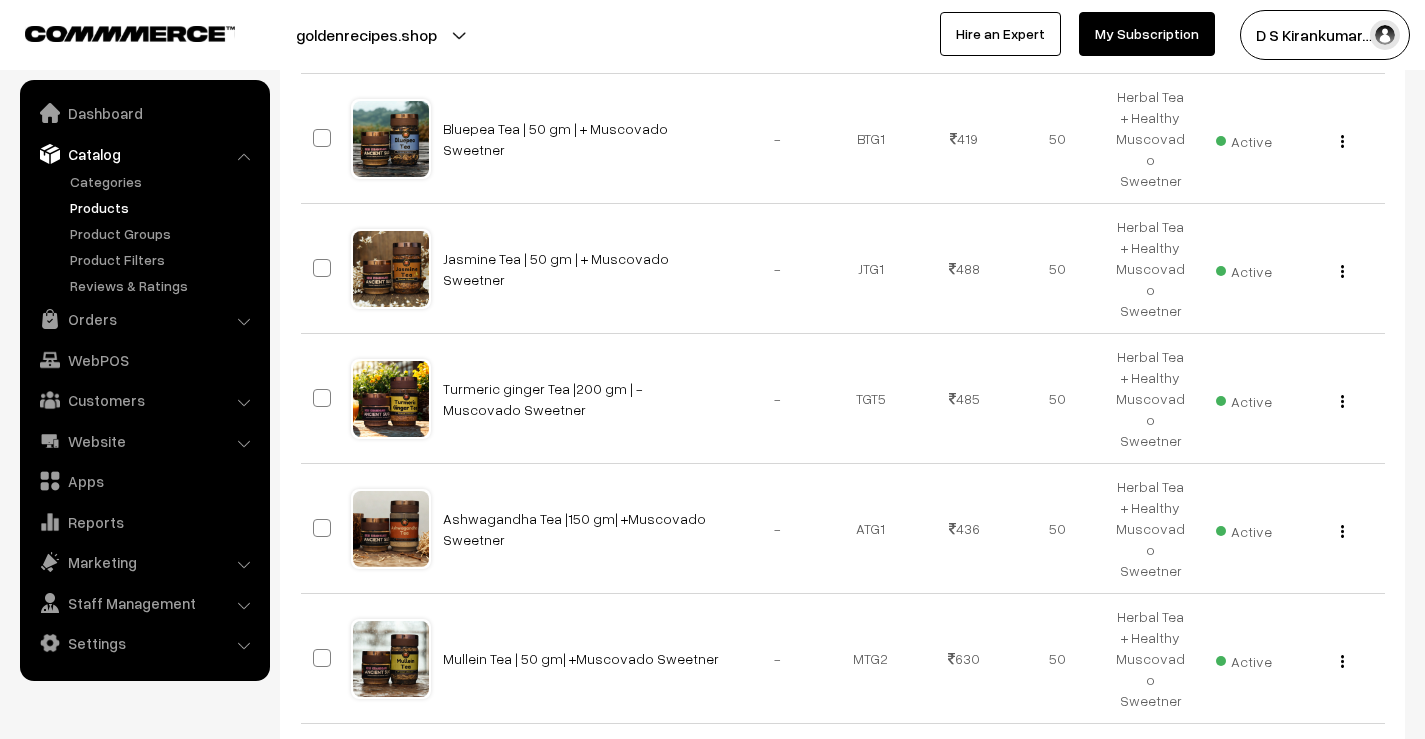 scroll, scrollTop: 1051, scrollLeft: 0, axis: vertical 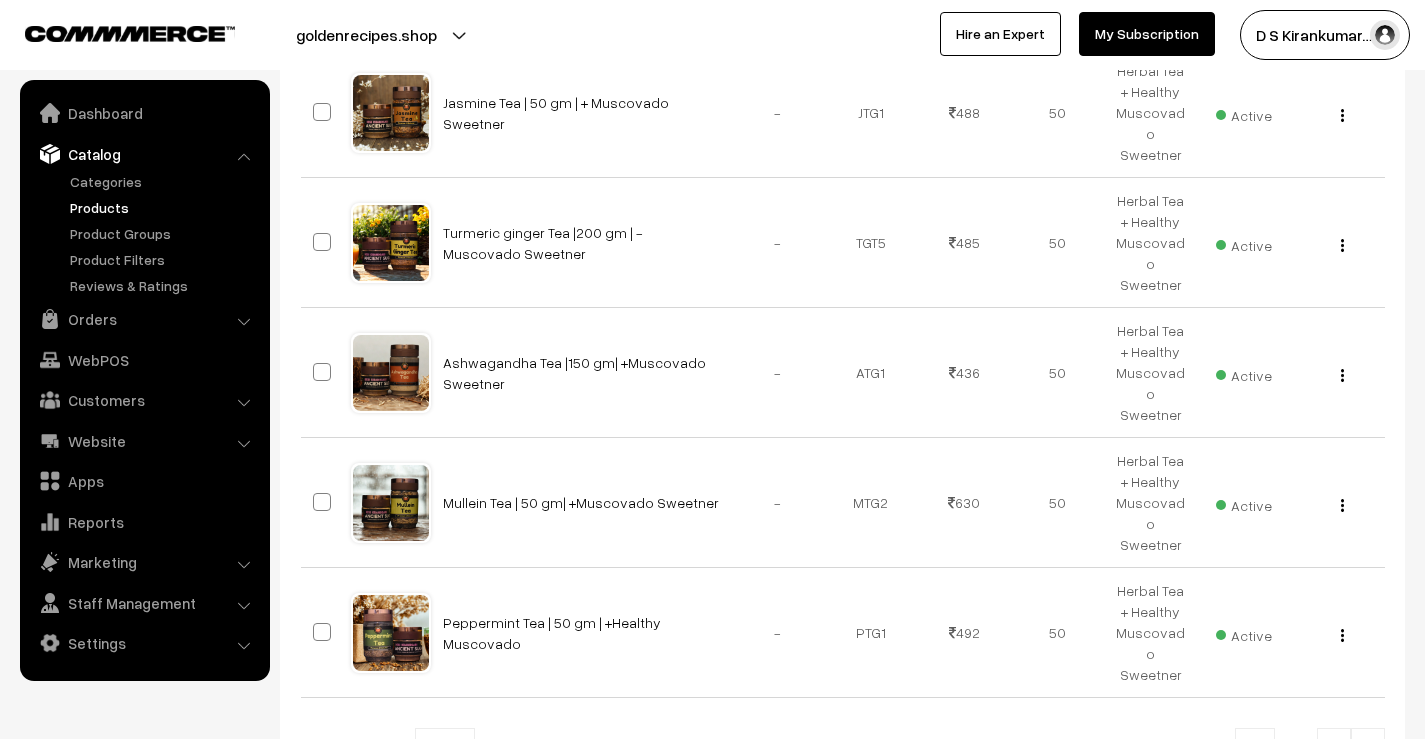 click at bounding box center [1368, 748] 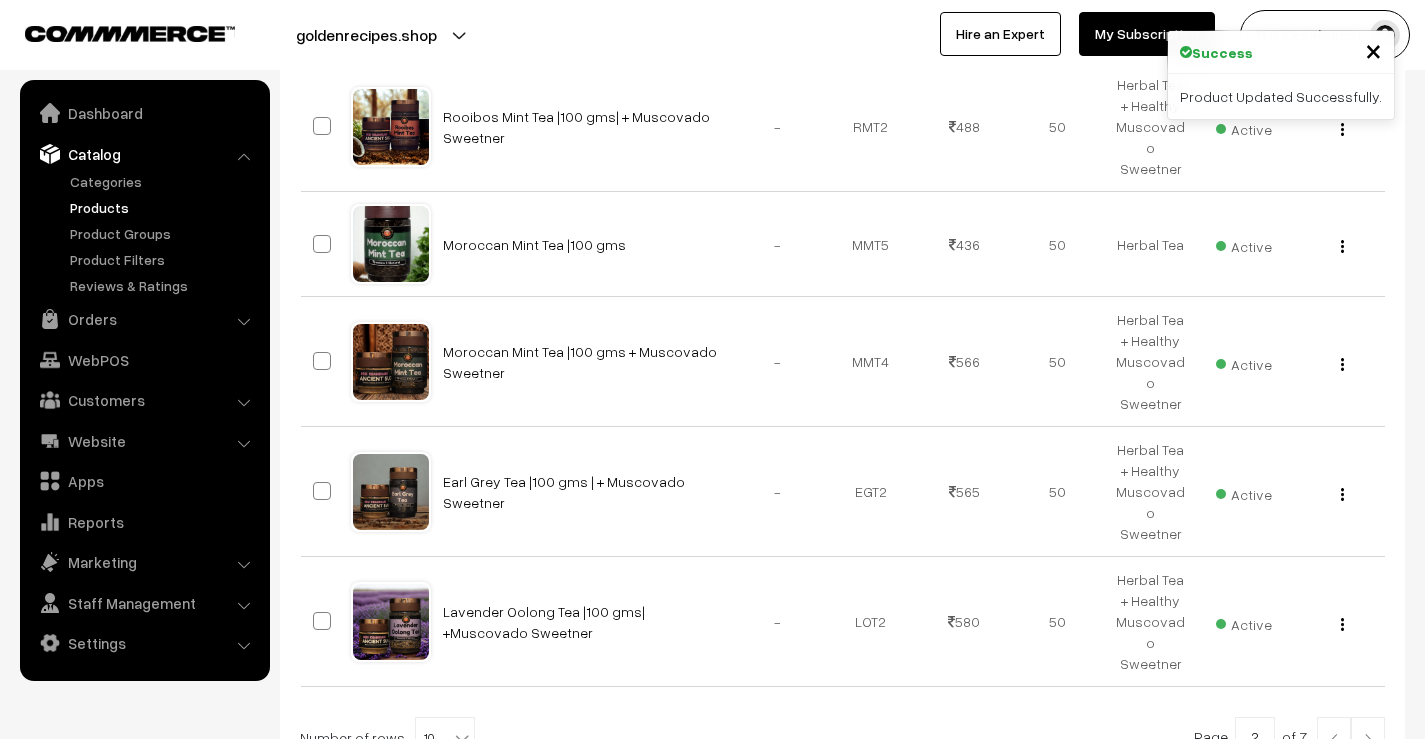 scroll, scrollTop: 1047, scrollLeft: 0, axis: vertical 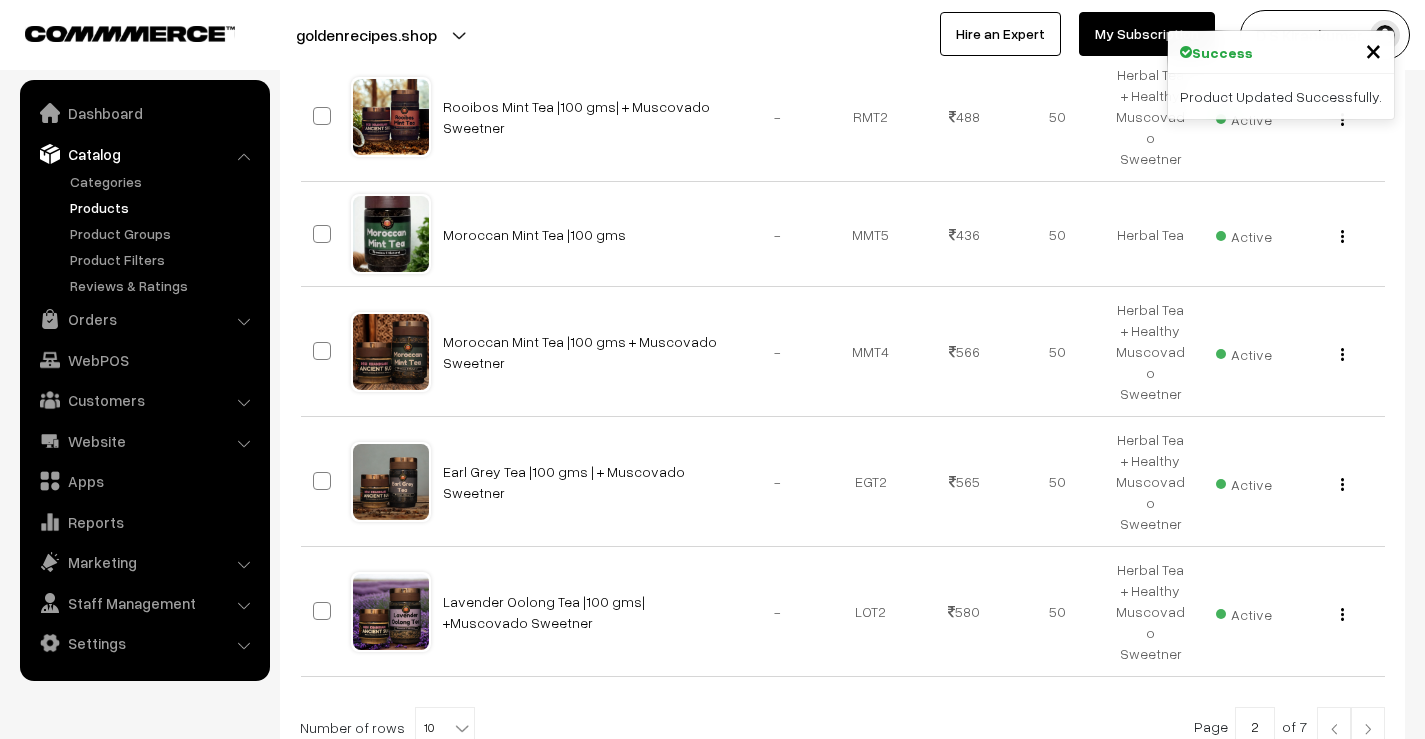 click at bounding box center [1368, 729] 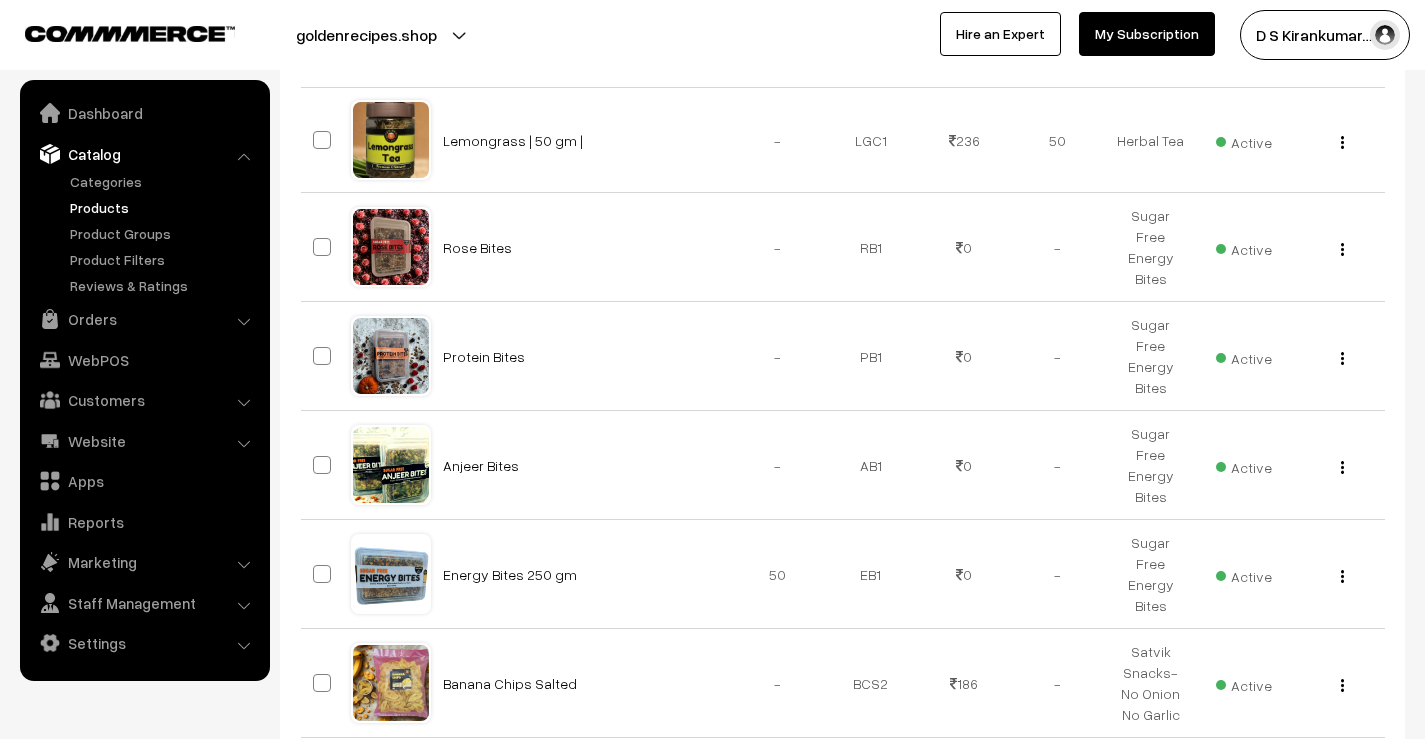 scroll, scrollTop: 800, scrollLeft: 0, axis: vertical 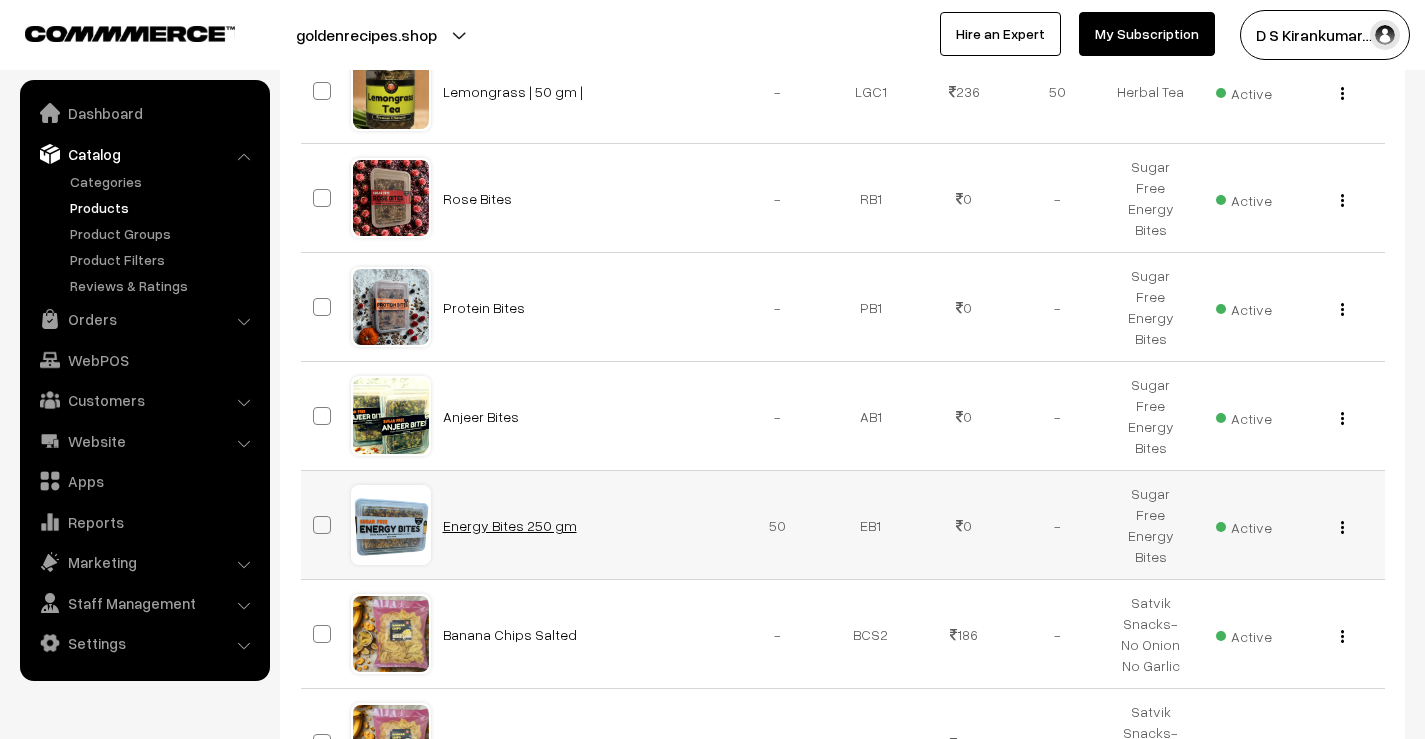 click on "Energy Bites  250 gm" at bounding box center [510, 525] 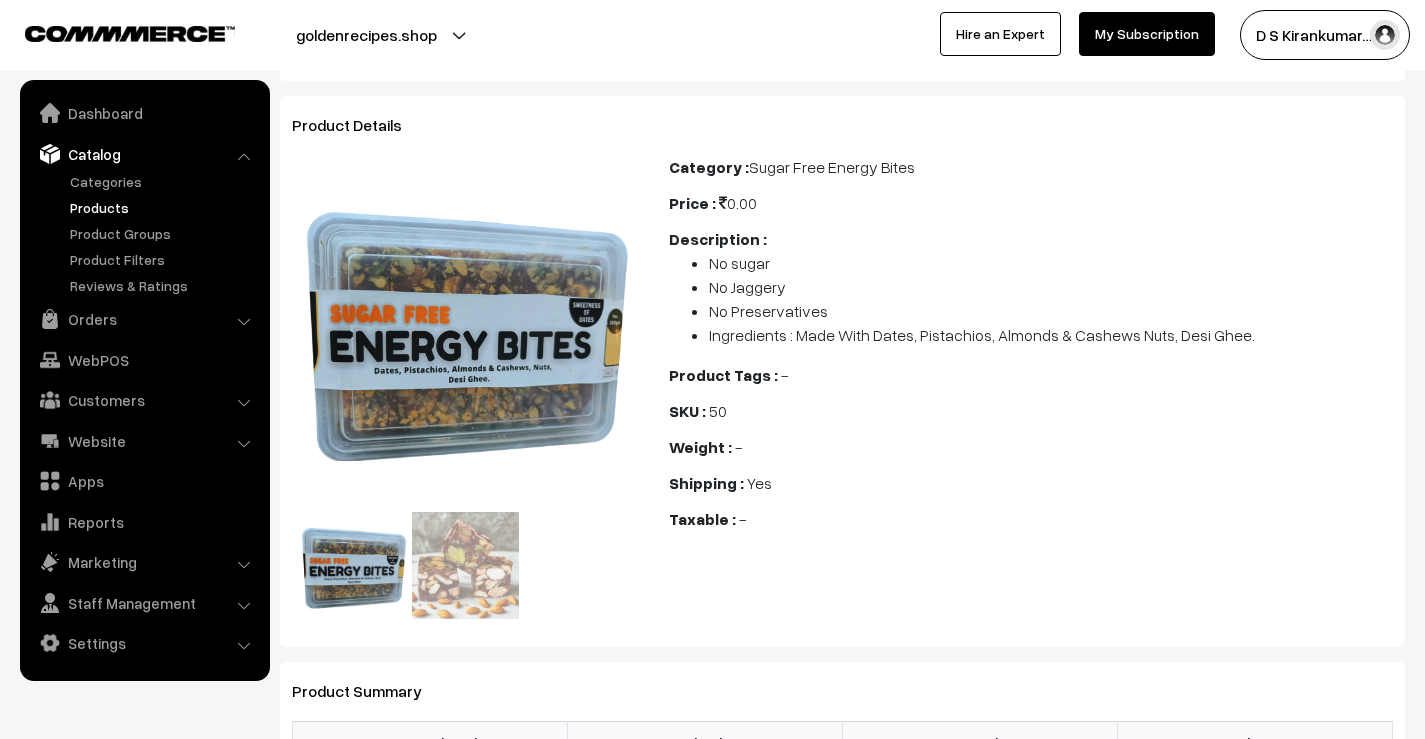 scroll, scrollTop: 0, scrollLeft: 0, axis: both 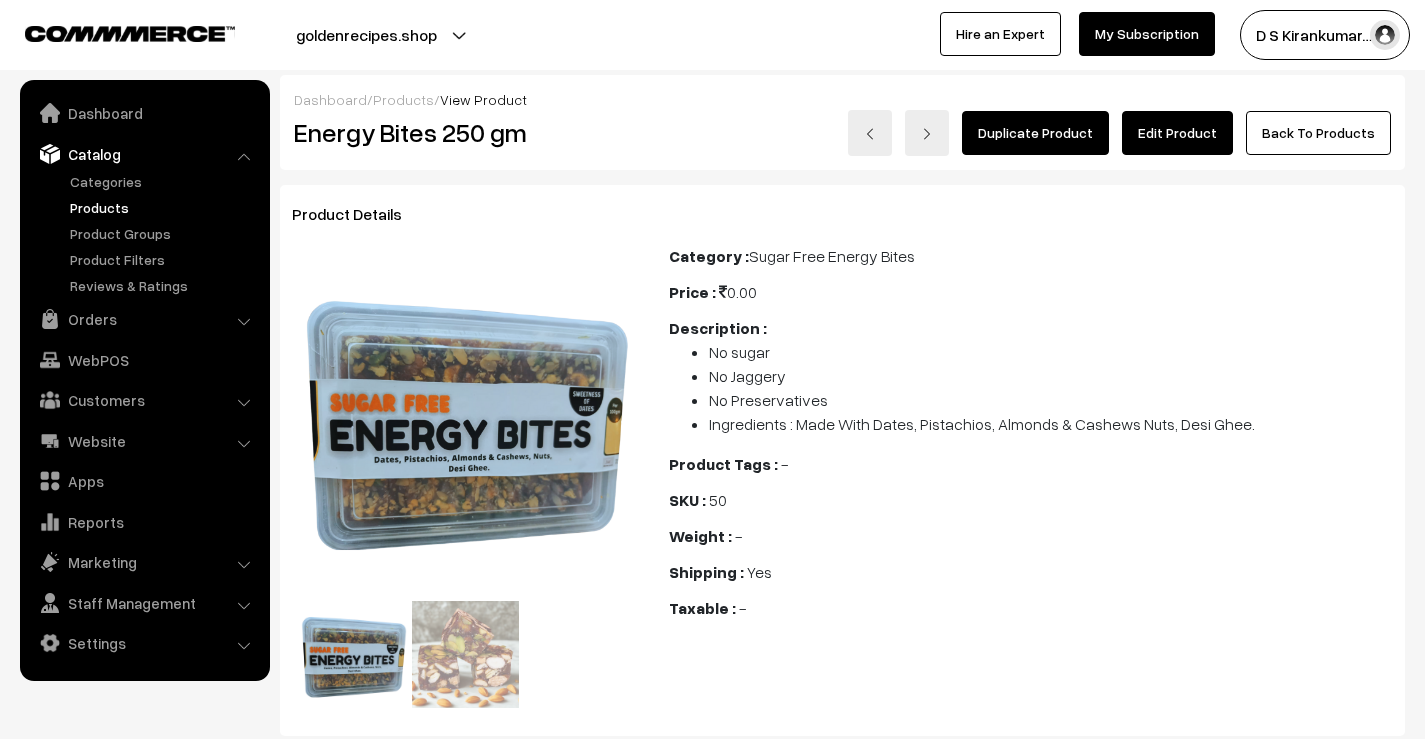 click on "Edit Product" at bounding box center [1177, 133] 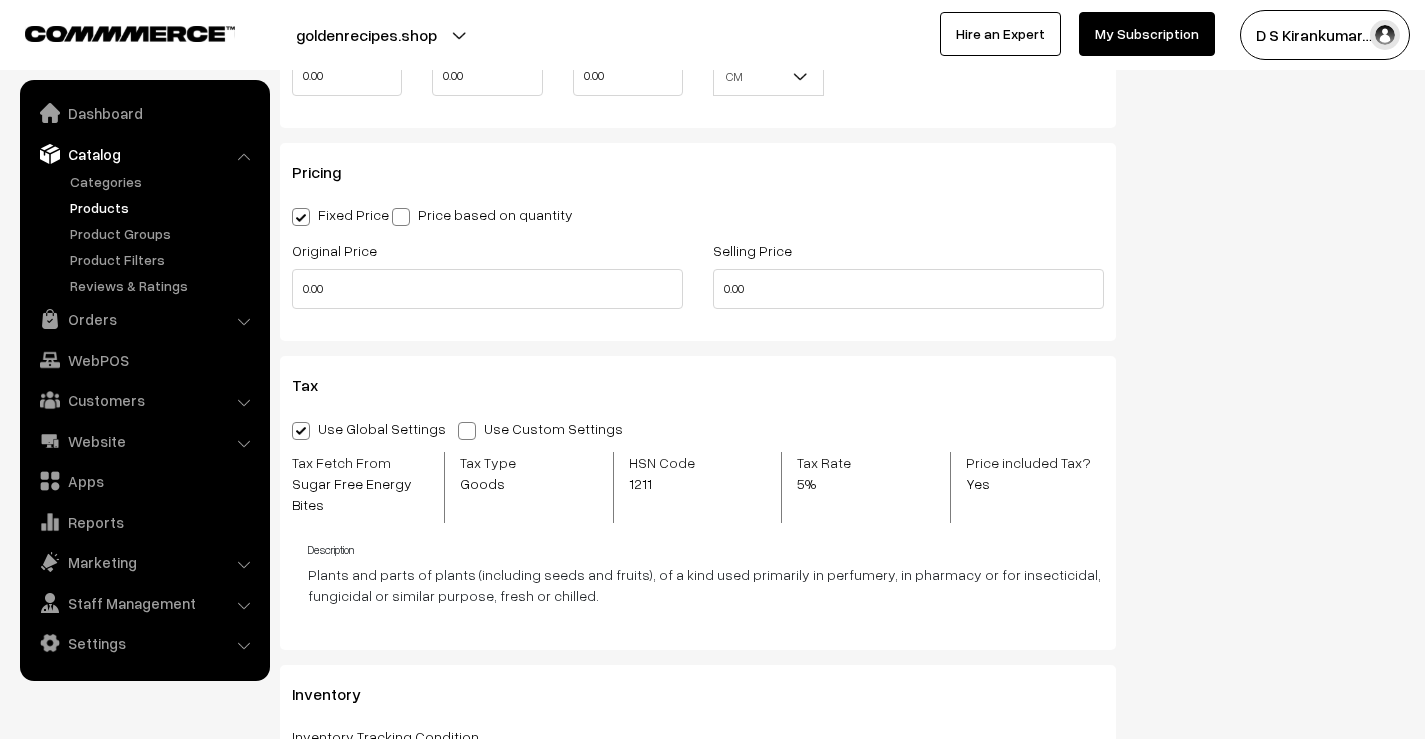 scroll, scrollTop: 1700, scrollLeft: 0, axis: vertical 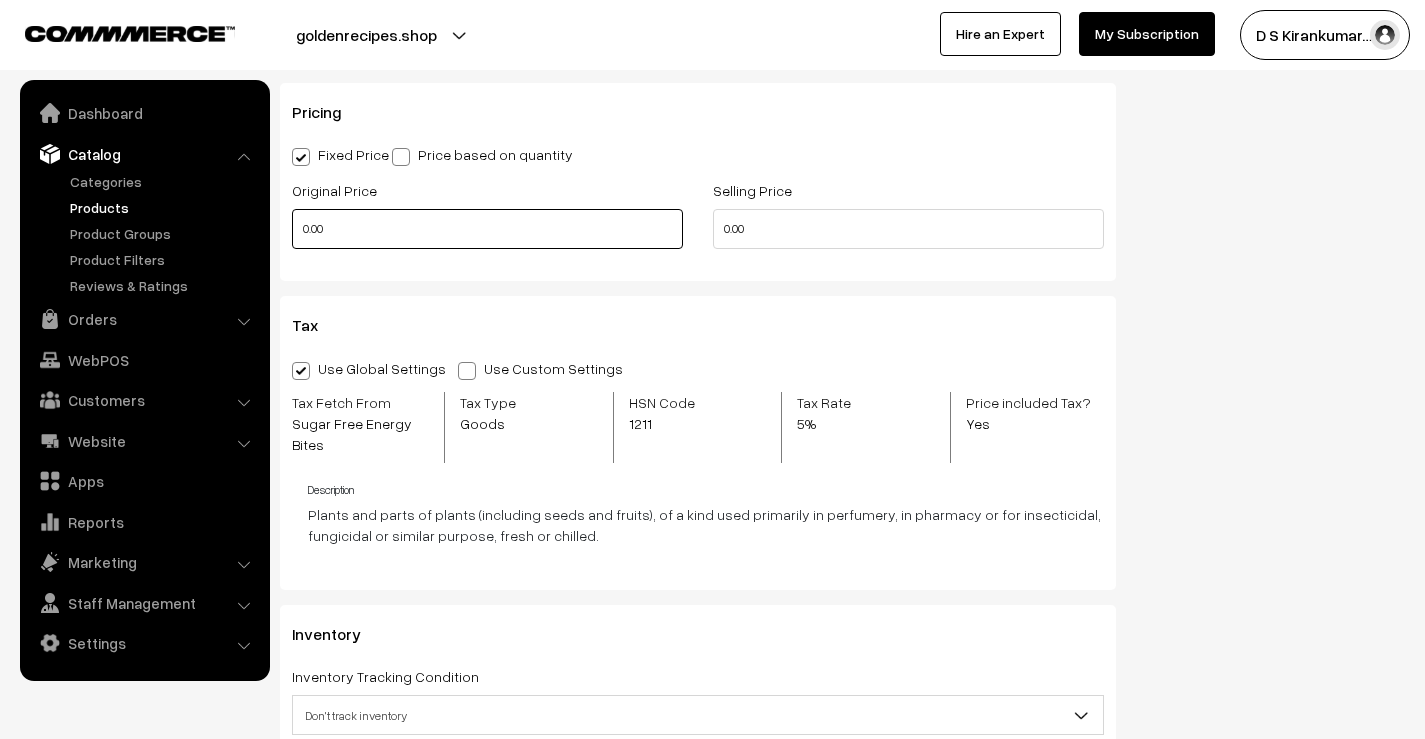 click on "0.00" at bounding box center [487, 229] 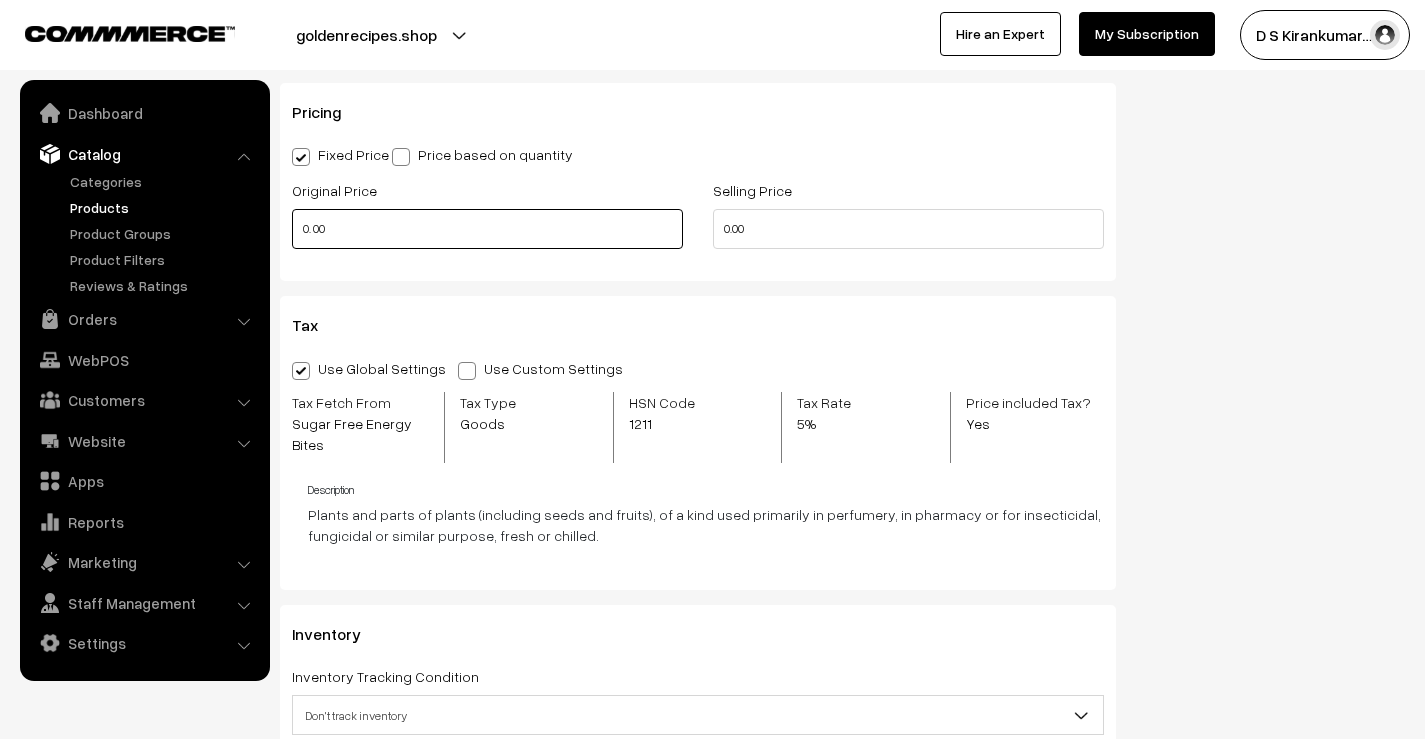 type on "0. 00" 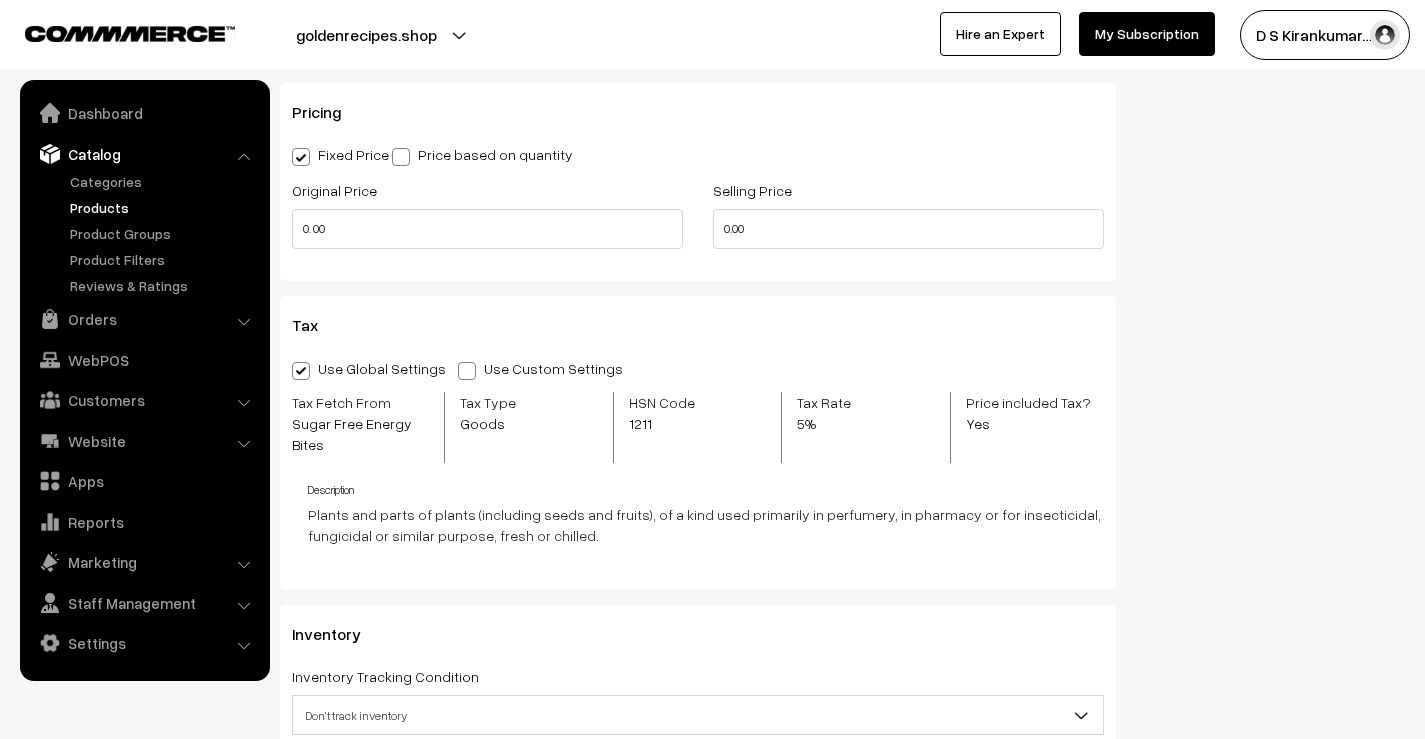 type 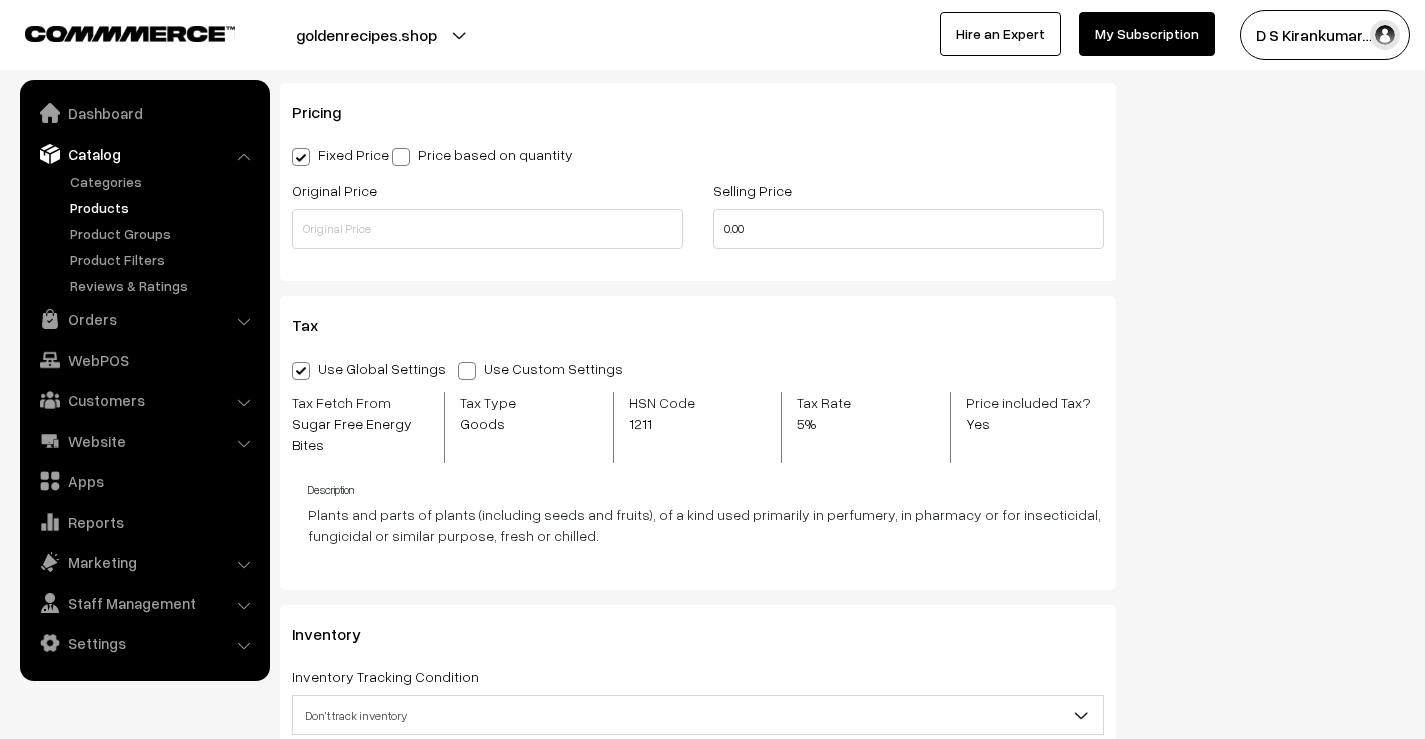 click on "goldenrecipes.shop" at bounding box center (366, 35) 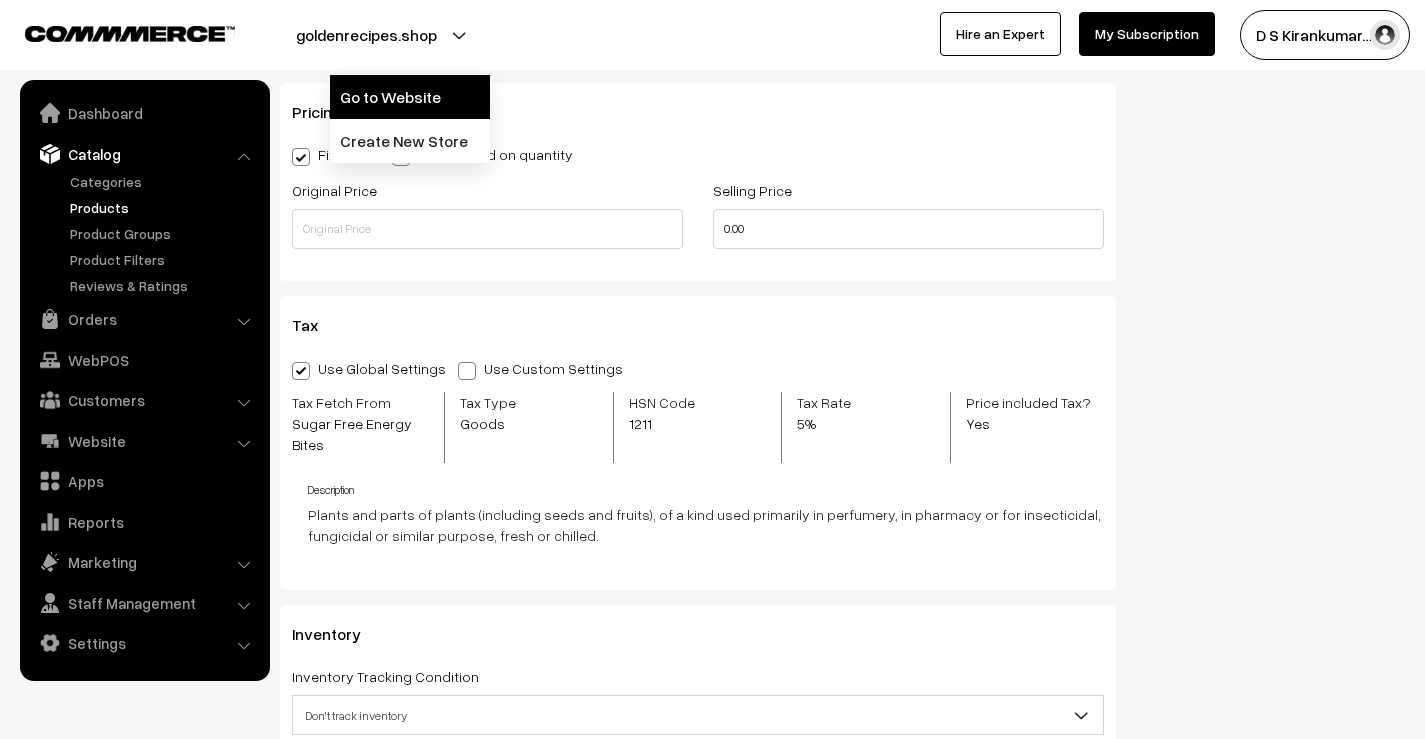 click on "Go to Website" at bounding box center [410, 97] 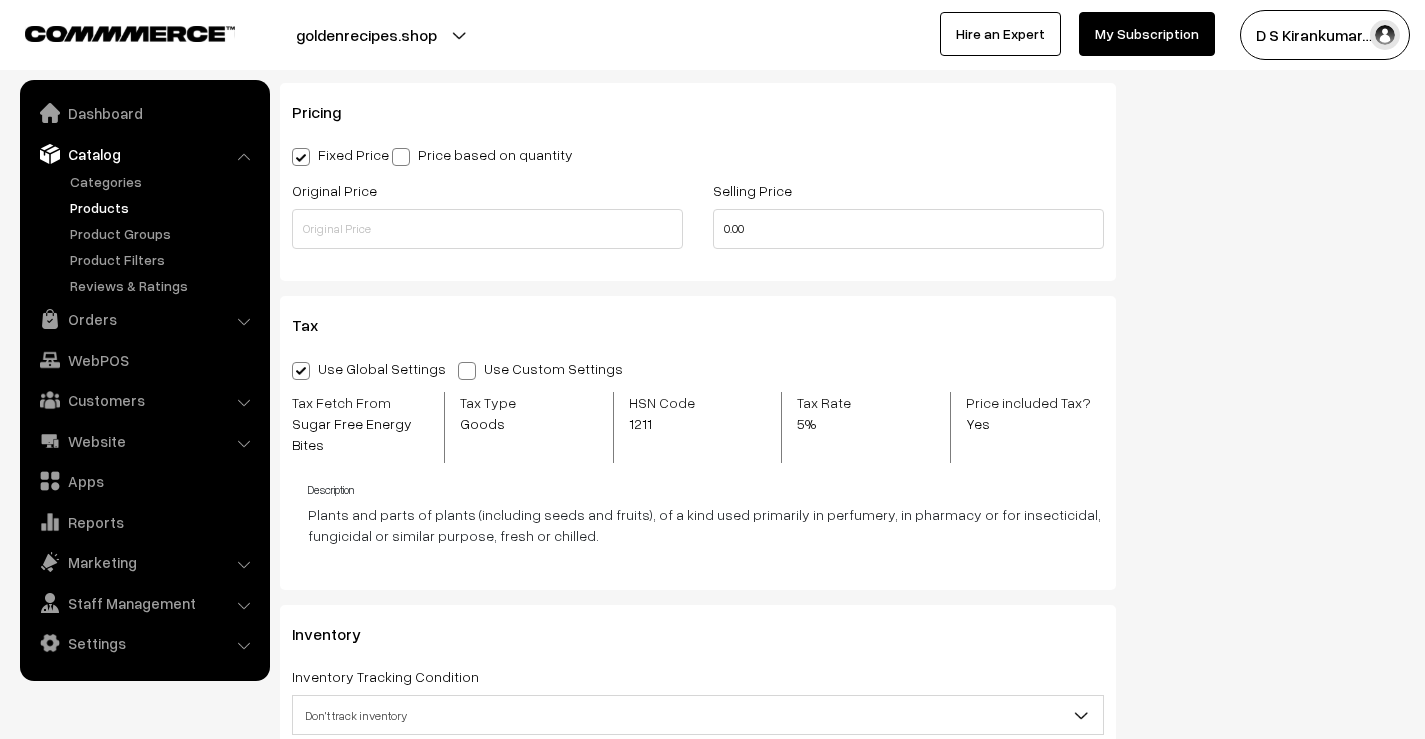 click on "goldenrecipes.shop" at bounding box center [366, 35] 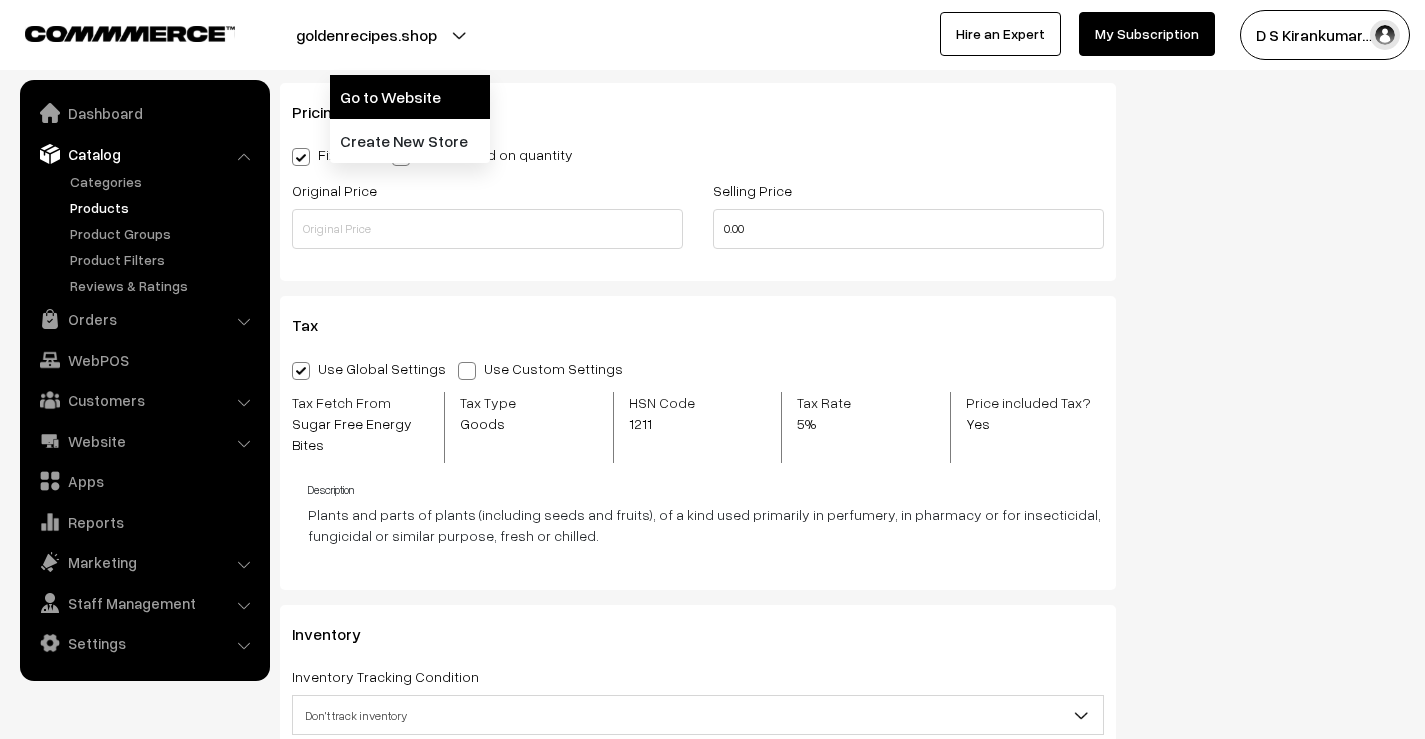 click on "Go to Website" at bounding box center (410, 97) 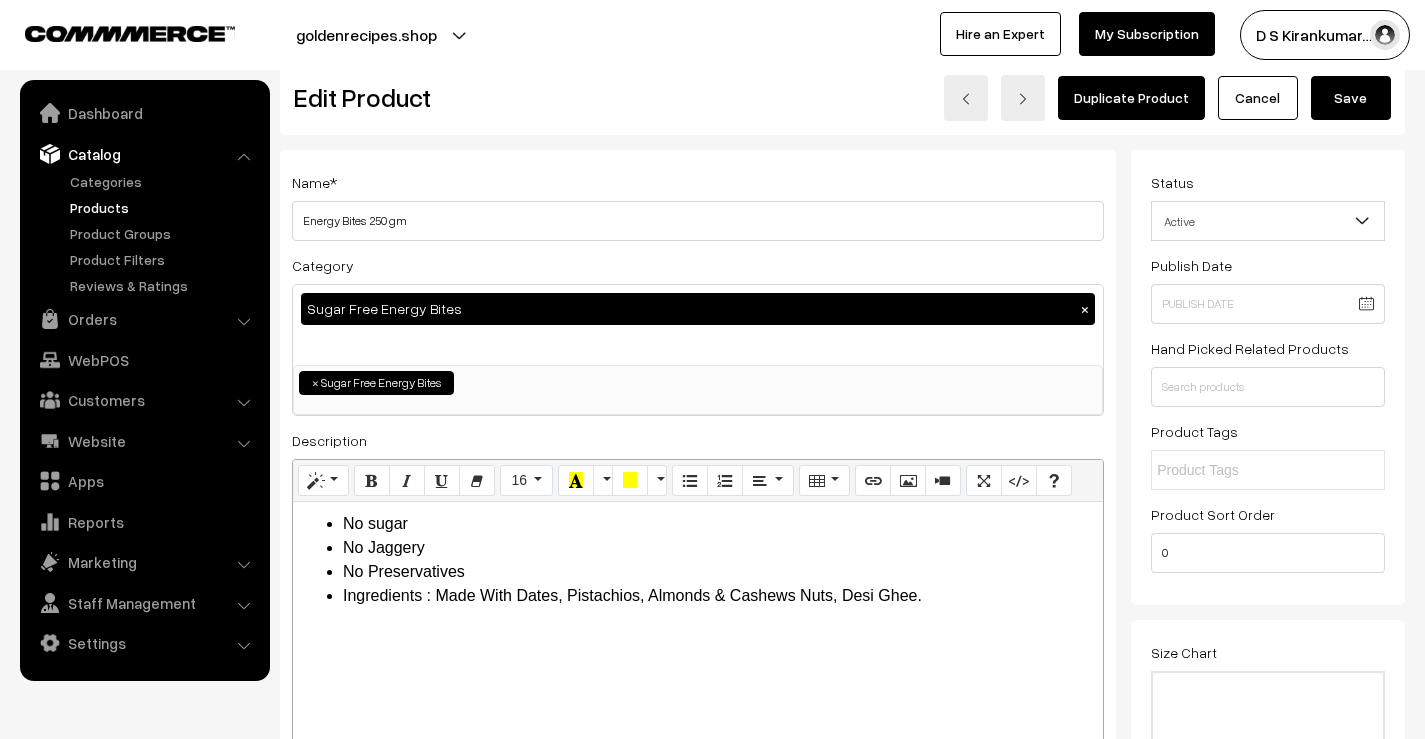 scroll, scrollTop: 0, scrollLeft: 0, axis: both 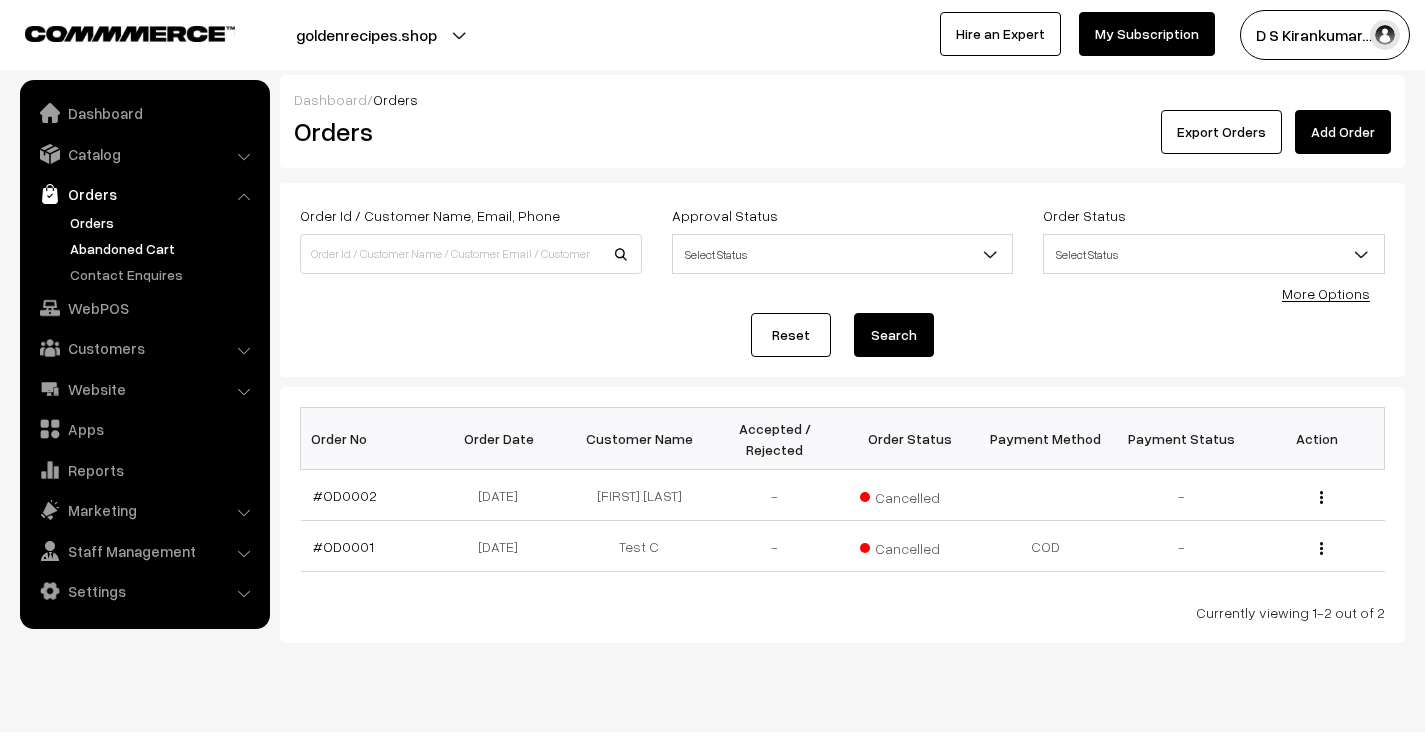 click on "Abandoned Cart" at bounding box center (164, 248) 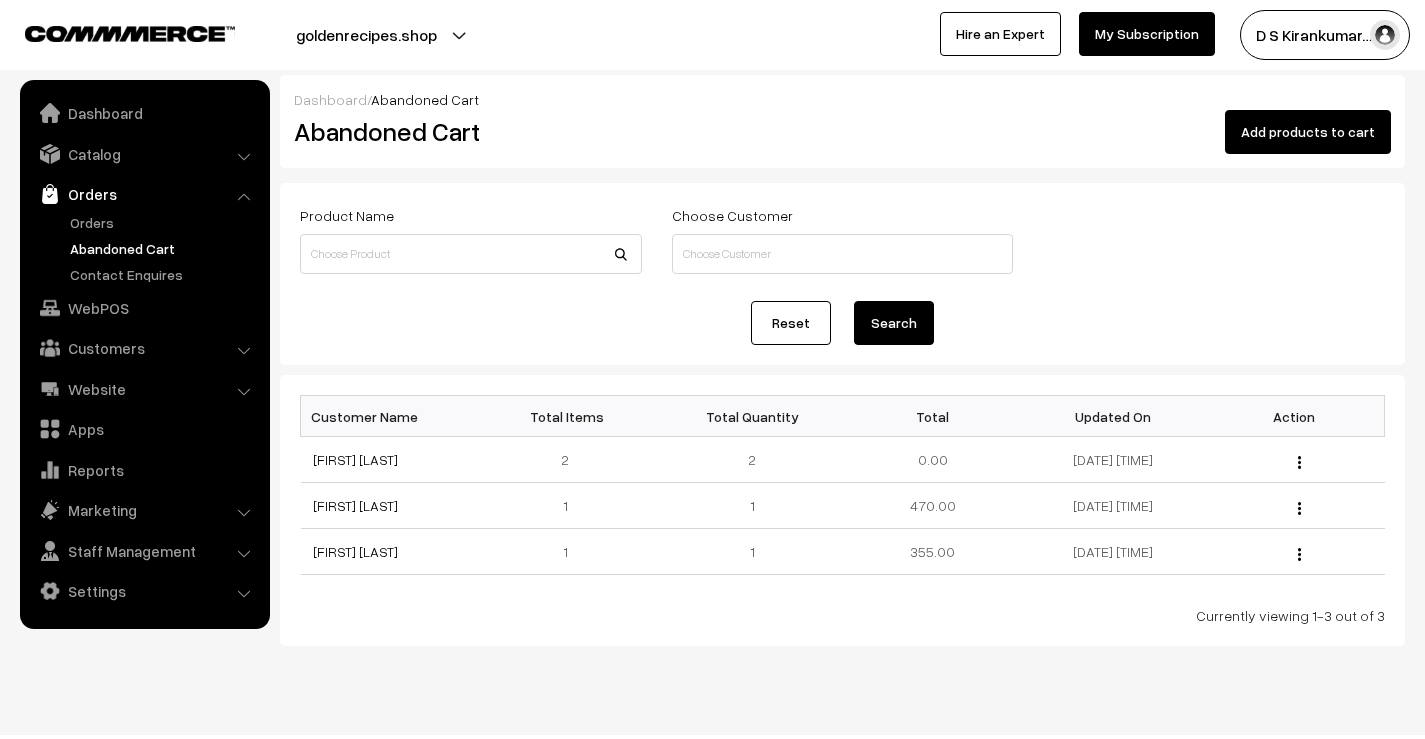 scroll, scrollTop: 0, scrollLeft: 0, axis: both 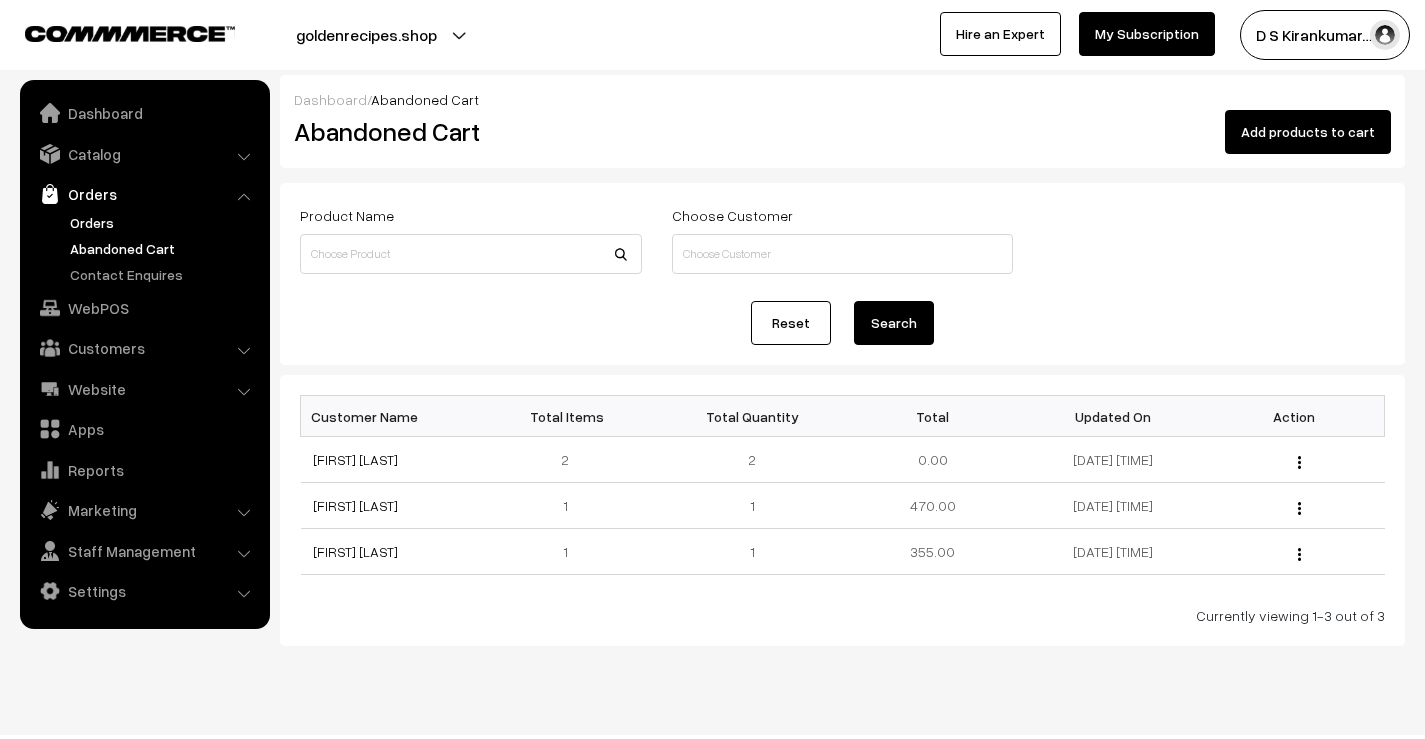 click on "Orders" at bounding box center (164, 222) 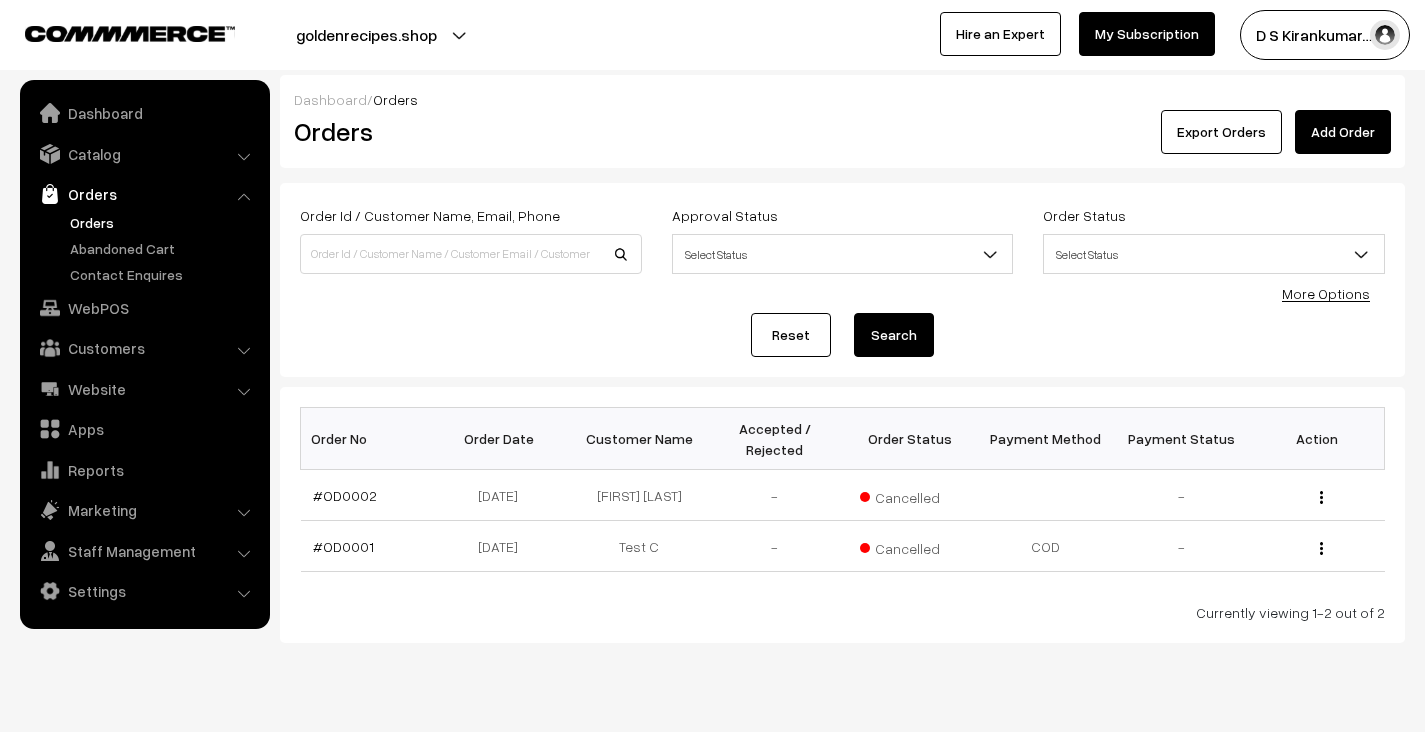 scroll, scrollTop: 0, scrollLeft: 0, axis: both 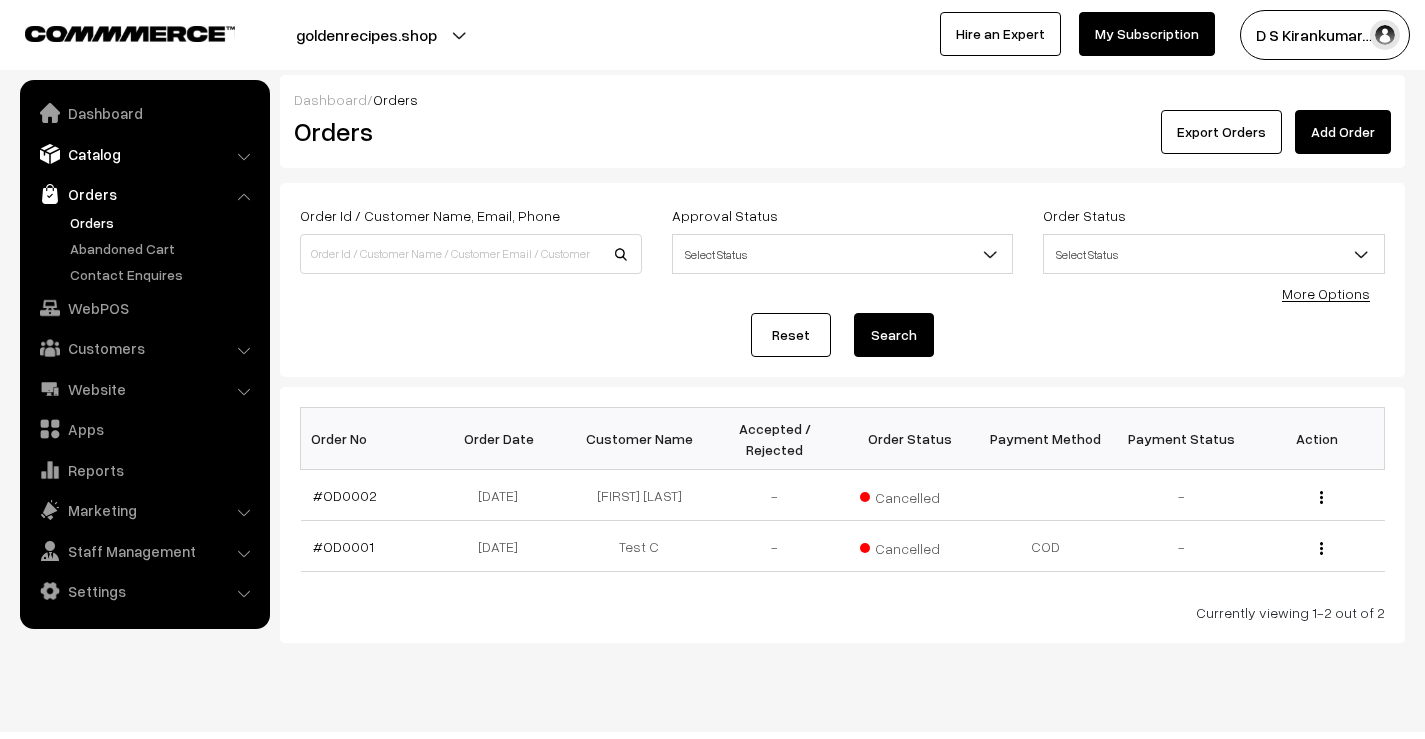 click on "Catalog" at bounding box center (144, 154) 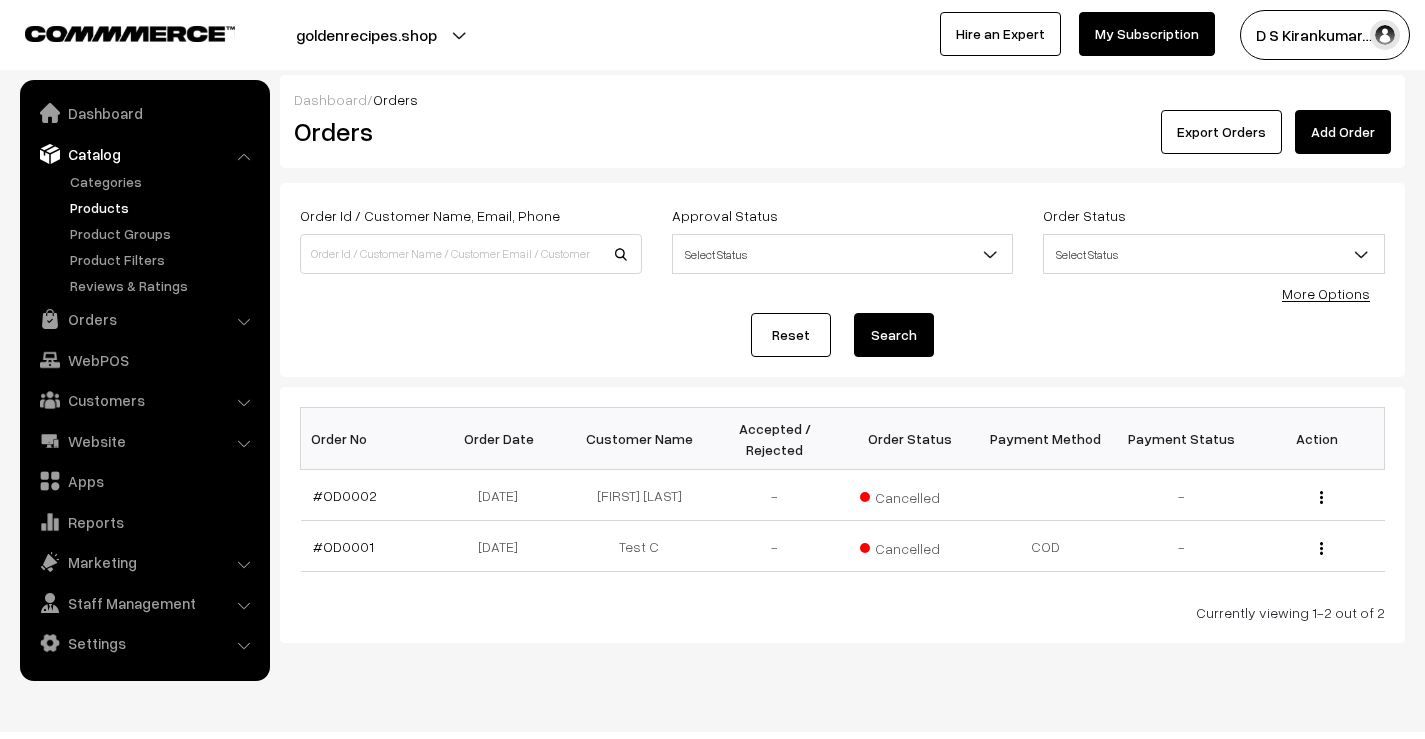 click on "Products" at bounding box center (164, 207) 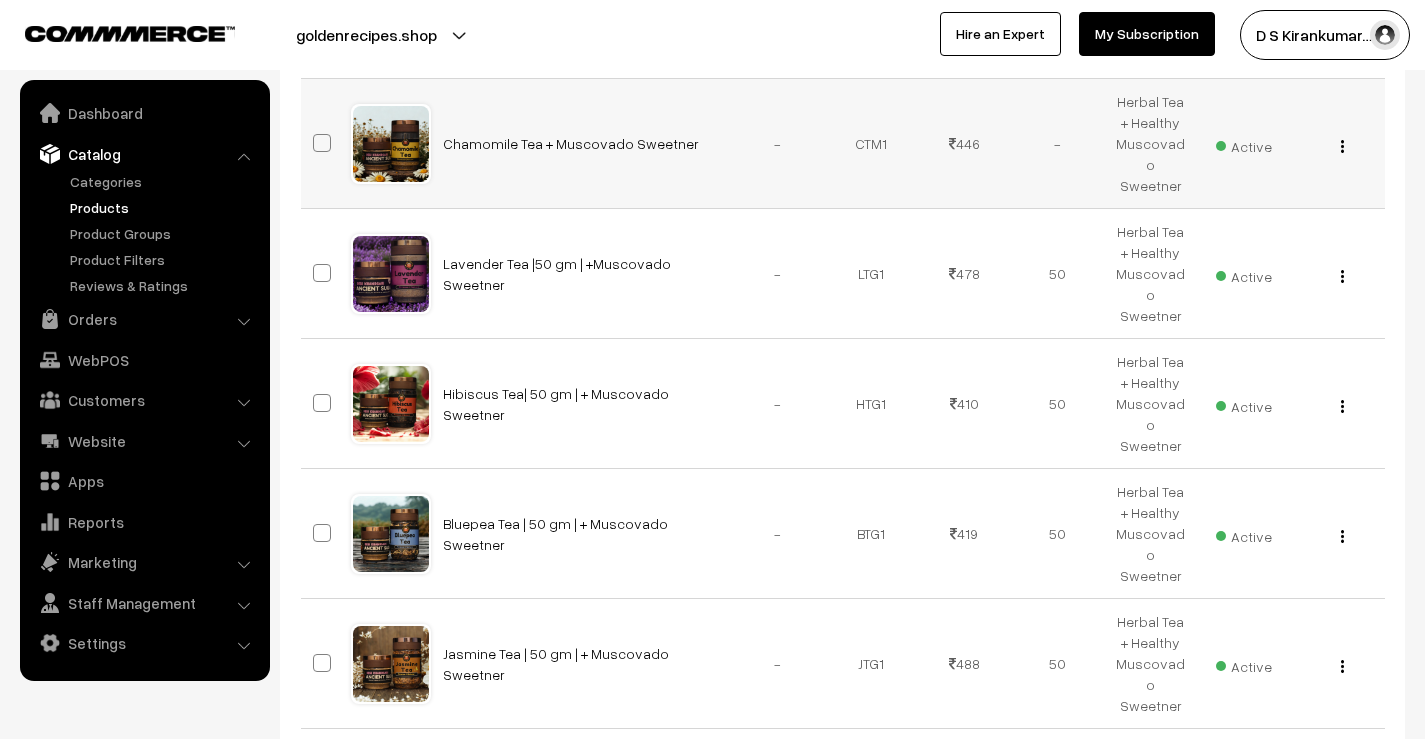 scroll, scrollTop: 1051, scrollLeft: 0, axis: vertical 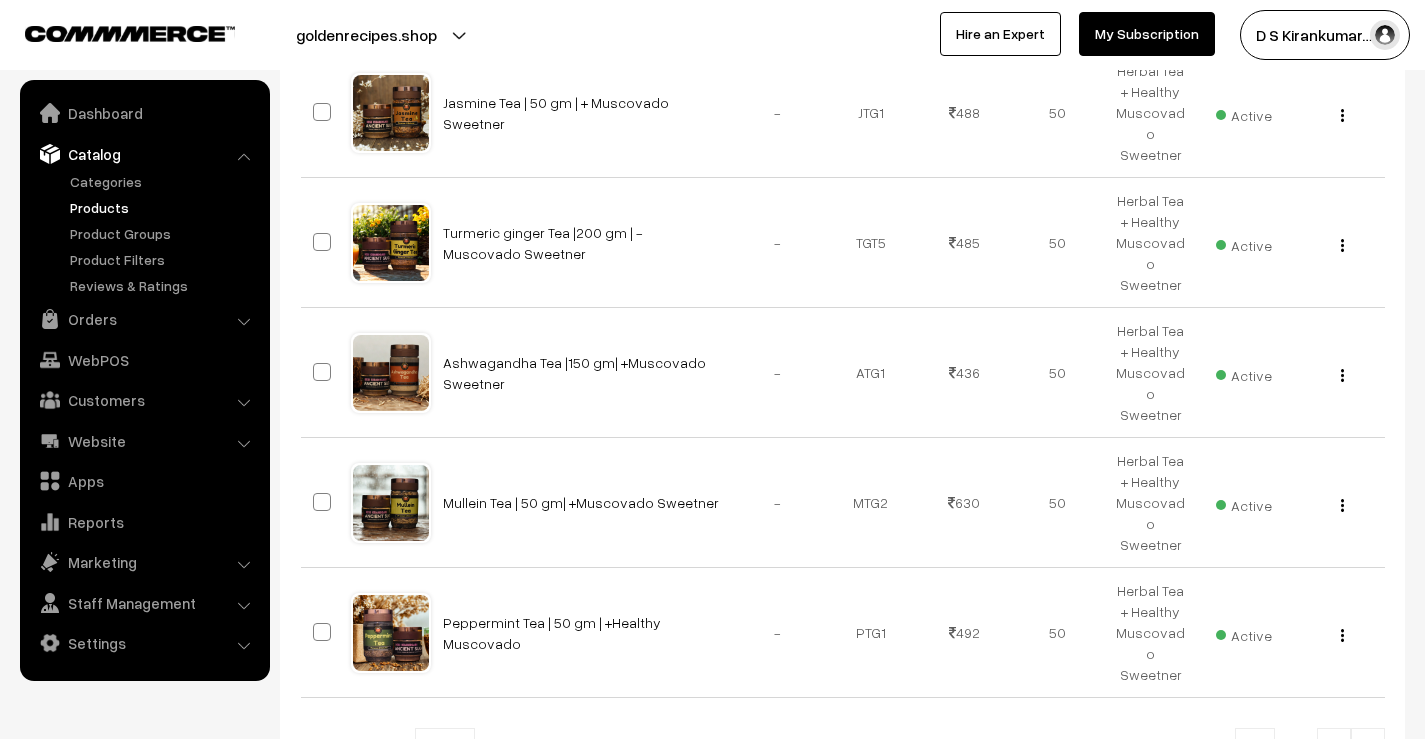 click at bounding box center (1368, 748) 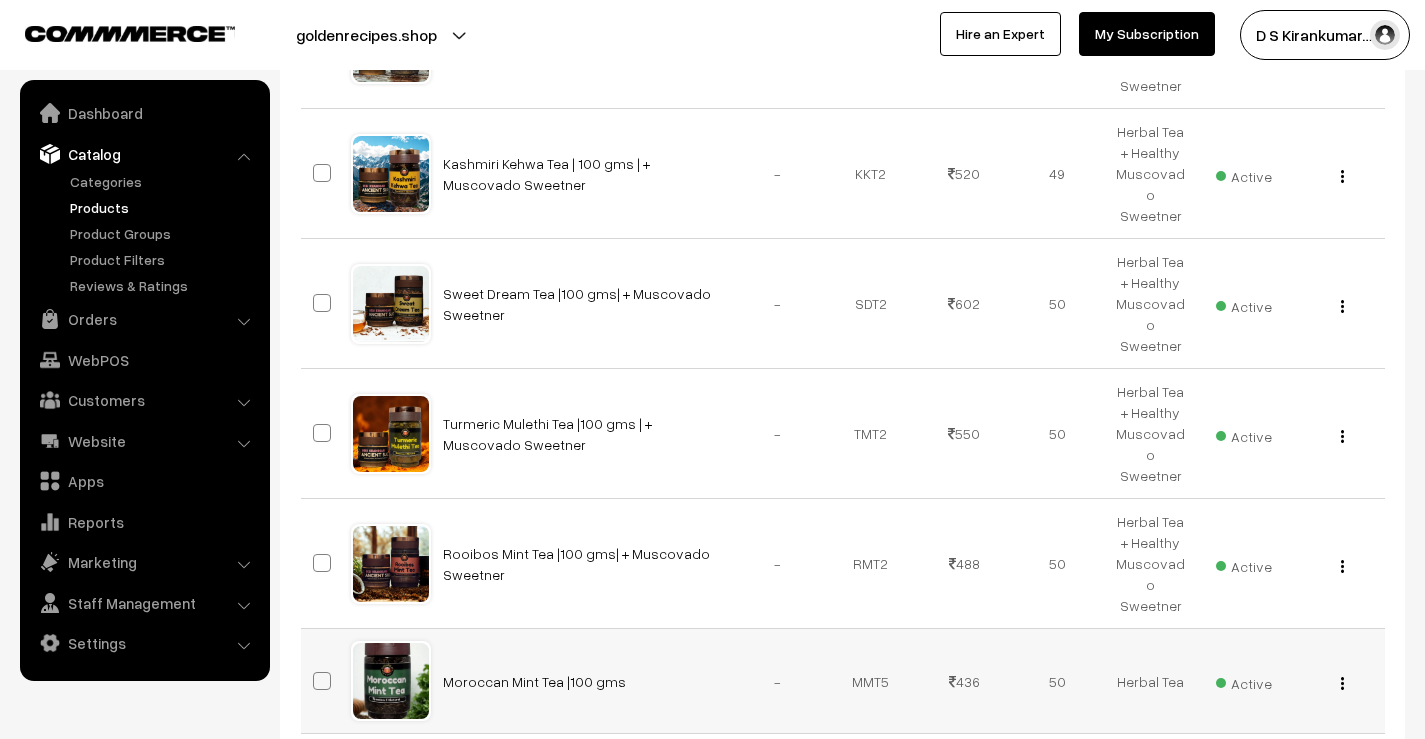 scroll, scrollTop: 900, scrollLeft: 0, axis: vertical 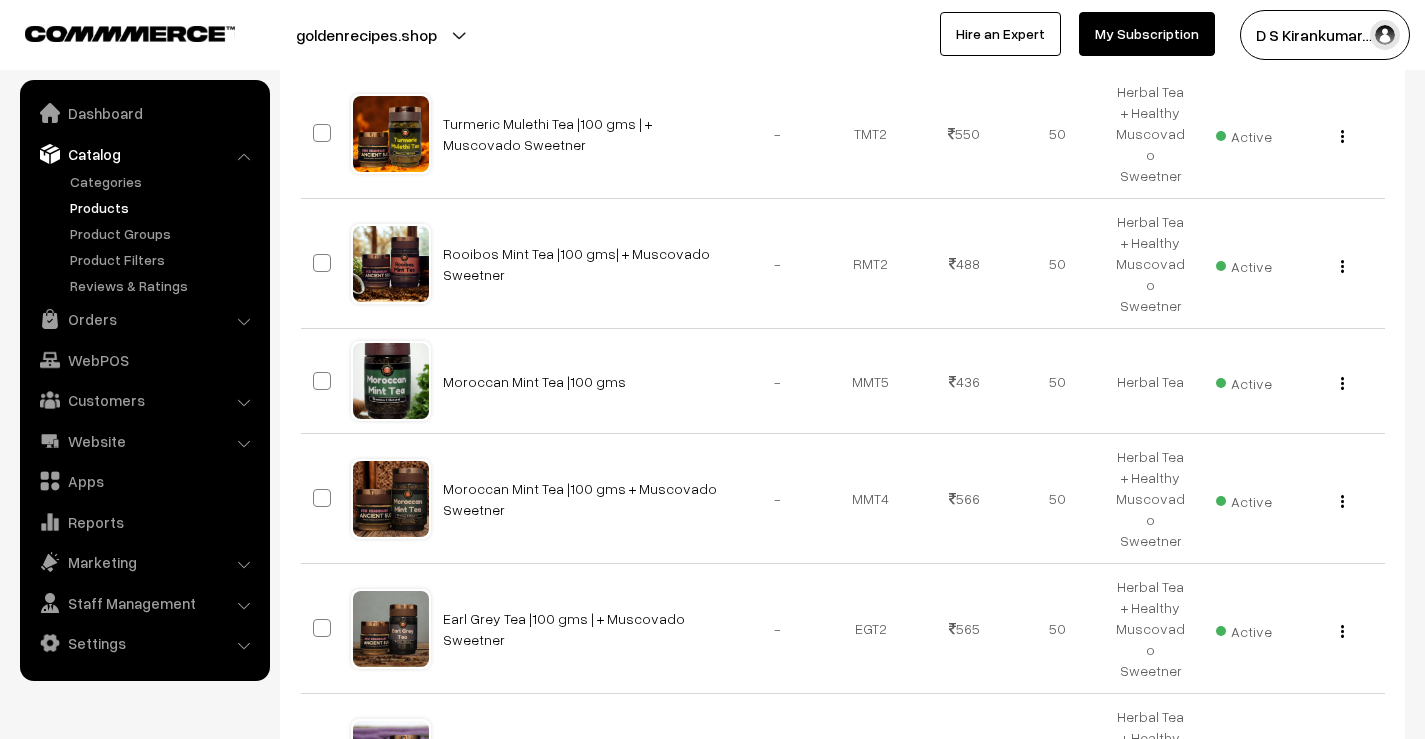 click at bounding box center [1368, 876] 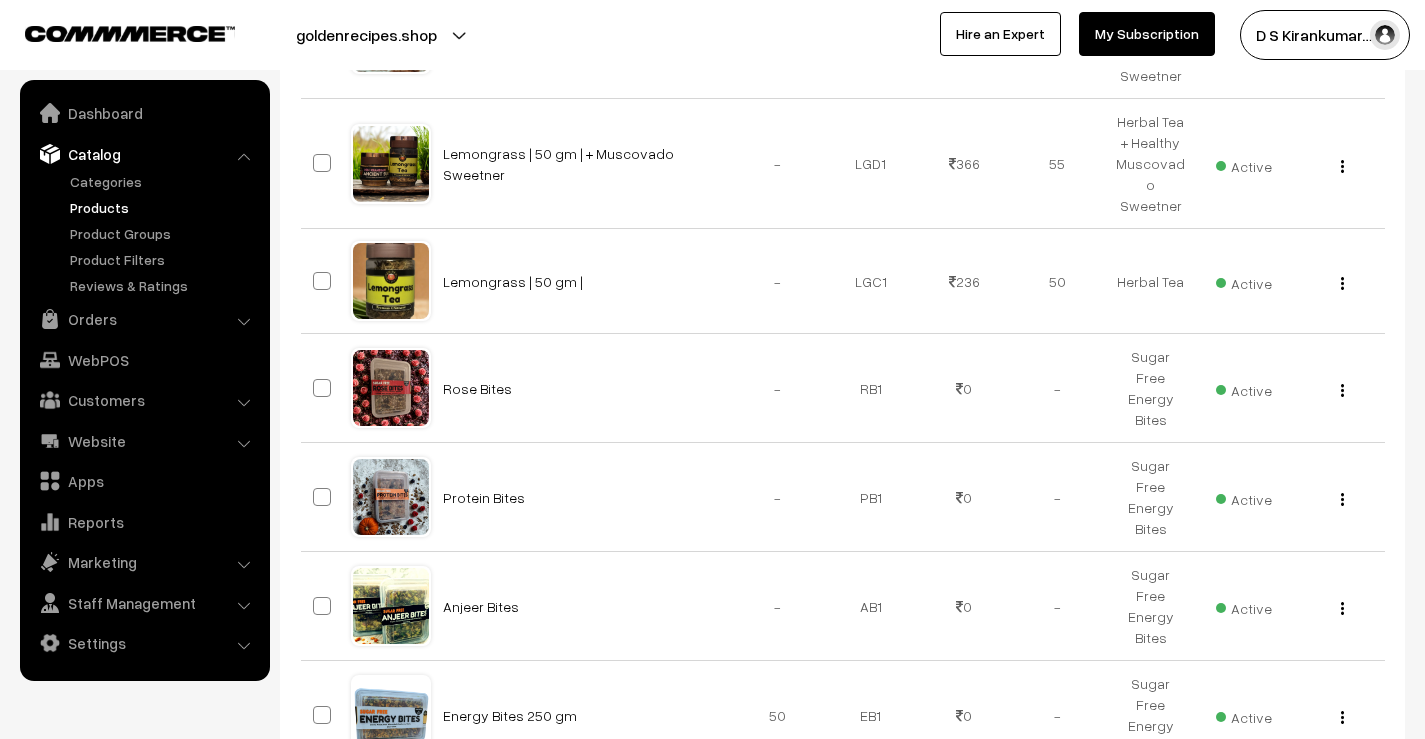 scroll, scrollTop: 700, scrollLeft: 0, axis: vertical 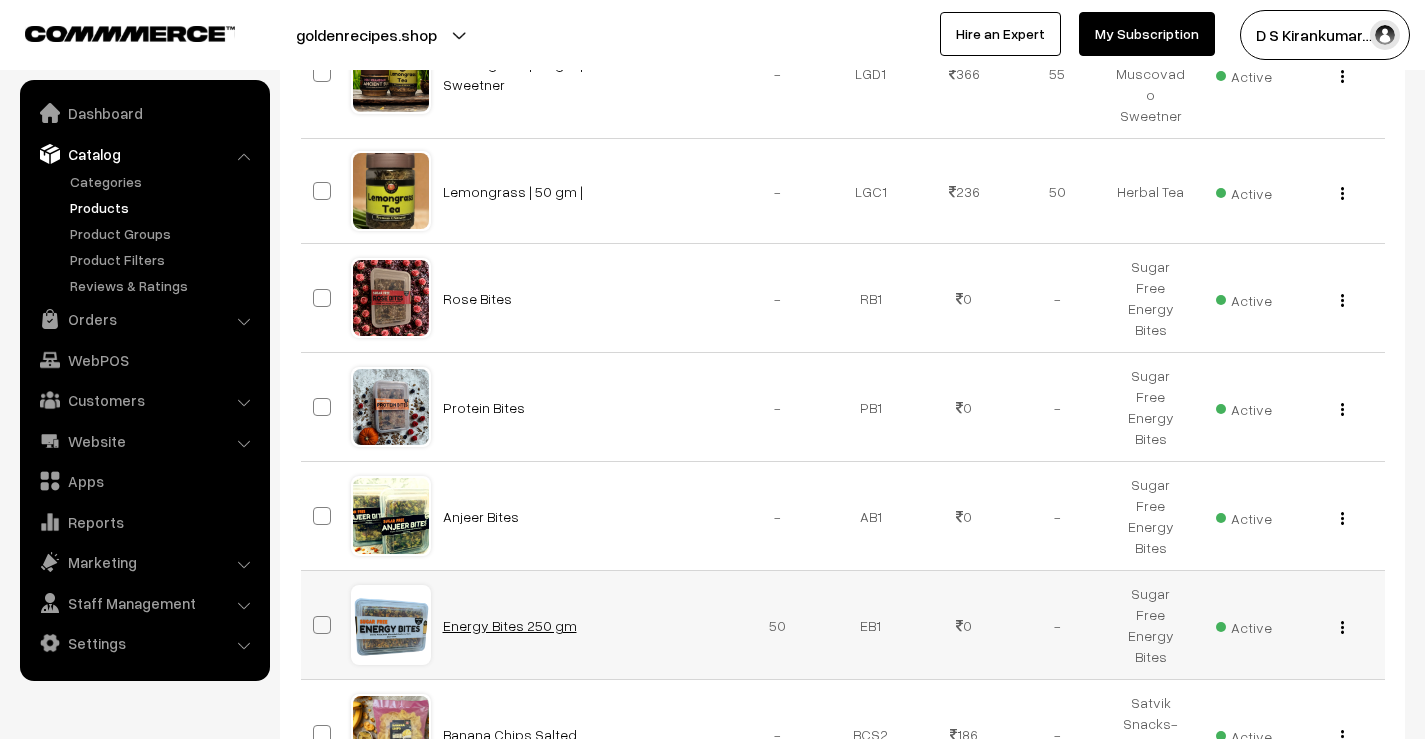 click on "Energy Bites  250 gm" at bounding box center (510, 625) 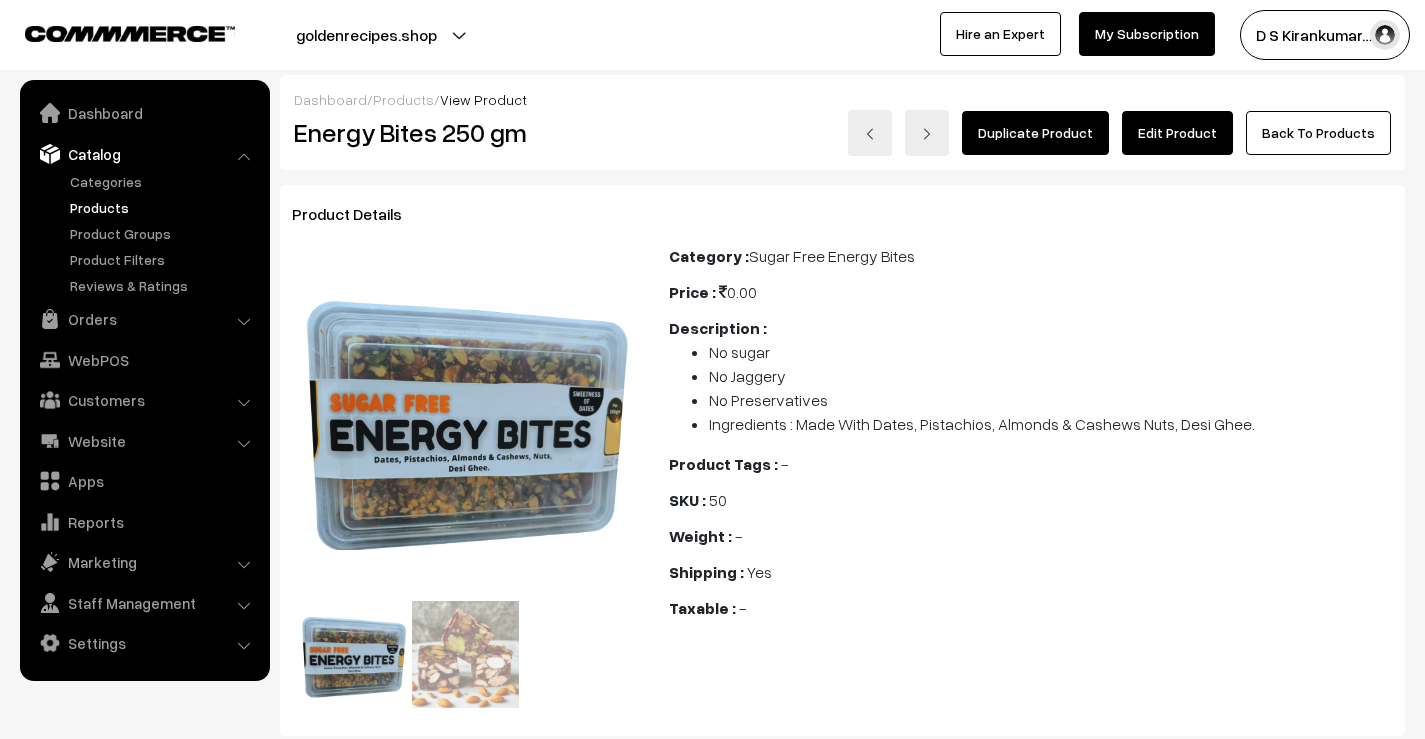 scroll, scrollTop: 0, scrollLeft: 0, axis: both 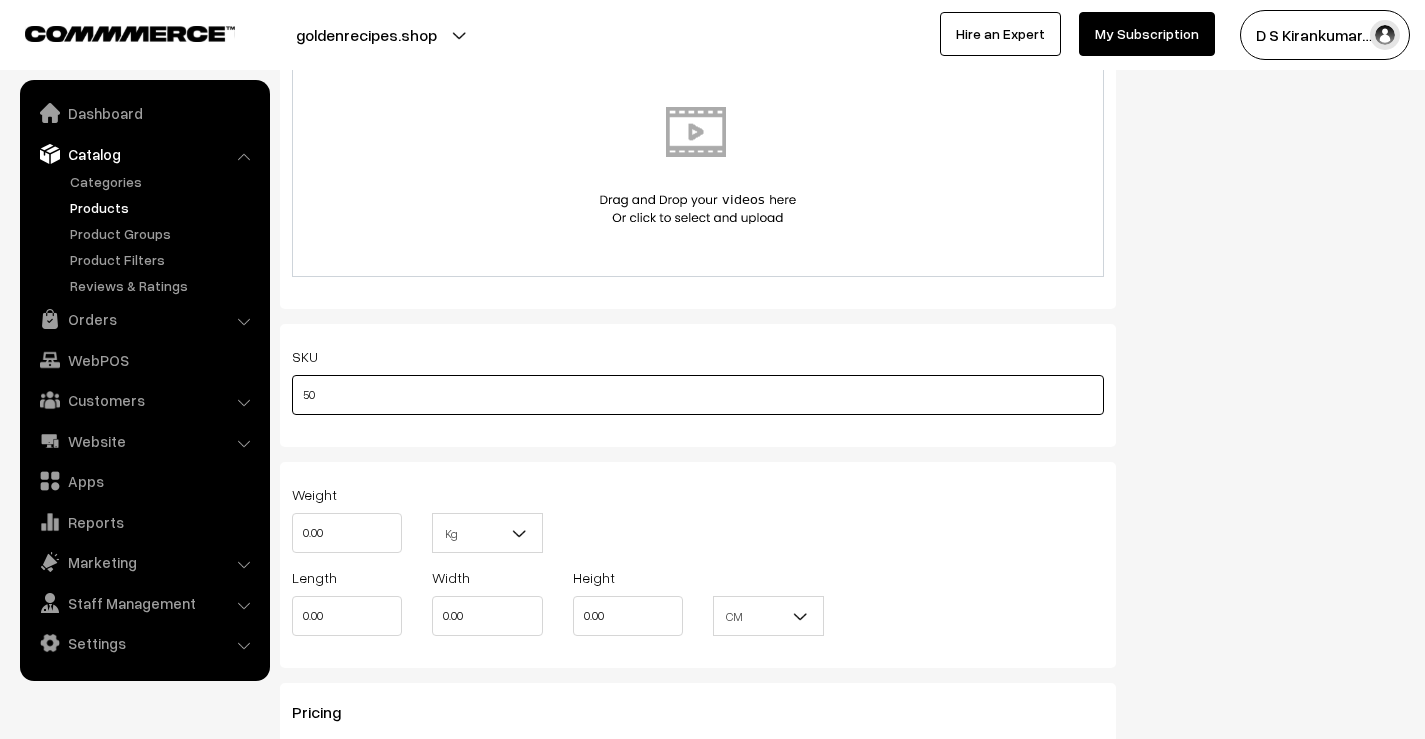 click on "50" at bounding box center [698, 395] 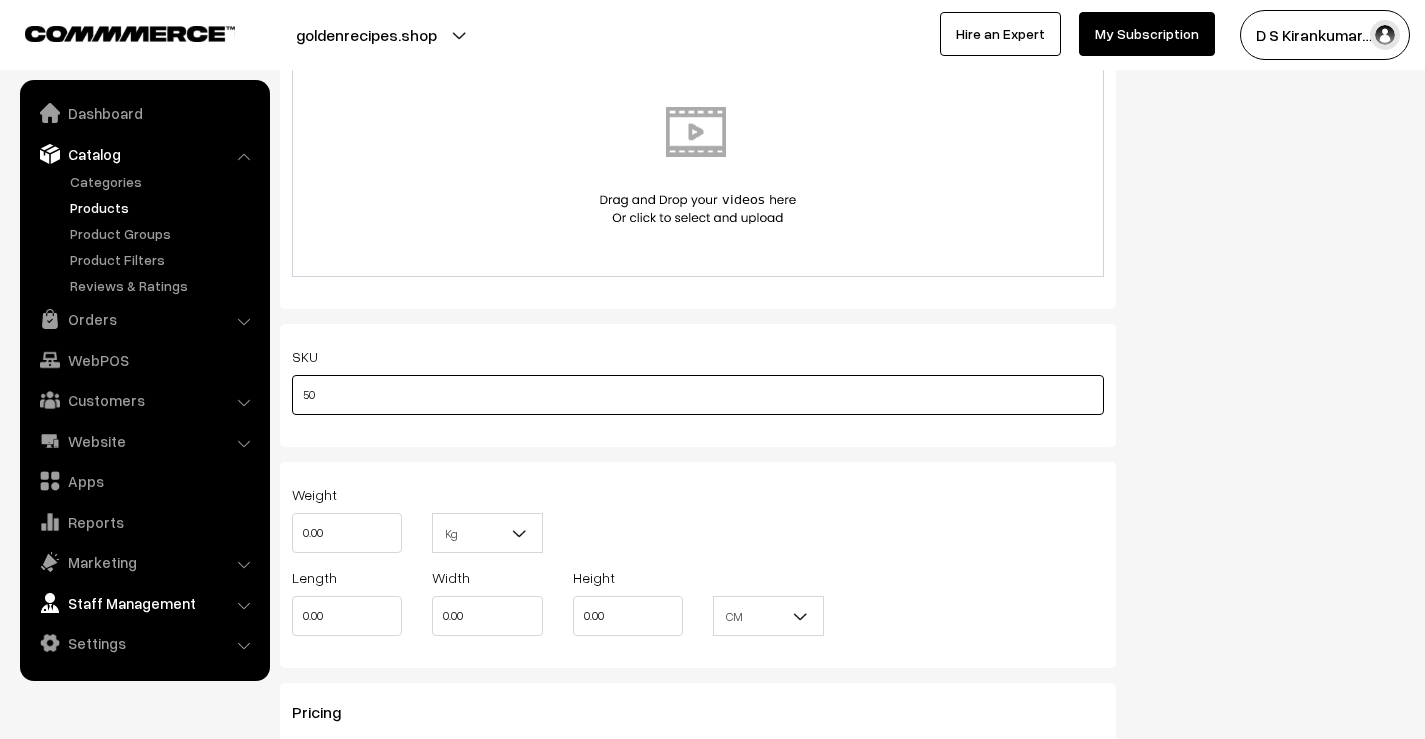 type on "5" 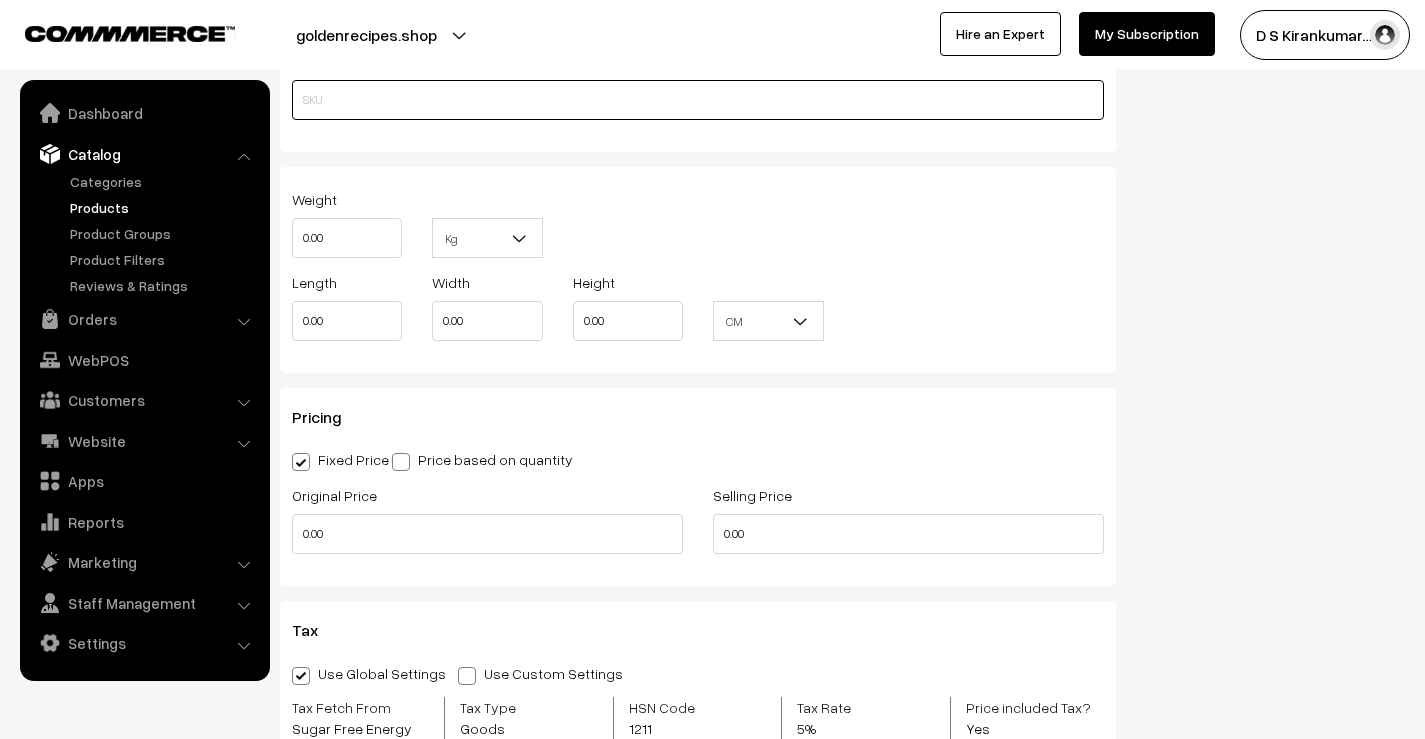 scroll, scrollTop: 1400, scrollLeft: 0, axis: vertical 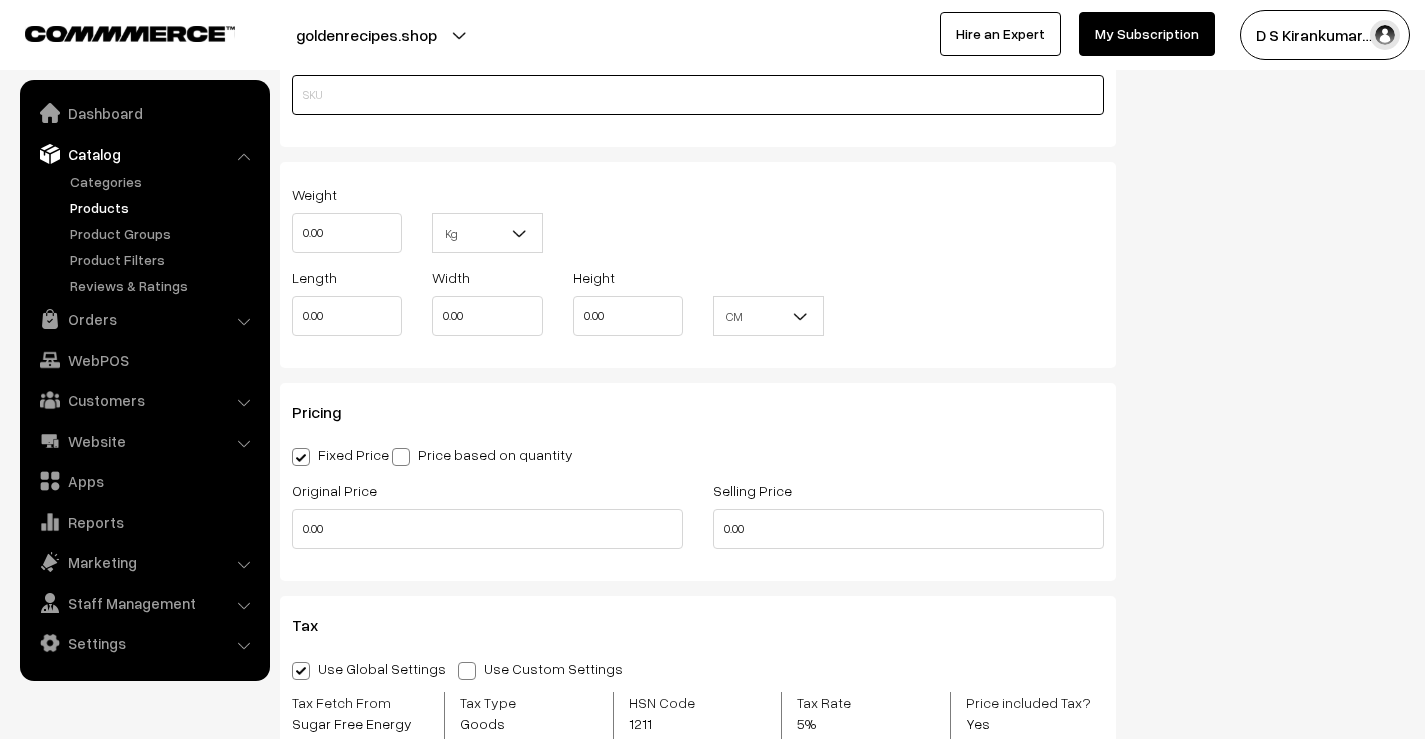 type 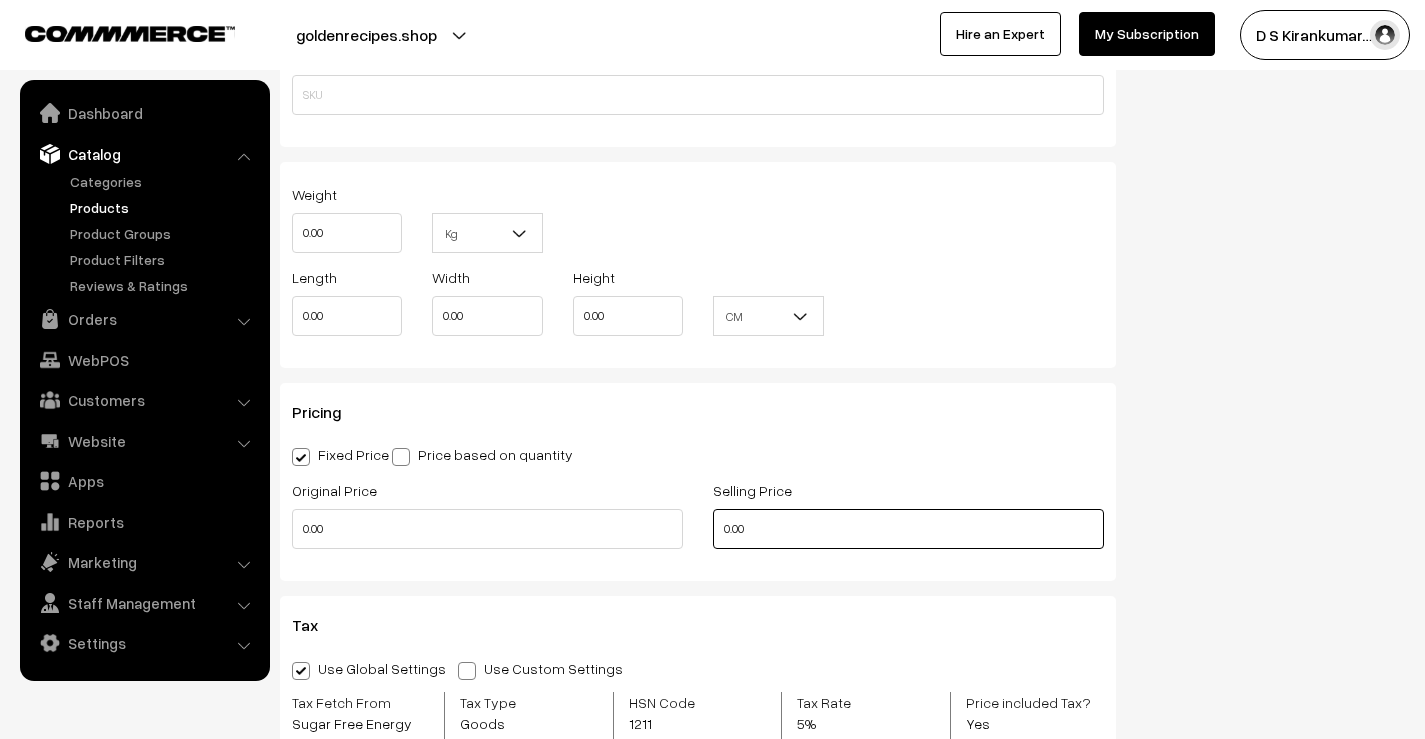 click on "0.00" at bounding box center (908, 529) 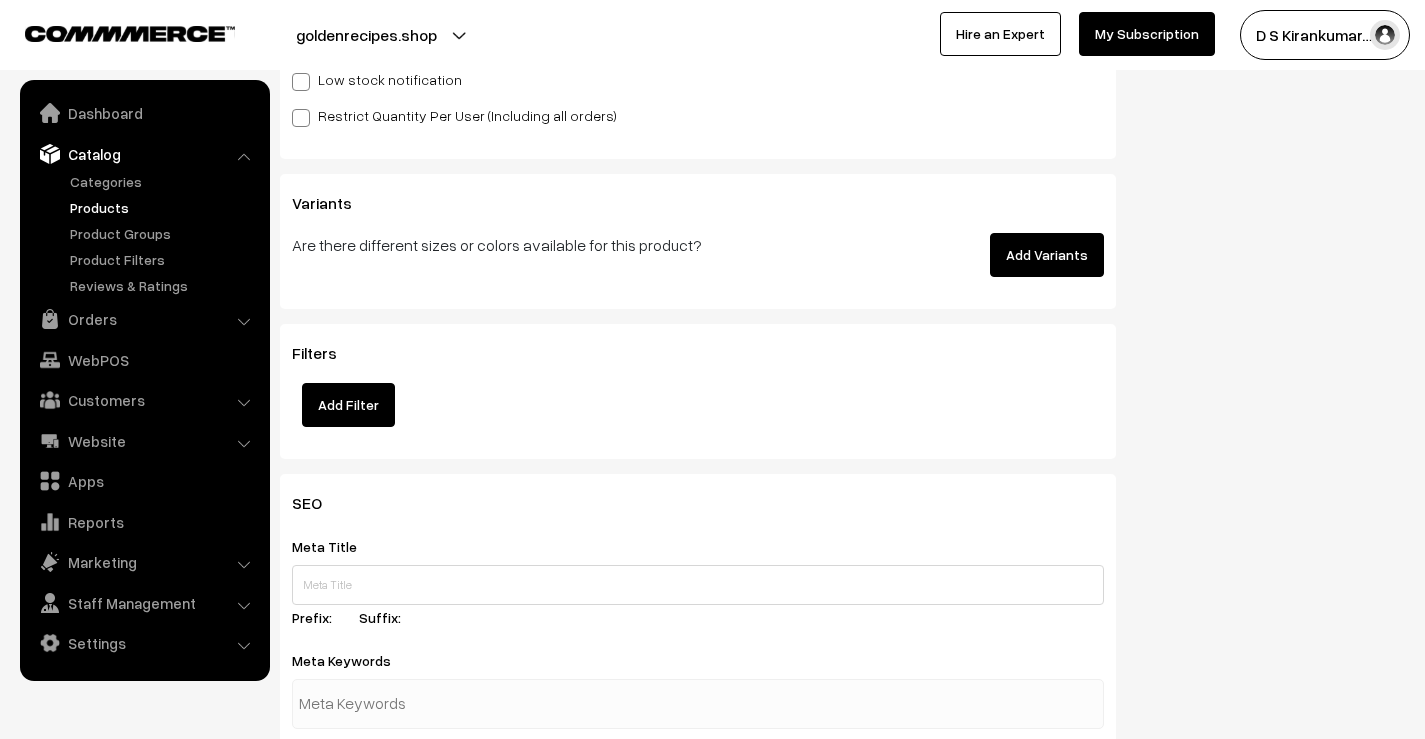 scroll, scrollTop: 2500, scrollLeft: 0, axis: vertical 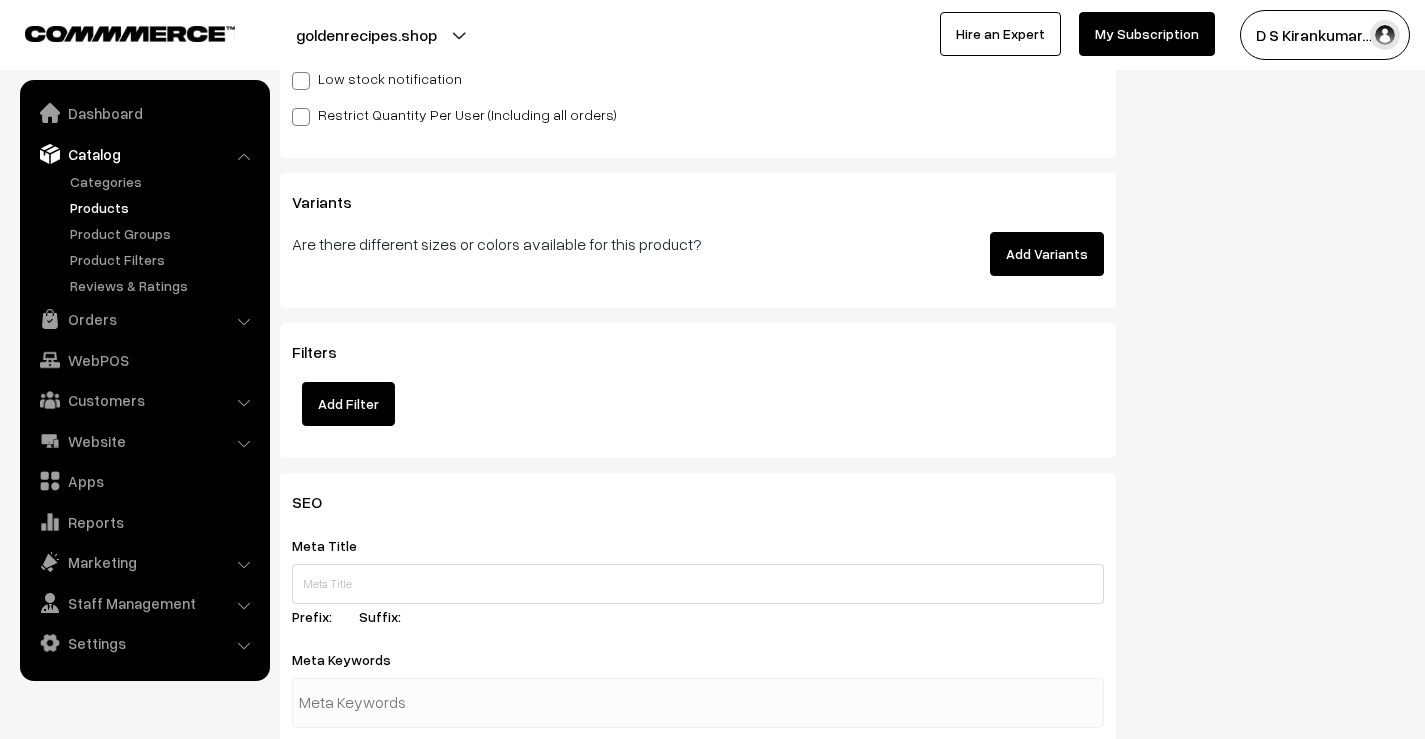 type on "399.00" 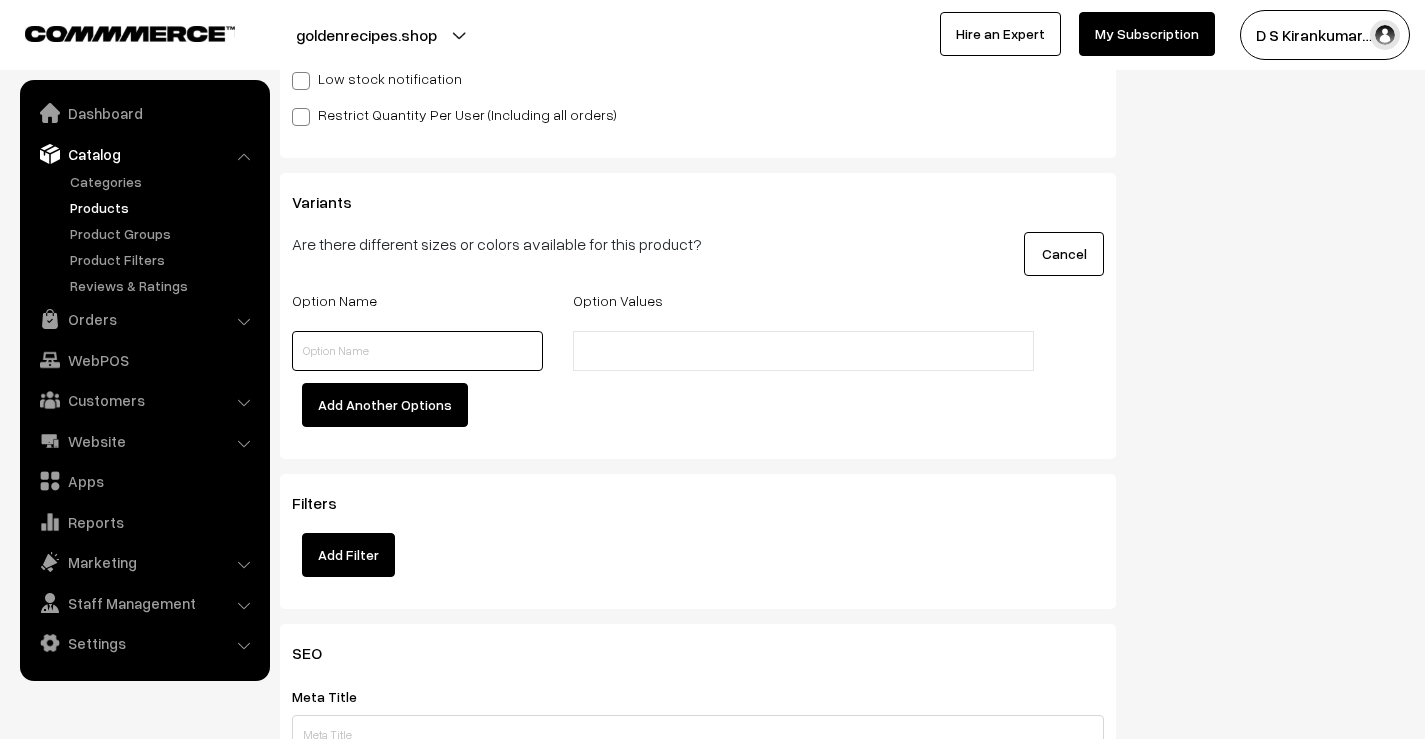 click at bounding box center (417, 351) 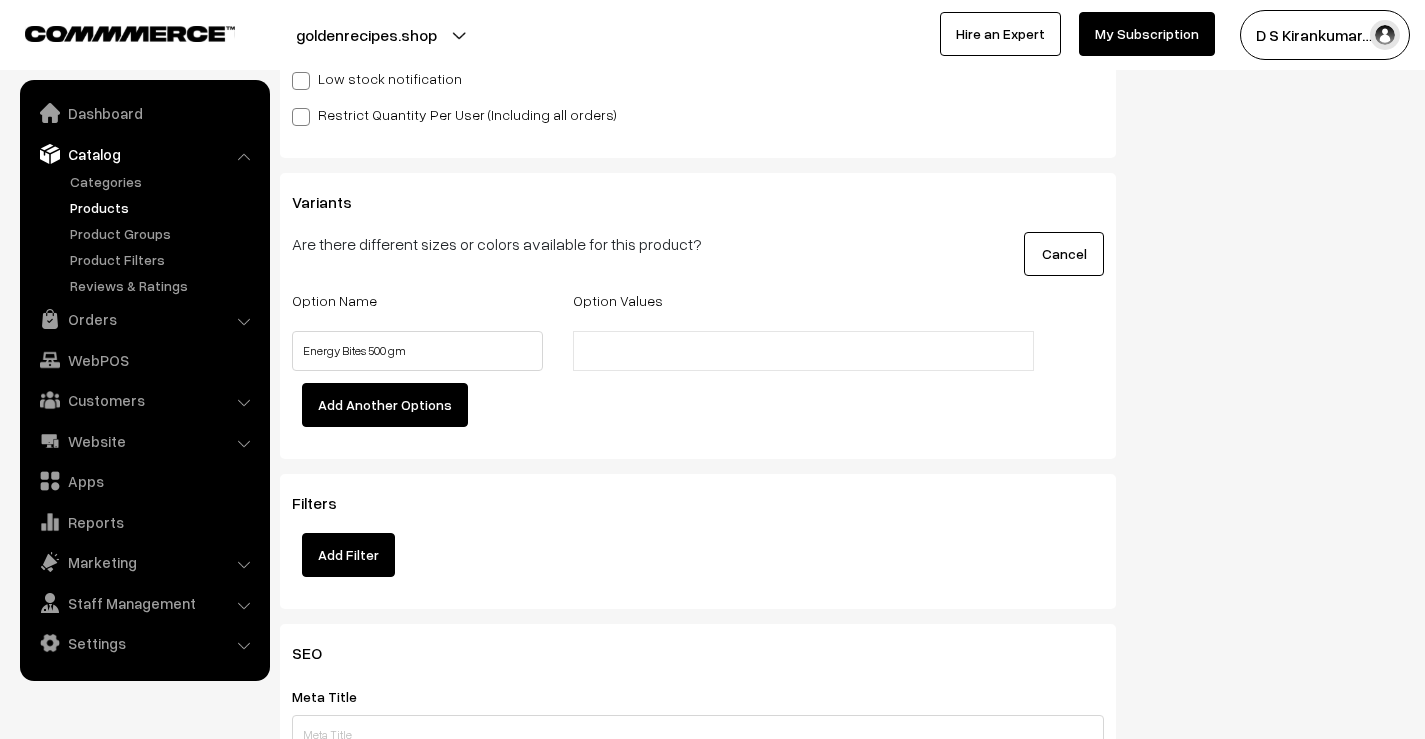 click at bounding box center [666, 351] 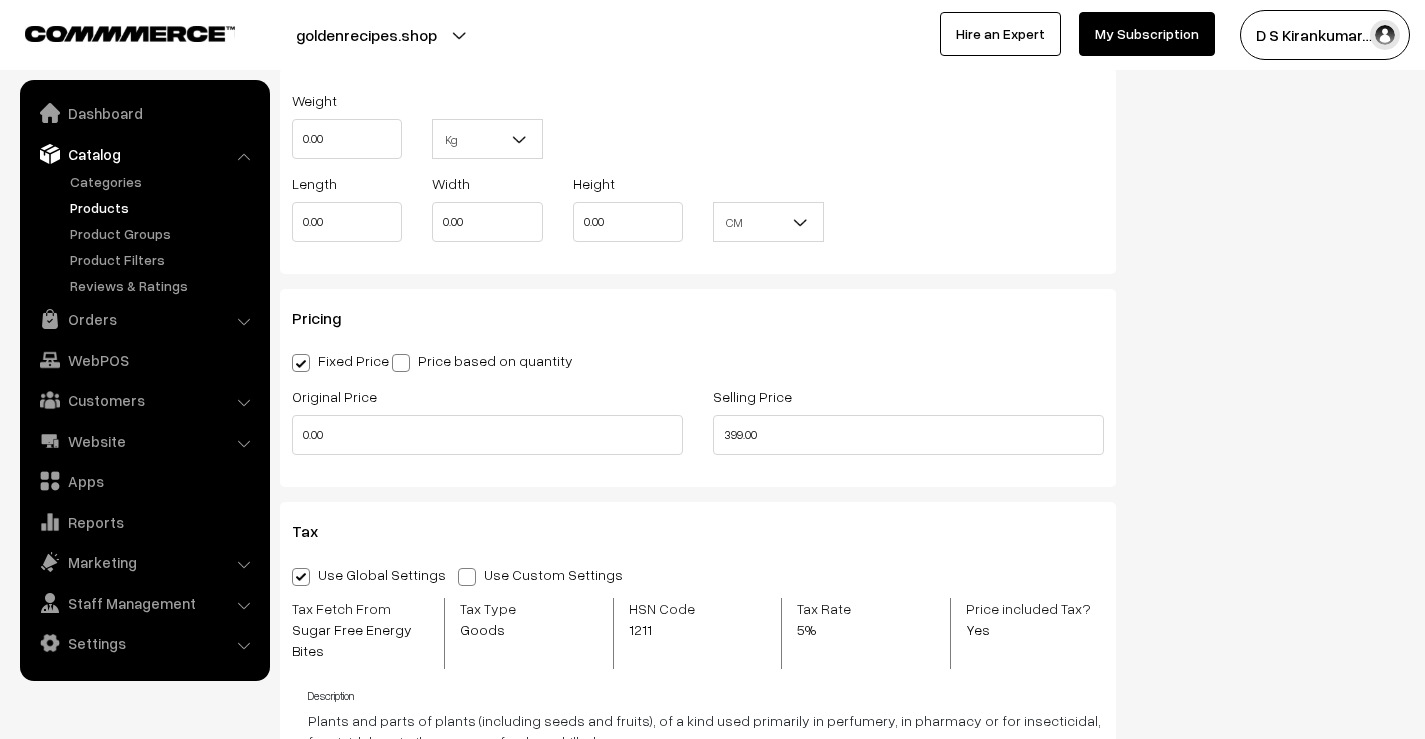 scroll, scrollTop: 1700, scrollLeft: 0, axis: vertical 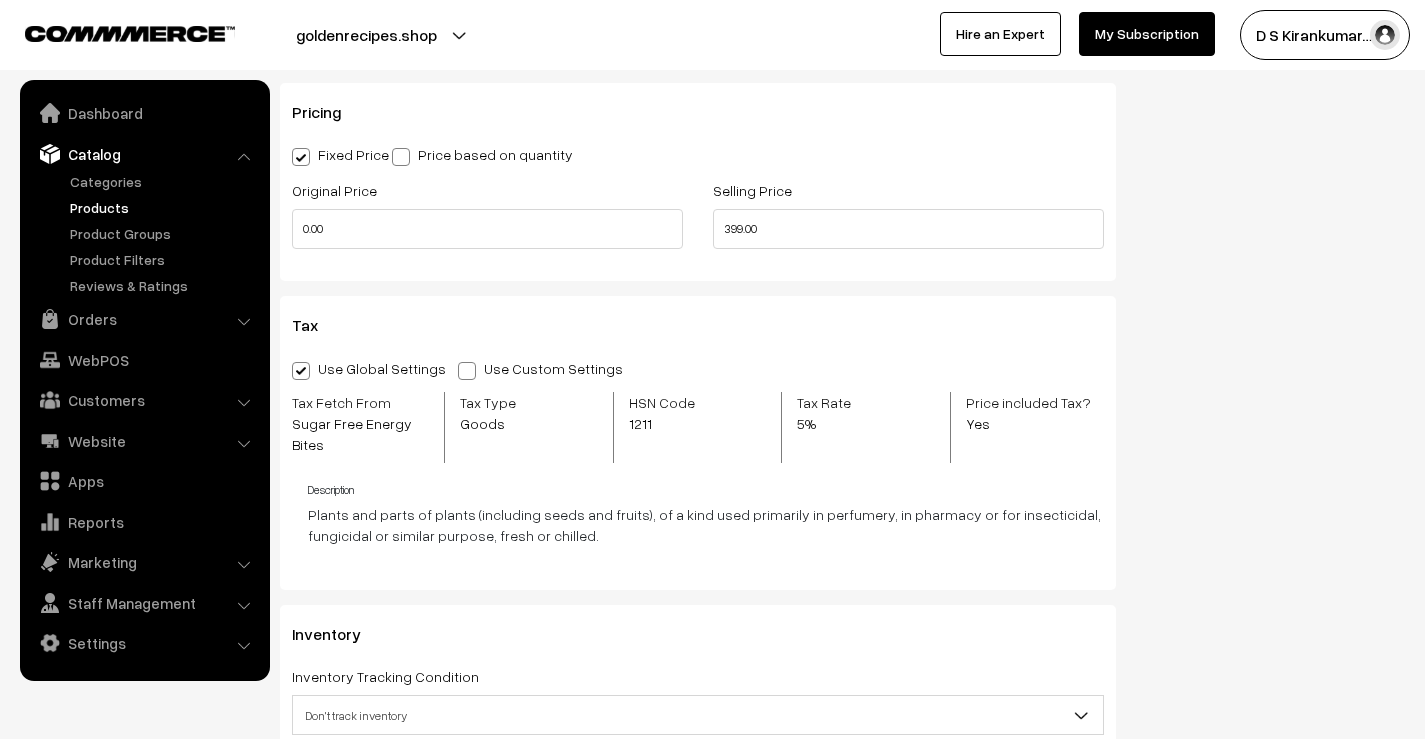 type on "699" 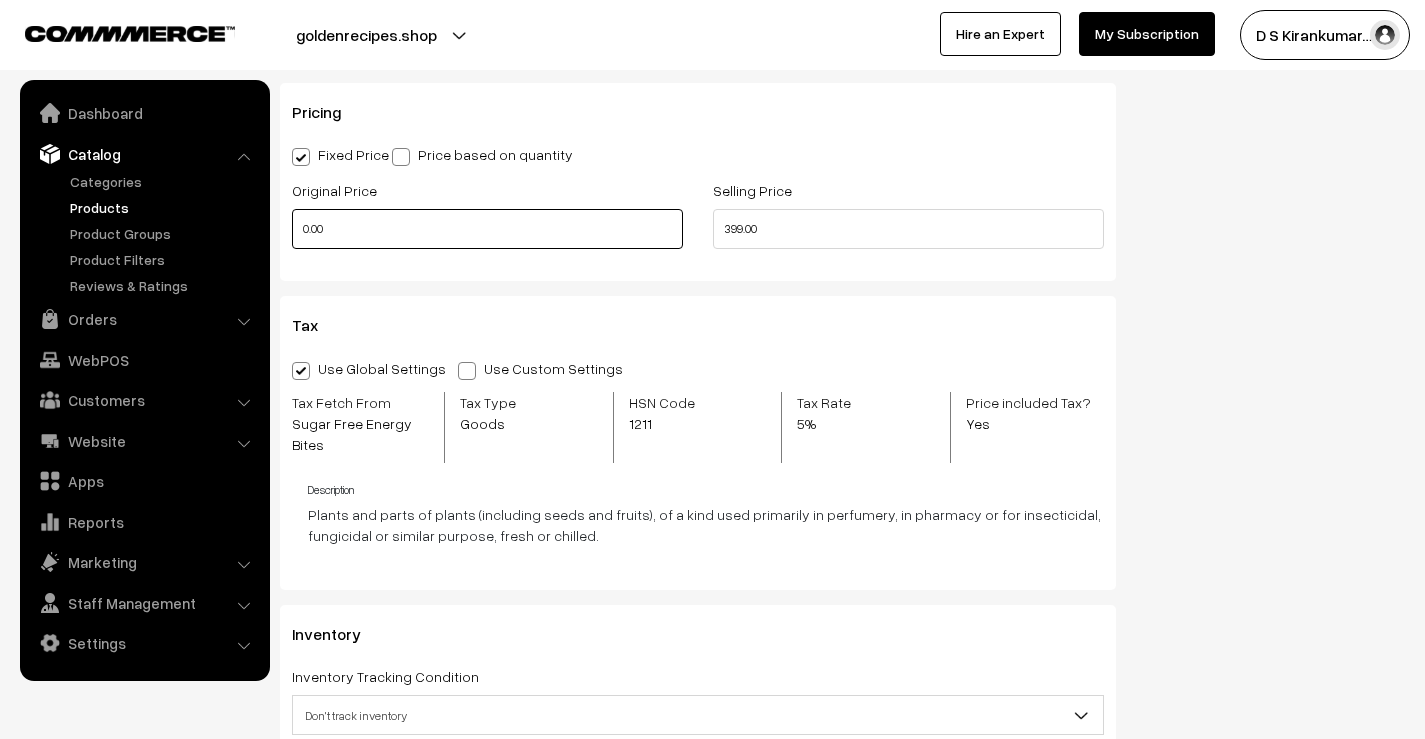 type 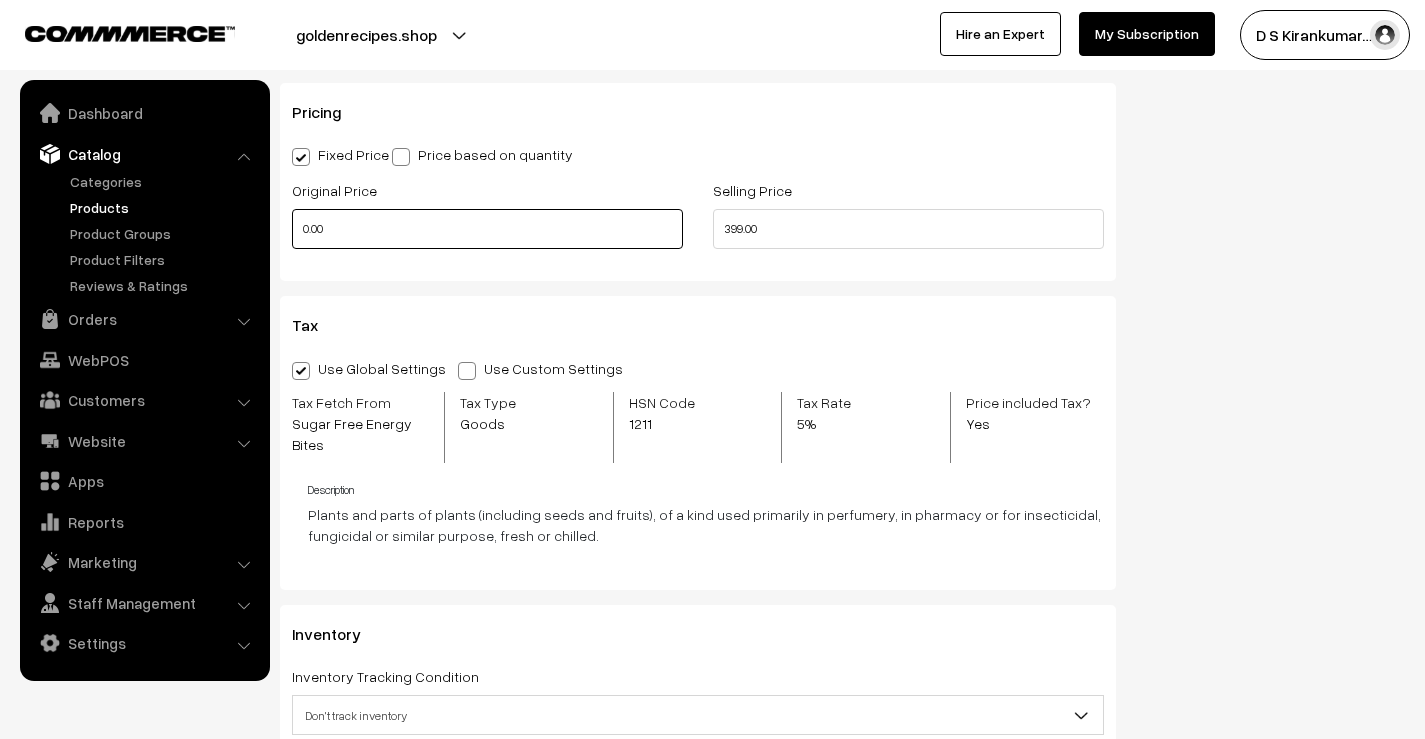 click on "0.00" at bounding box center (487, 229) 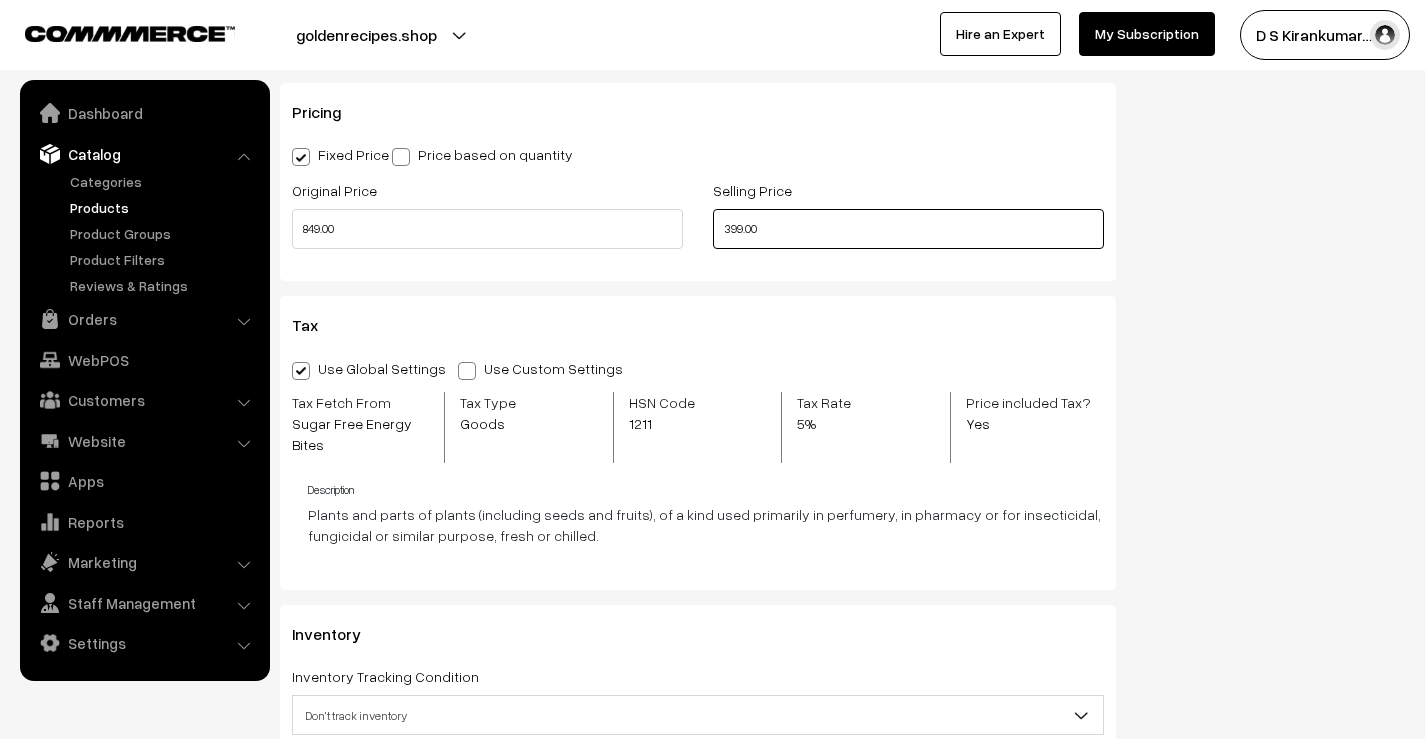 click on "399.00" at bounding box center (908, 229) 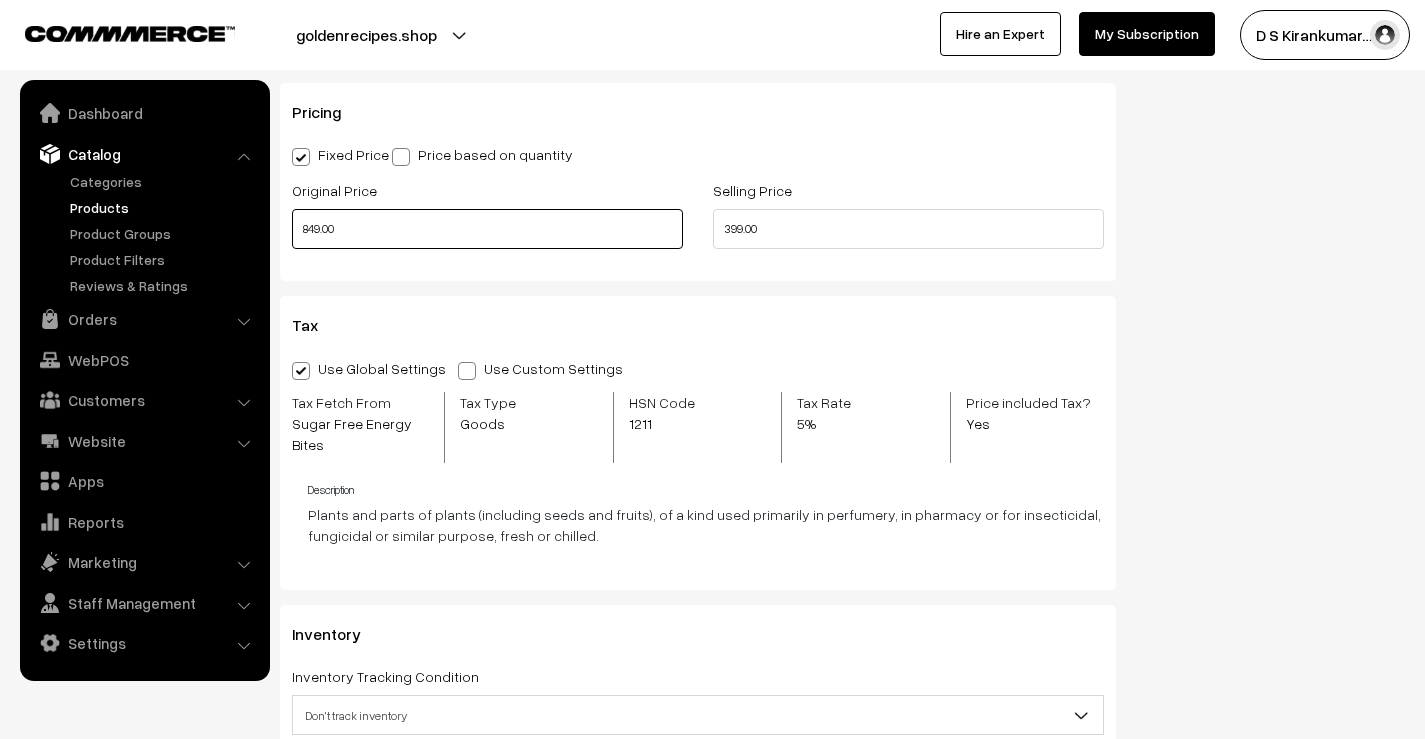 click on "849.00" at bounding box center [487, 229] 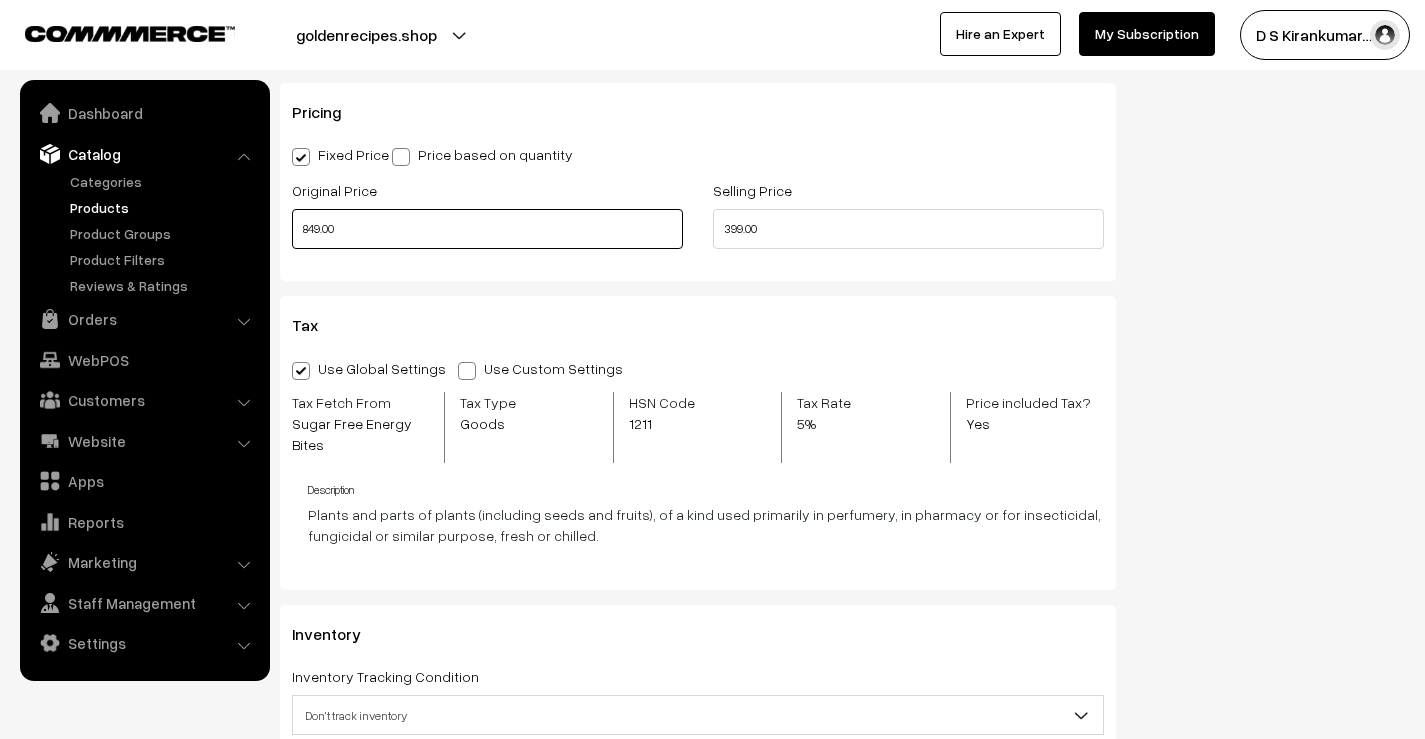 click on "849.00" at bounding box center (487, 229) 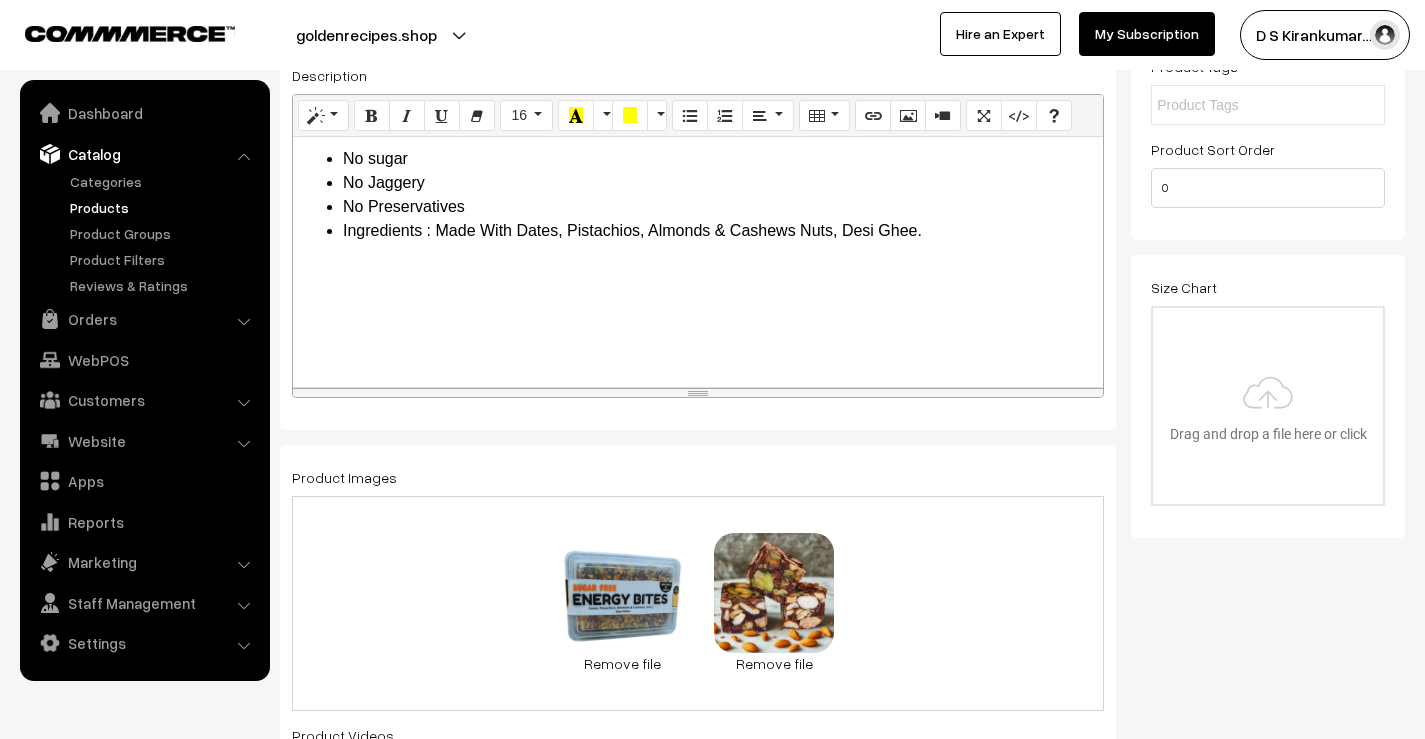 scroll, scrollTop: 0, scrollLeft: 0, axis: both 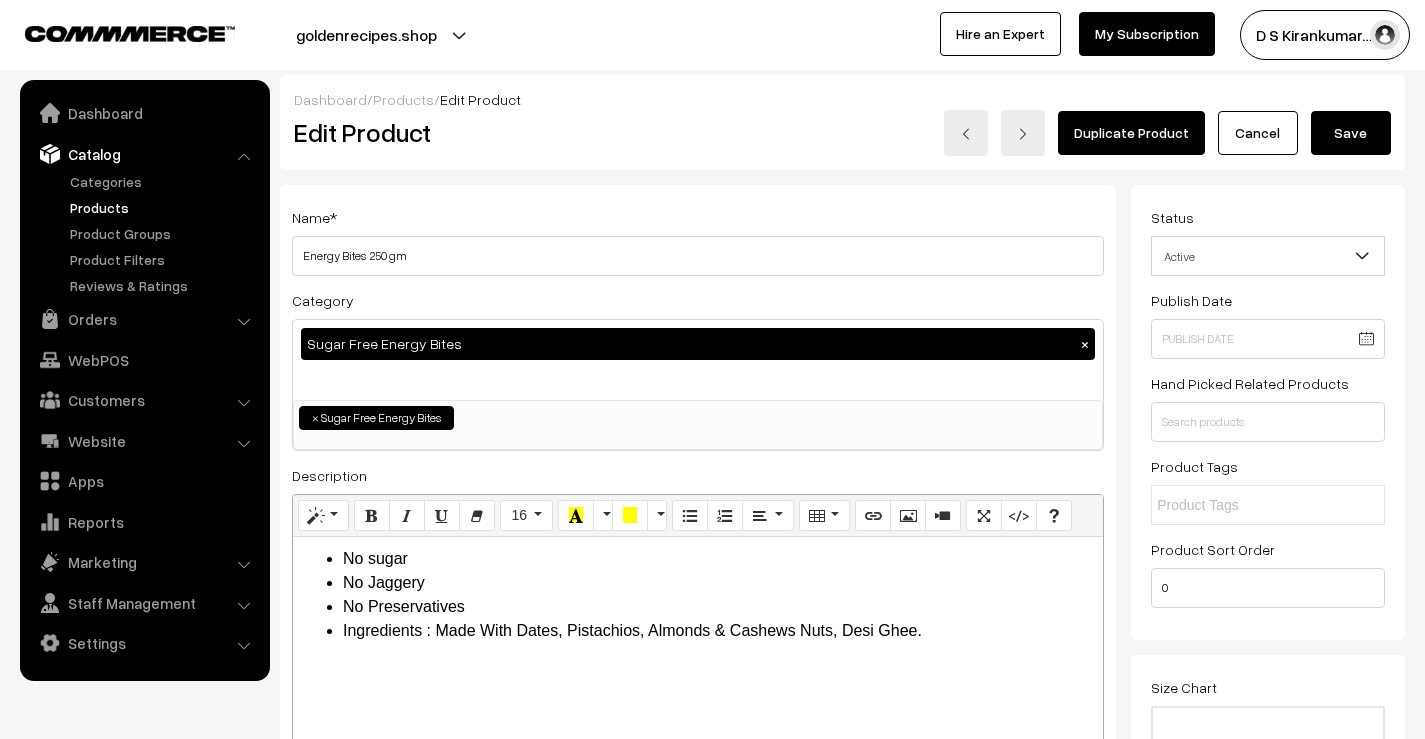 type on "749.00" 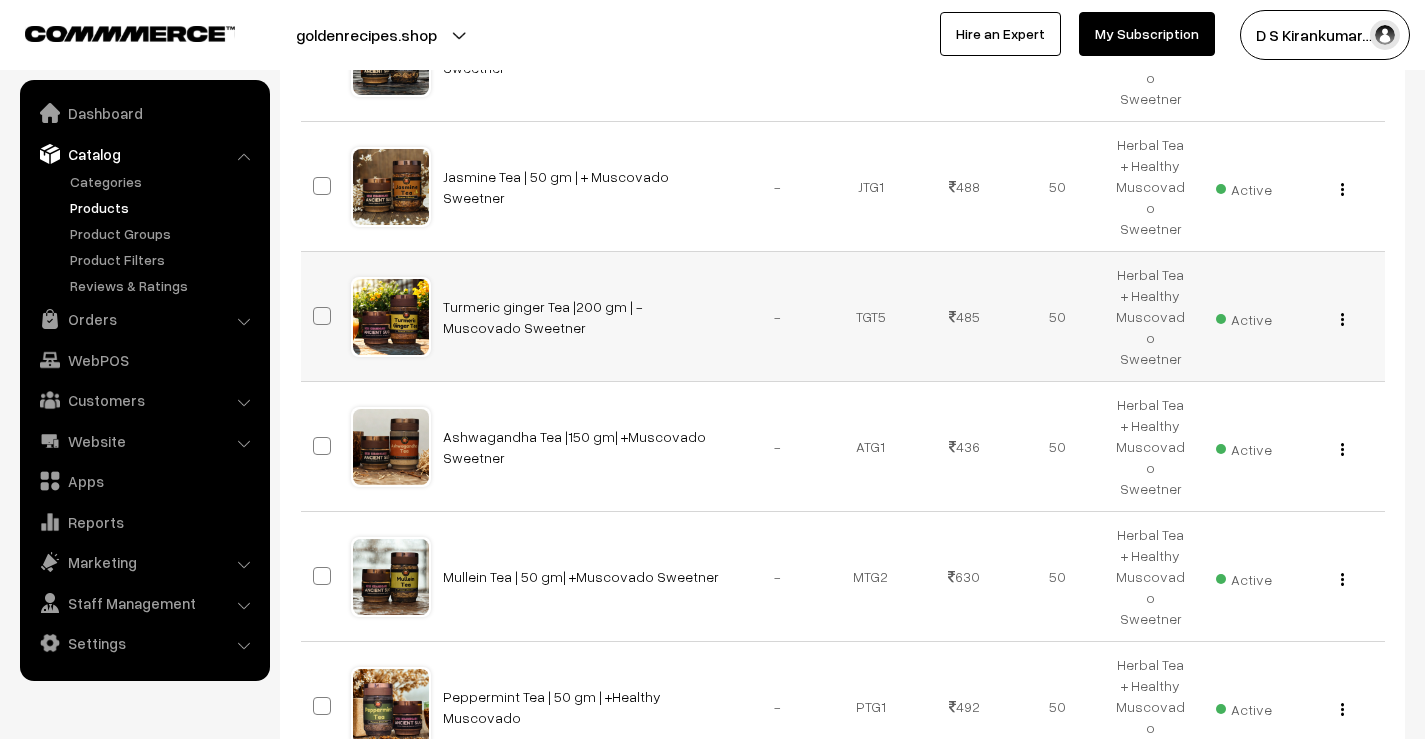 scroll, scrollTop: 1051, scrollLeft: 0, axis: vertical 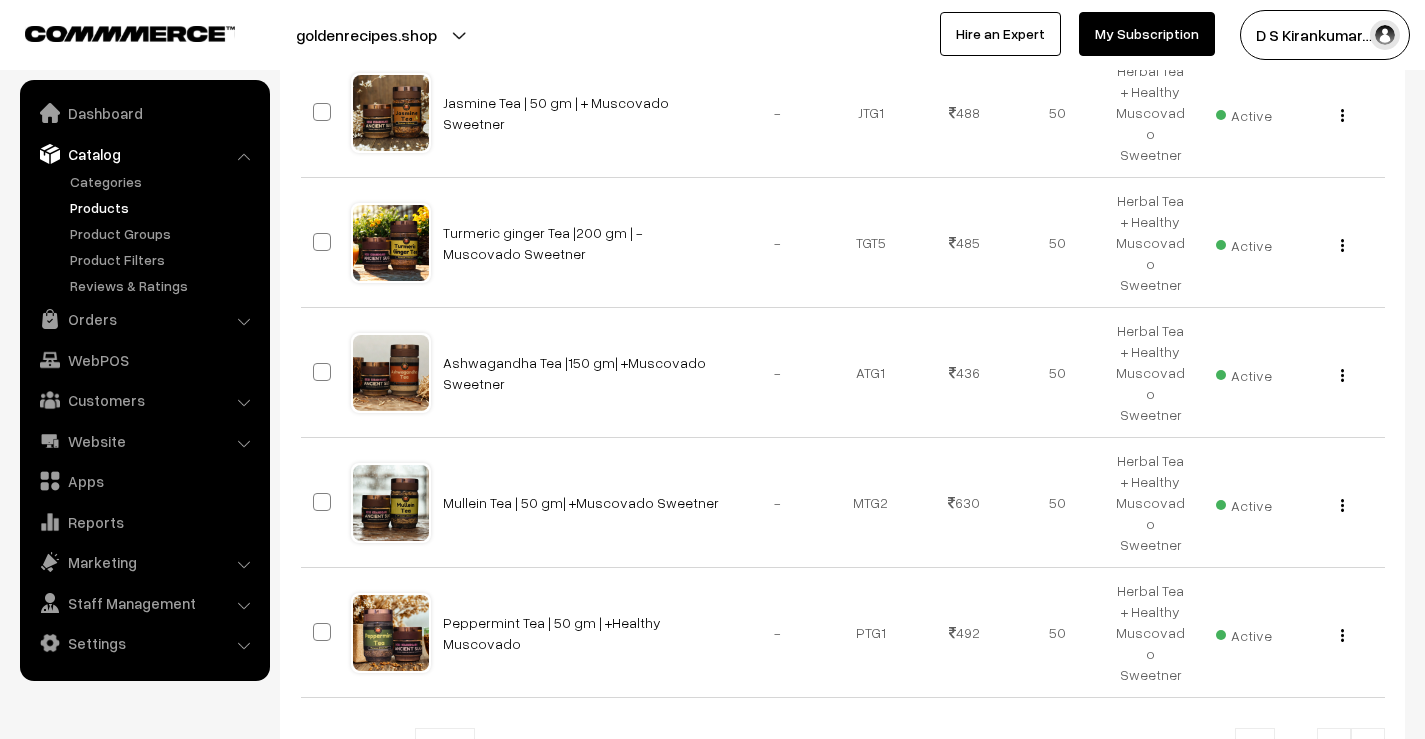 click at bounding box center [1368, 748] 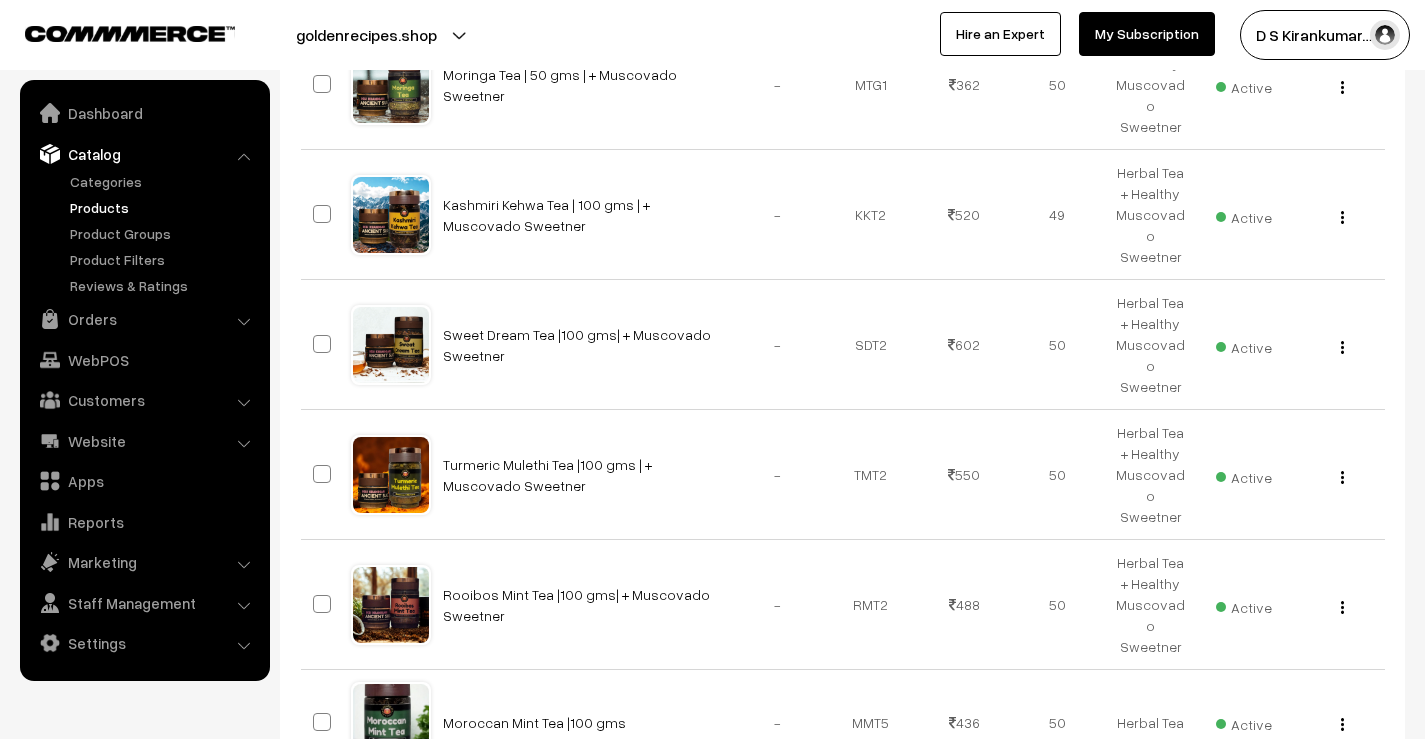 scroll, scrollTop: 1047, scrollLeft: 0, axis: vertical 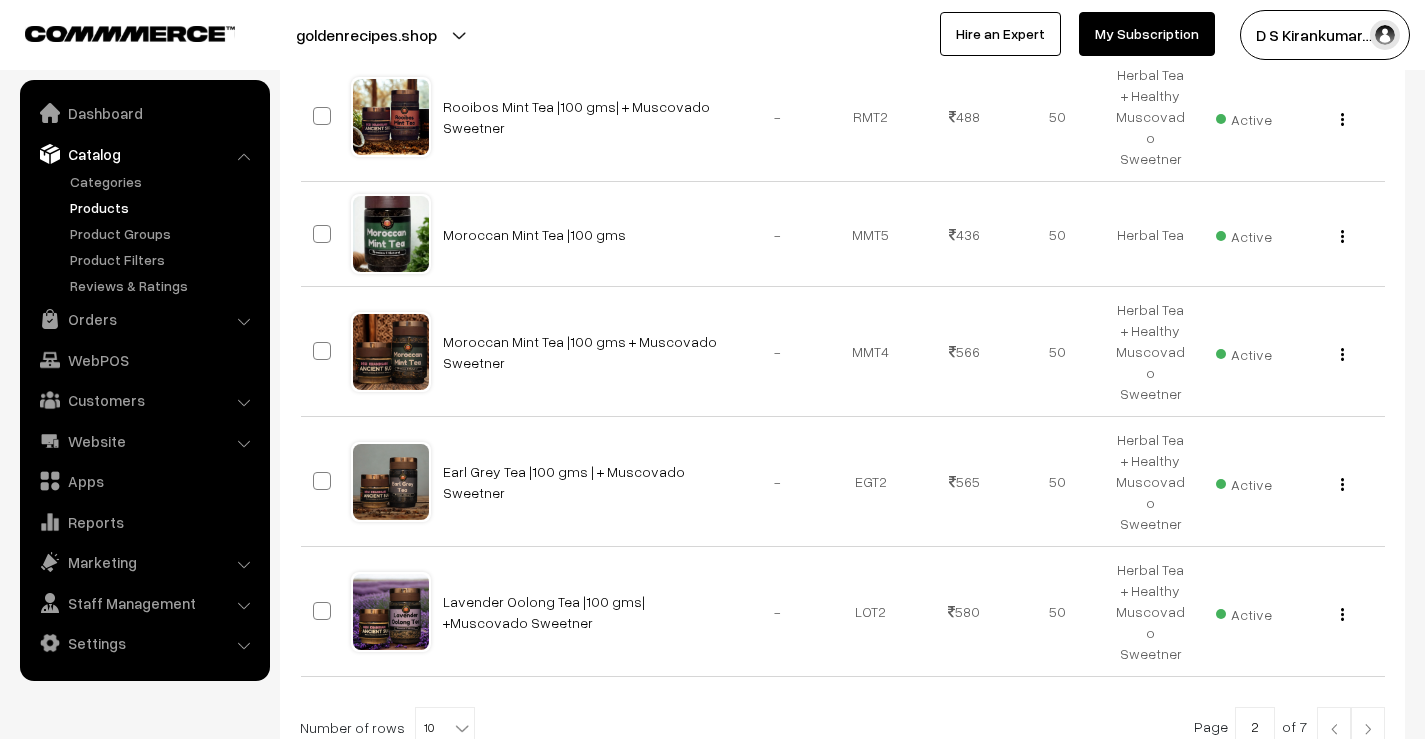 click at bounding box center (1368, 727) 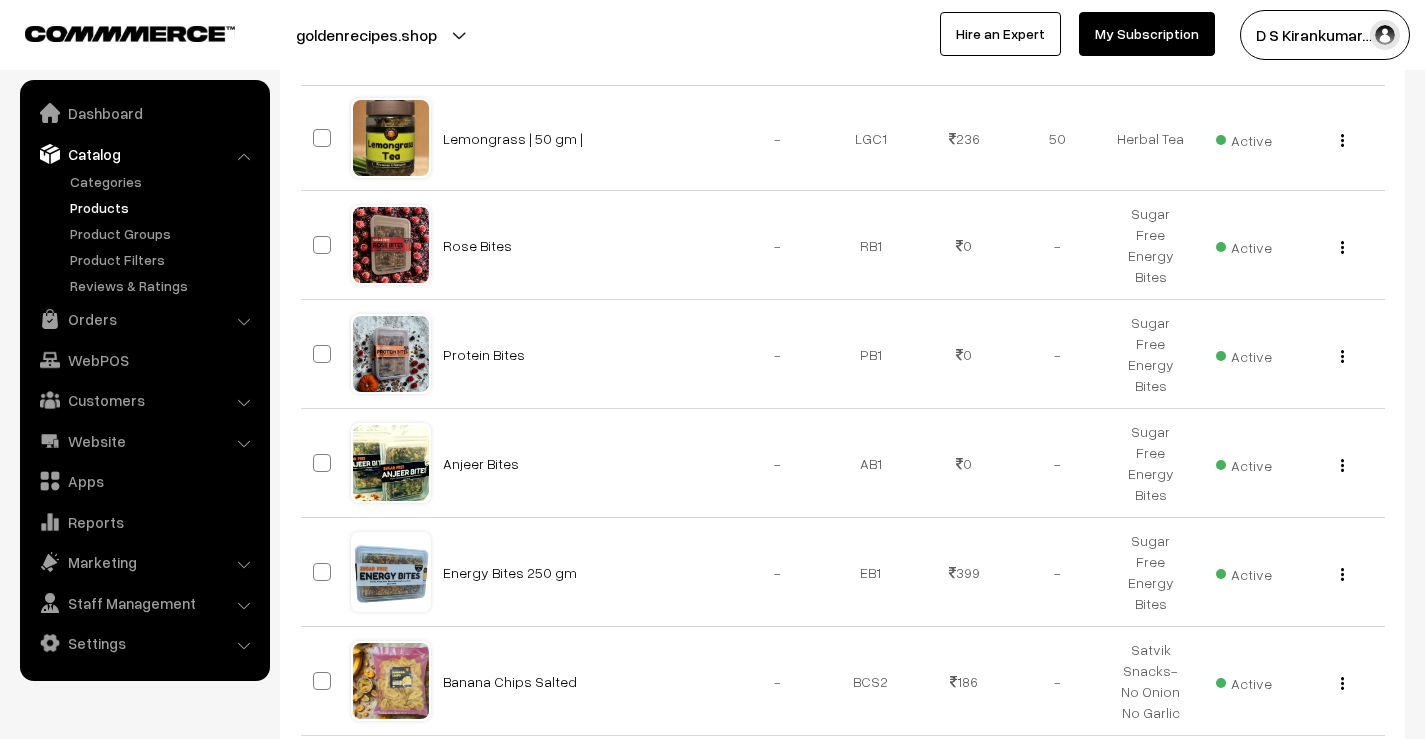 scroll, scrollTop: 800, scrollLeft: 0, axis: vertical 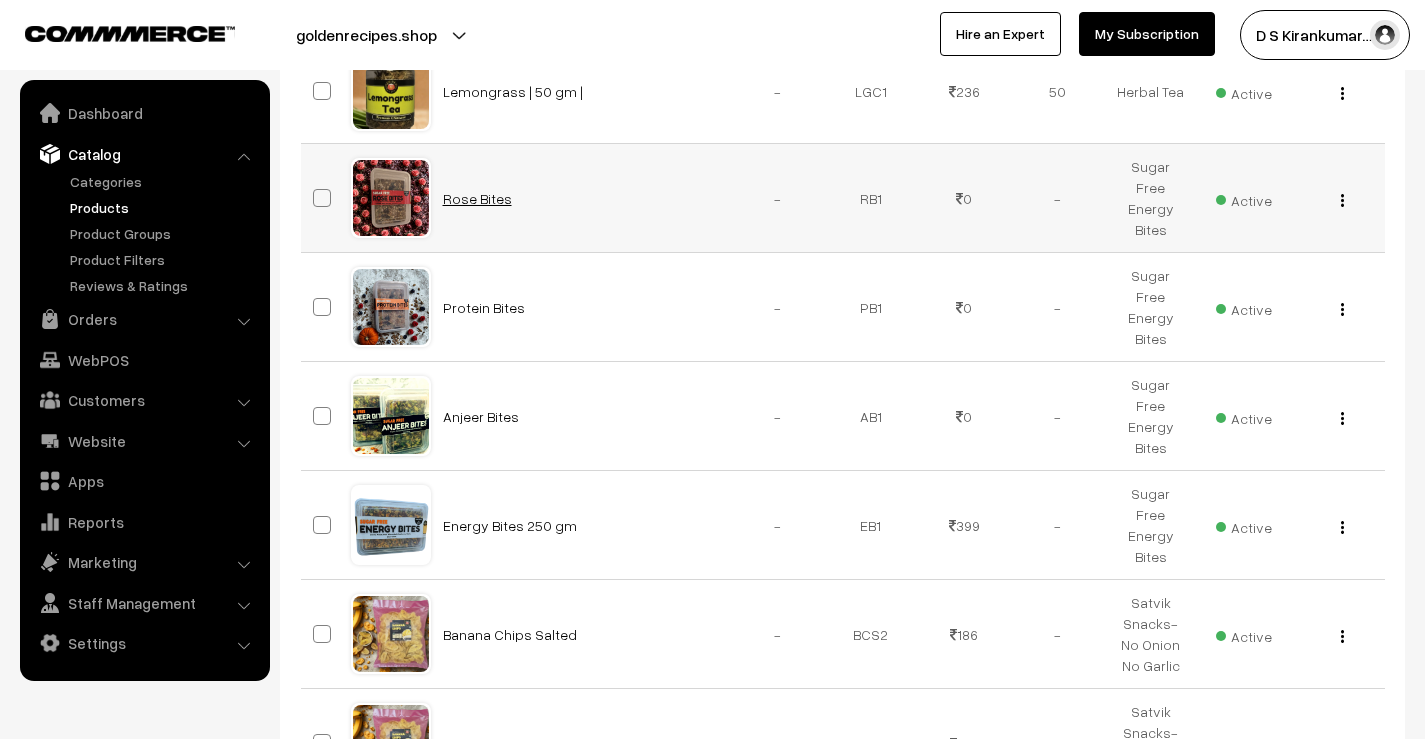 click on "Rose Bites" at bounding box center (477, 198) 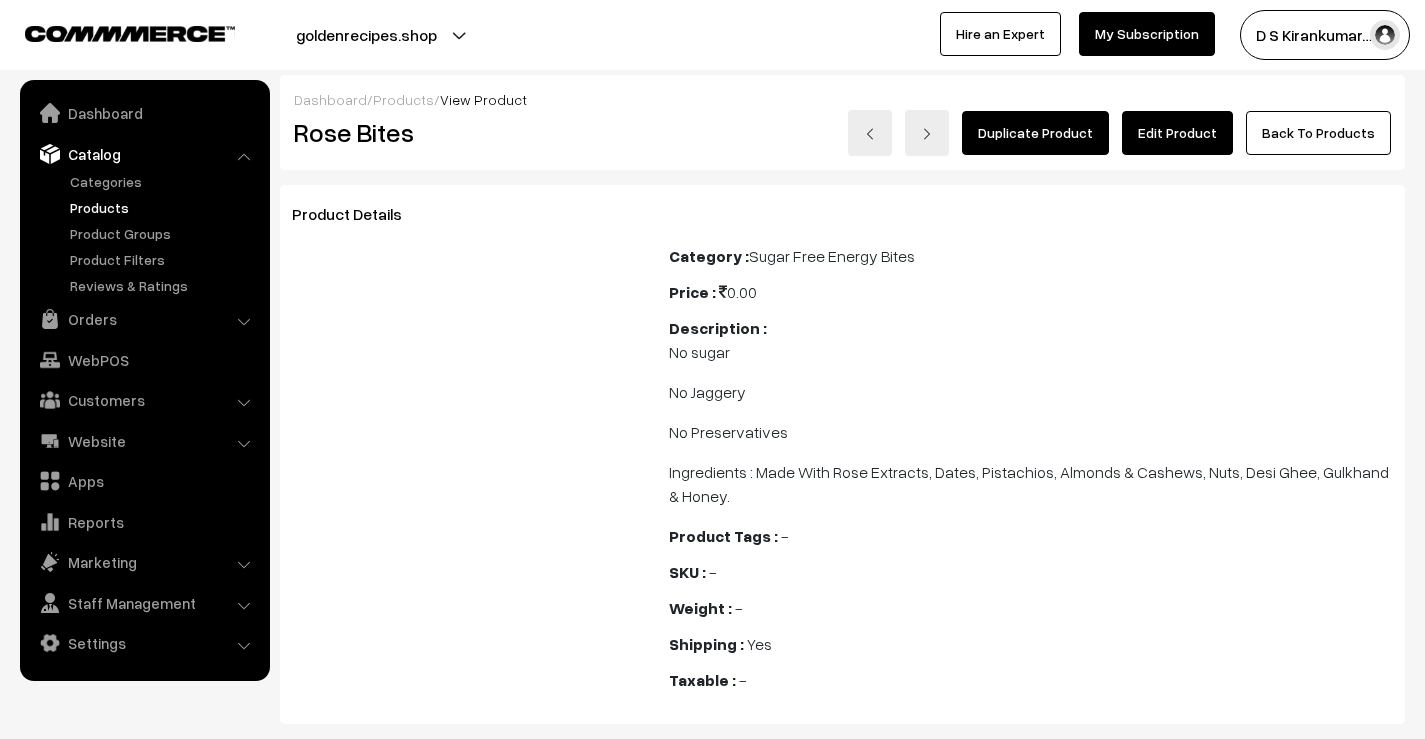 scroll, scrollTop: 0, scrollLeft: 0, axis: both 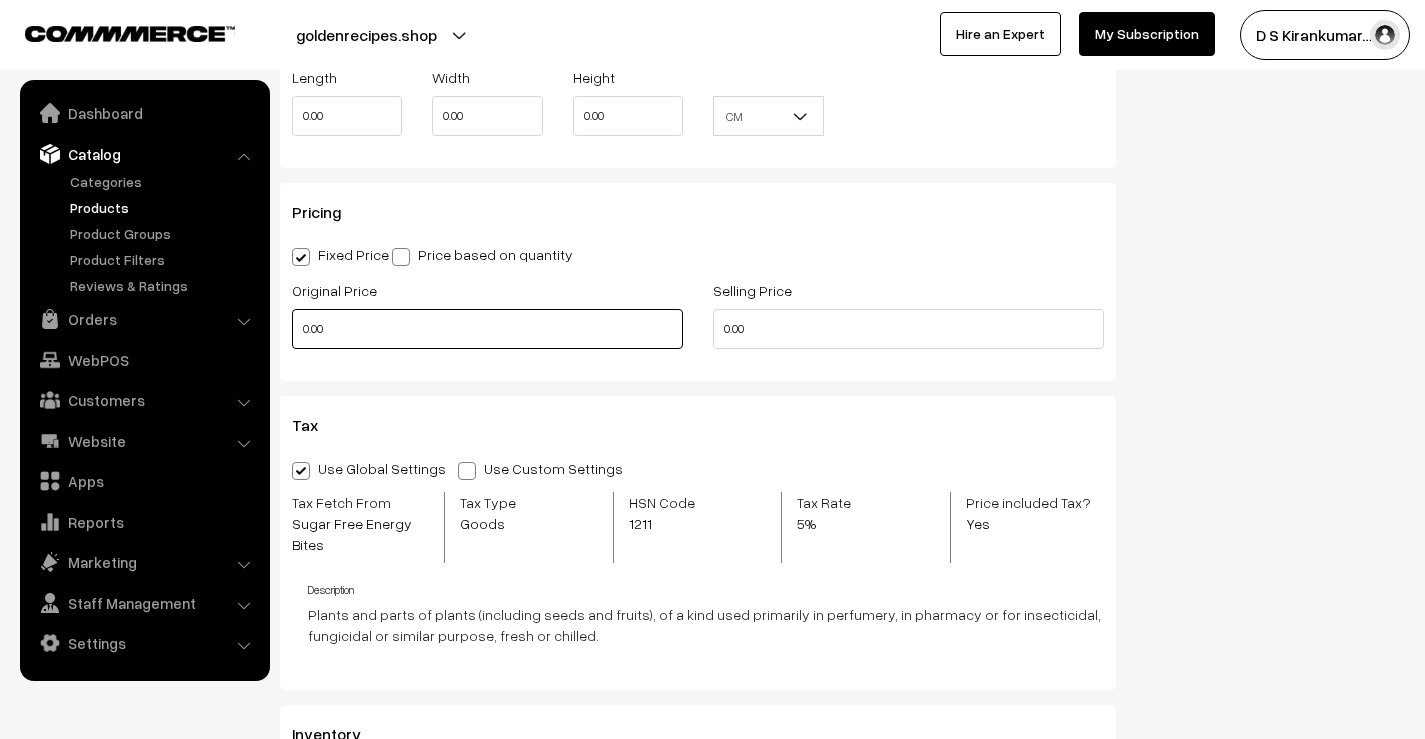 click on "0.00" at bounding box center (487, 329) 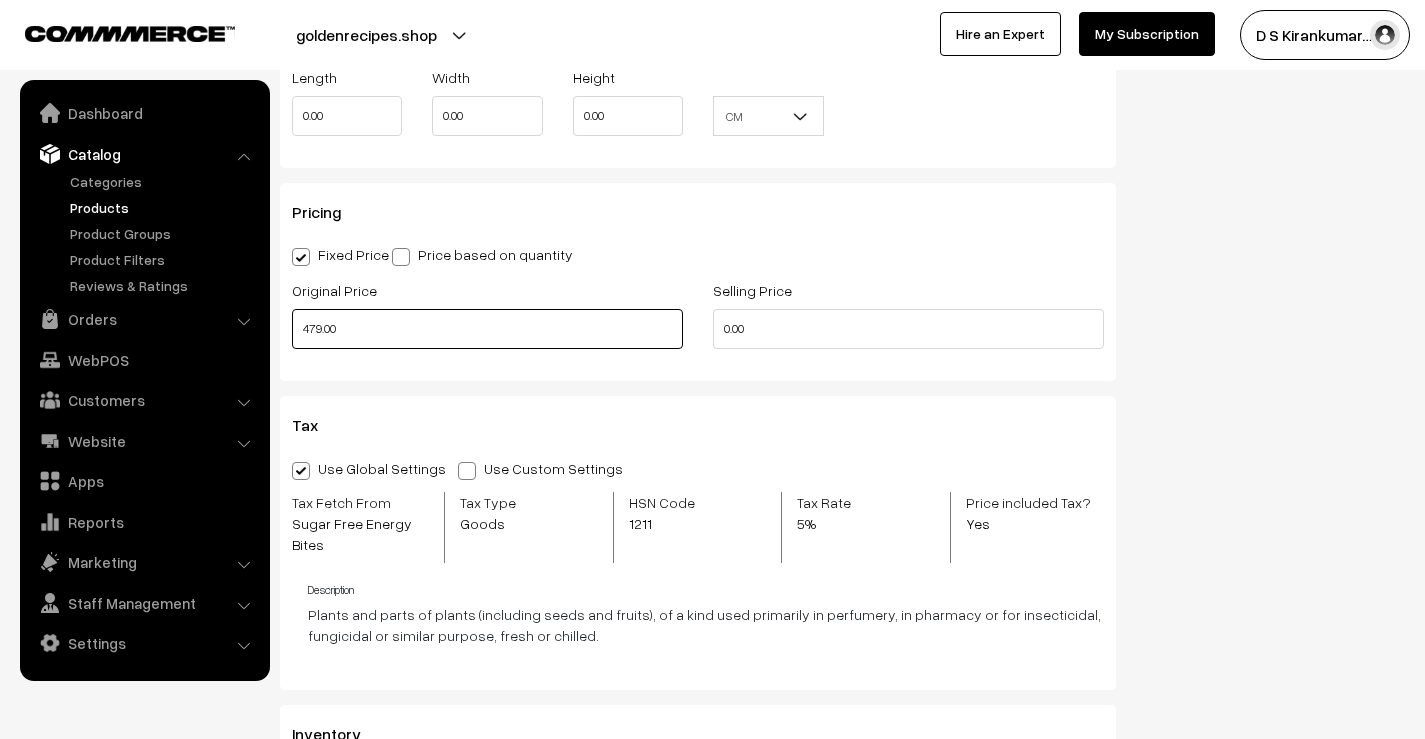 type on "479.00" 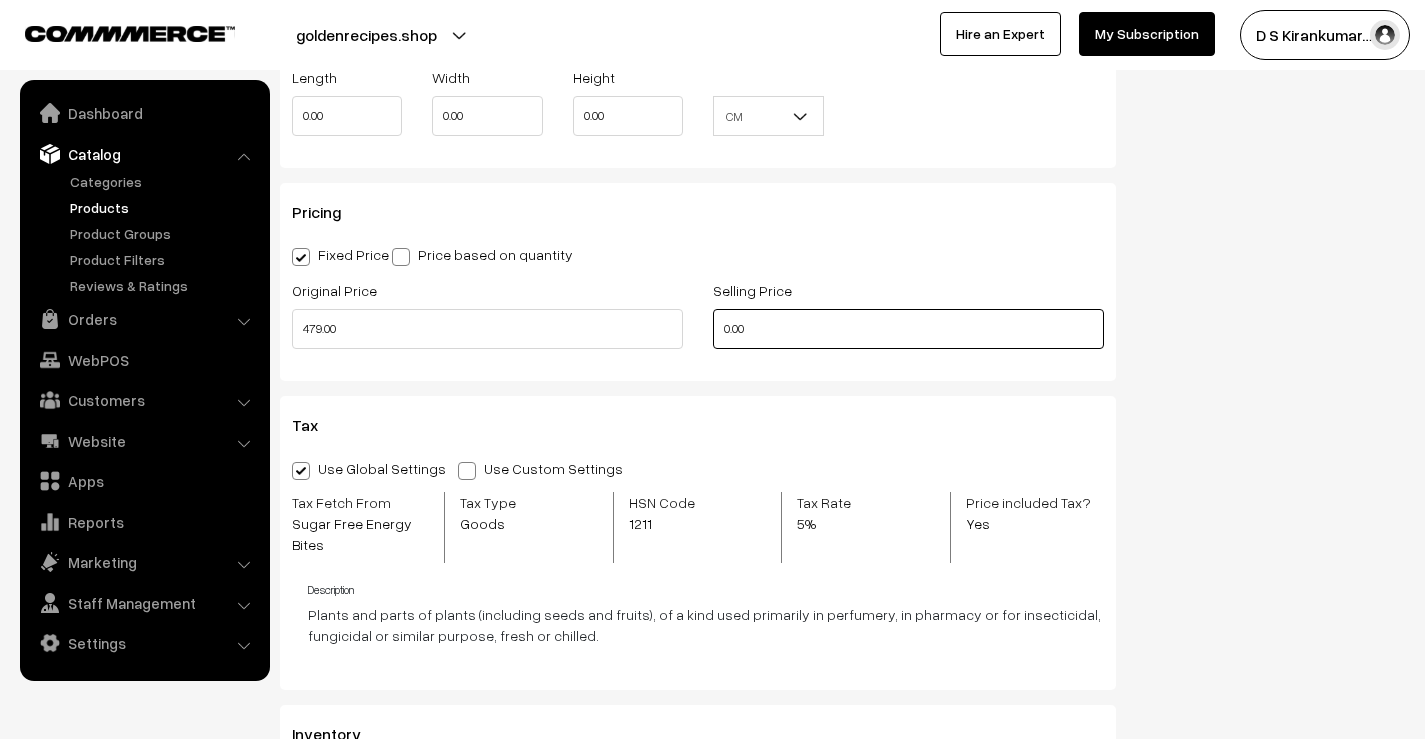 click on "0.00" at bounding box center (908, 329) 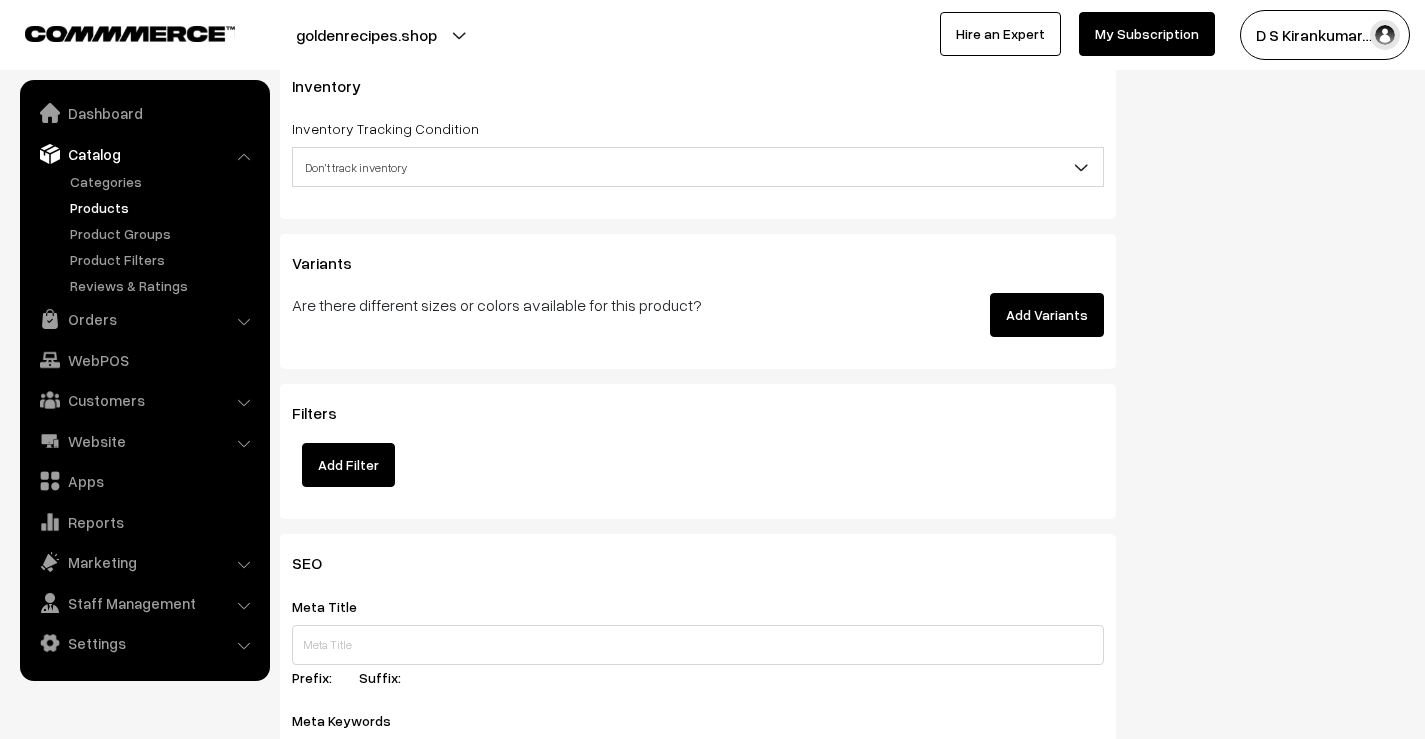 scroll, scrollTop: 2300, scrollLeft: 0, axis: vertical 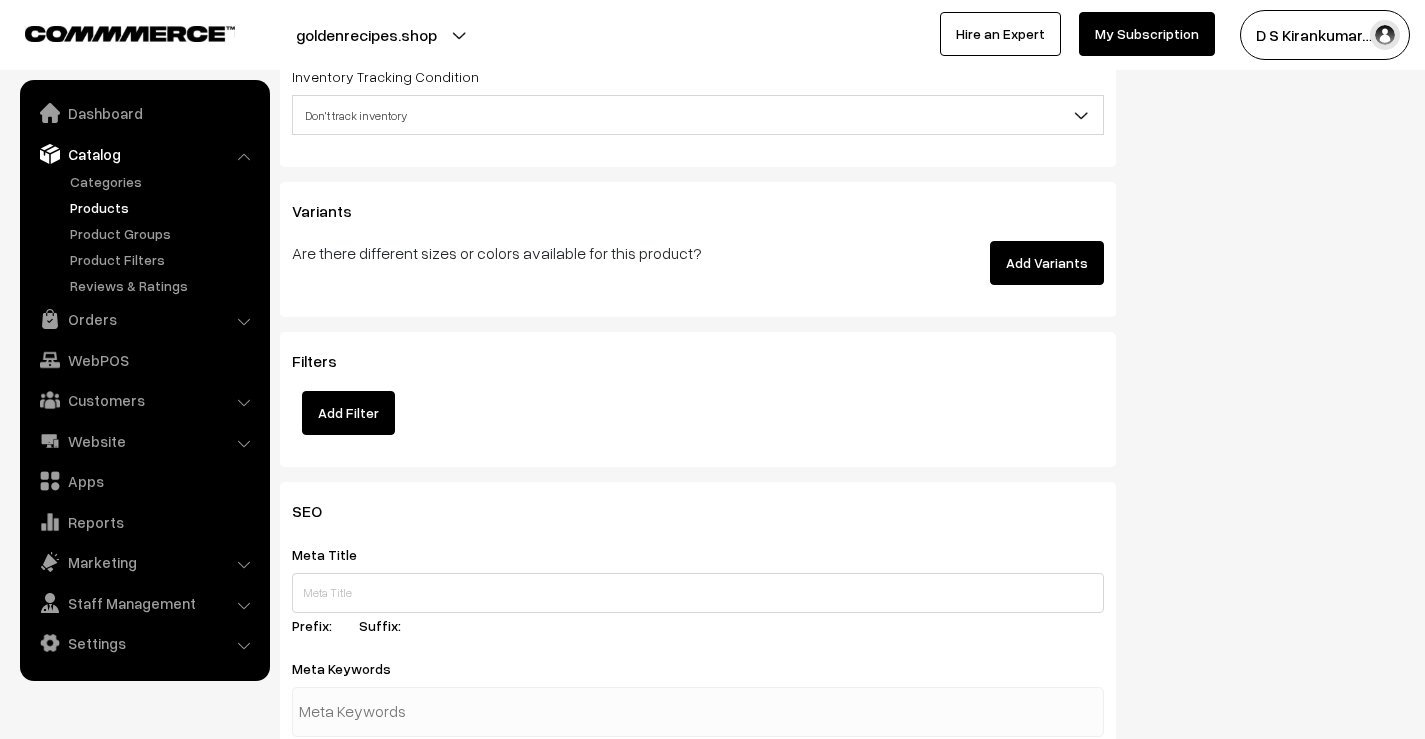 type on "399.00" 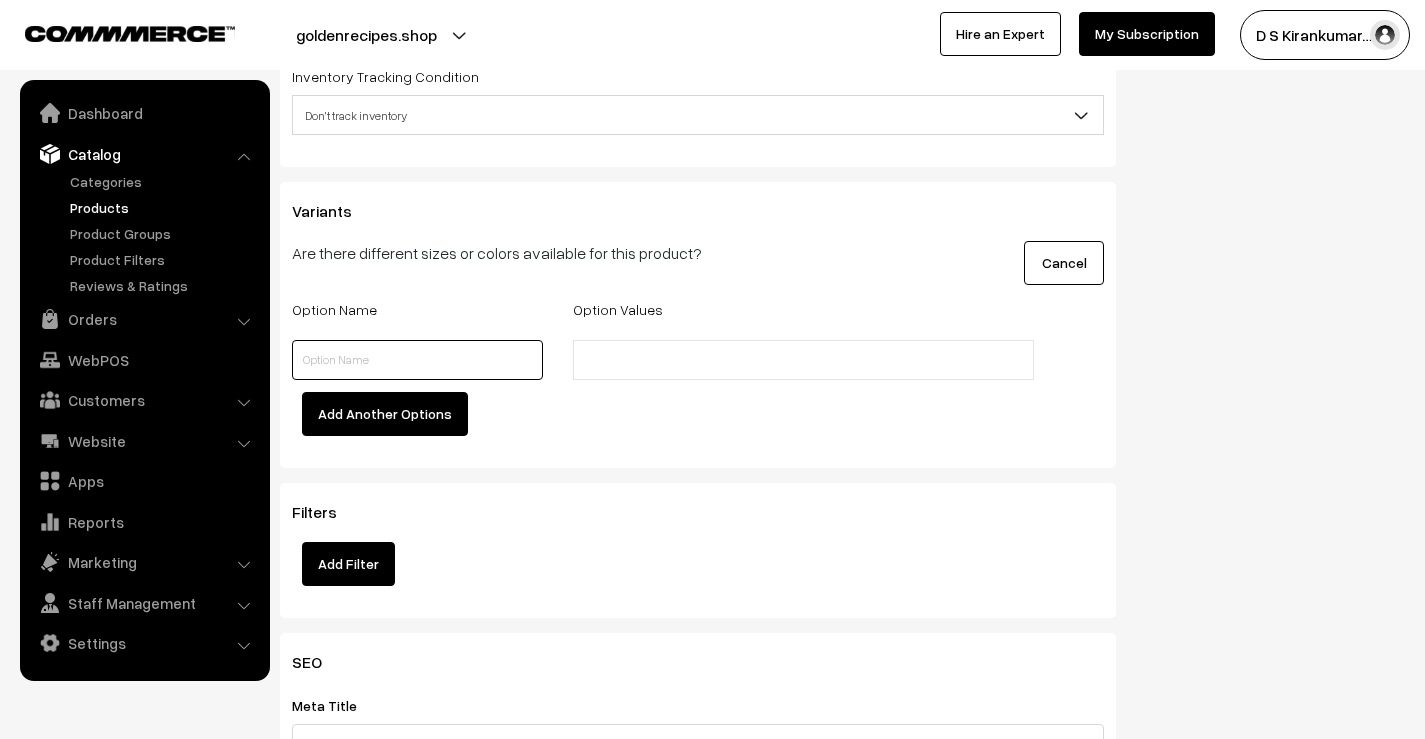 click at bounding box center (417, 360) 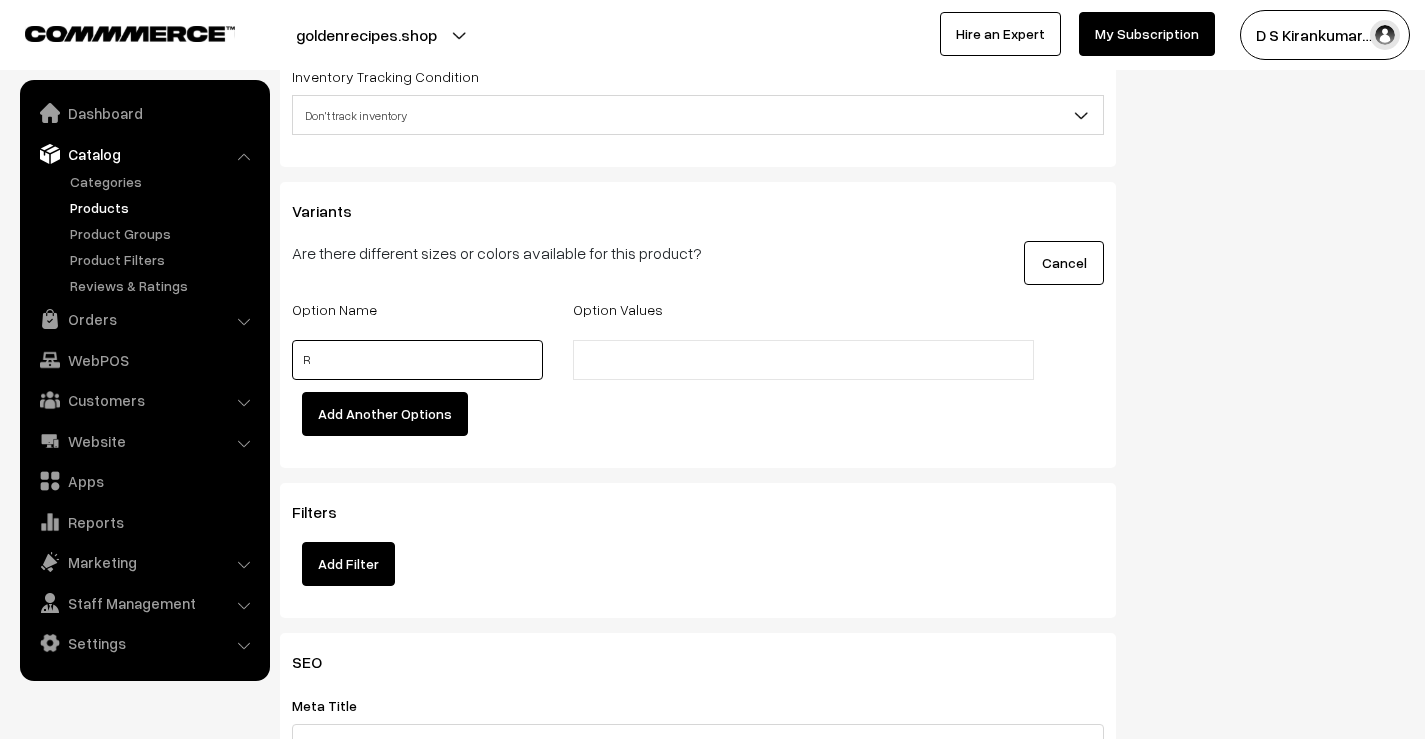 type 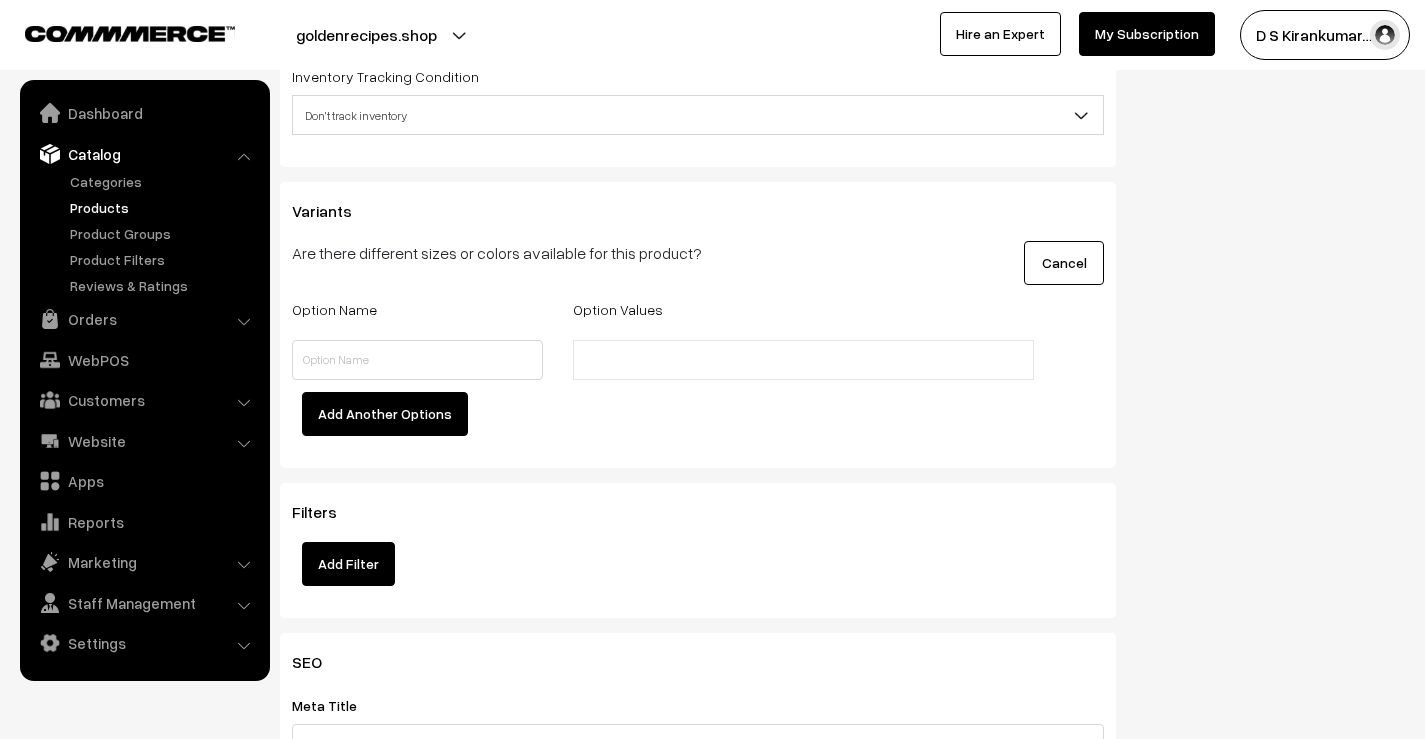 click on "Cancel" at bounding box center [1064, 263] 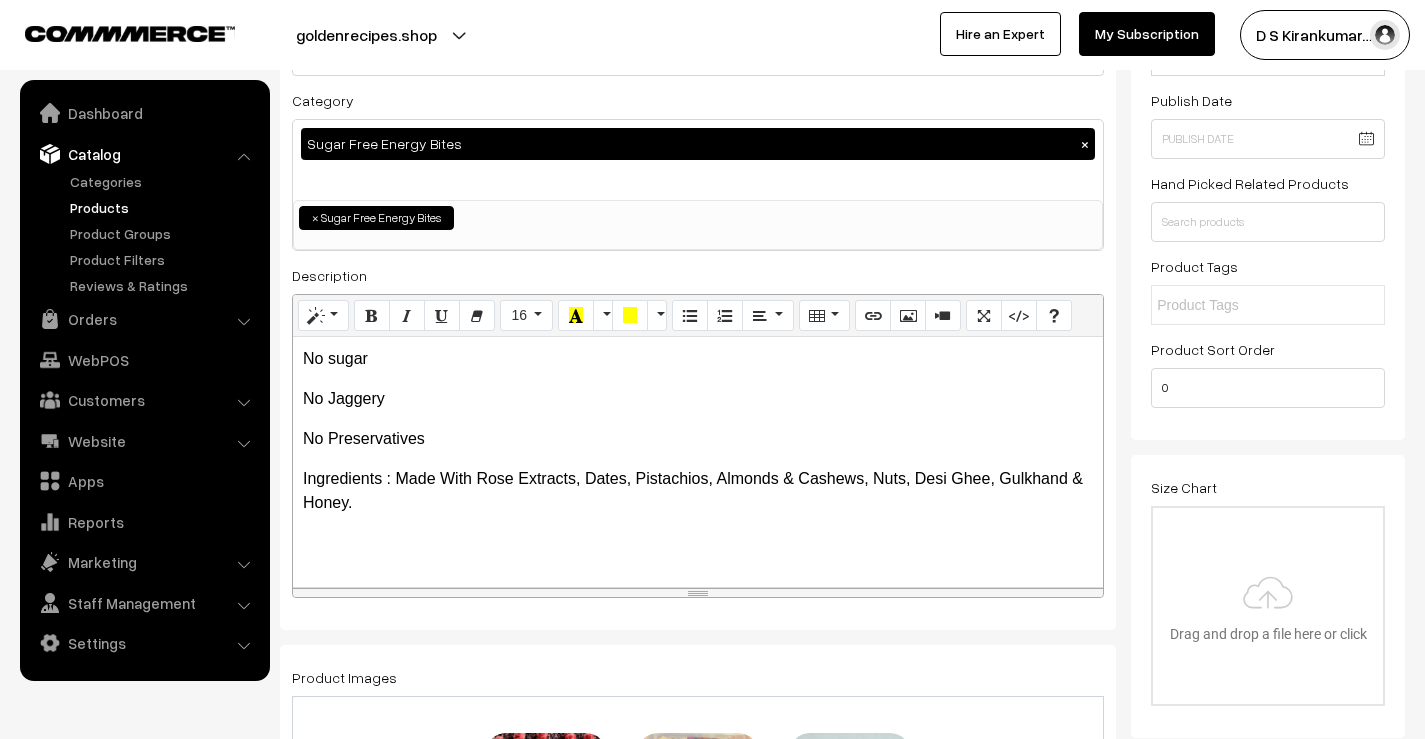 scroll, scrollTop: 0, scrollLeft: 0, axis: both 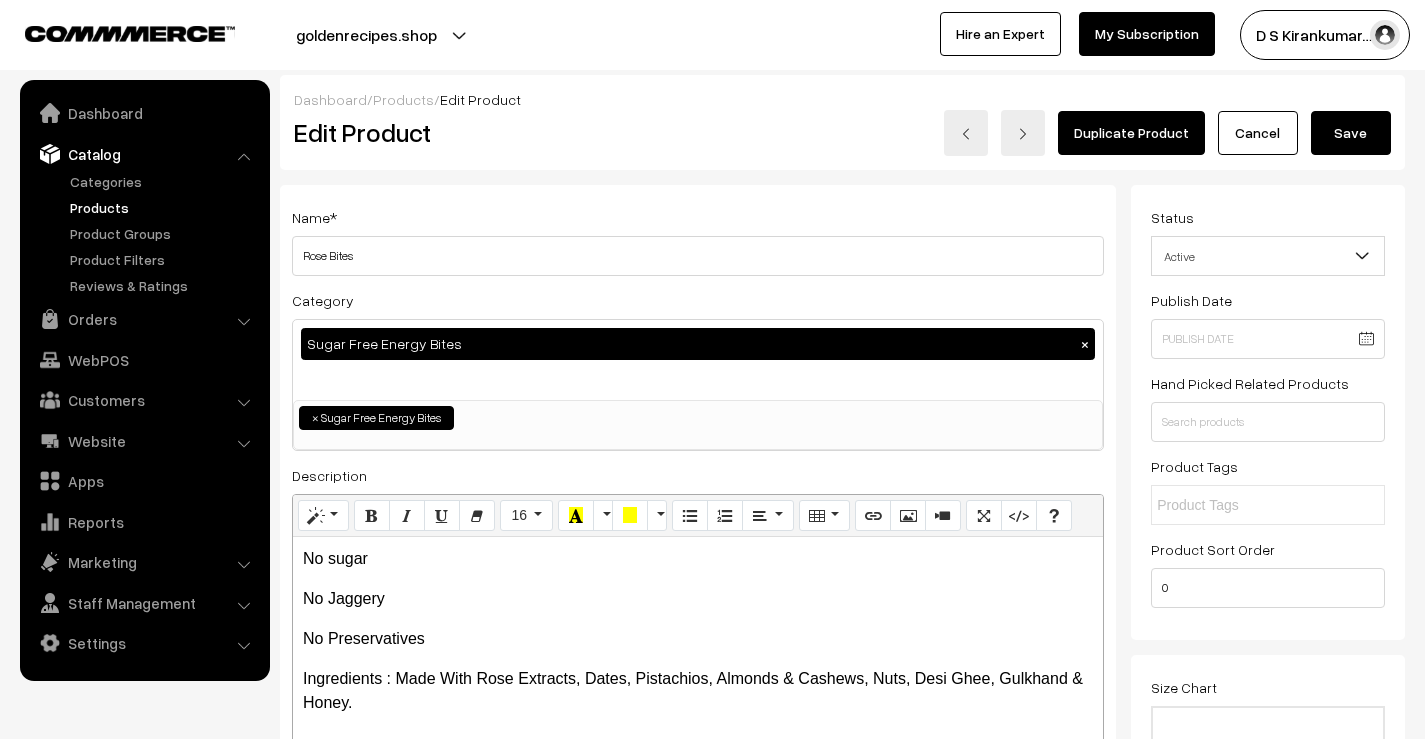 click on "Save" at bounding box center (1351, 133) 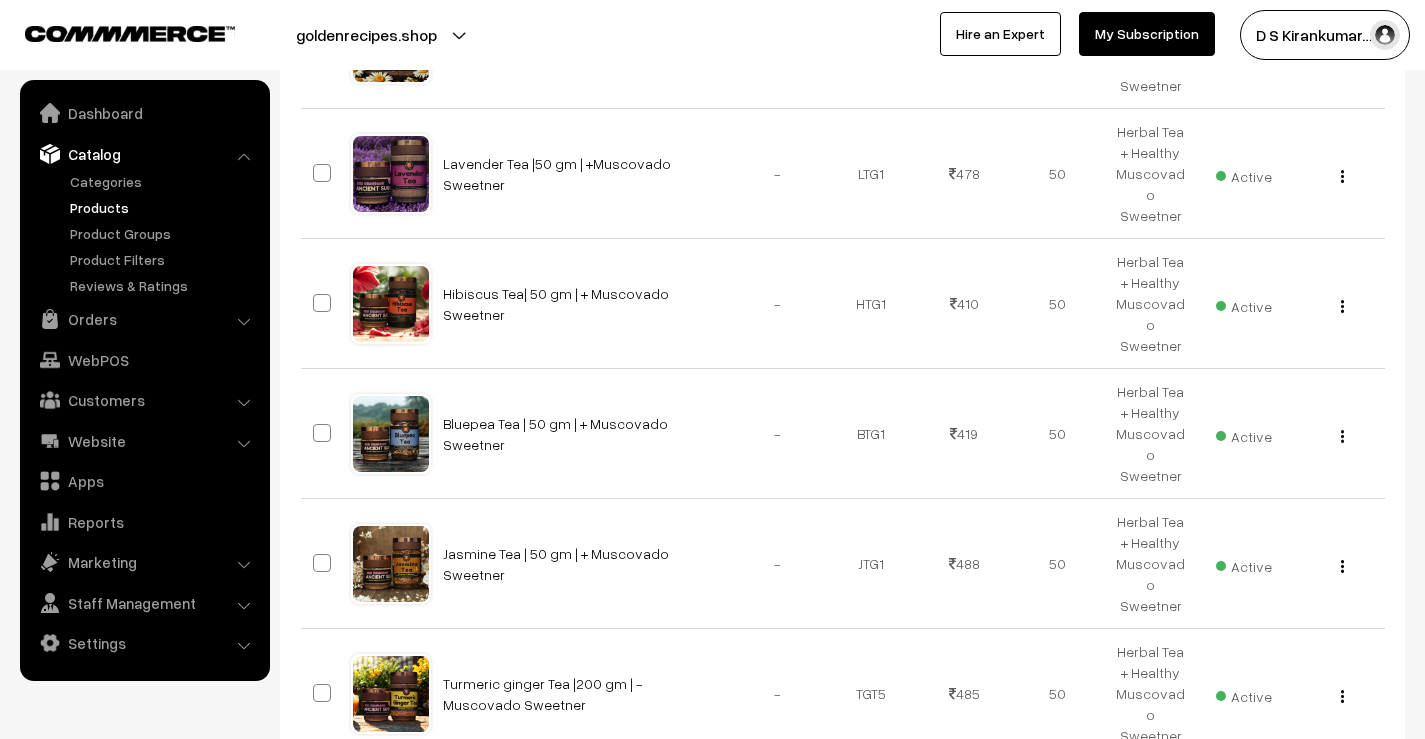 scroll, scrollTop: 1051, scrollLeft: 0, axis: vertical 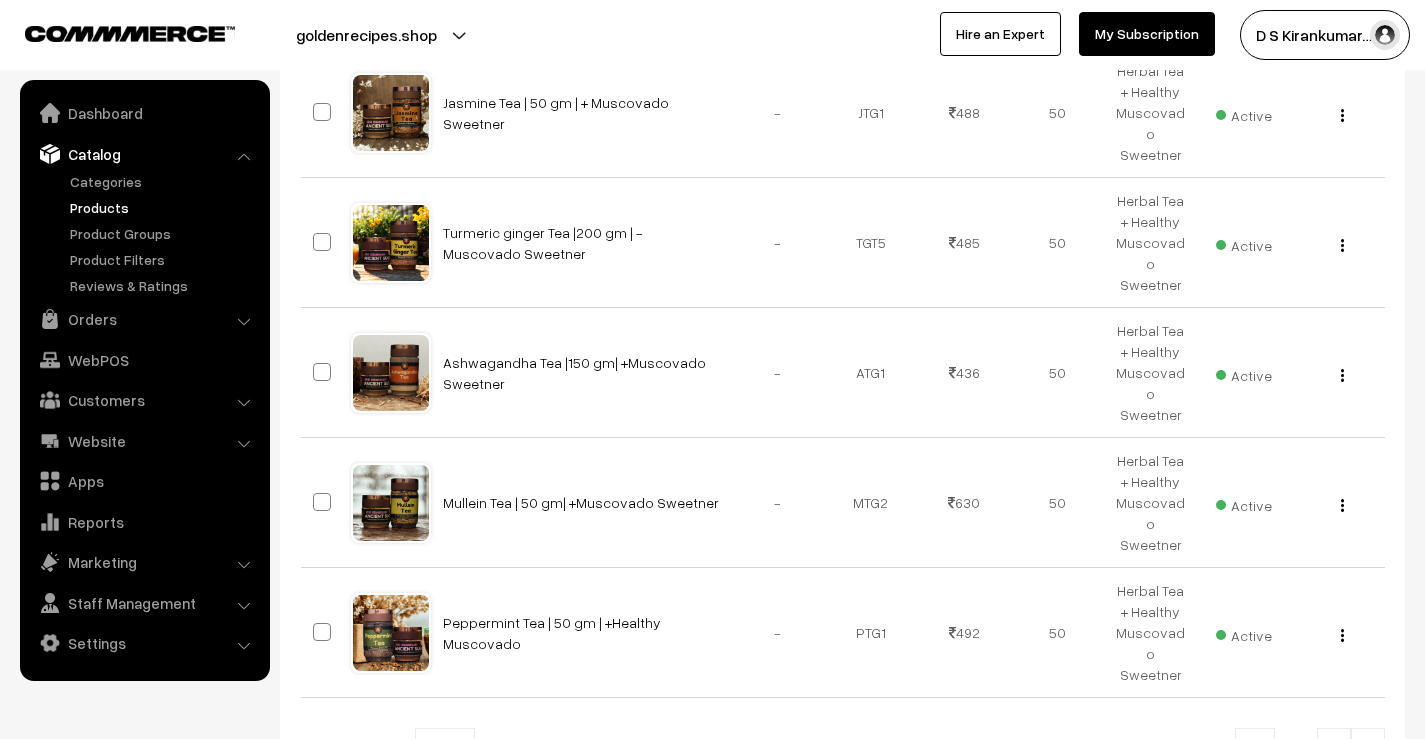 click at bounding box center [1368, 750] 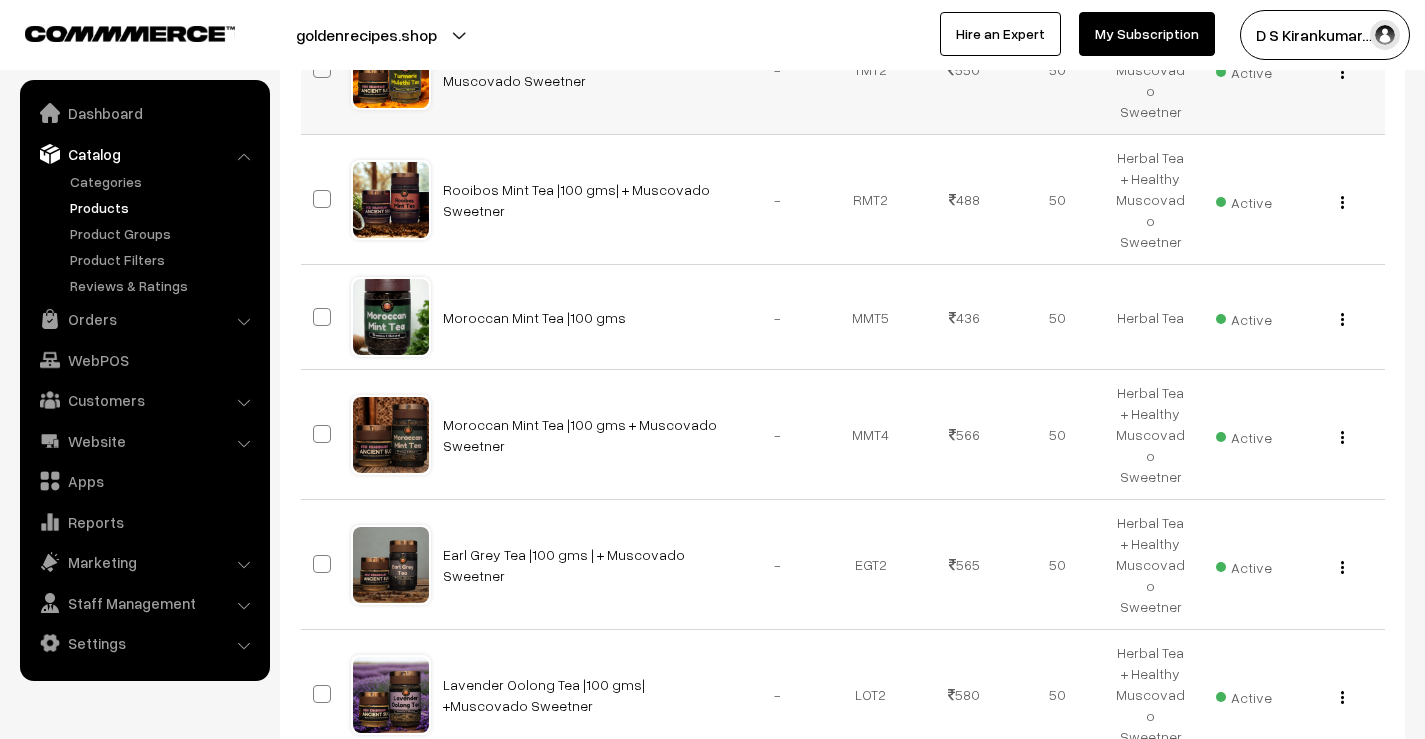 scroll, scrollTop: 1047, scrollLeft: 0, axis: vertical 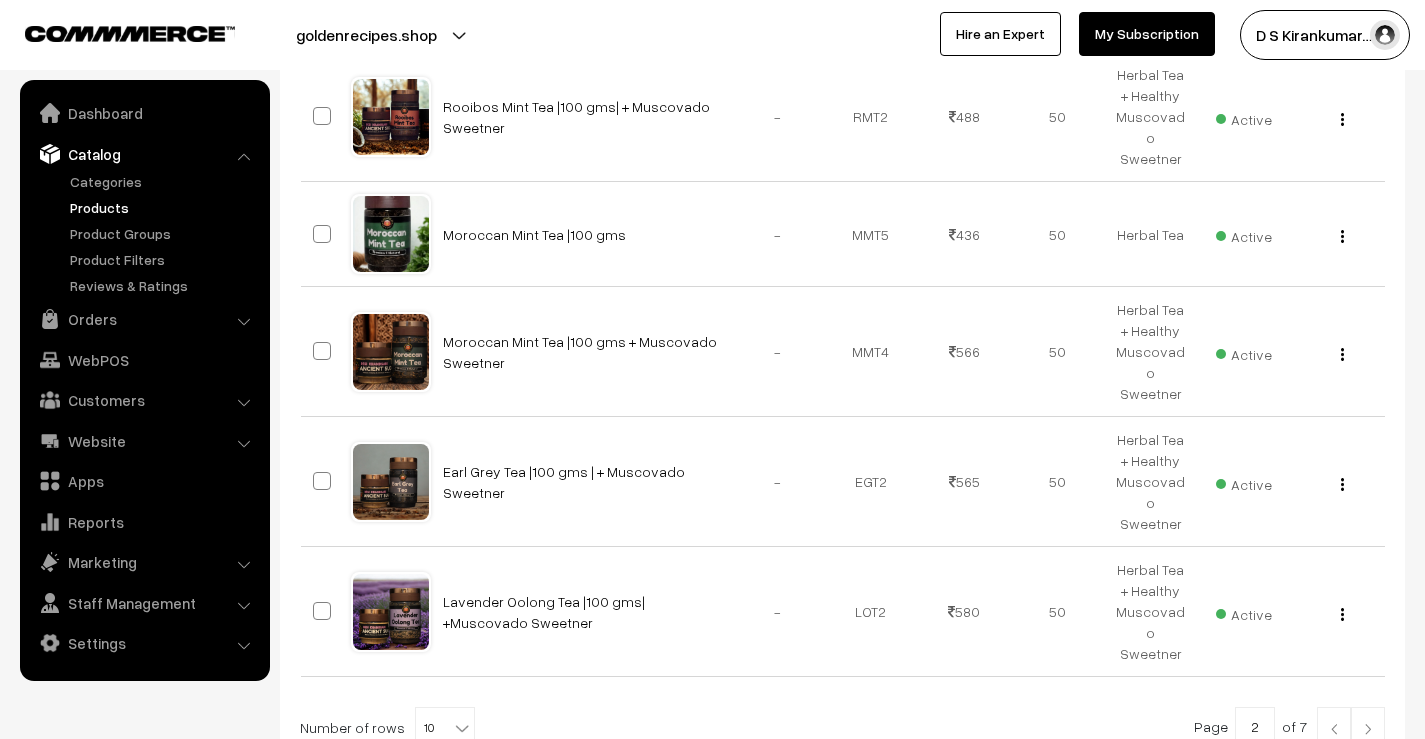 click at bounding box center (1368, 727) 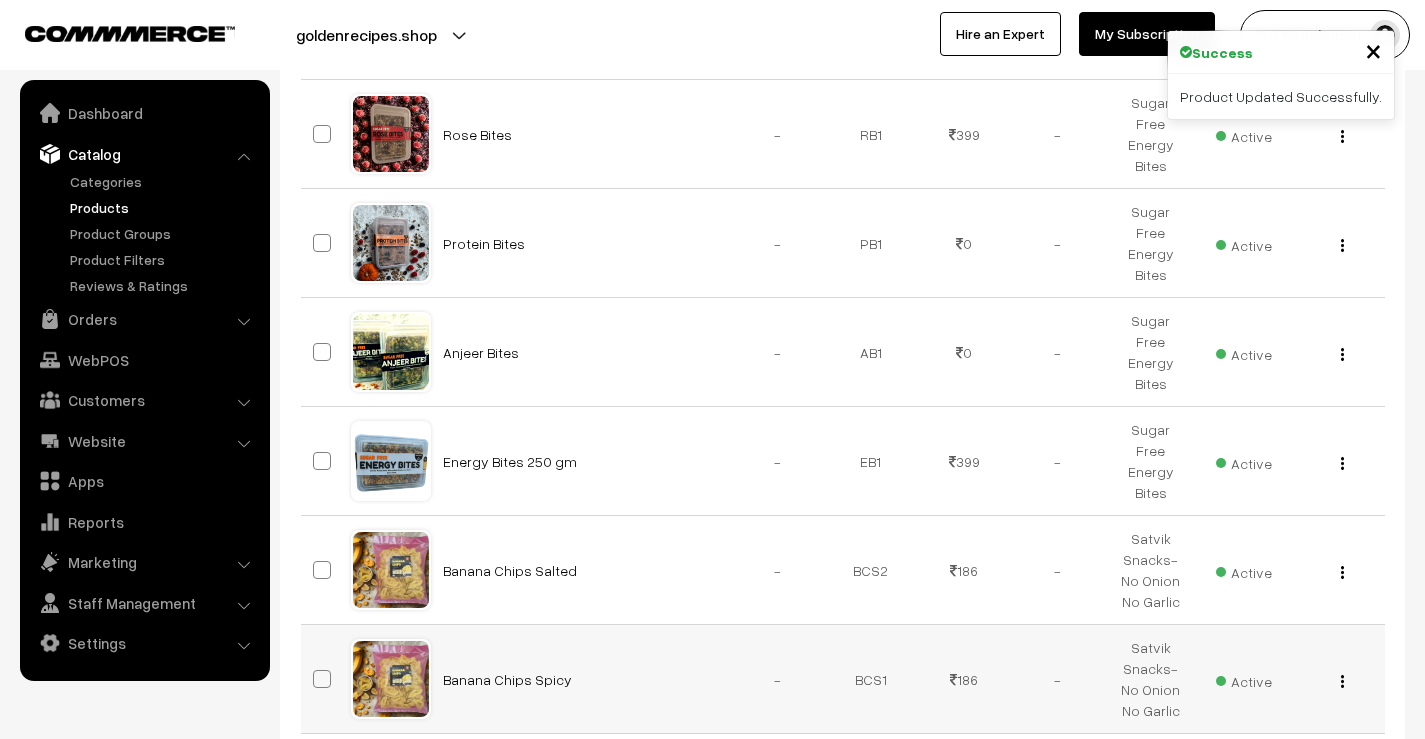 scroll, scrollTop: 900, scrollLeft: 0, axis: vertical 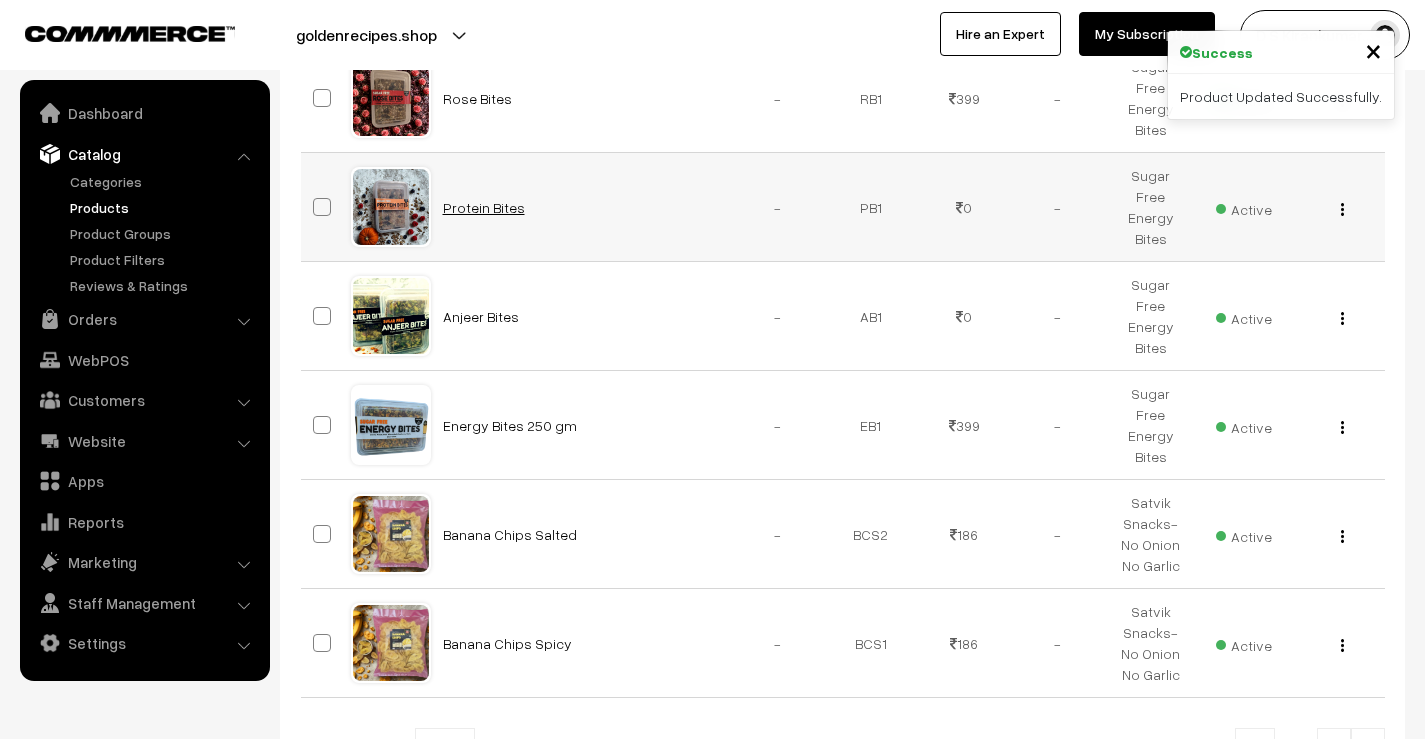 click on "Protein Bites" at bounding box center (484, 207) 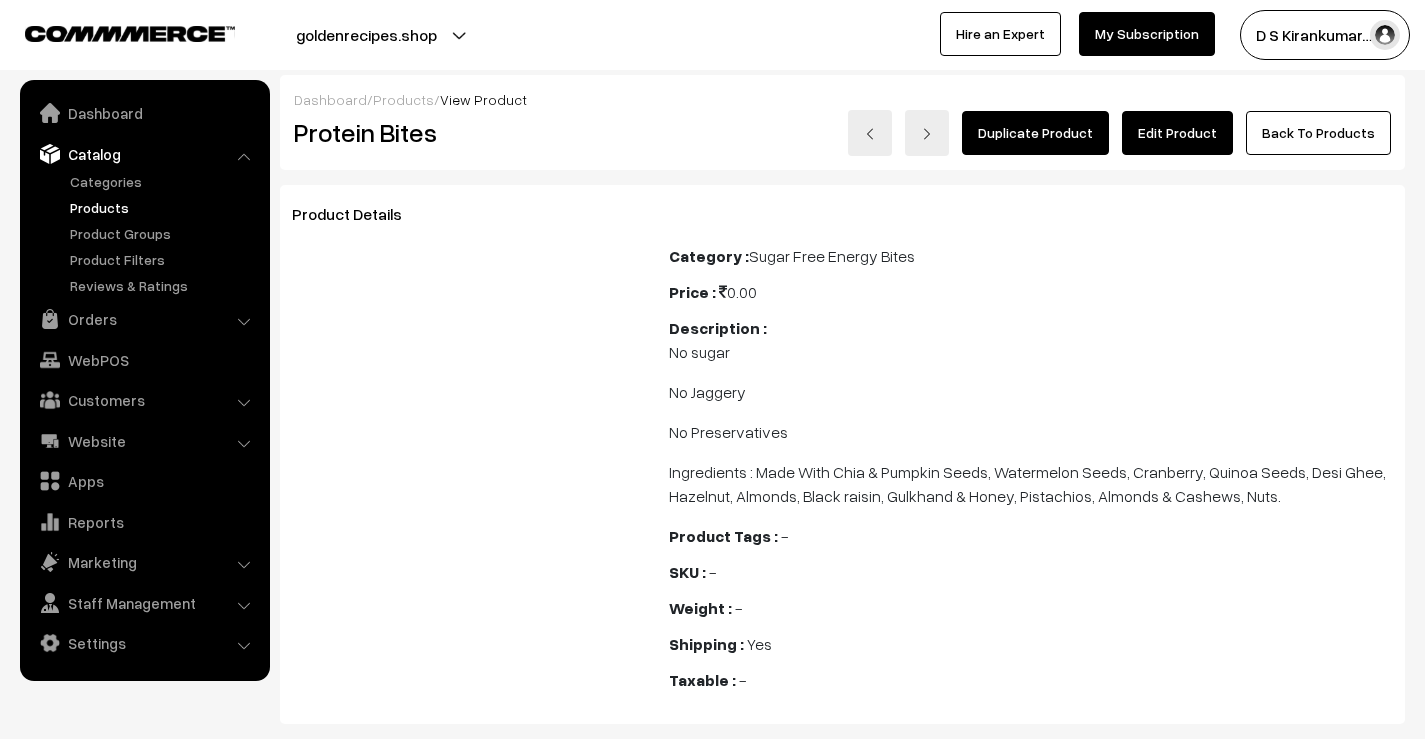 scroll, scrollTop: 0, scrollLeft: 0, axis: both 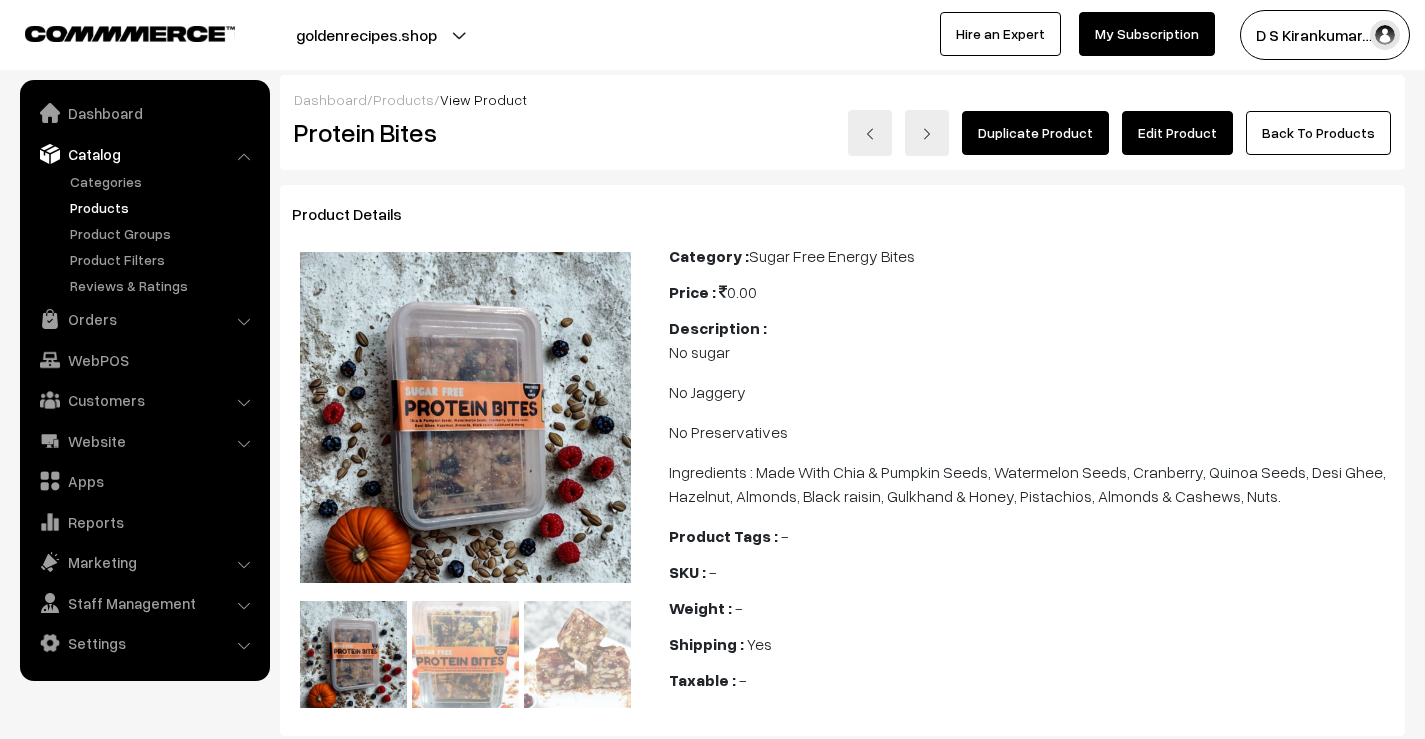click on "Edit Product" at bounding box center [1177, 133] 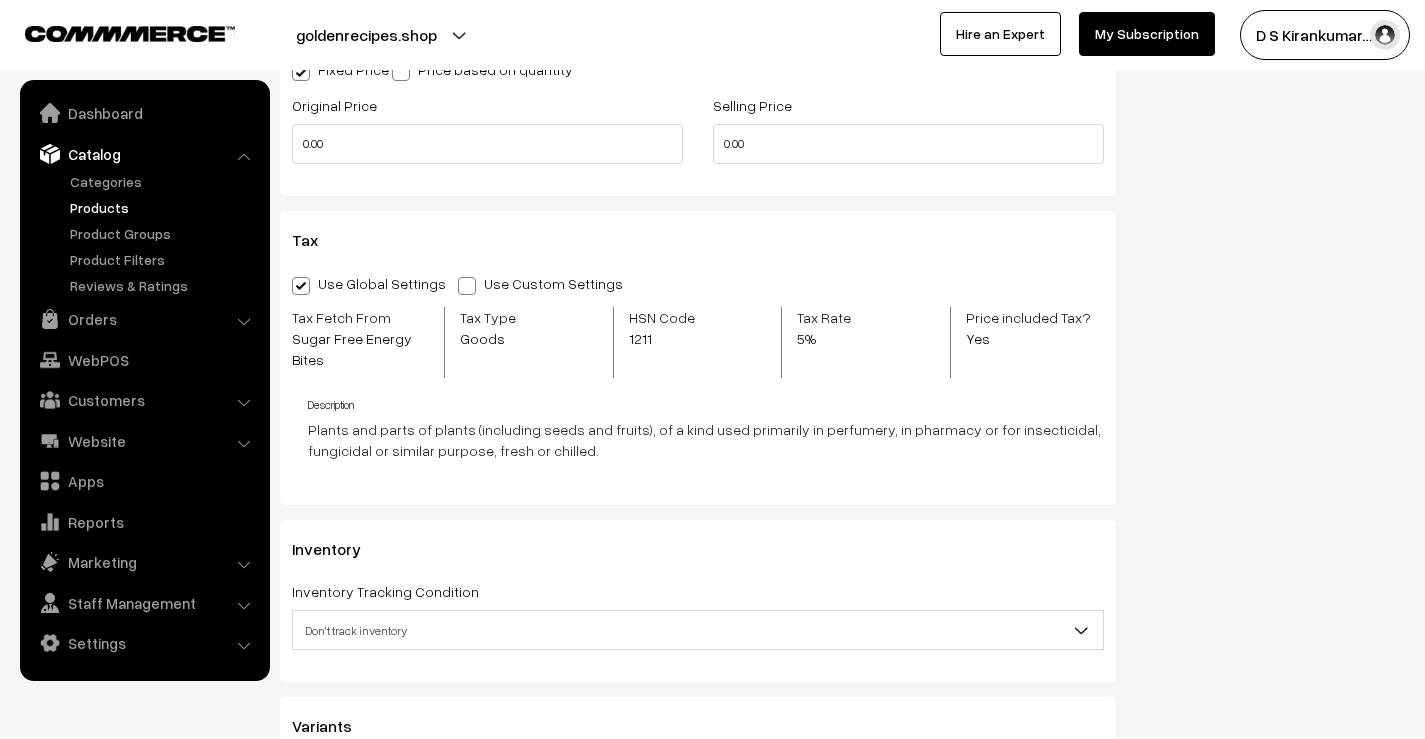 scroll, scrollTop: 1800, scrollLeft: 0, axis: vertical 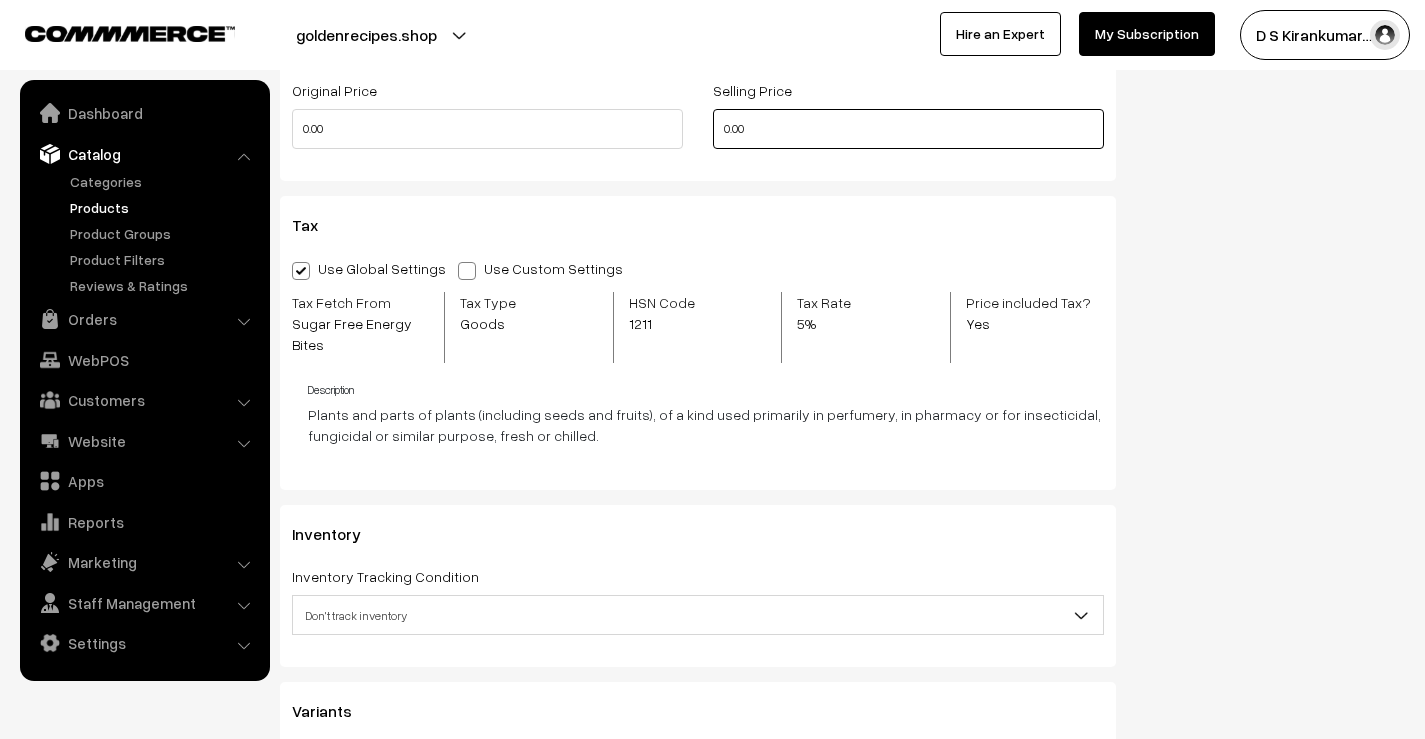 click on "0.00" at bounding box center [908, 129] 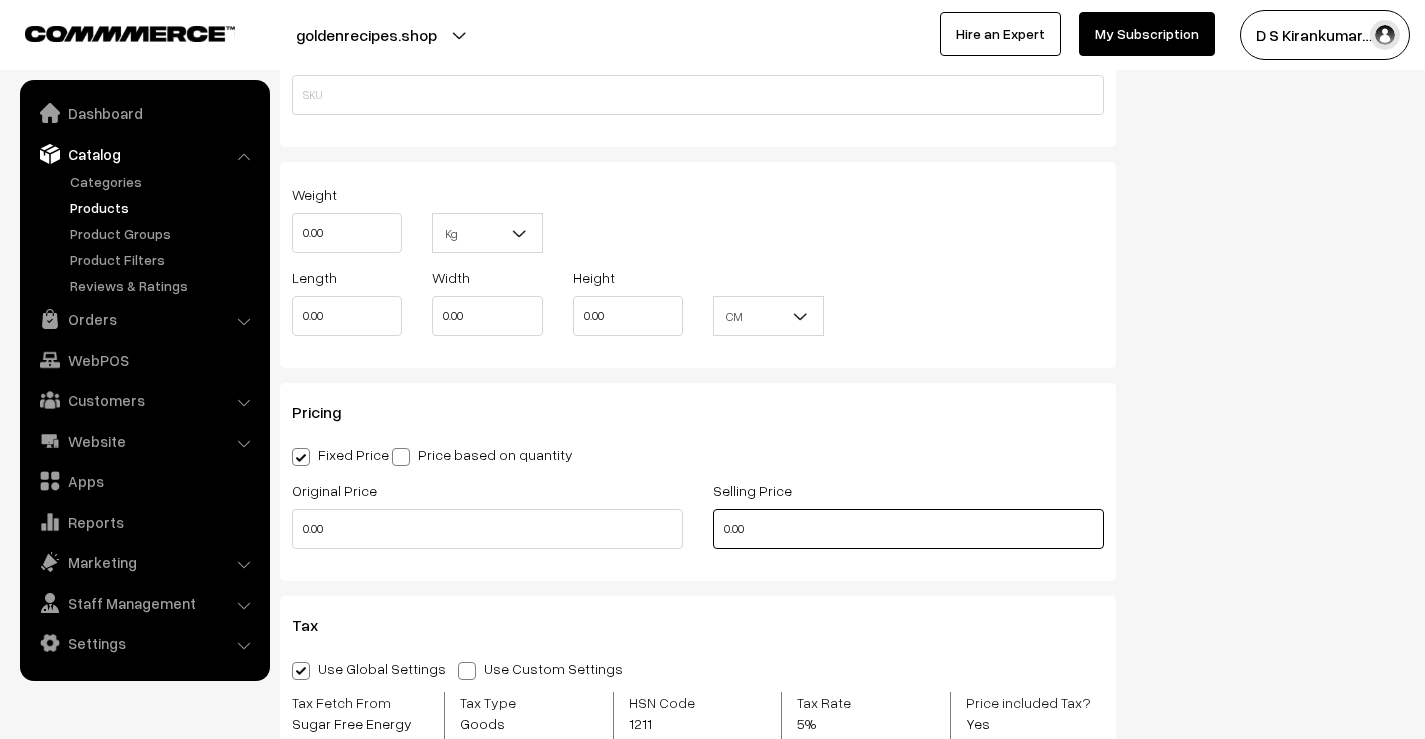 scroll, scrollTop: 1700, scrollLeft: 0, axis: vertical 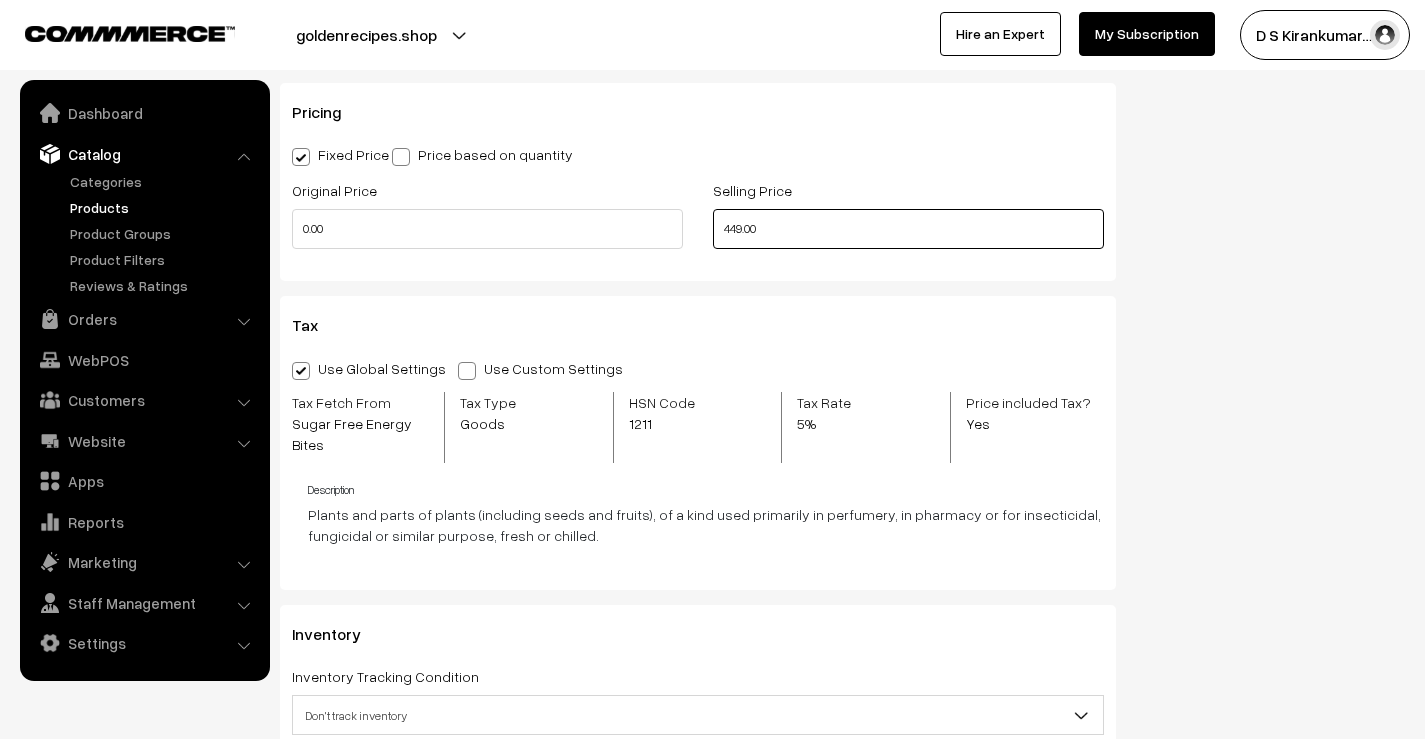 type on "449.00" 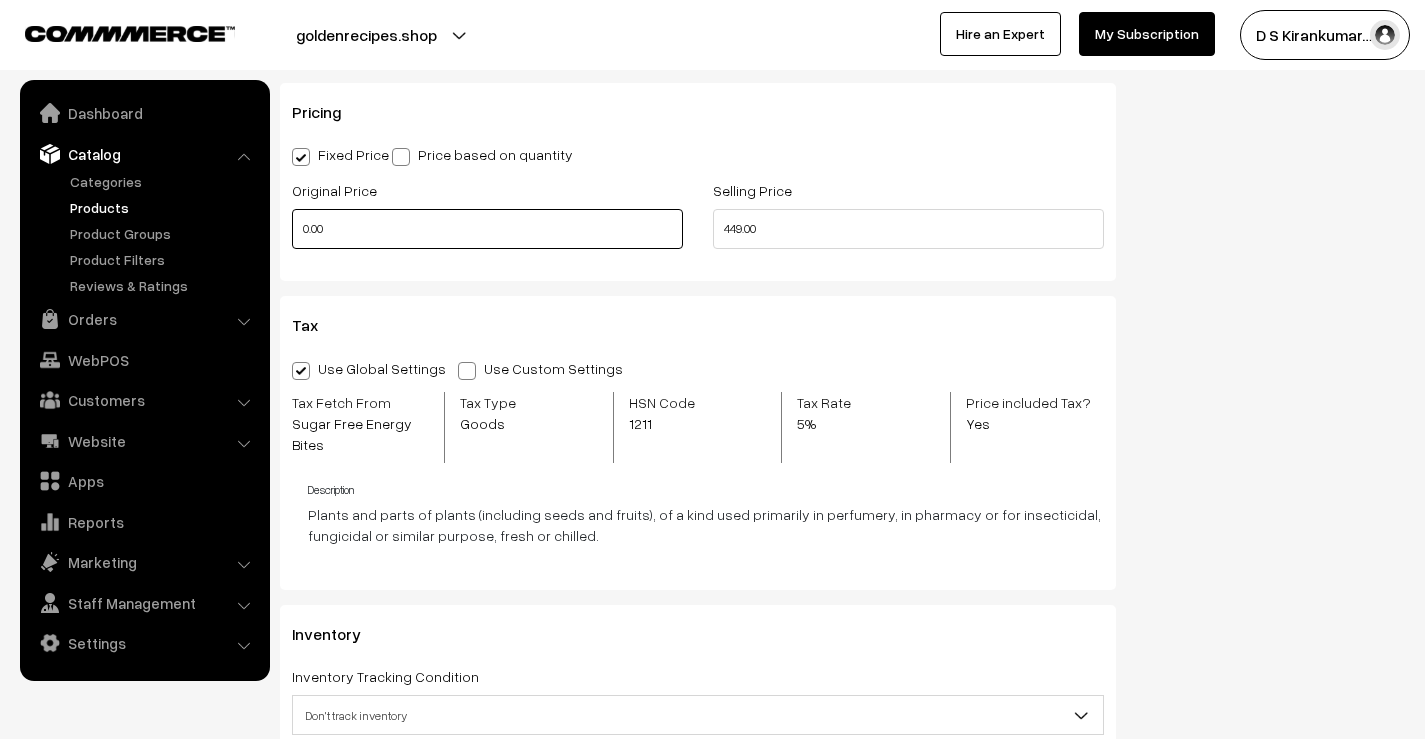click on "0.00" at bounding box center [487, 229] 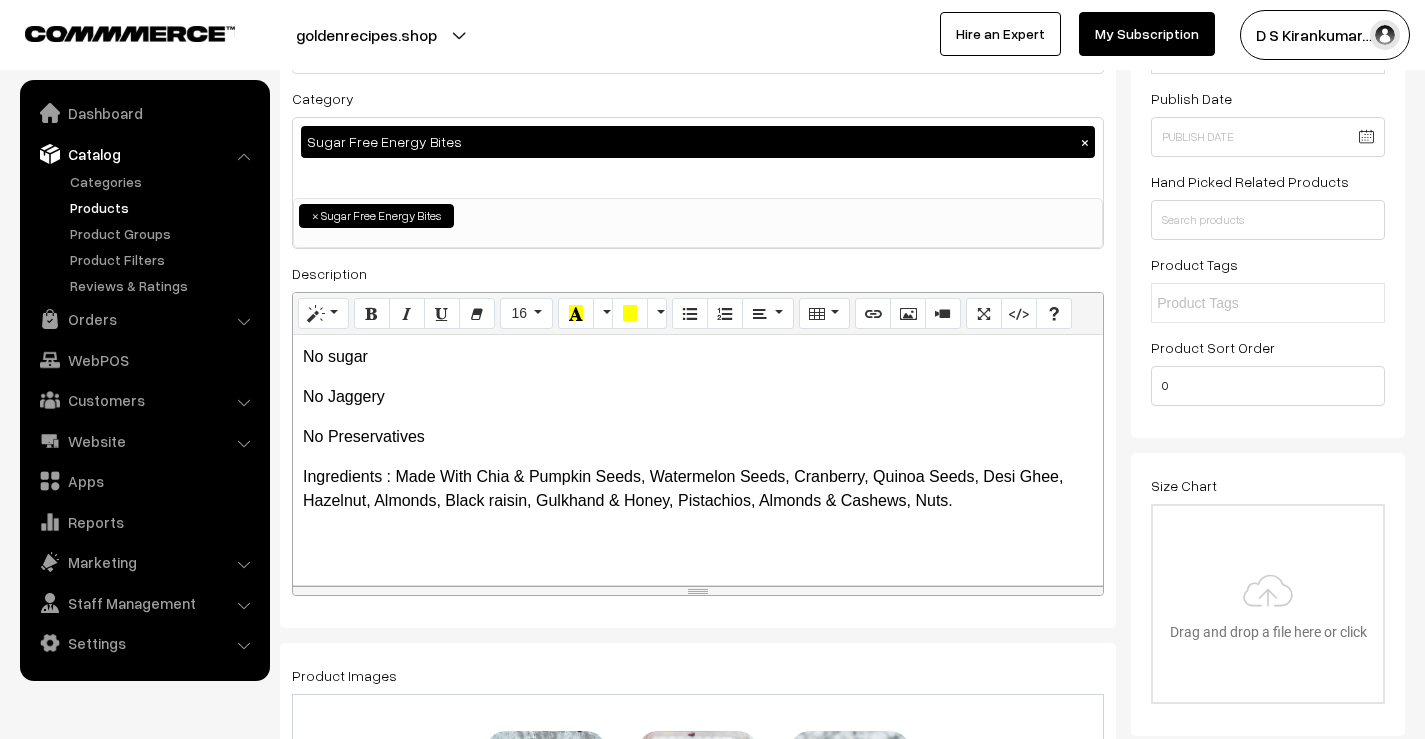 scroll, scrollTop: 0, scrollLeft: 0, axis: both 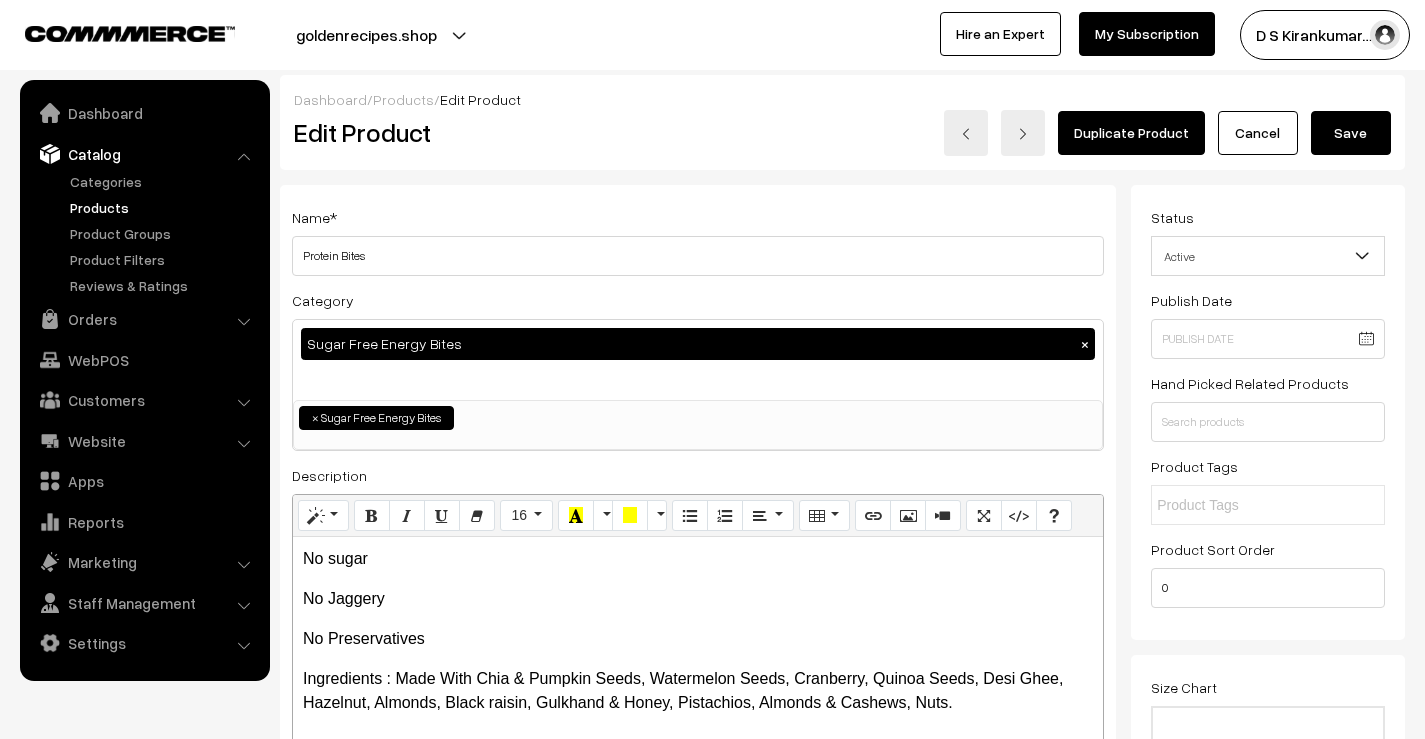 type on "789.00" 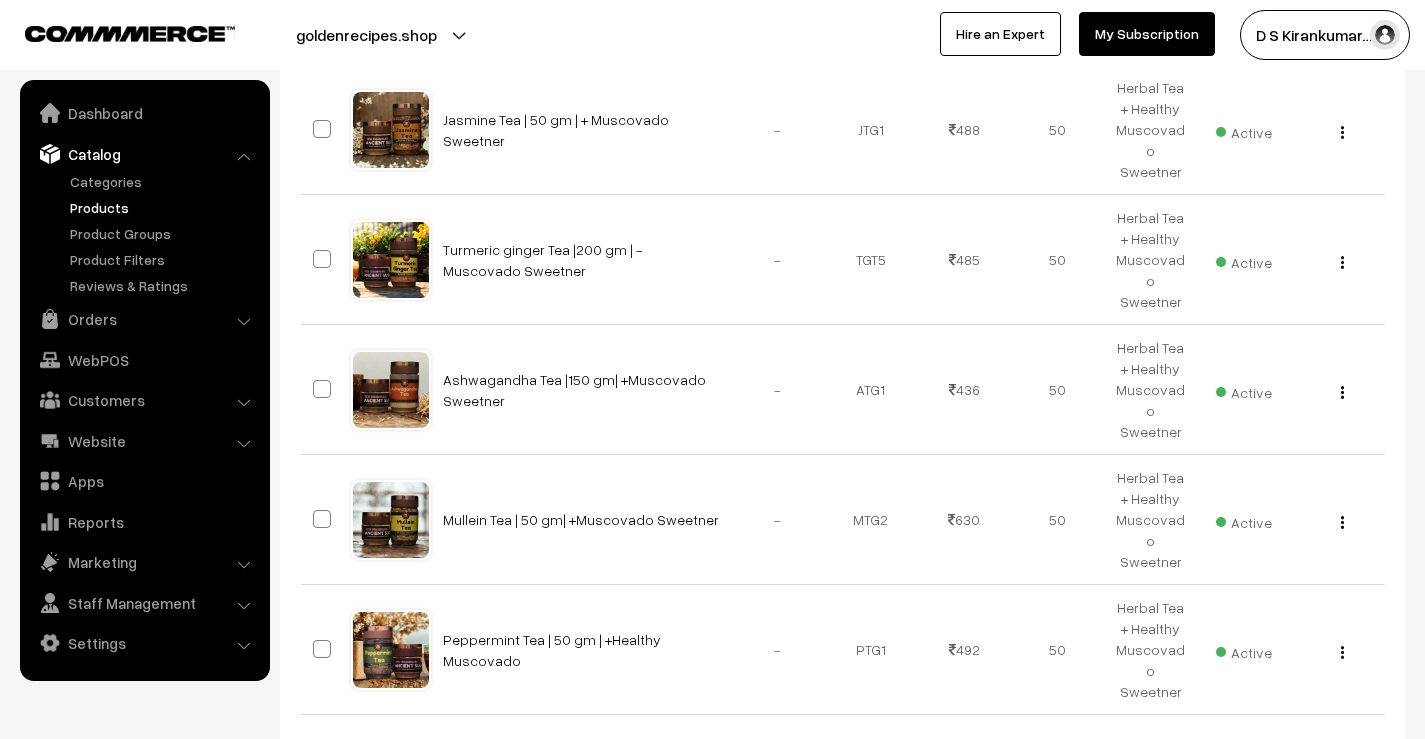 scroll, scrollTop: 1051, scrollLeft: 0, axis: vertical 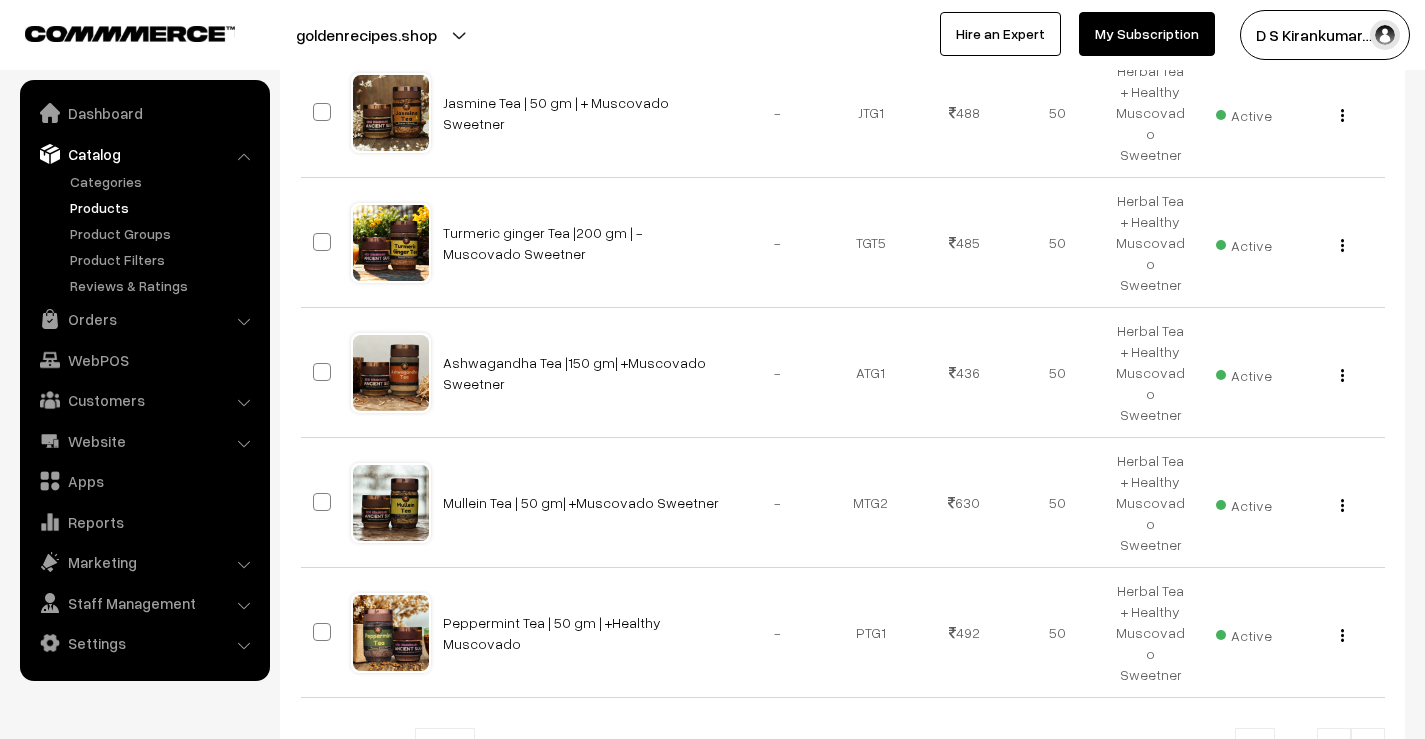 click at bounding box center (1368, 748) 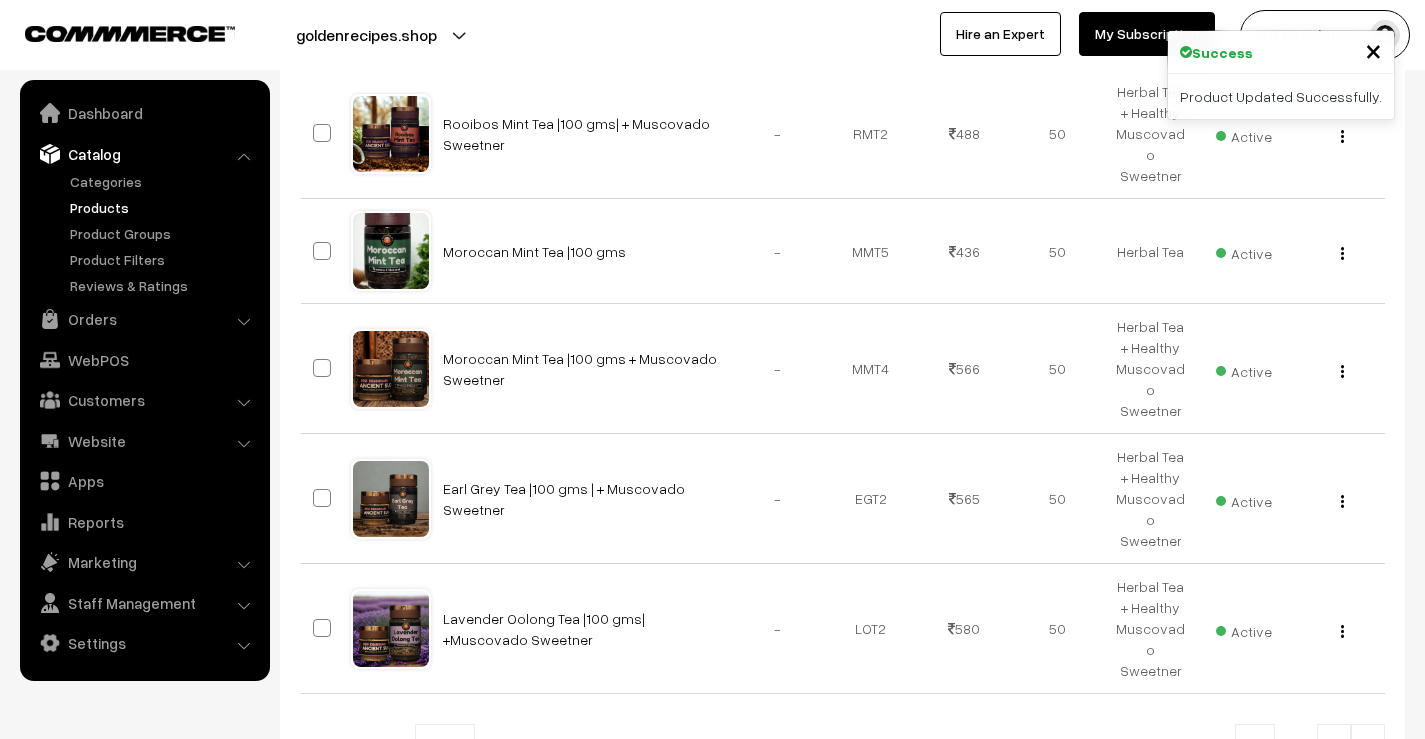 scroll, scrollTop: 1047, scrollLeft: 0, axis: vertical 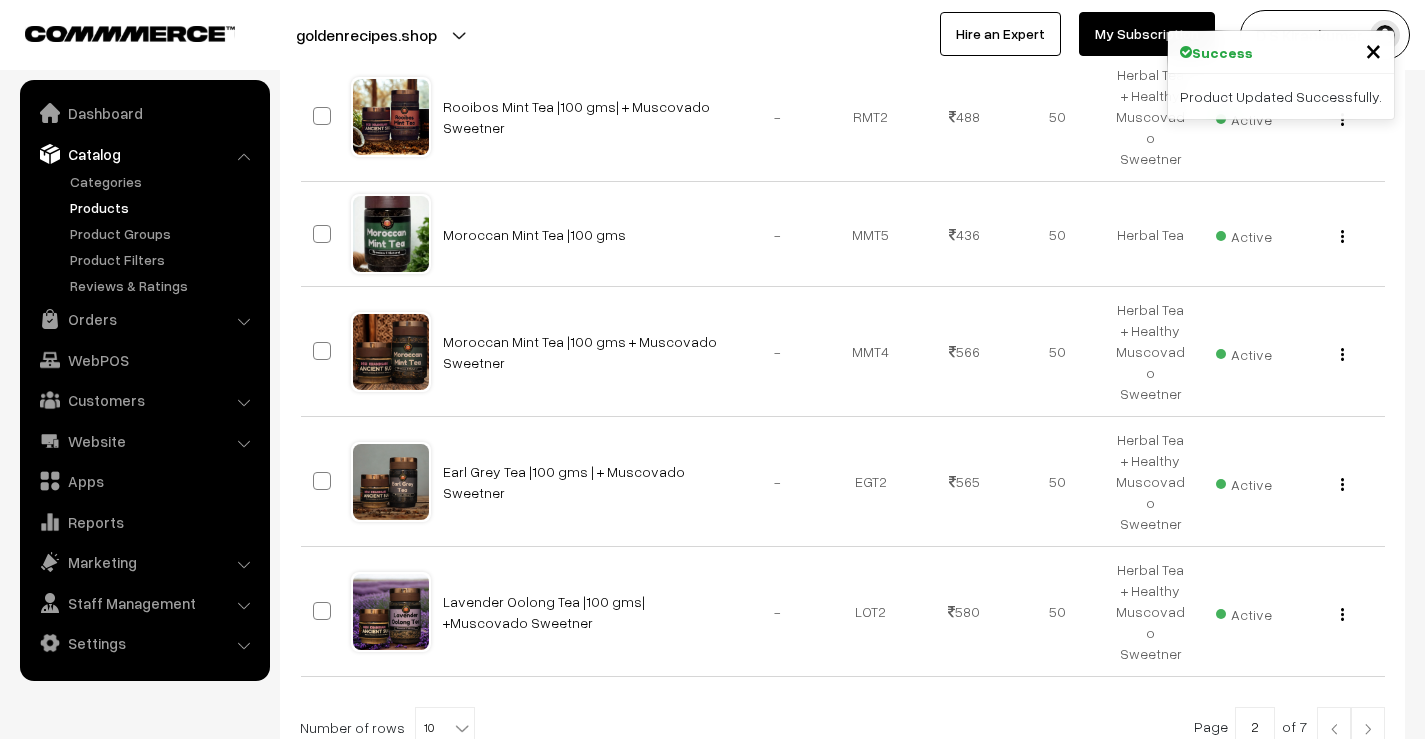 click at bounding box center [1368, 729] 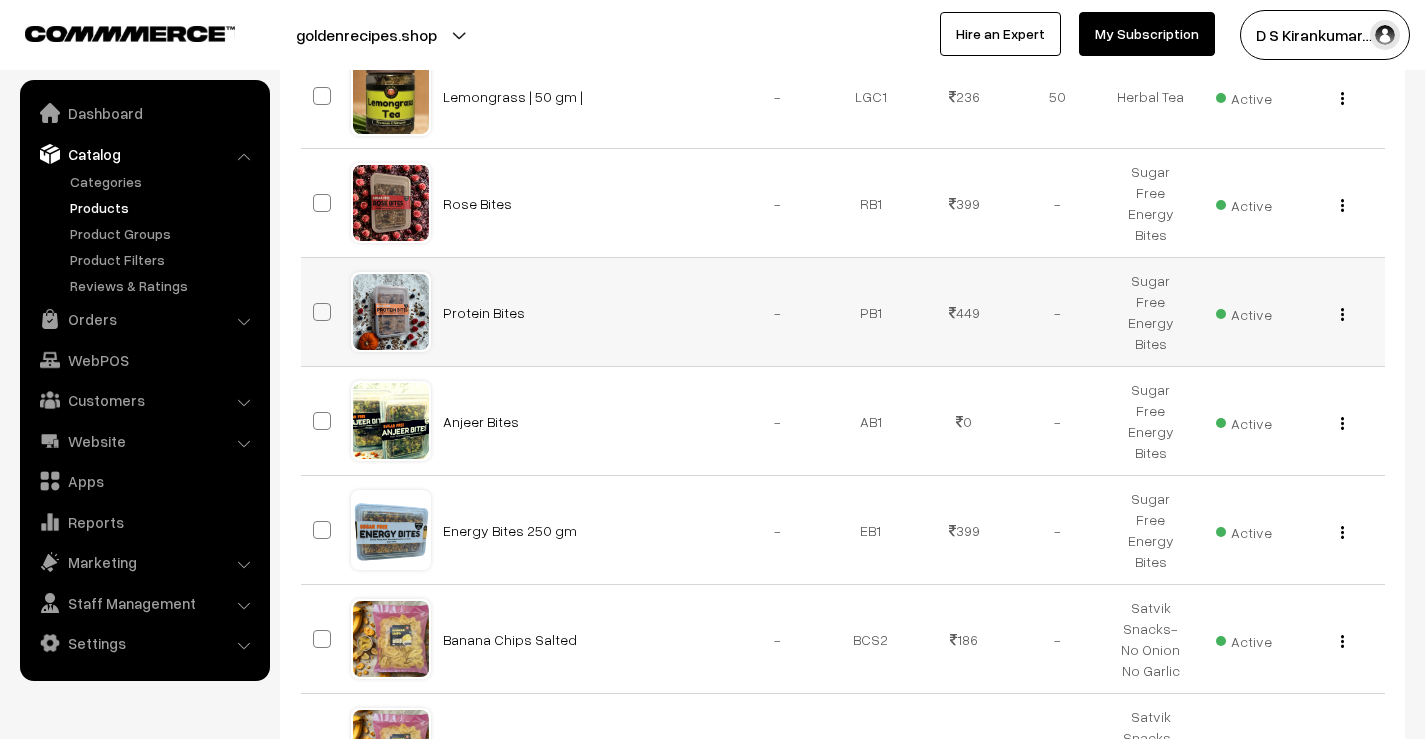 scroll, scrollTop: 800, scrollLeft: 0, axis: vertical 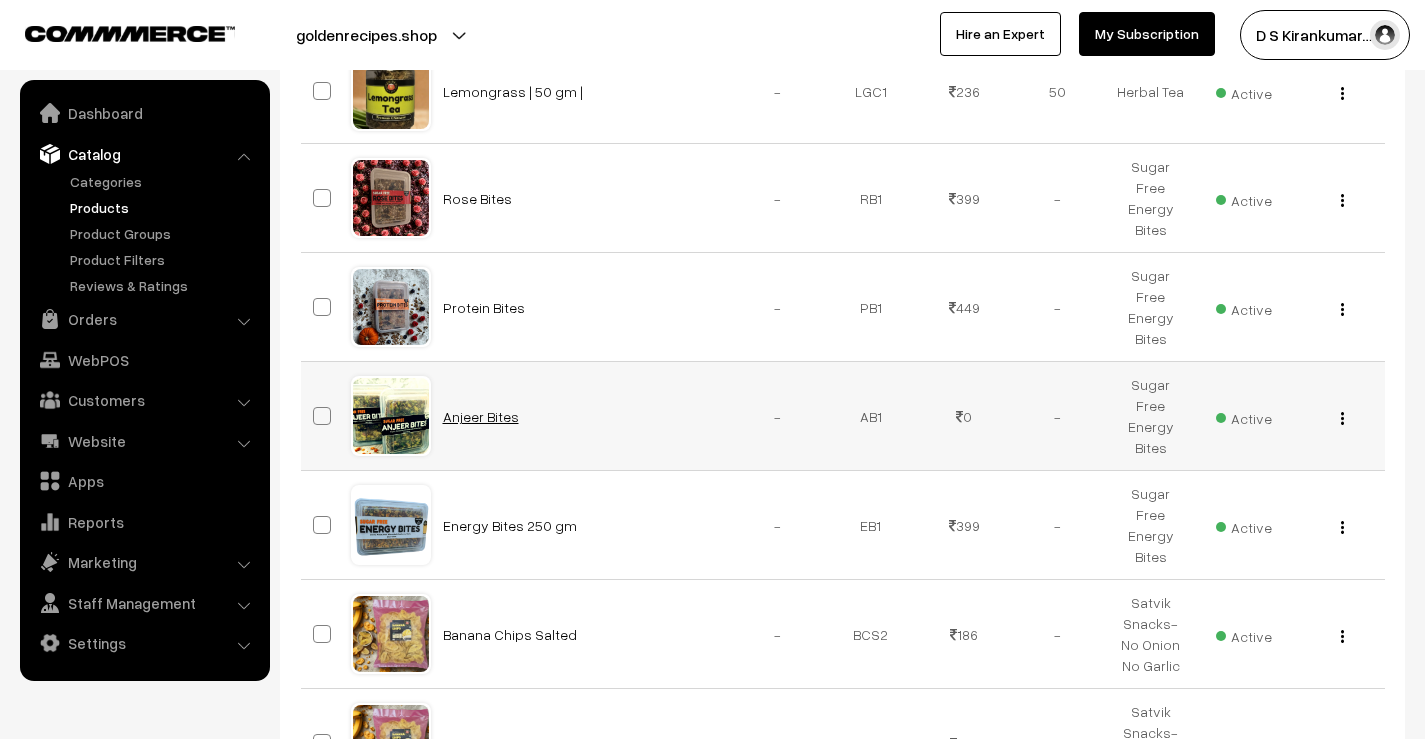click on "Anjeer Bites" at bounding box center [481, 416] 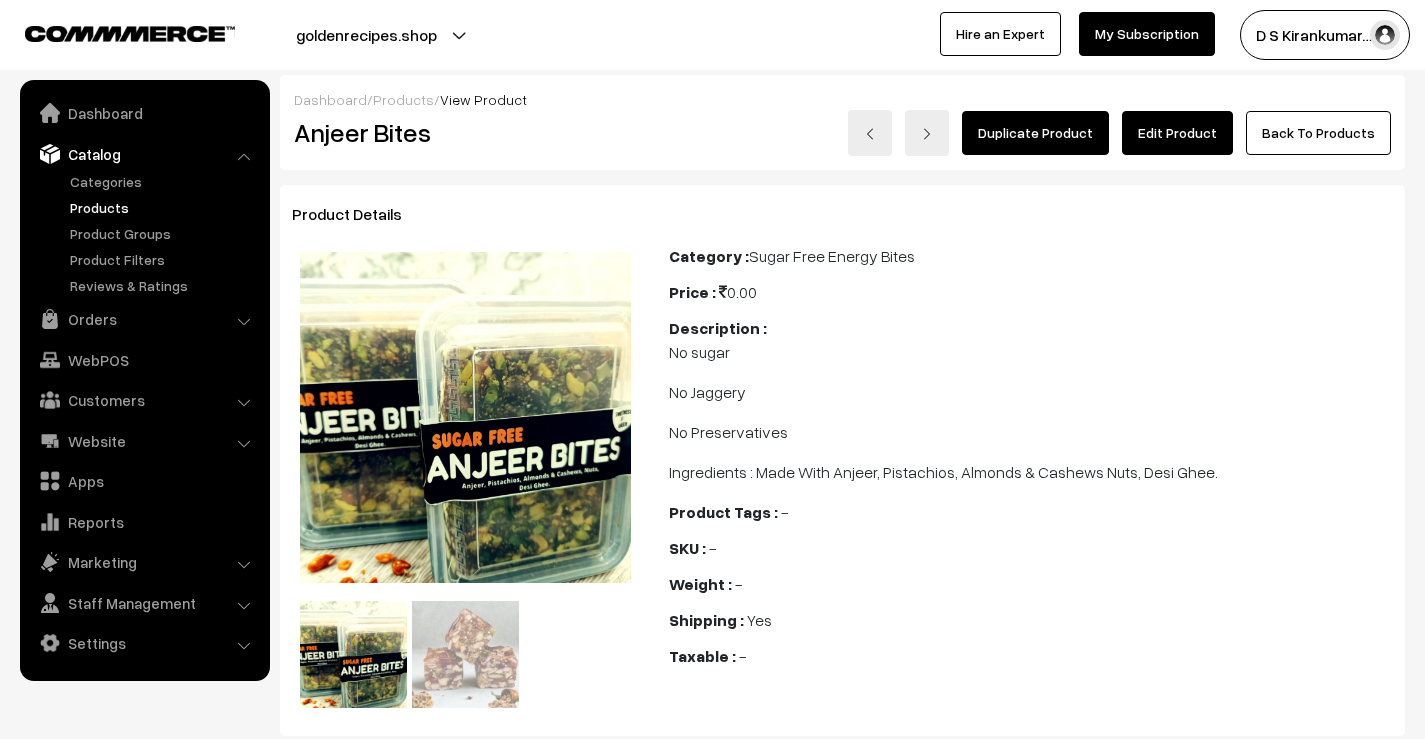 scroll, scrollTop: 0, scrollLeft: 0, axis: both 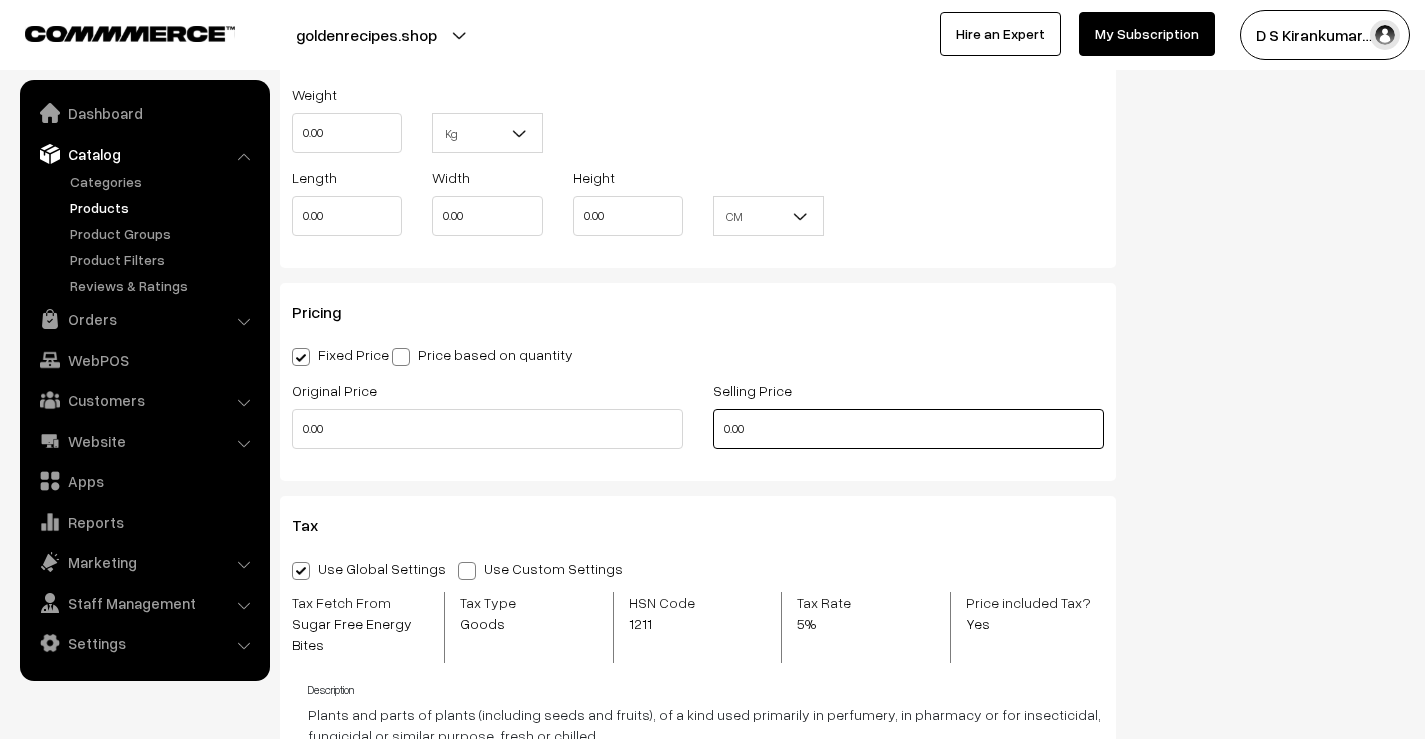 click on "0.00" at bounding box center [908, 429] 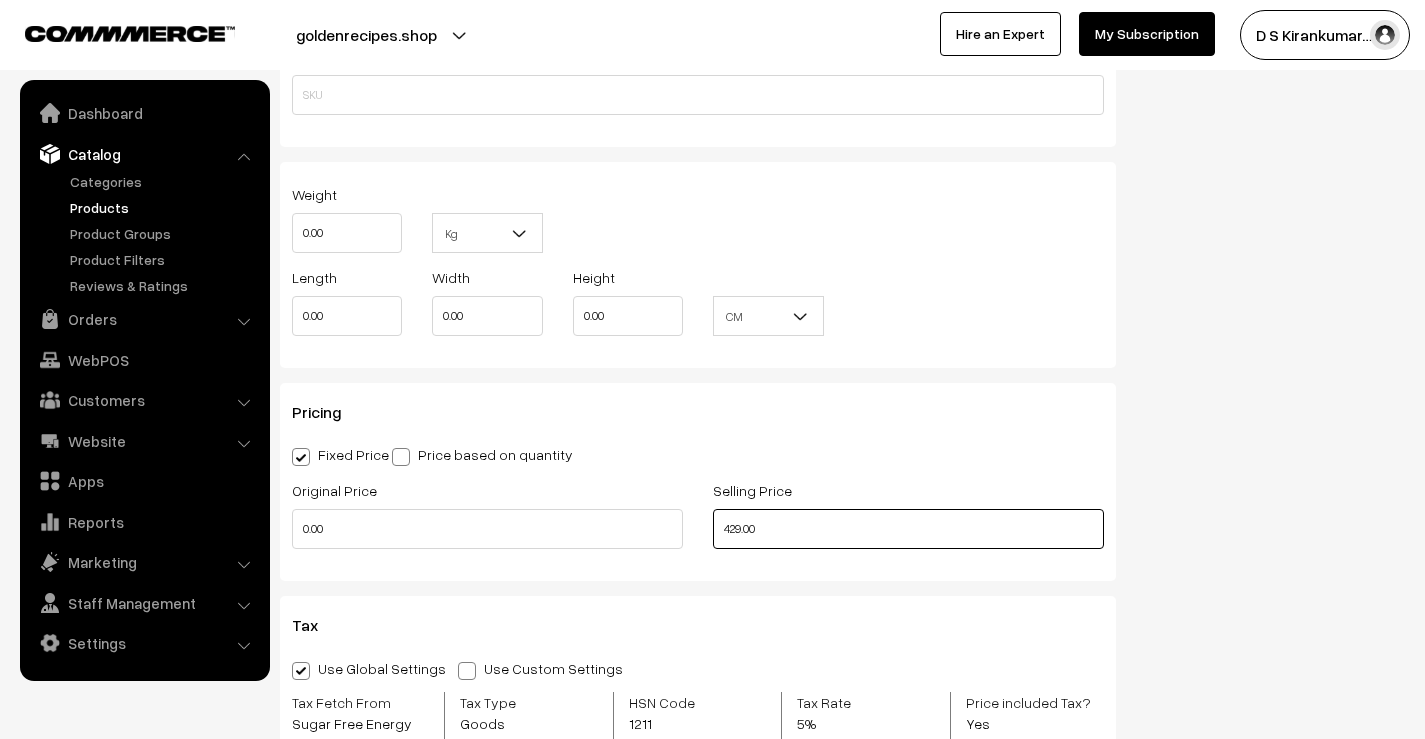 type on "429.00" 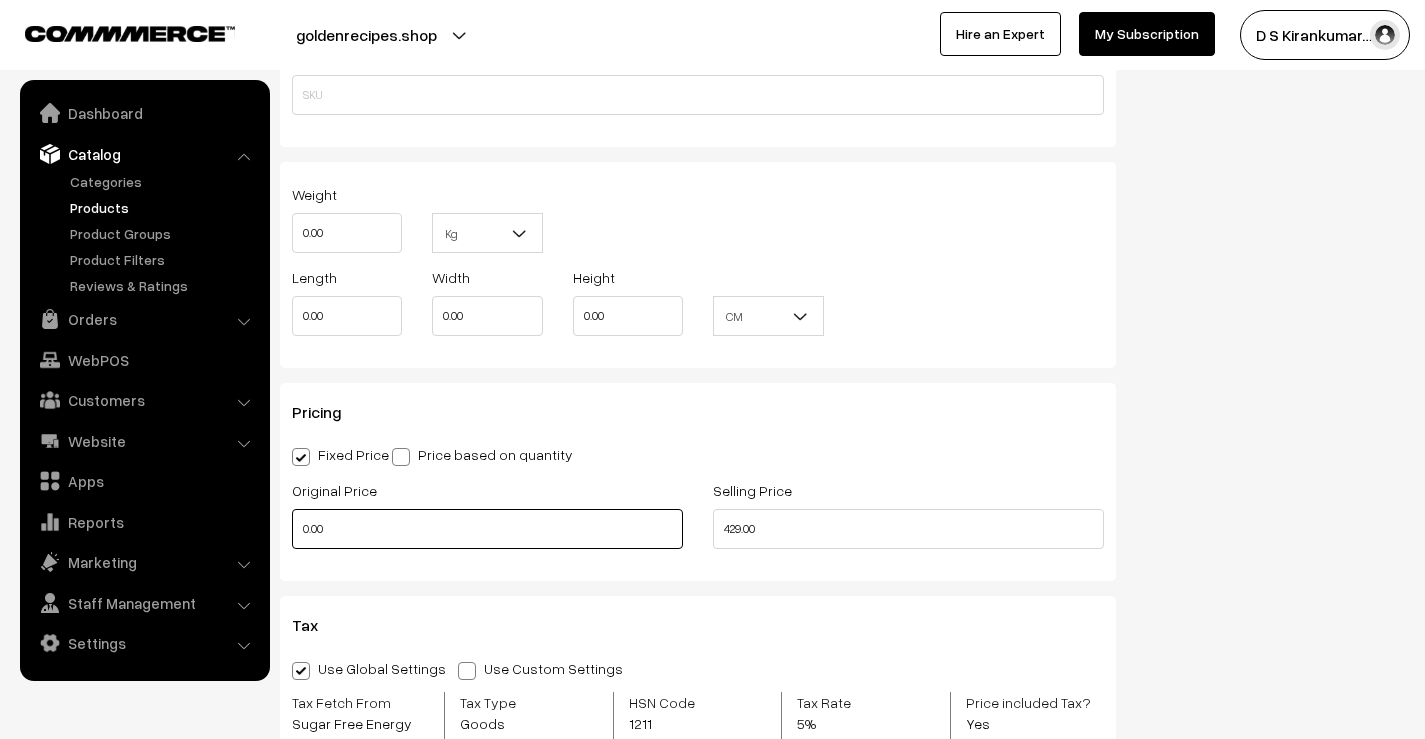 click on "0.00" at bounding box center (487, 529) 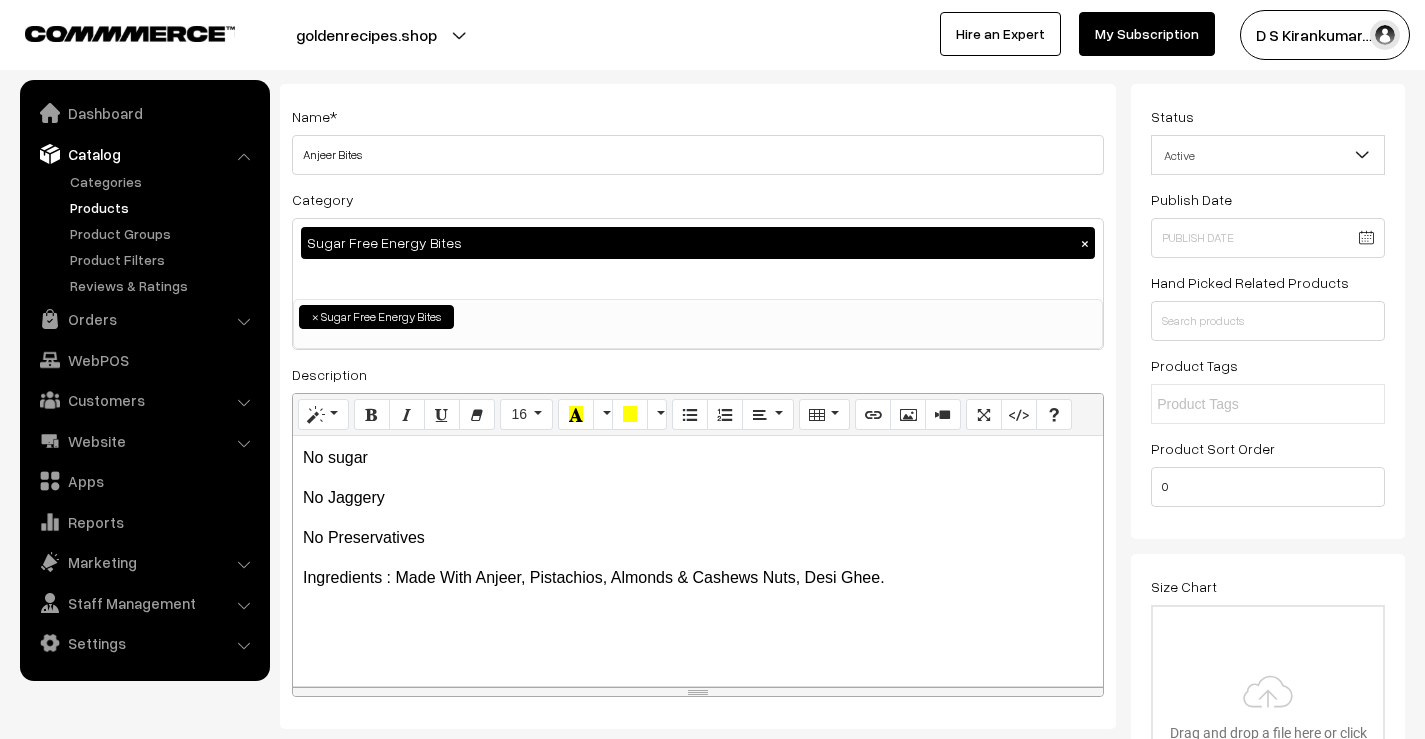 scroll, scrollTop: 0, scrollLeft: 0, axis: both 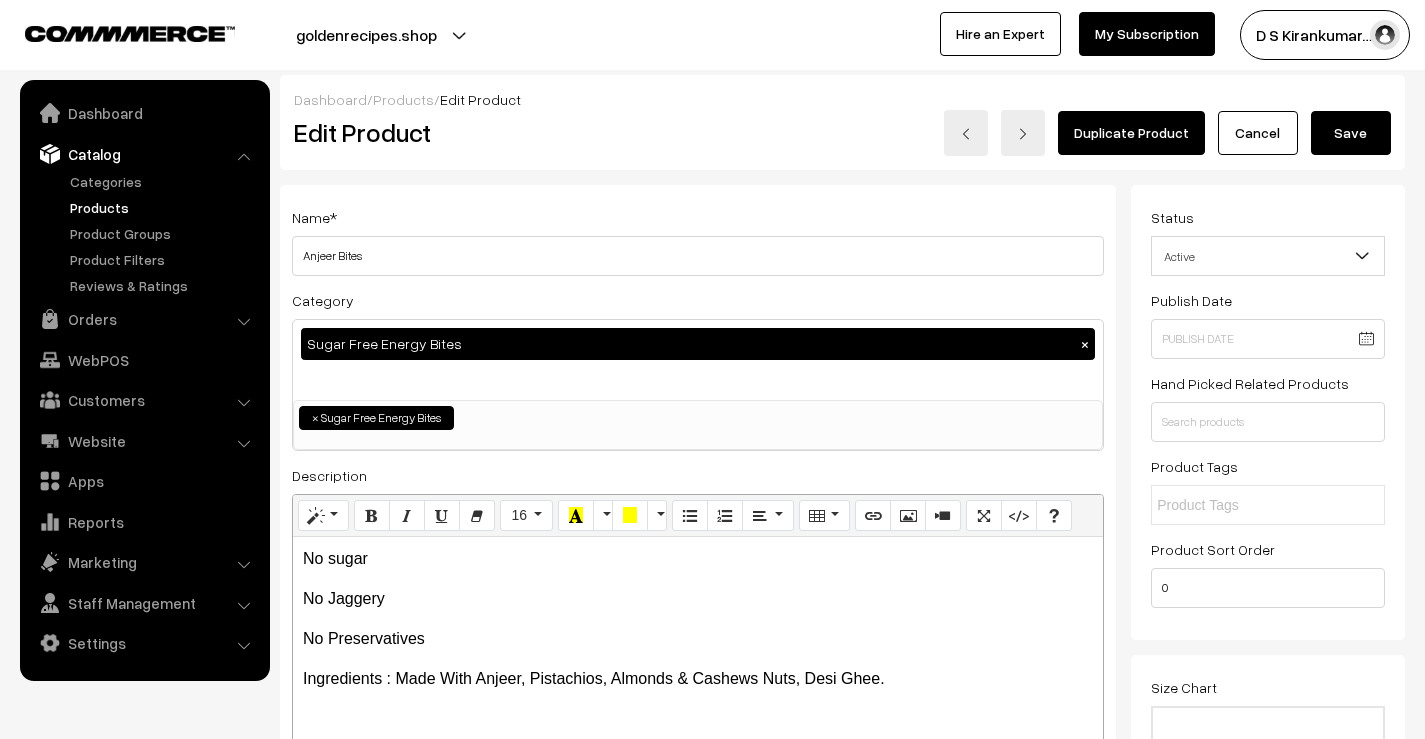 type on "729.00" 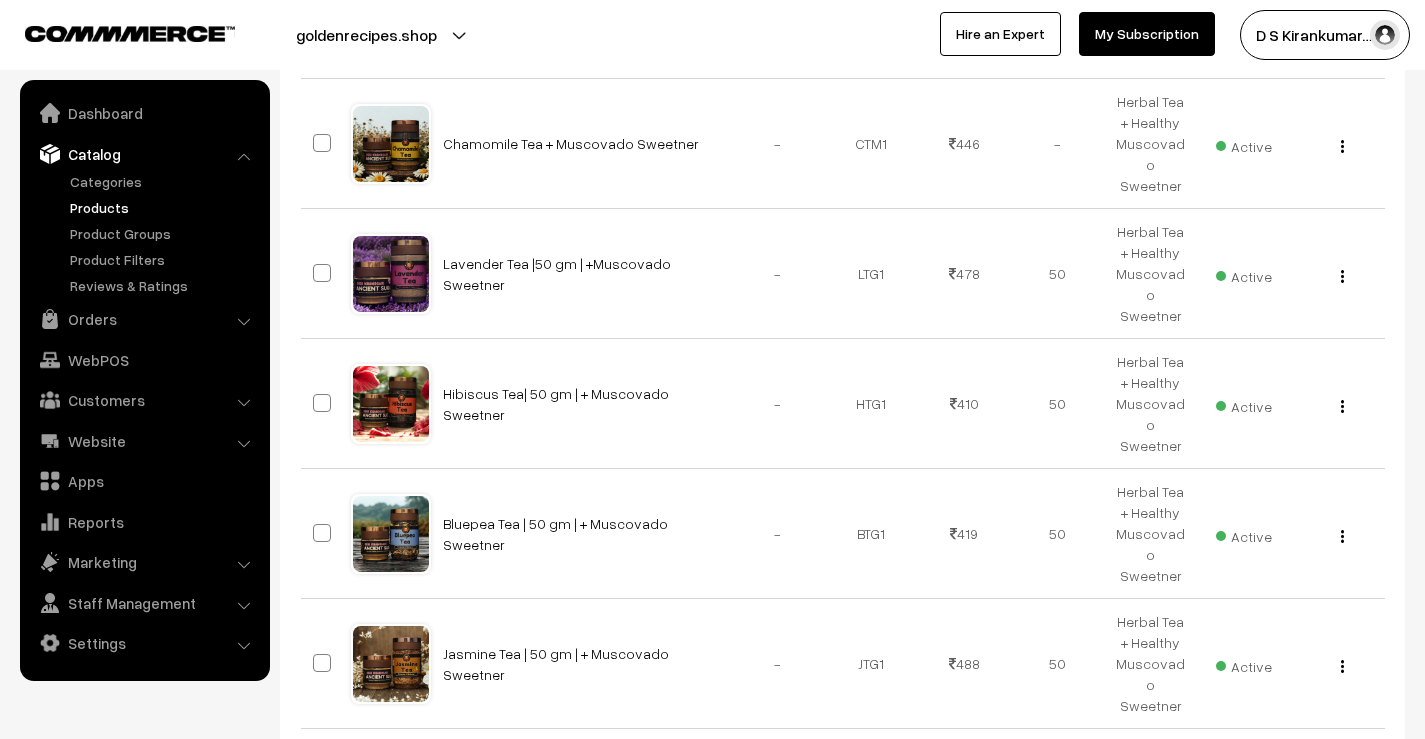 scroll, scrollTop: 1000, scrollLeft: 0, axis: vertical 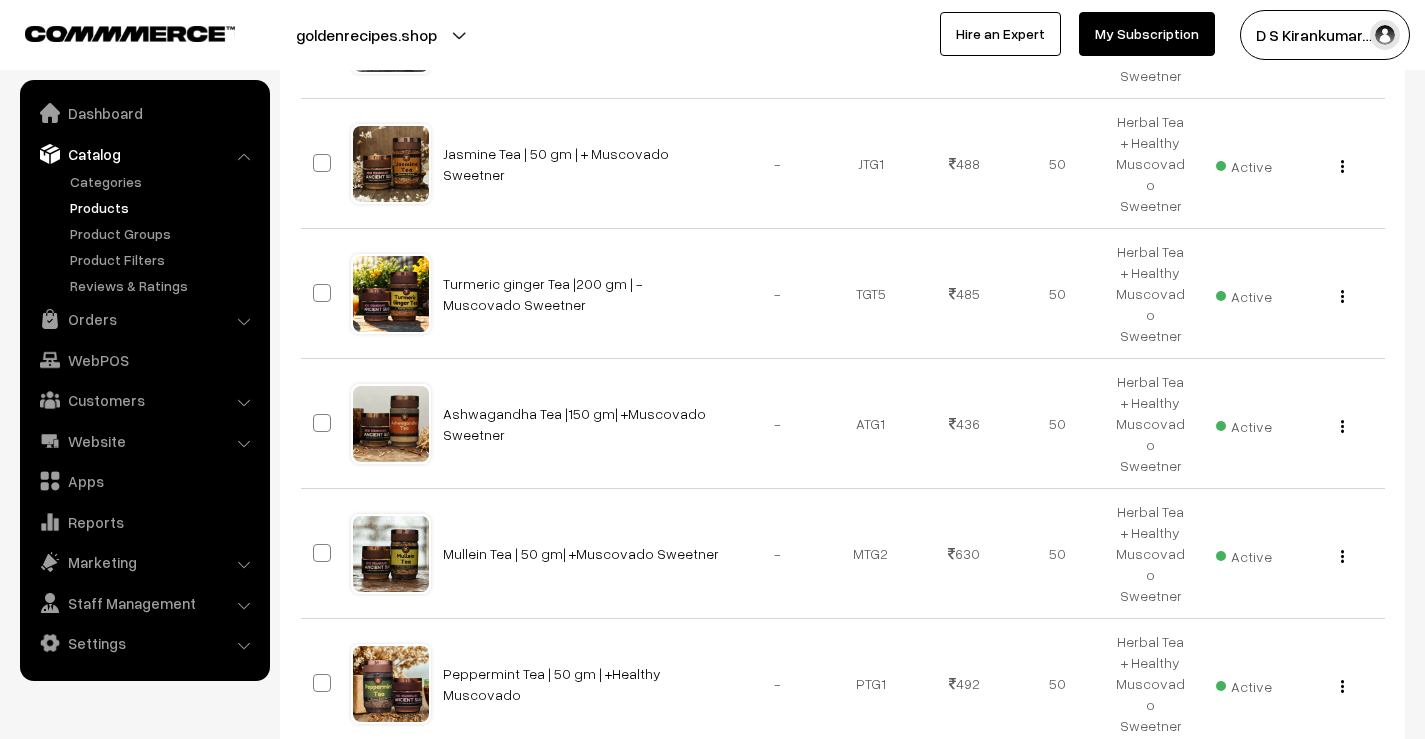 click at bounding box center (1368, 799) 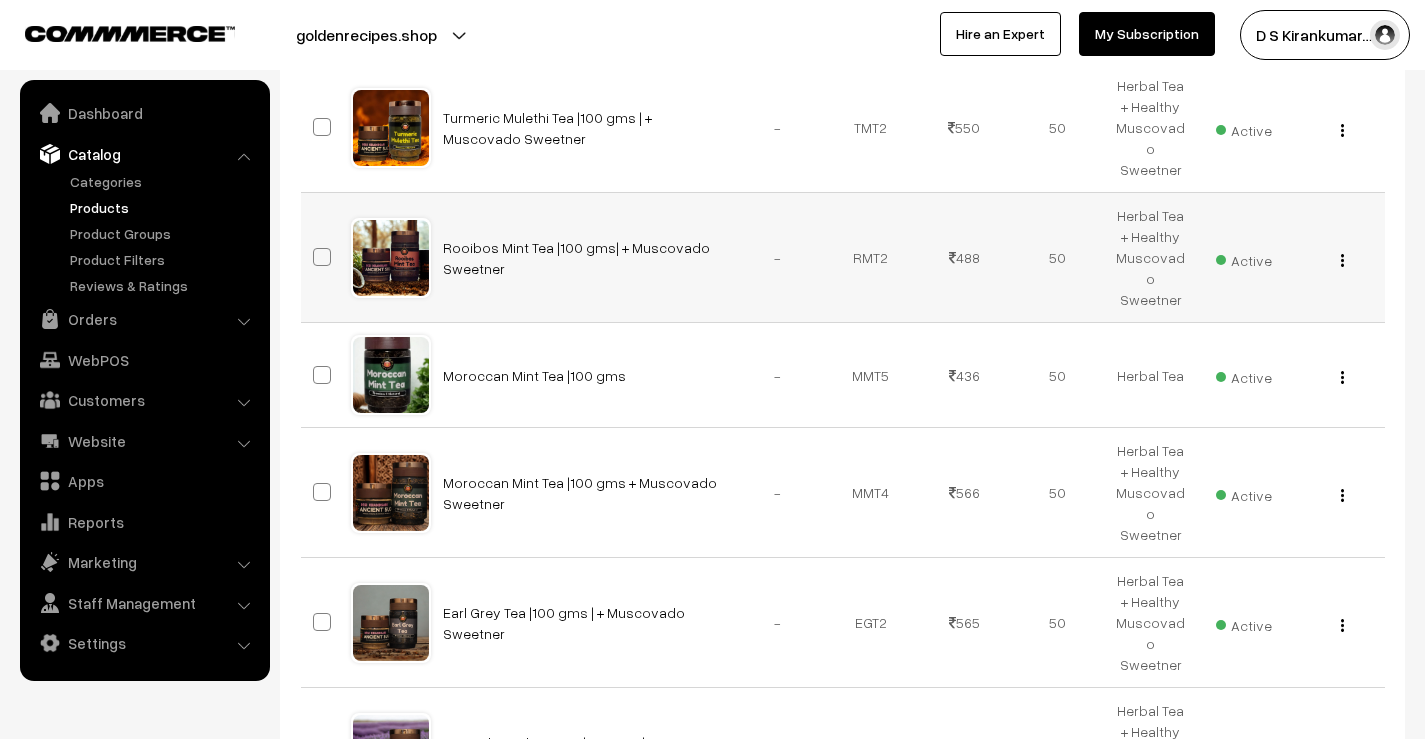 scroll, scrollTop: 1047, scrollLeft: 0, axis: vertical 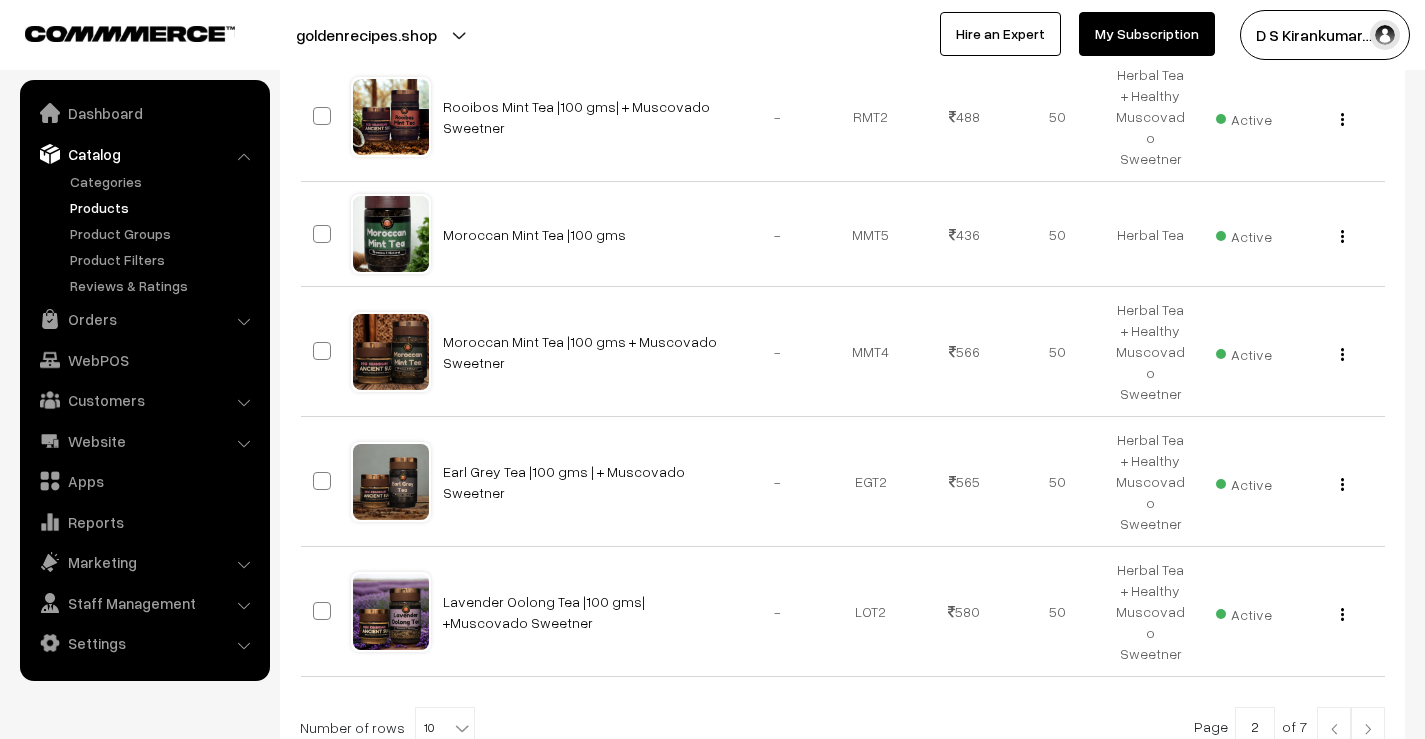 click at bounding box center [1368, 729] 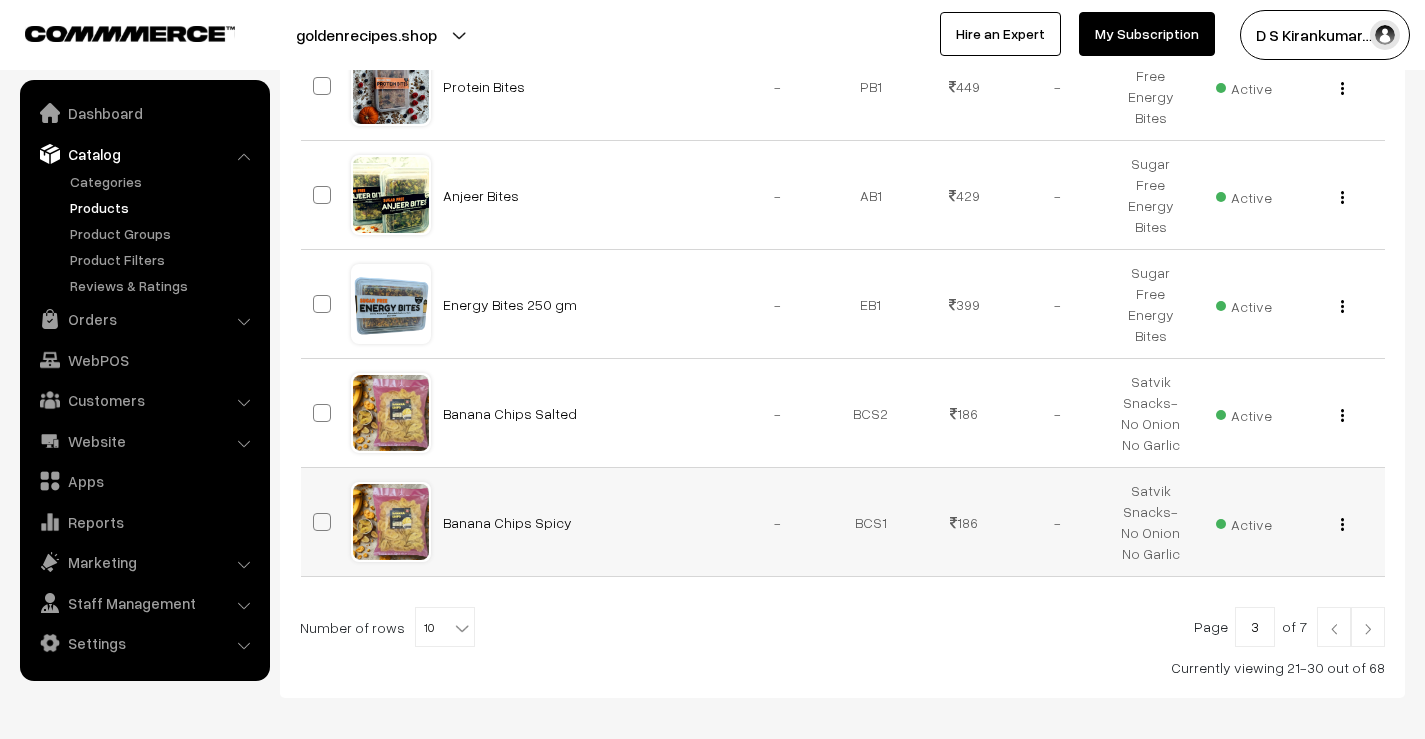 scroll, scrollTop: 1031, scrollLeft: 0, axis: vertical 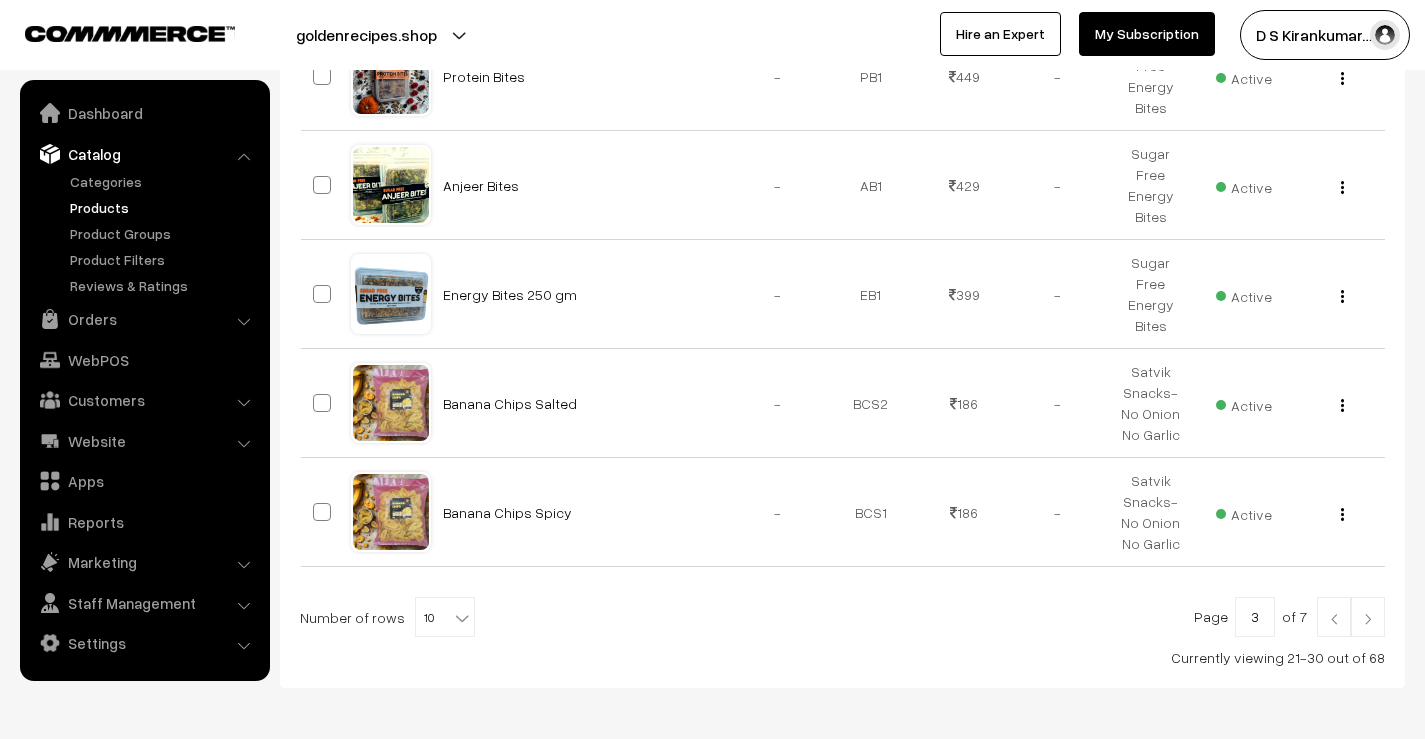 click at bounding box center (1368, 617) 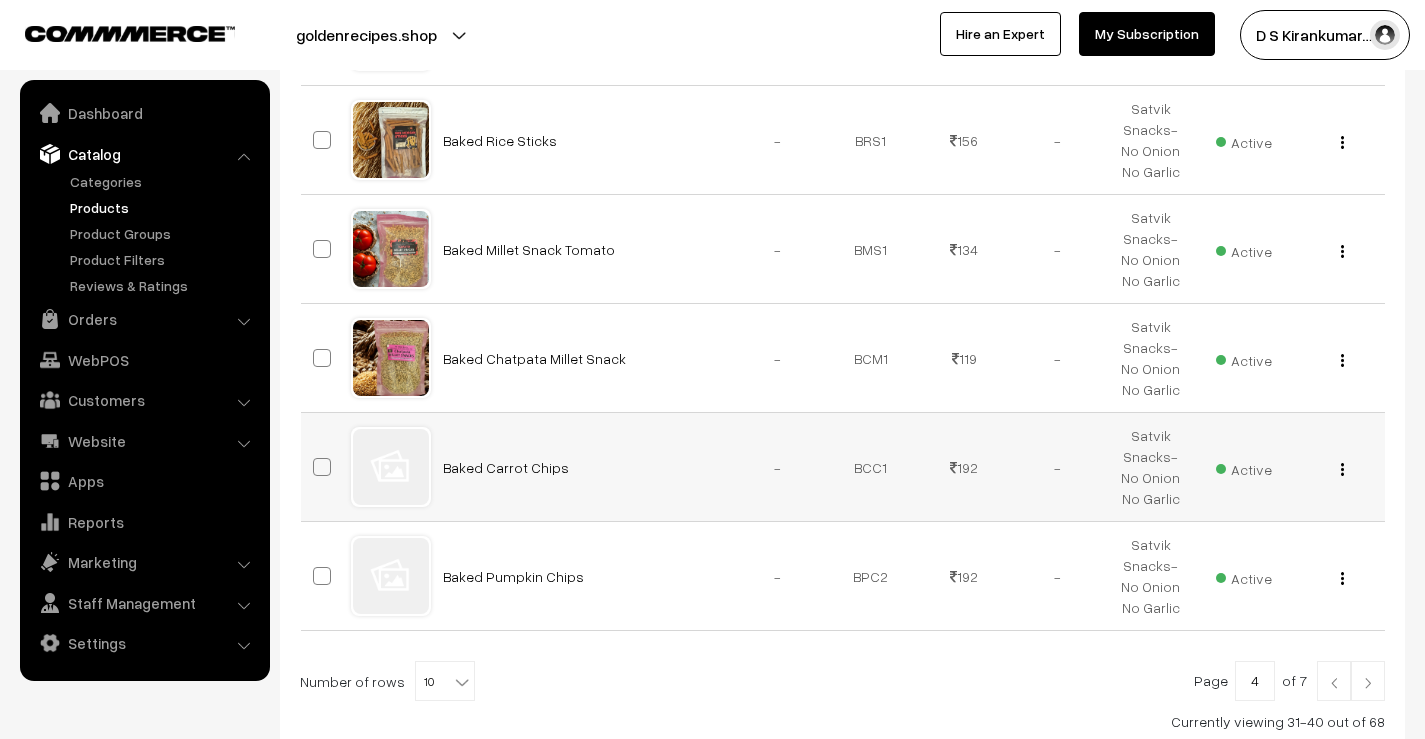 scroll, scrollTop: 1051, scrollLeft: 0, axis: vertical 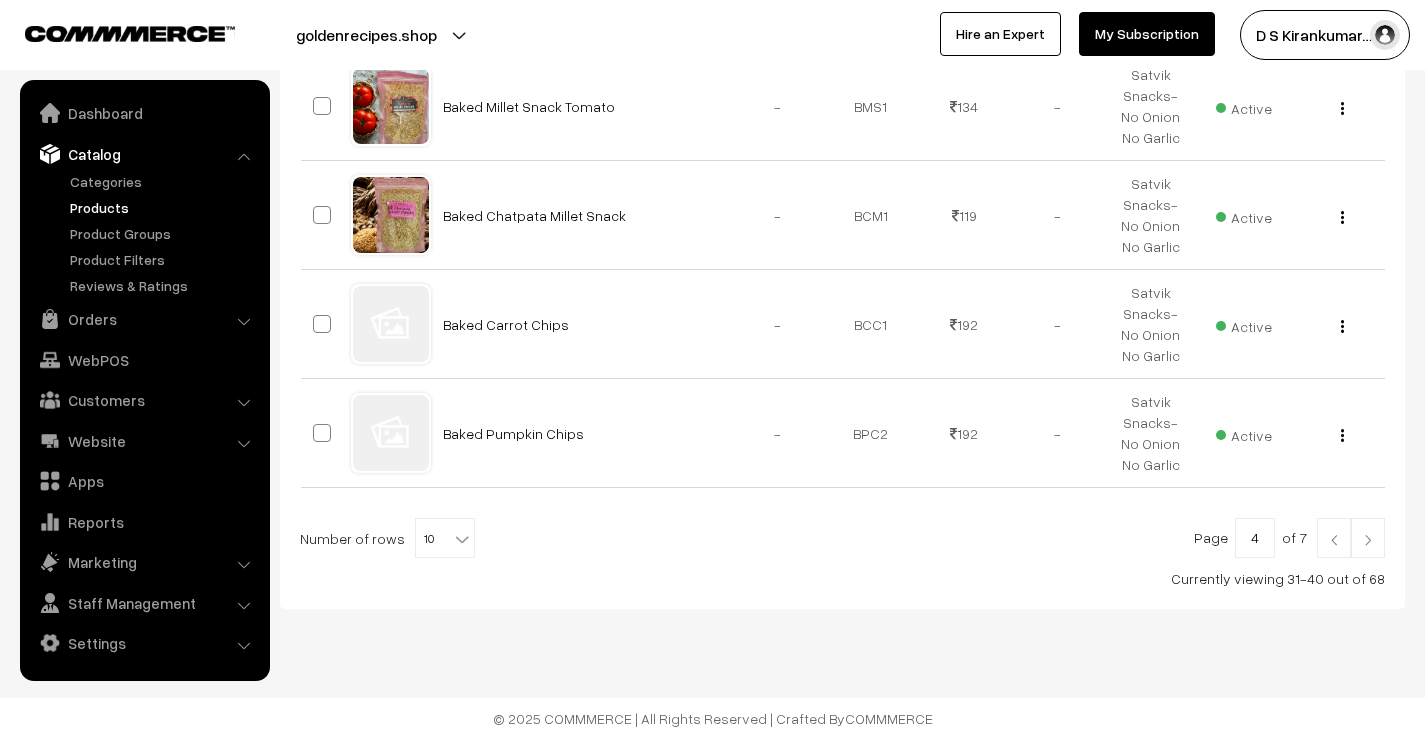 click at bounding box center (1334, 540) 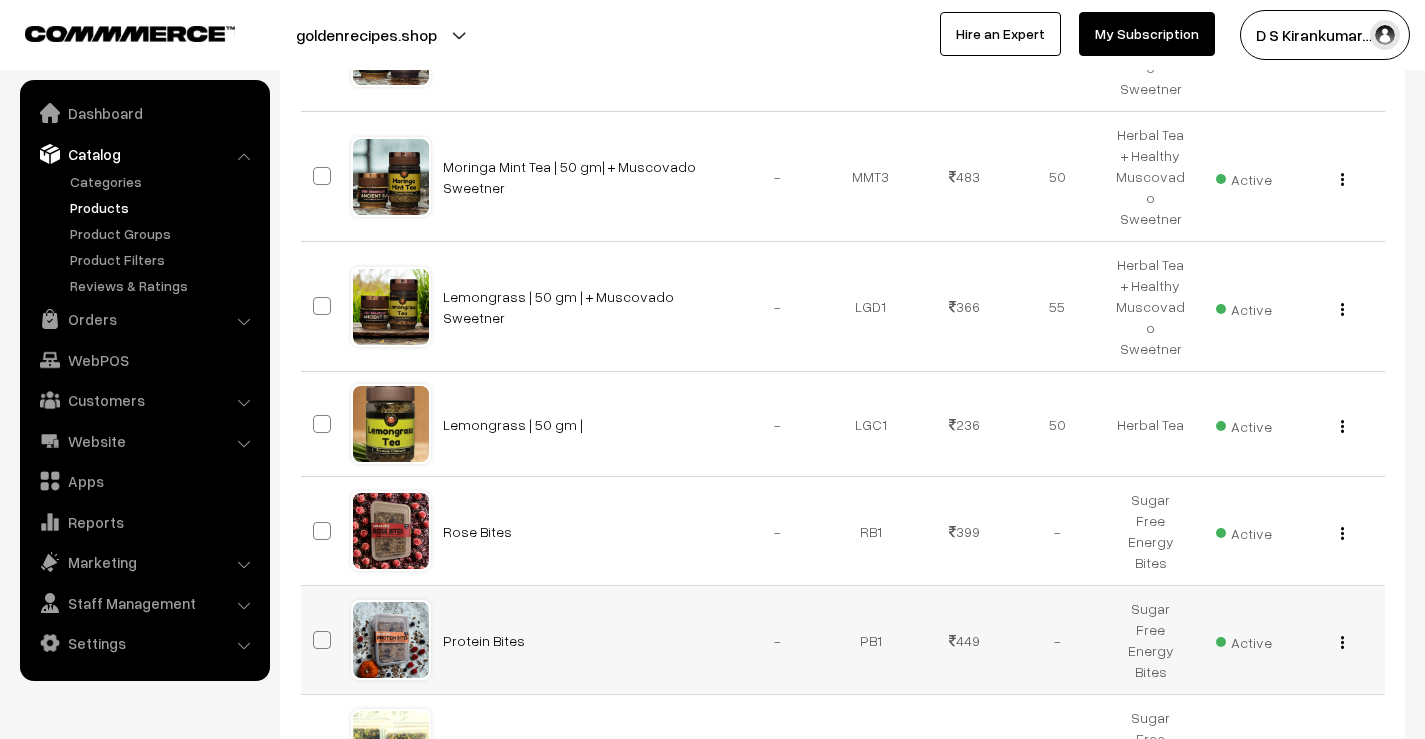scroll, scrollTop: 500, scrollLeft: 0, axis: vertical 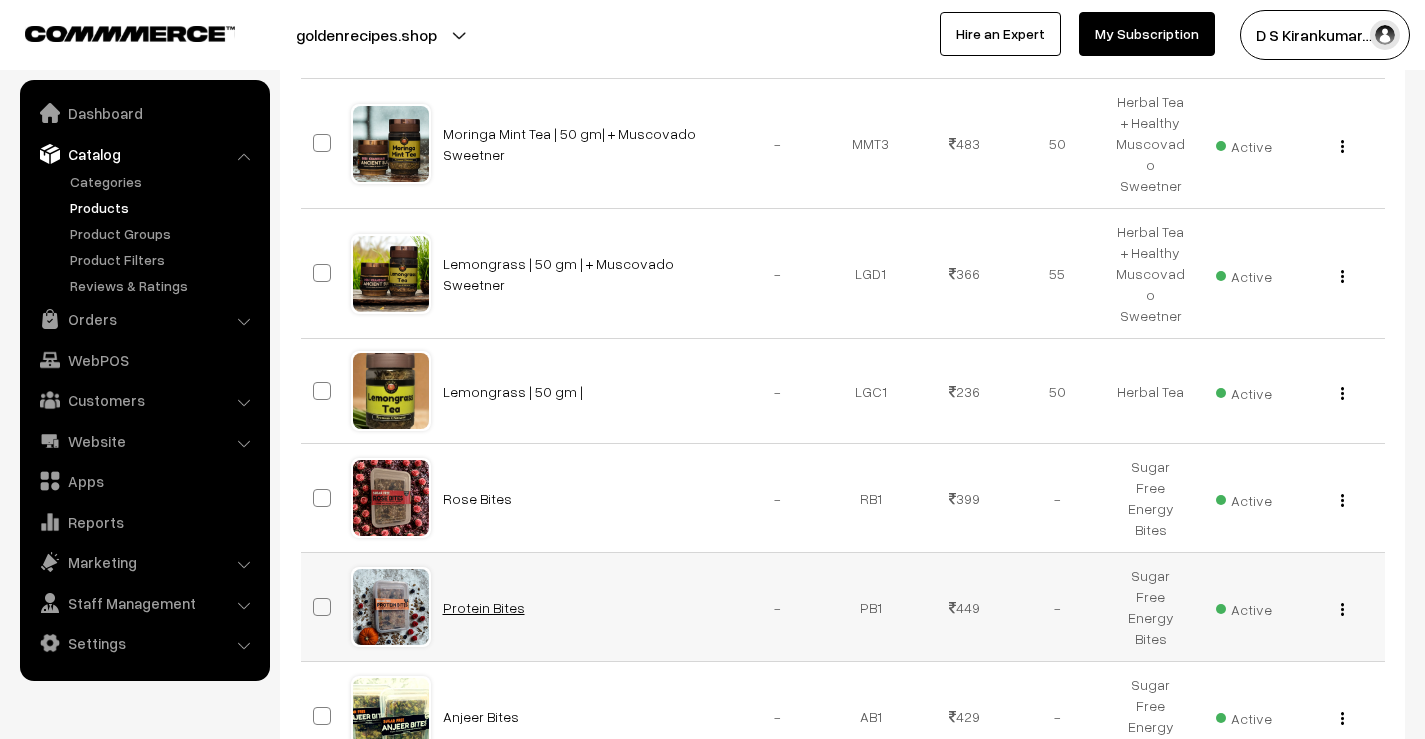 click on "Protein Bites" at bounding box center [484, 607] 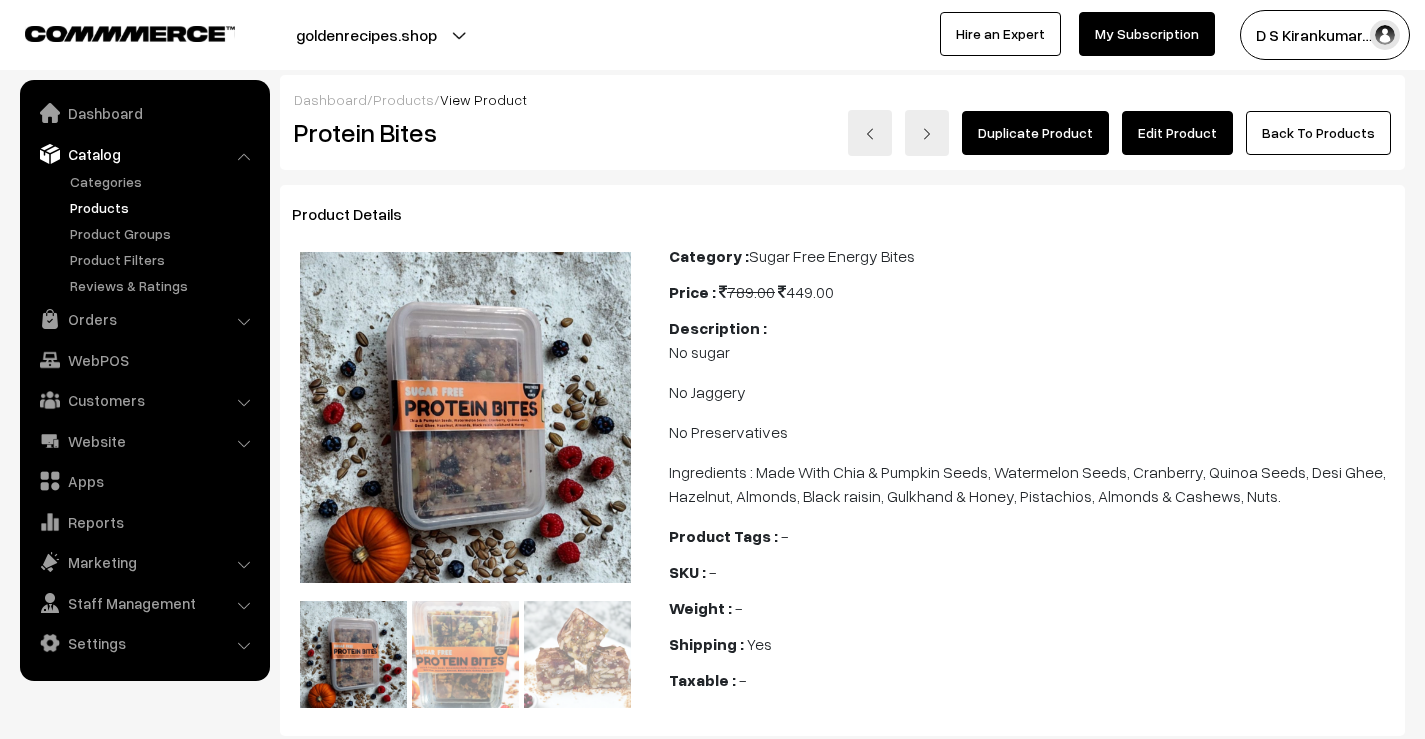 scroll, scrollTop: 0, scrollLeft: 0, axis: both 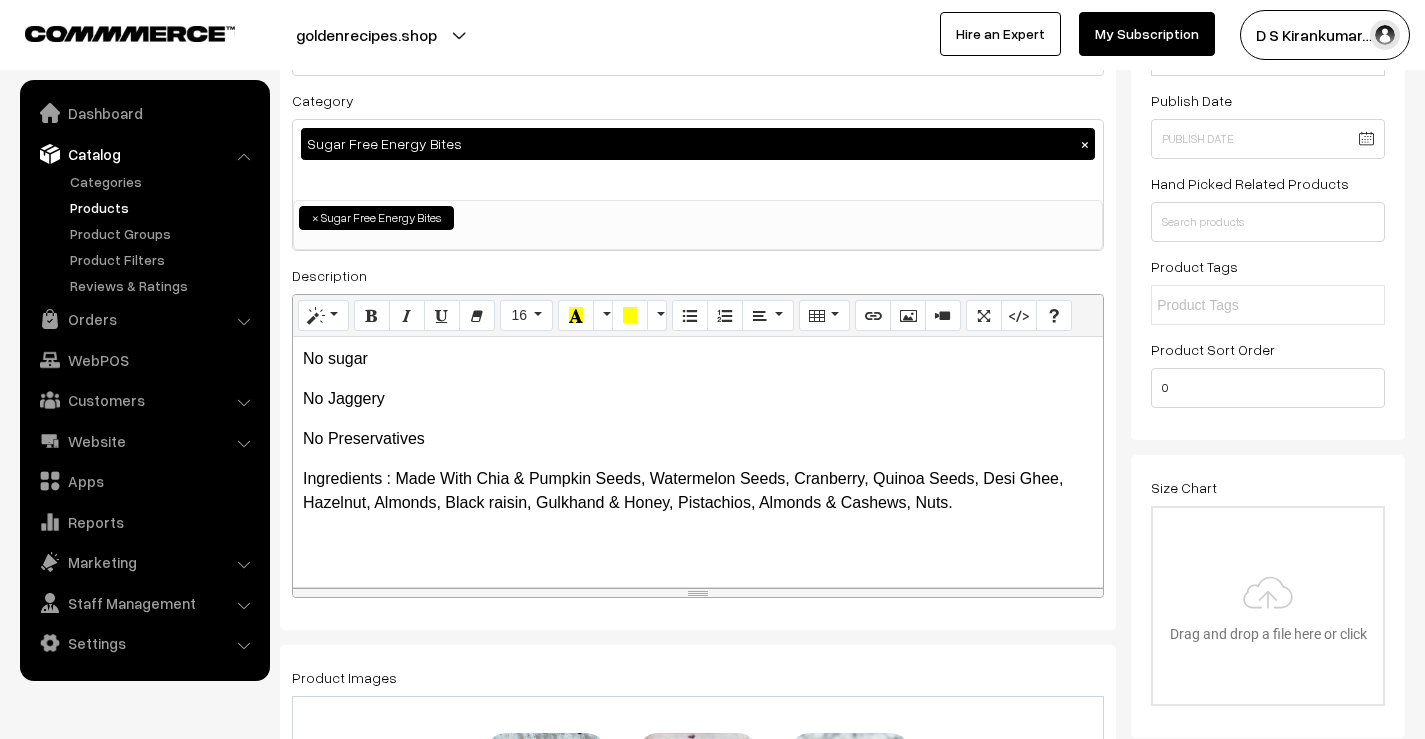 click on "Ingredients : Made With Chia & Pumpkin Seeds, Watermelon Seeds, Cranberry, Quinoa Seeds, Desi Ghee, Hazelnut, Almonds, Black raisin, Gulkhand & Honey, Pistachios, Almonds & Cashews, Nuts." at bounding box center (698, 491) 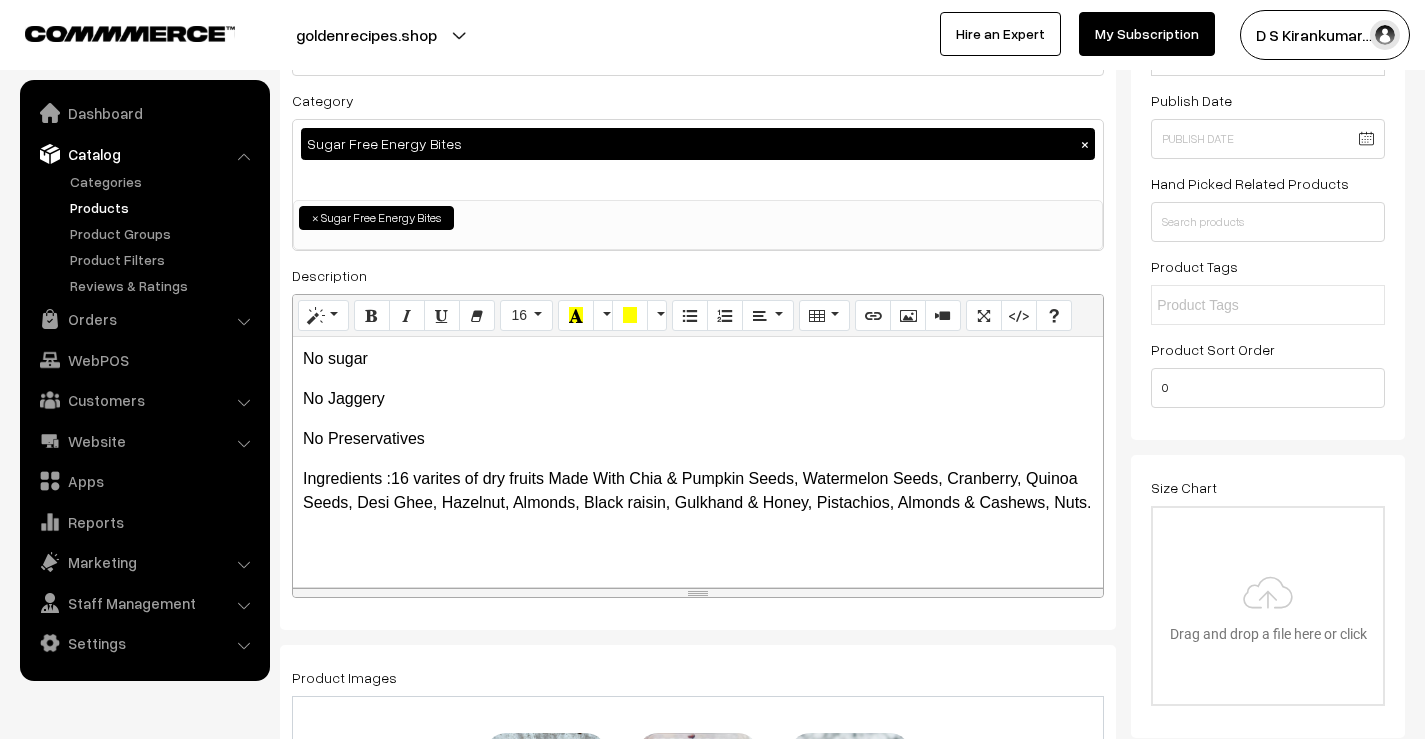 click on "Ingredients :16 varites of dry fruits Made With Chia & Pumpkin Seeds, Watermelon Seeds, Cranberry, Quinoa Seeds, Desi Ghee, Hazelnut, Almonds, Black raisin, Gulkhand & Honey, Pistachios, Almonds & Cashews, Nuts." at bounding box center [698, 491] 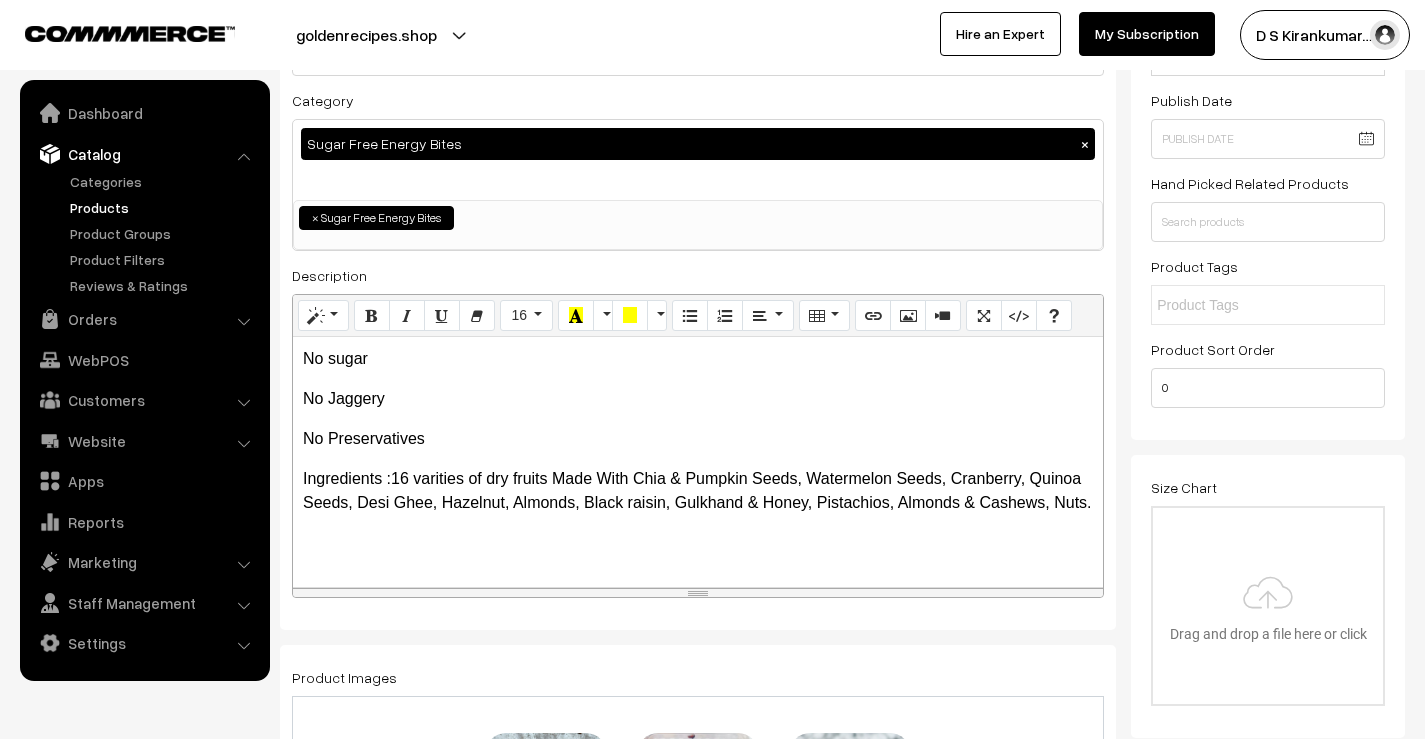 click on "No sugar
No Jaggery
No Preservatives
Ingredients :16 varities of dry fruits Made With Chia & Pumpkin Seeds, Watermelon Seeds, Cranberry, Quinoa Seeds, Desi Ghee, Hazelnut, Almonds, Black raisin, Gulkhand & Honey, Pistachios, Almonds & Cashews, Nuts." at bounding box center (698, 462) 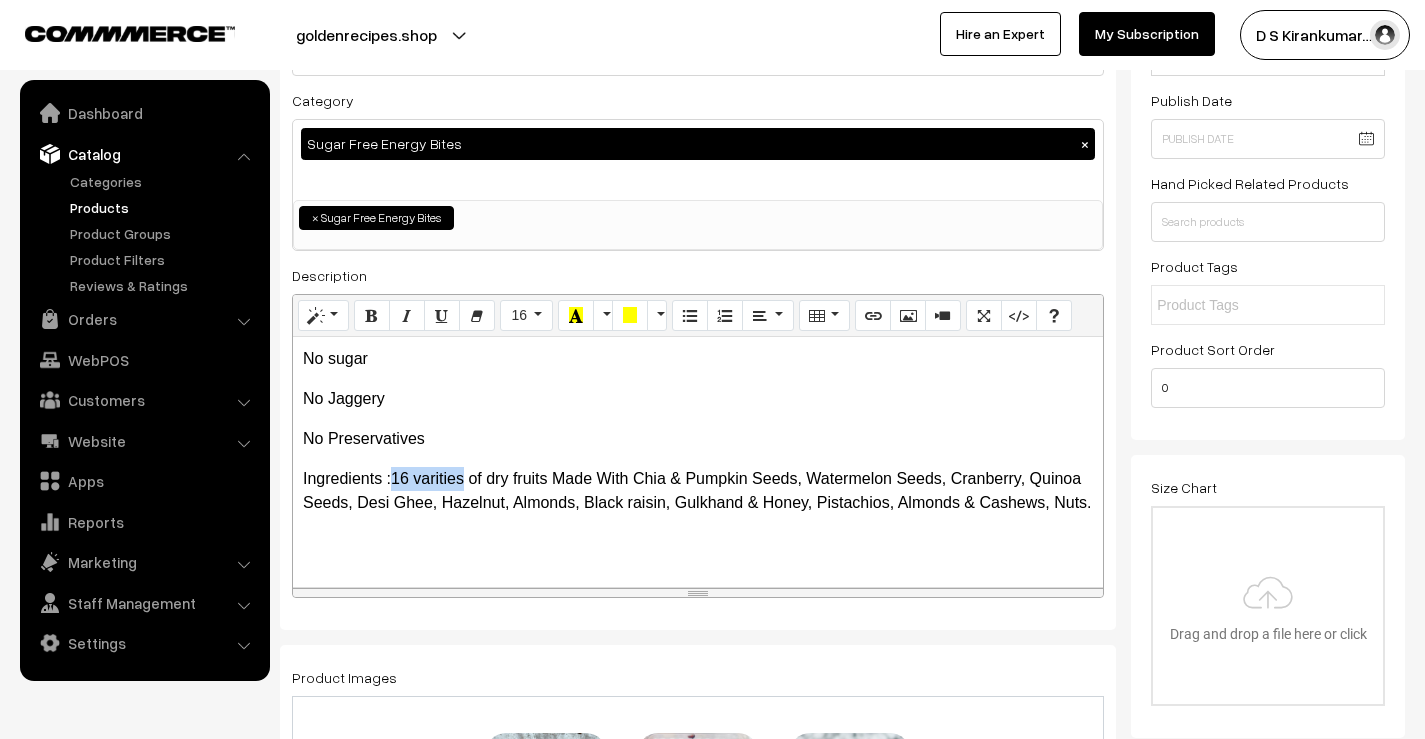 drag, startPoint x: 391, startPoint y: 478, endPoint x: 466, endPoint y: 477, distance: 75.00667 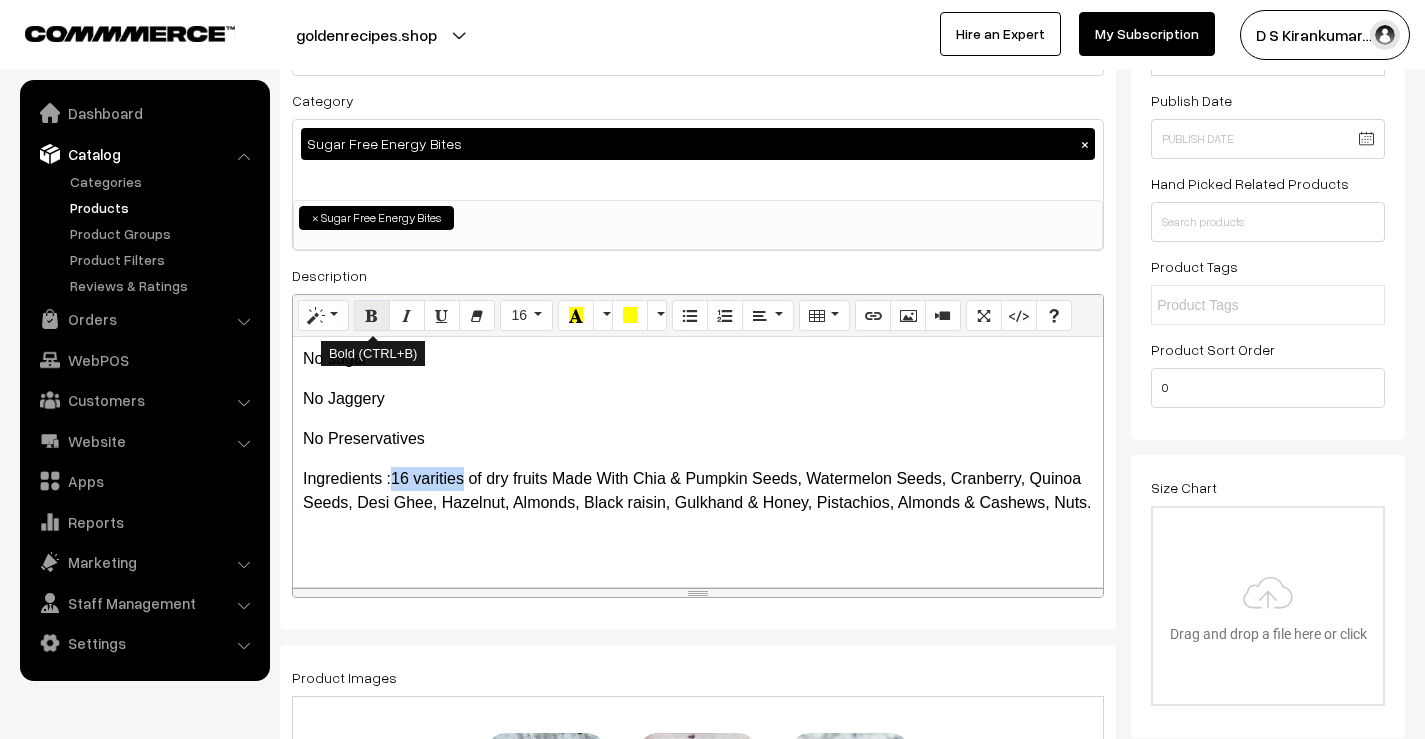 click at bounding box center [372, 316] 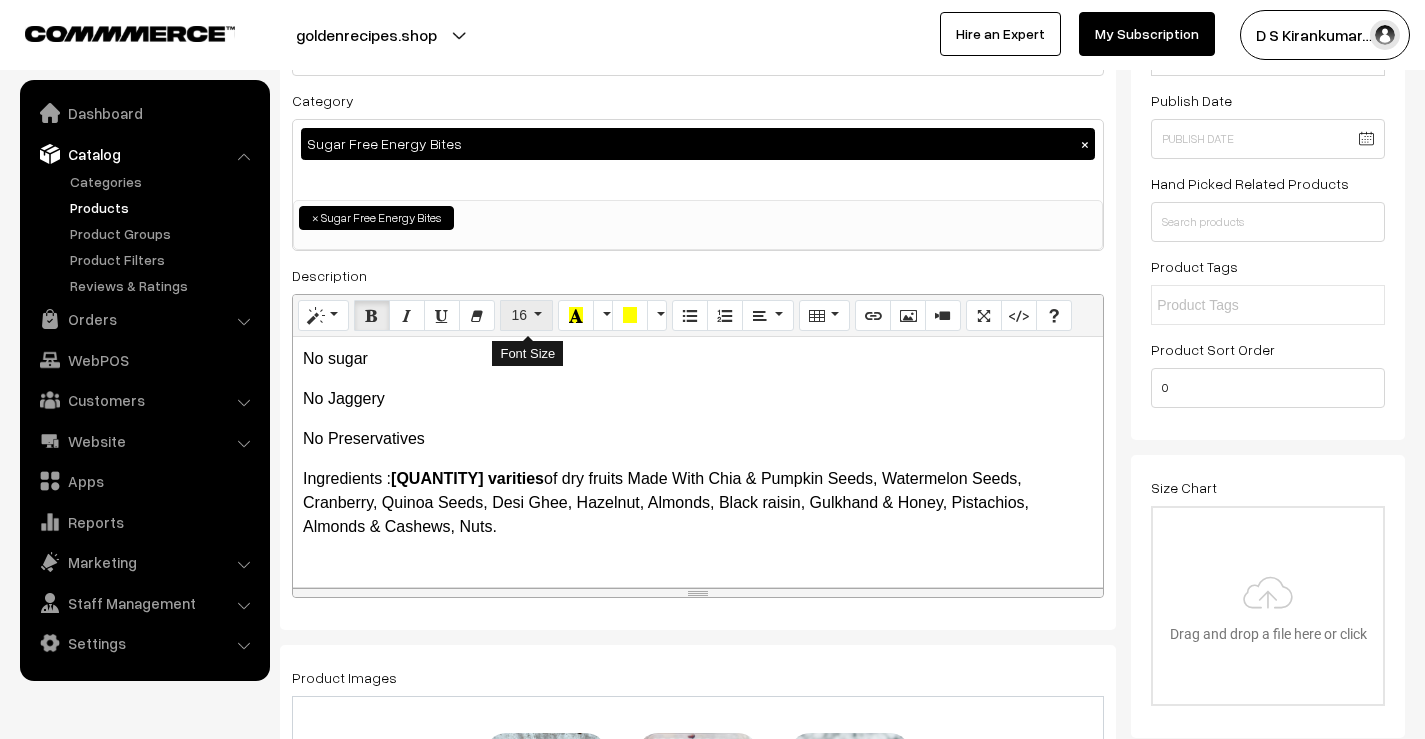 click on "16" at bounding box center [526, 316] 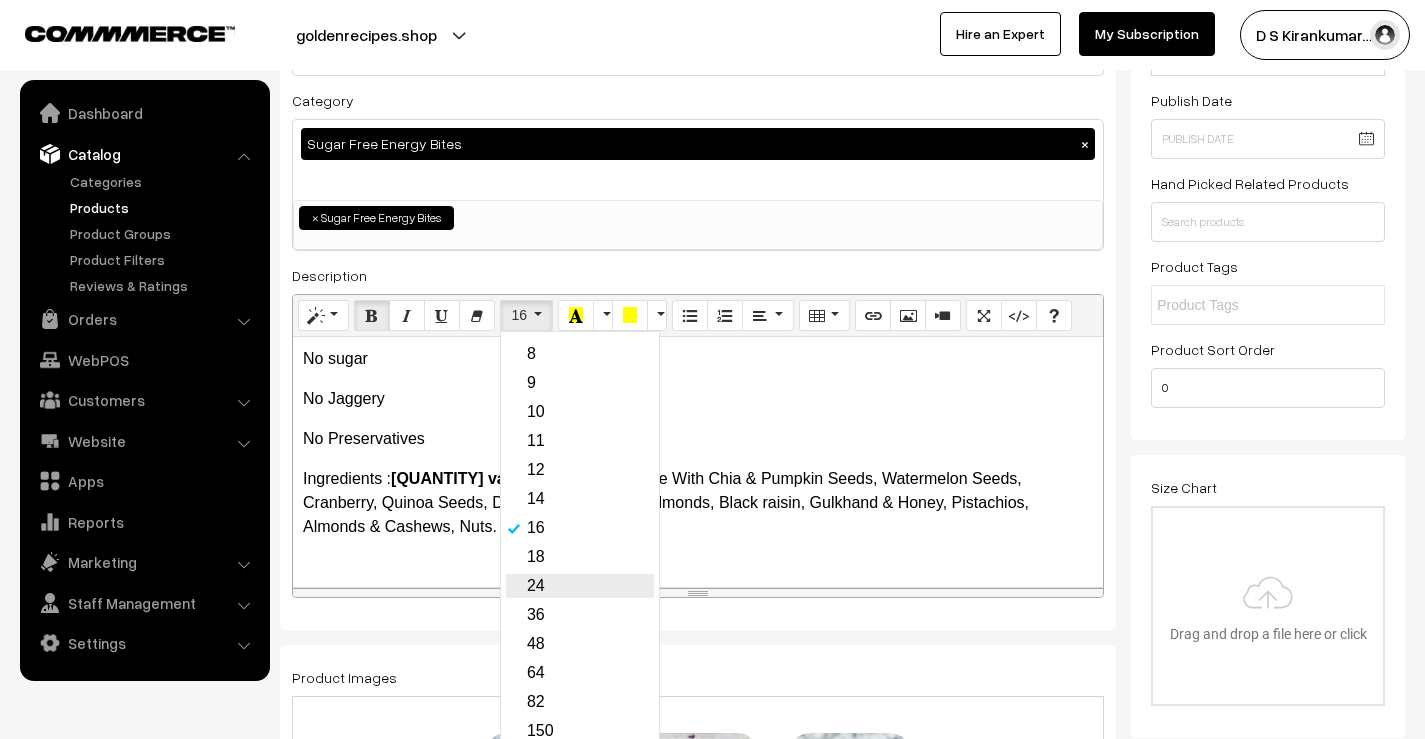 click on "24" at bounding box center (580, 586) 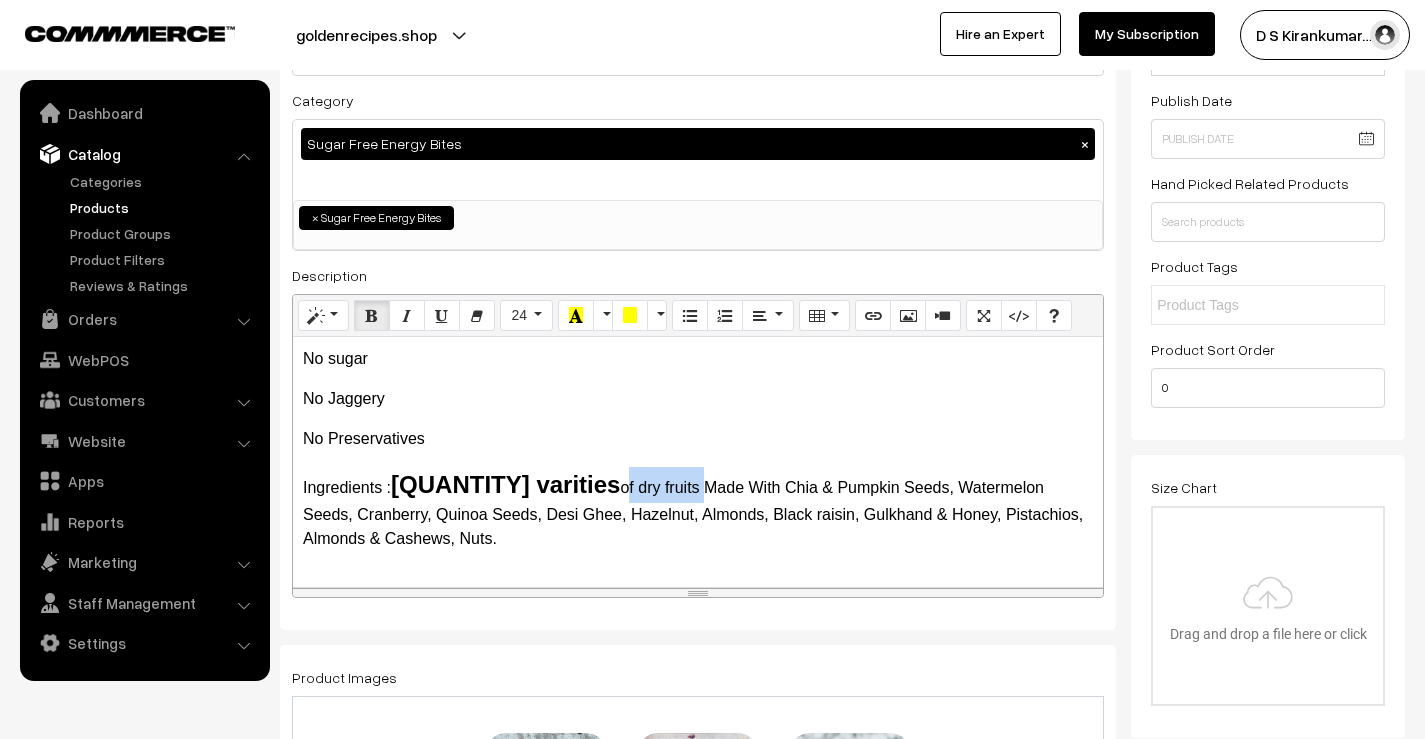 drag, startPoint x: 592, startPoint y: 487, endPoint x: 513, endPoint y: 479, distance: 79.40403 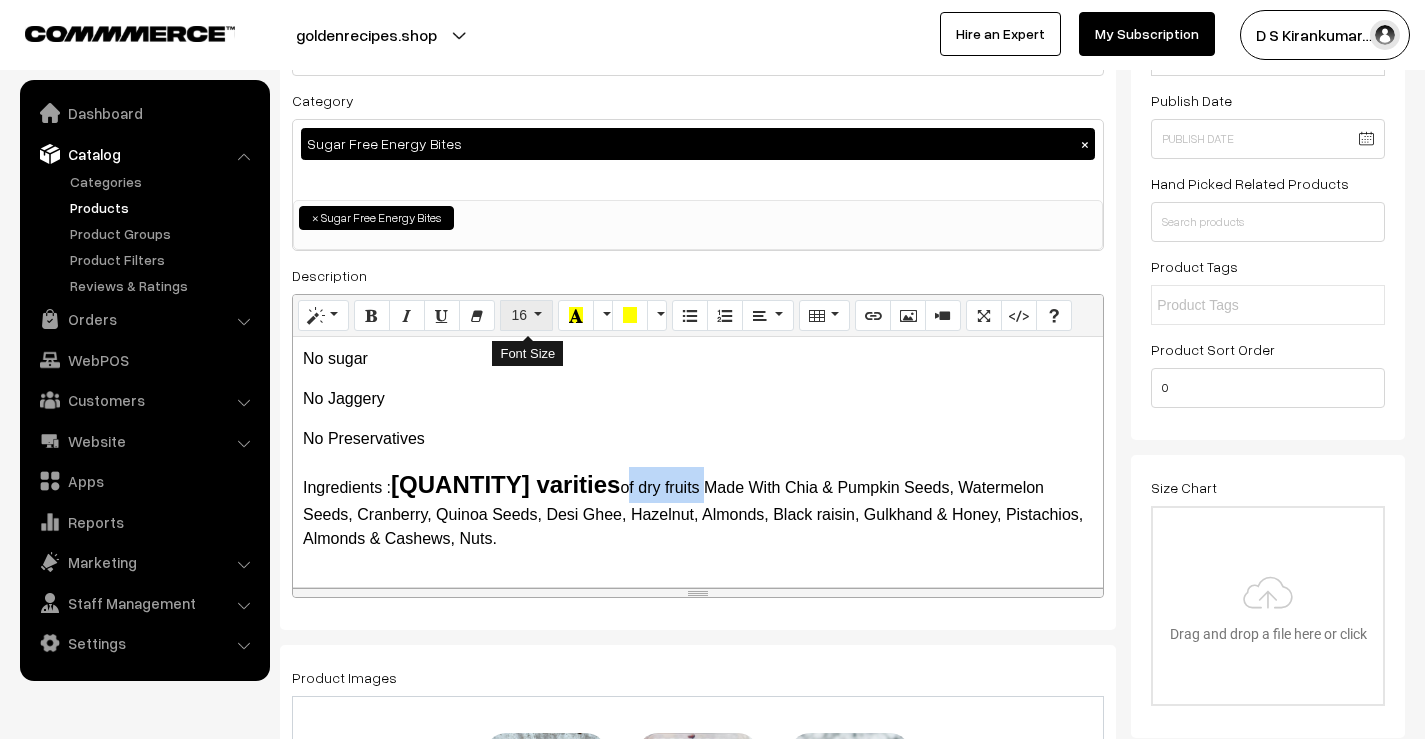 click on "16" at bounding box center (526, 316) 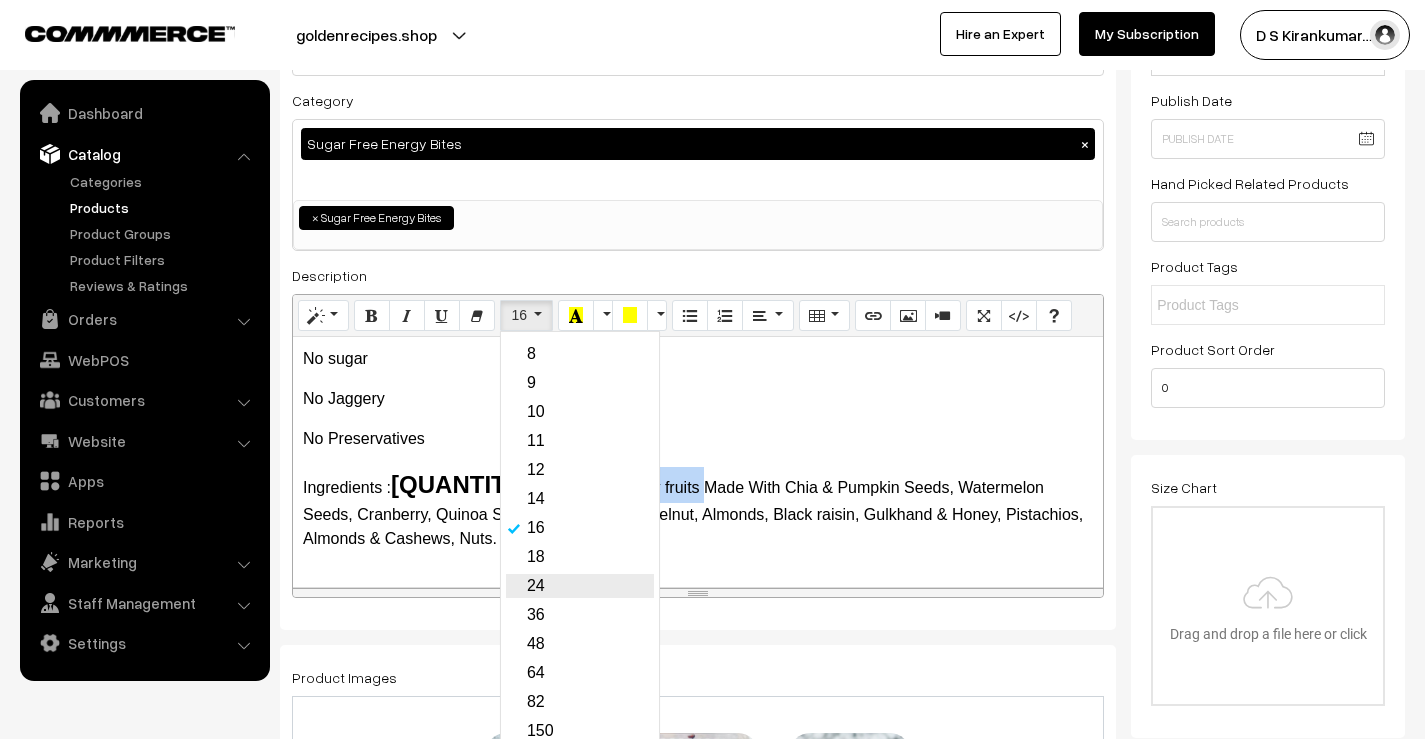 click on "24" at bounding box center (580, 586) 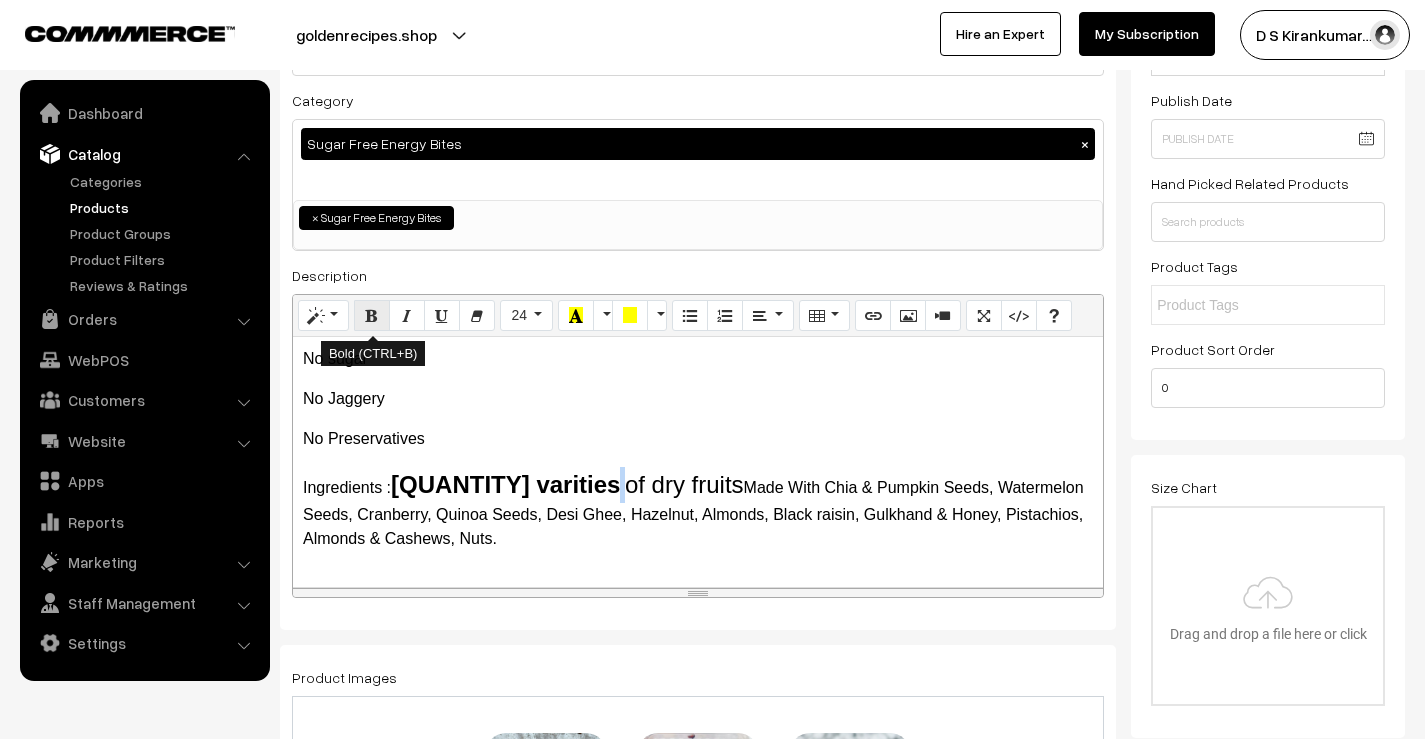 click at bounding box center [372, 315] 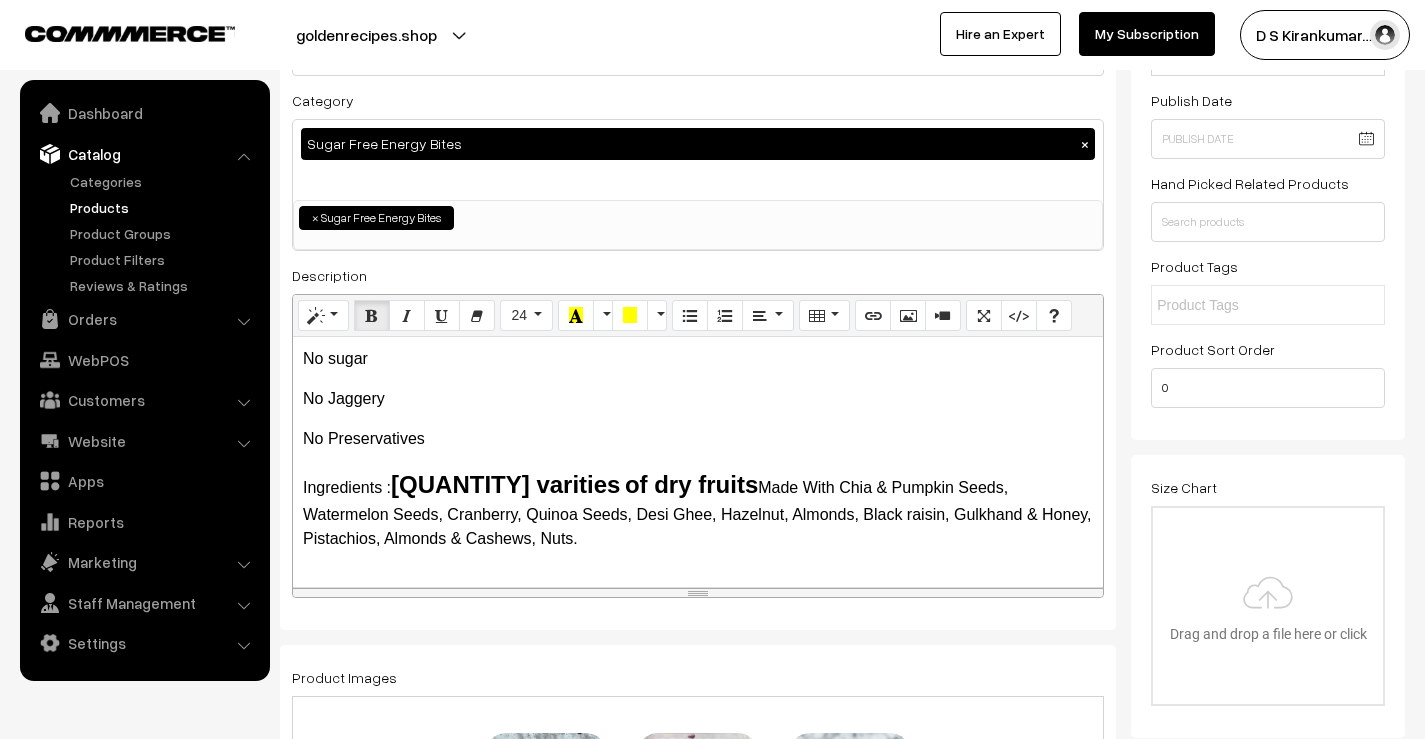 click on "No Preservatives" at bounding box center (698, 439) 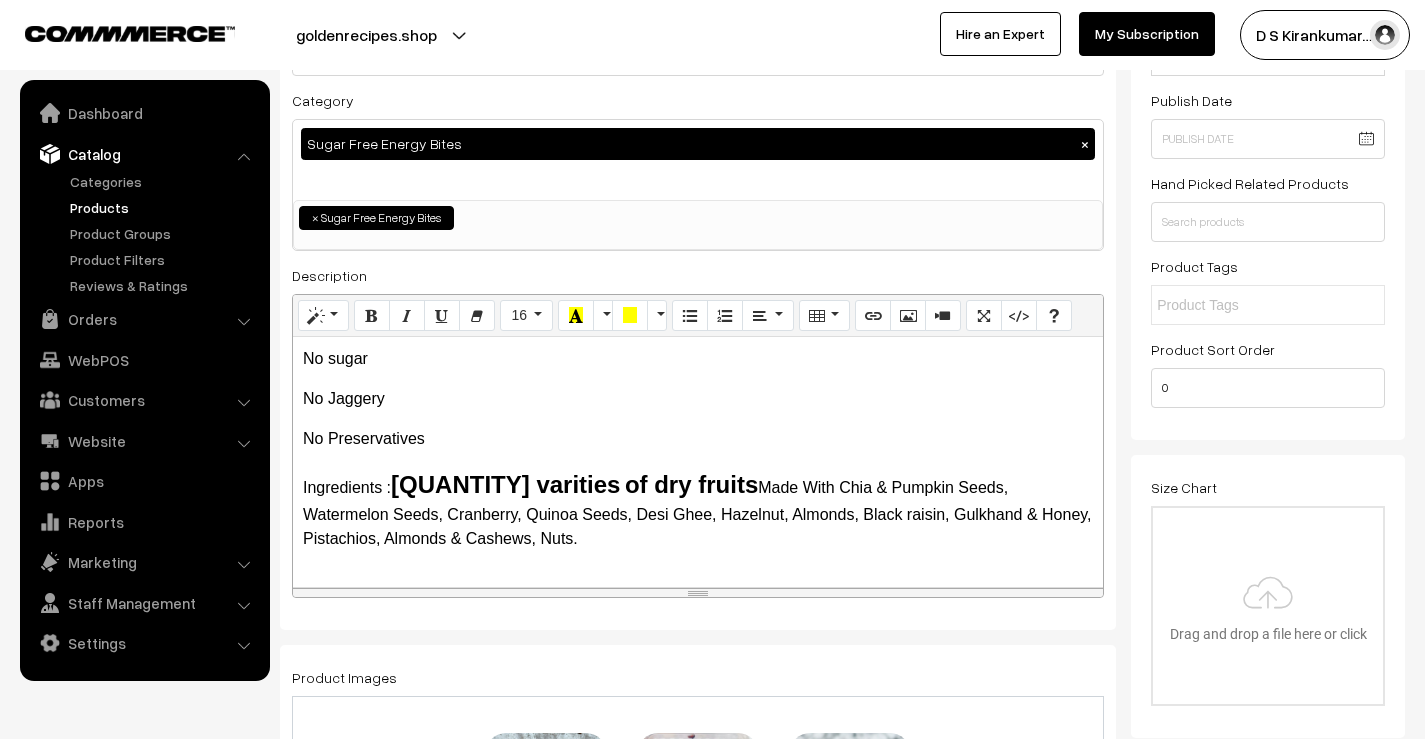 scroll, scrollTop: 100, scrollLeft: 0, axis: vertical 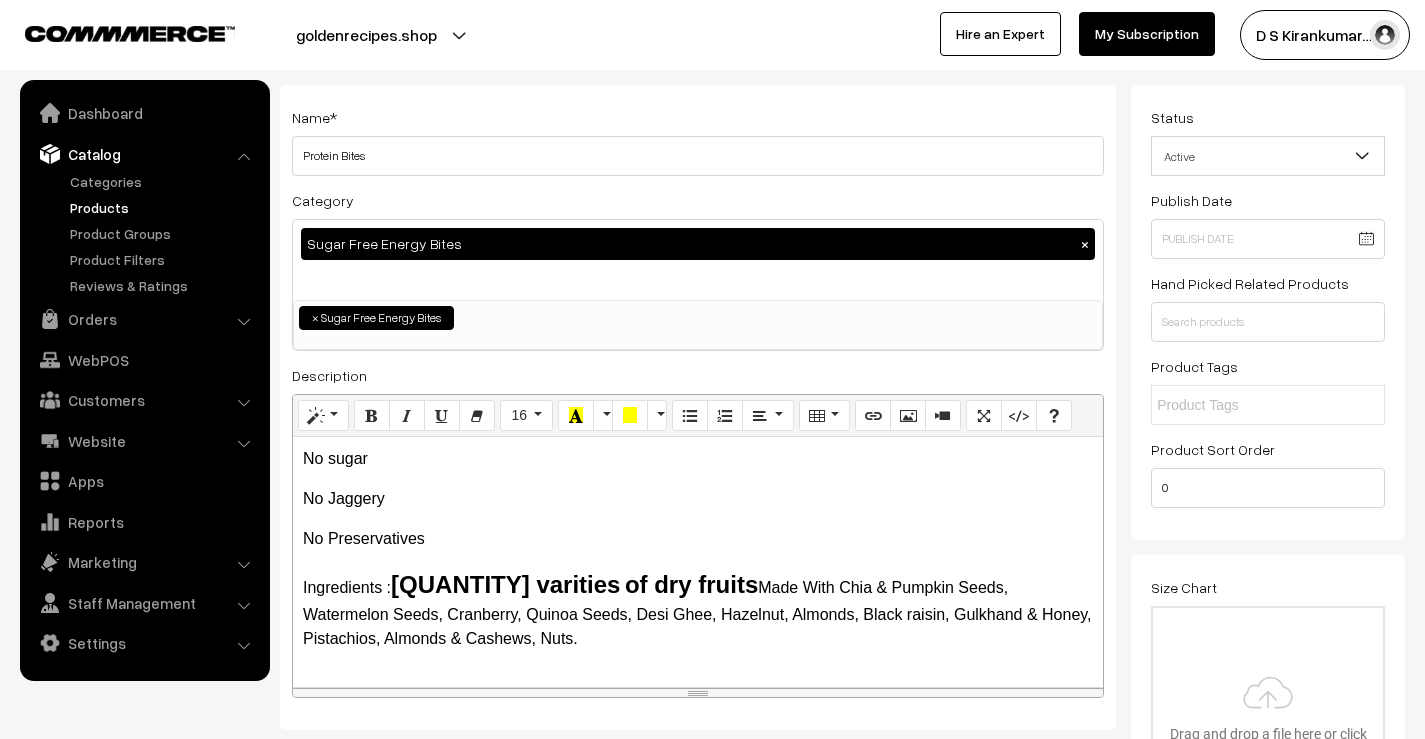 click on "[QUANTITY] varities" at bounding box center [505, 584] 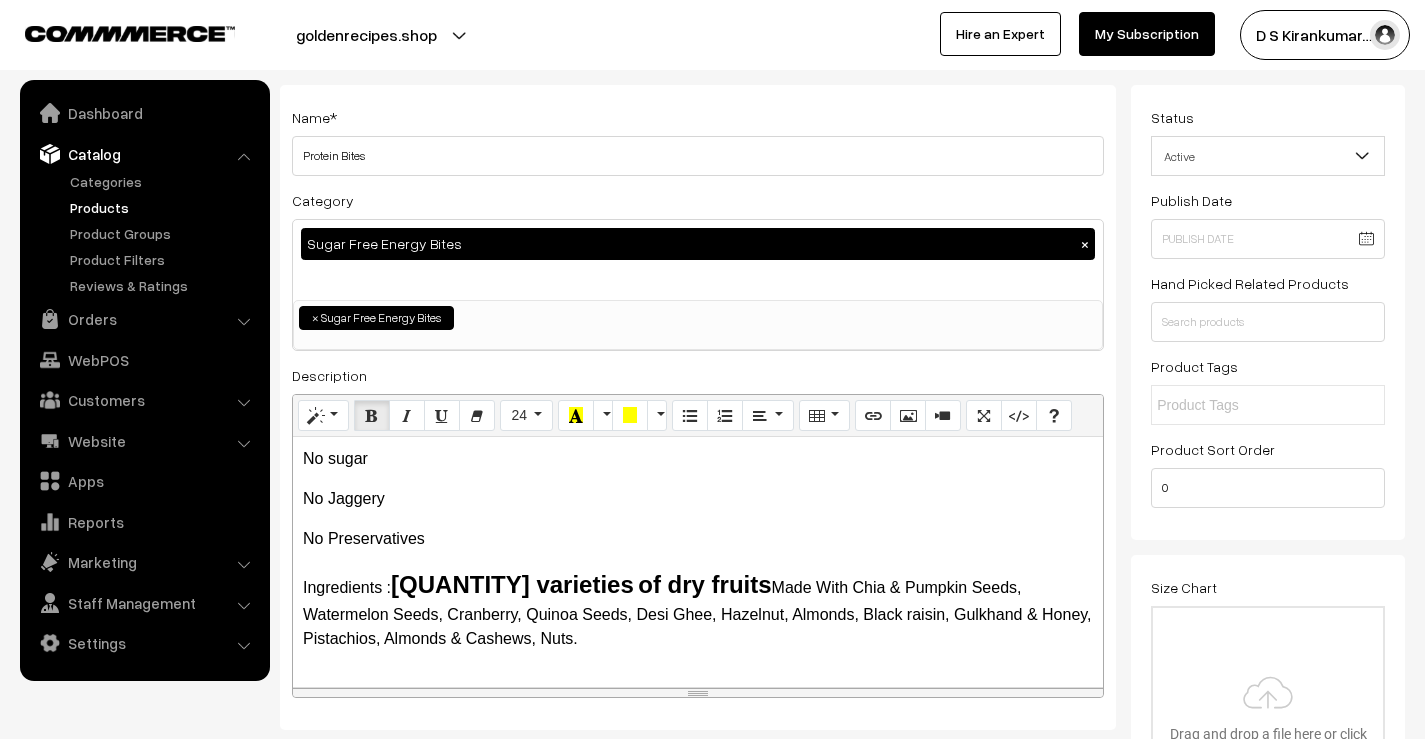 click on "of dry fruits" at bounding box center (704, 584) 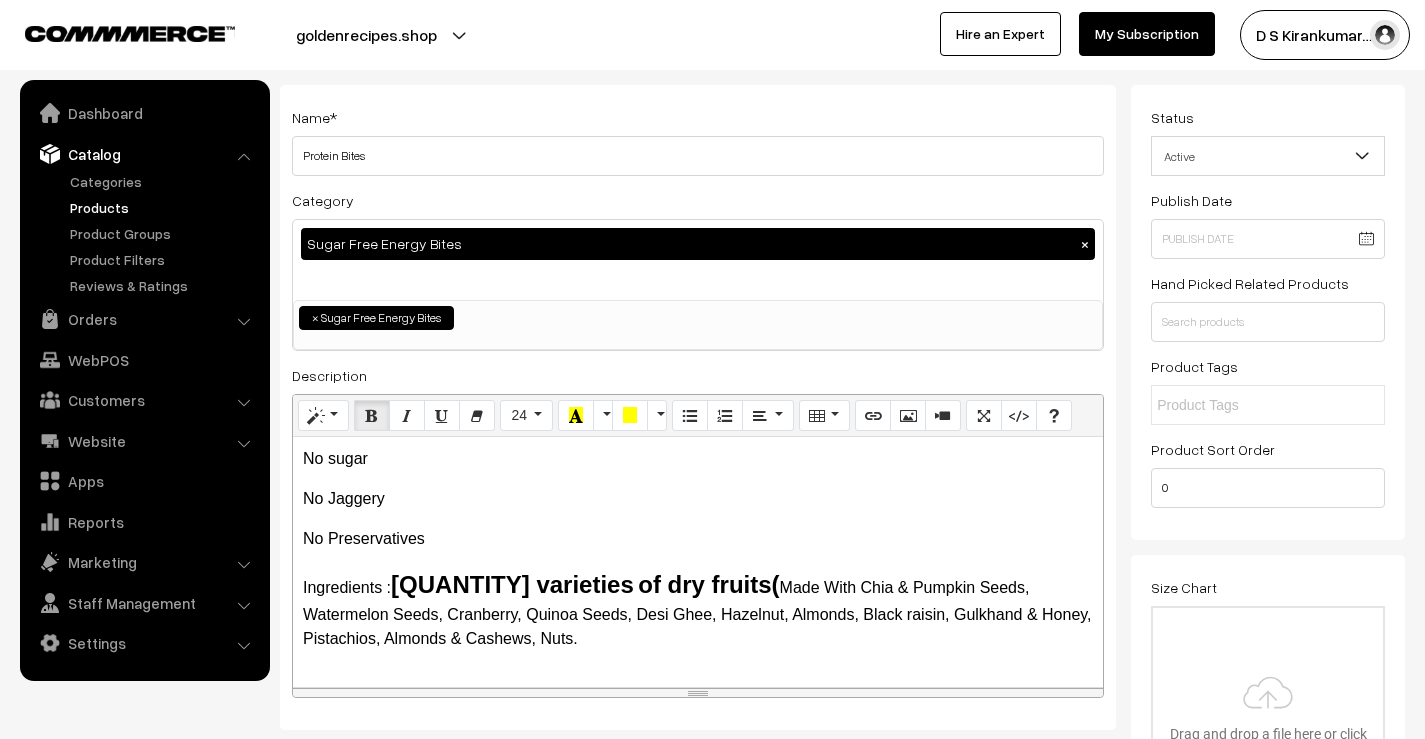 click on "Ingredients : 16 varieties   of dry fruits(  Made With Chia & Pumpkin Seeds, Watermelon Seeds, Cranberry, Quinoa Seeds, Desi Ghee, Hazelnut, Almonds, Black raisin, Gulkhand & Honey, Pistachios, Almonds & Cashews, Nuts." at bounding box center [698, 609] 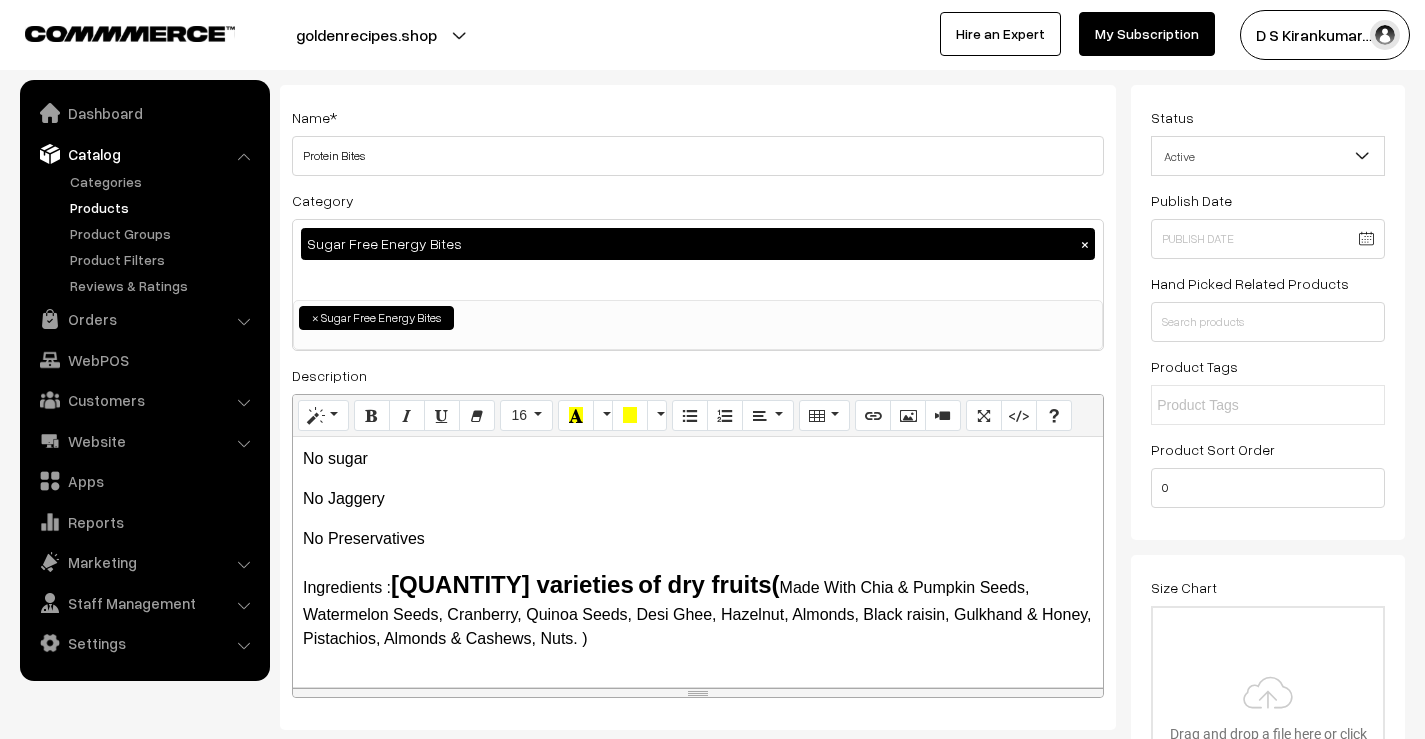 click on "No Preservatives" at bounding box center (698, 539) 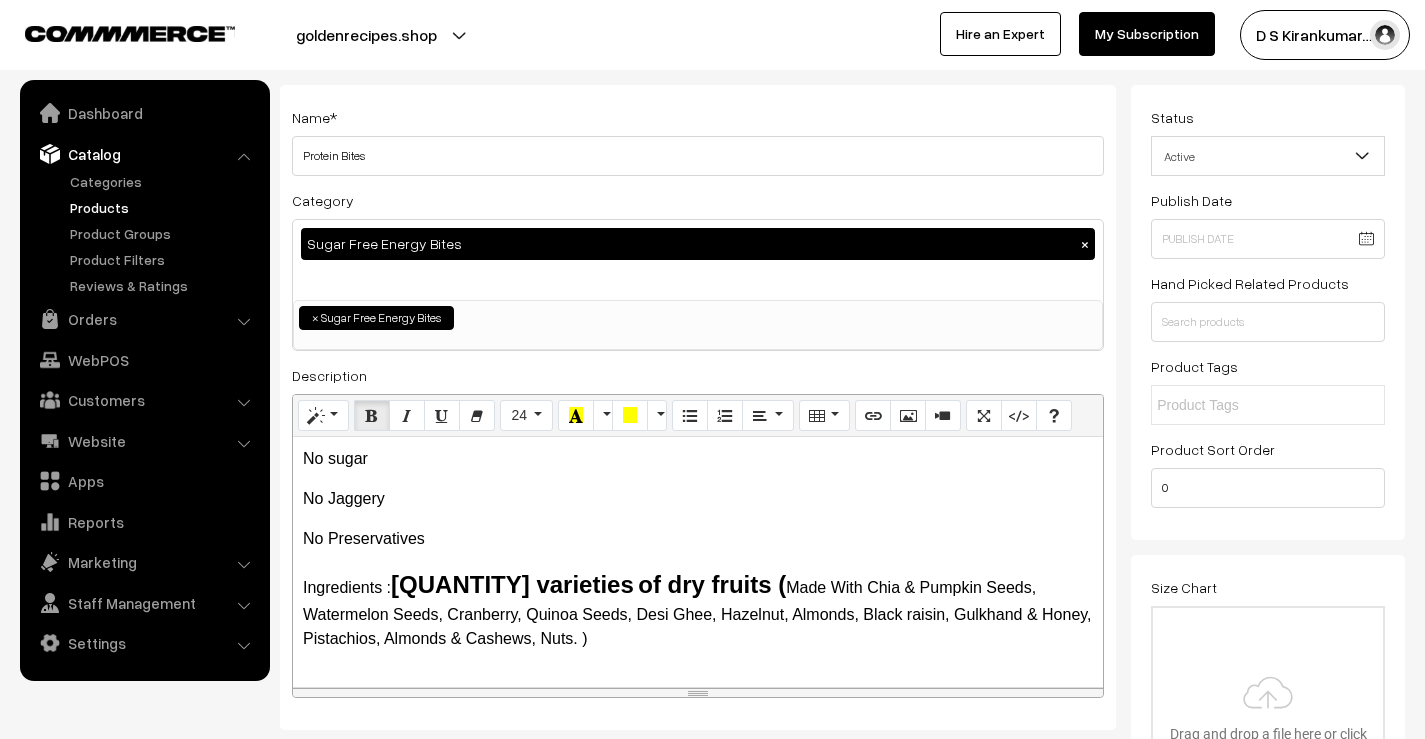 click on "No Preservatives" at bounding box center [698, 539] 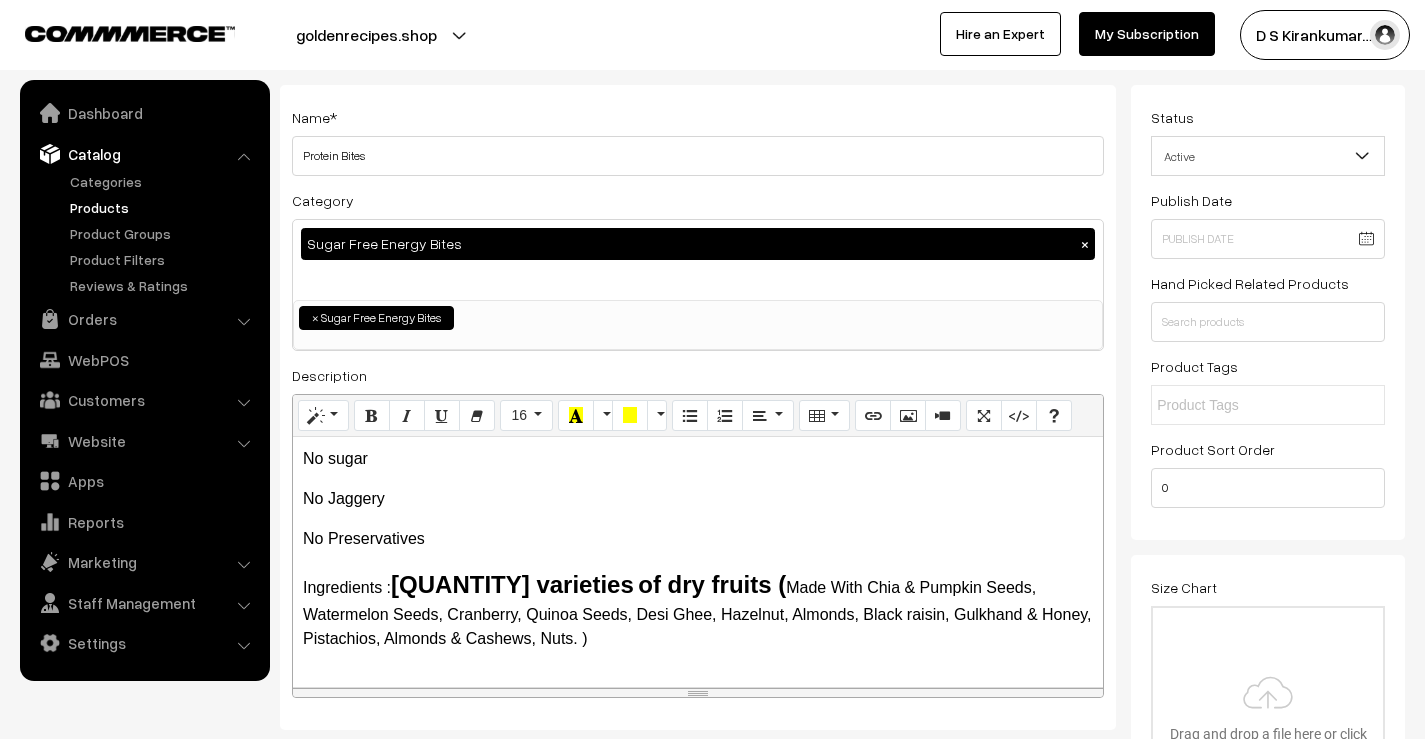click on "Ingredients : 16 varieties   of dry fruits (  Made With Chia & Pumpkin Seeds, Watermelon Seeds, Cranberry, Quinoa Seeds, Desi Ghee, Hazelnut, Almonds, Black raisin, Gulkhand & Honey, Pistachios, Almonds & Cashews, Nuts. )" at bounding box center (698, 609) 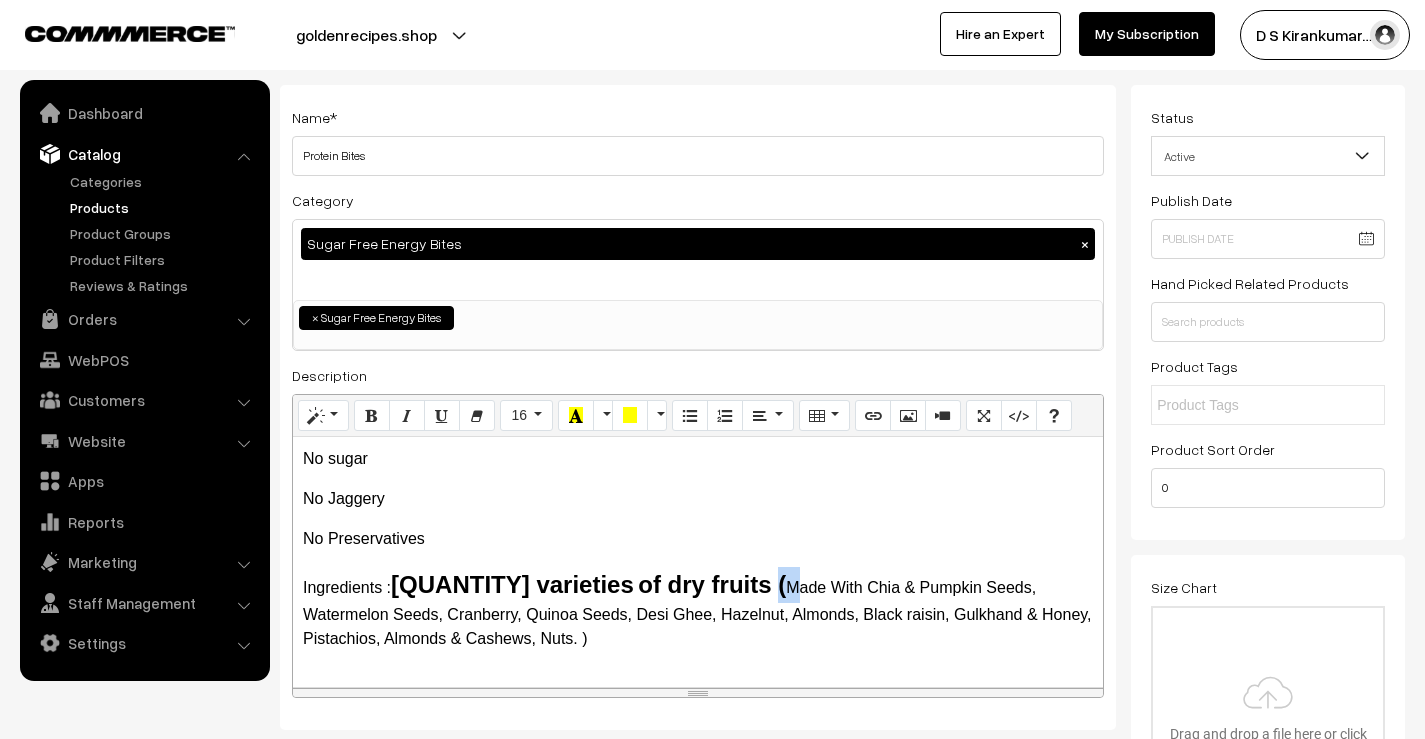 drag, startPoint x: 667, startPoint y: 583, endPoint x: 682, endPoint y: 582, distance: 15.033297 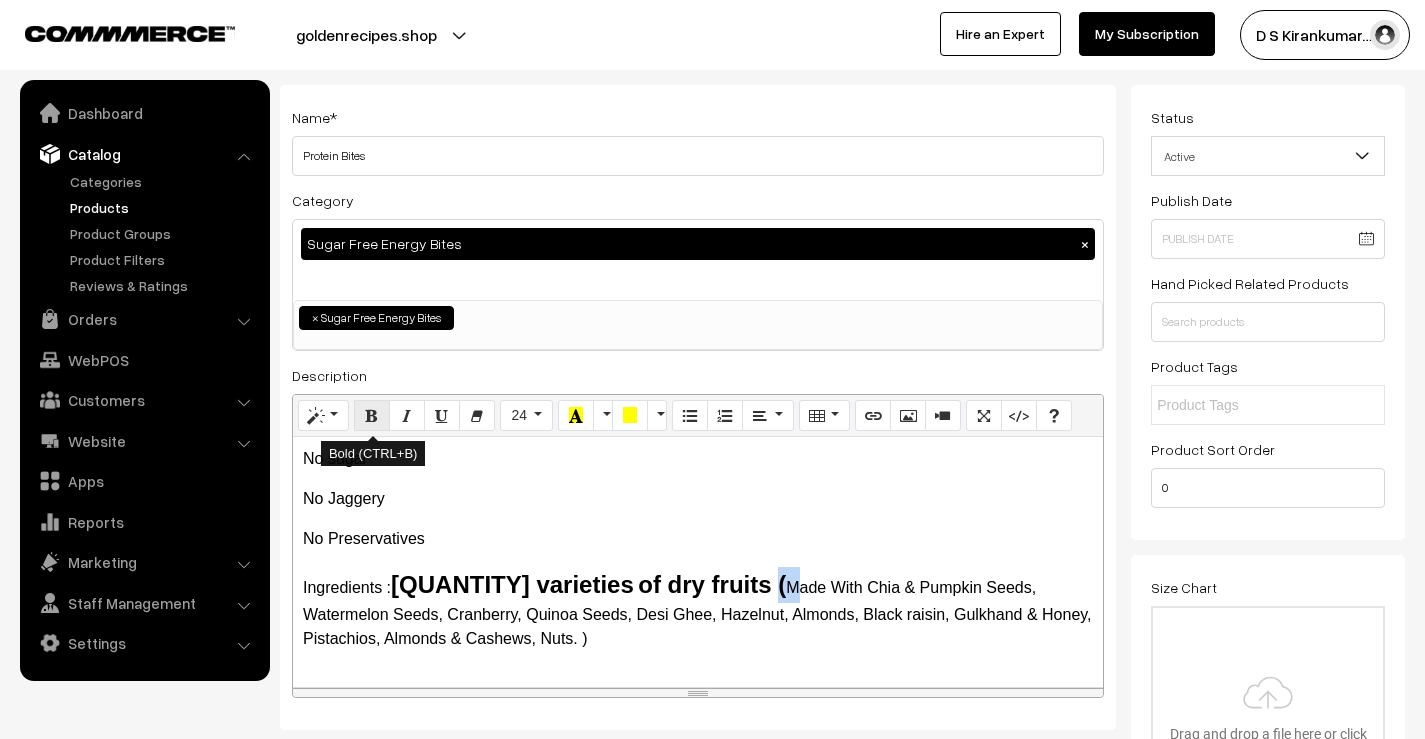 click at bounding box center [372, 416] 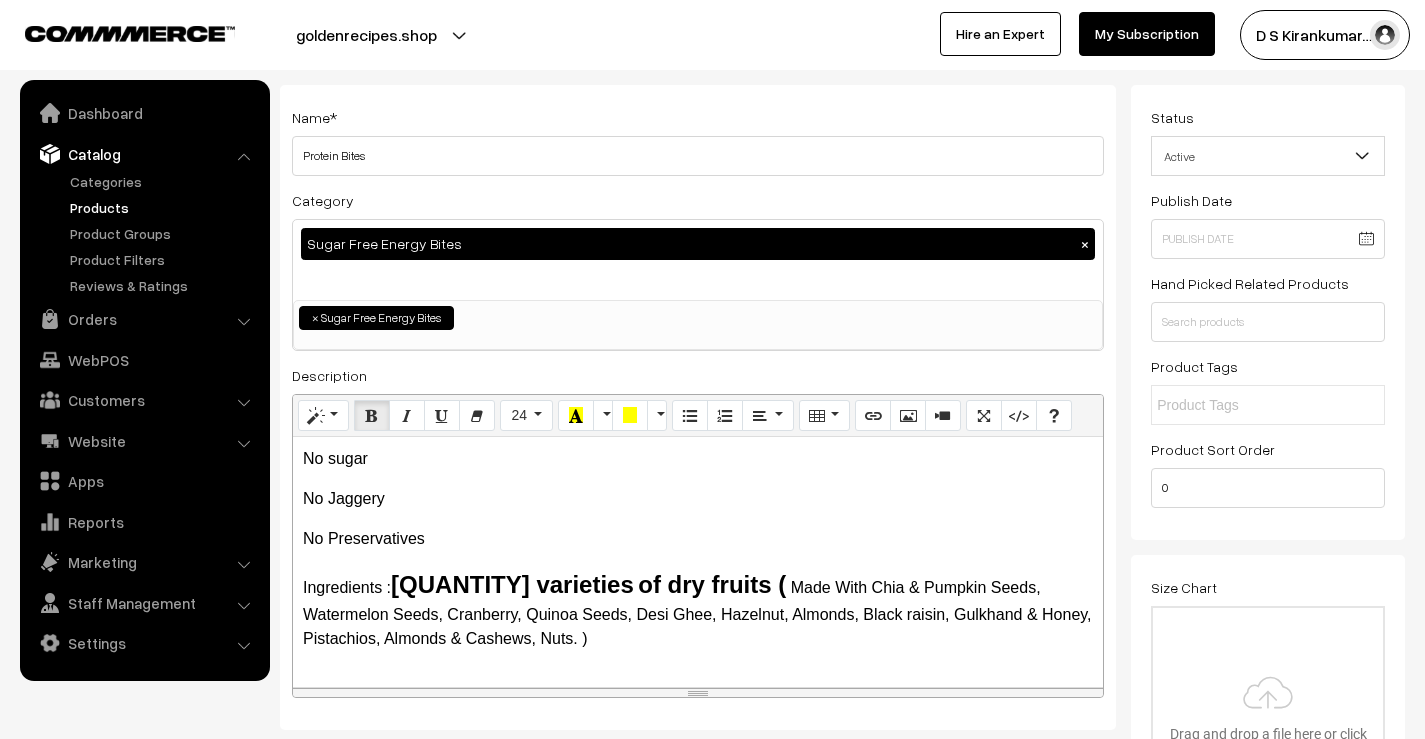 click on "No Jaggery" at bounding box center [698, 499] 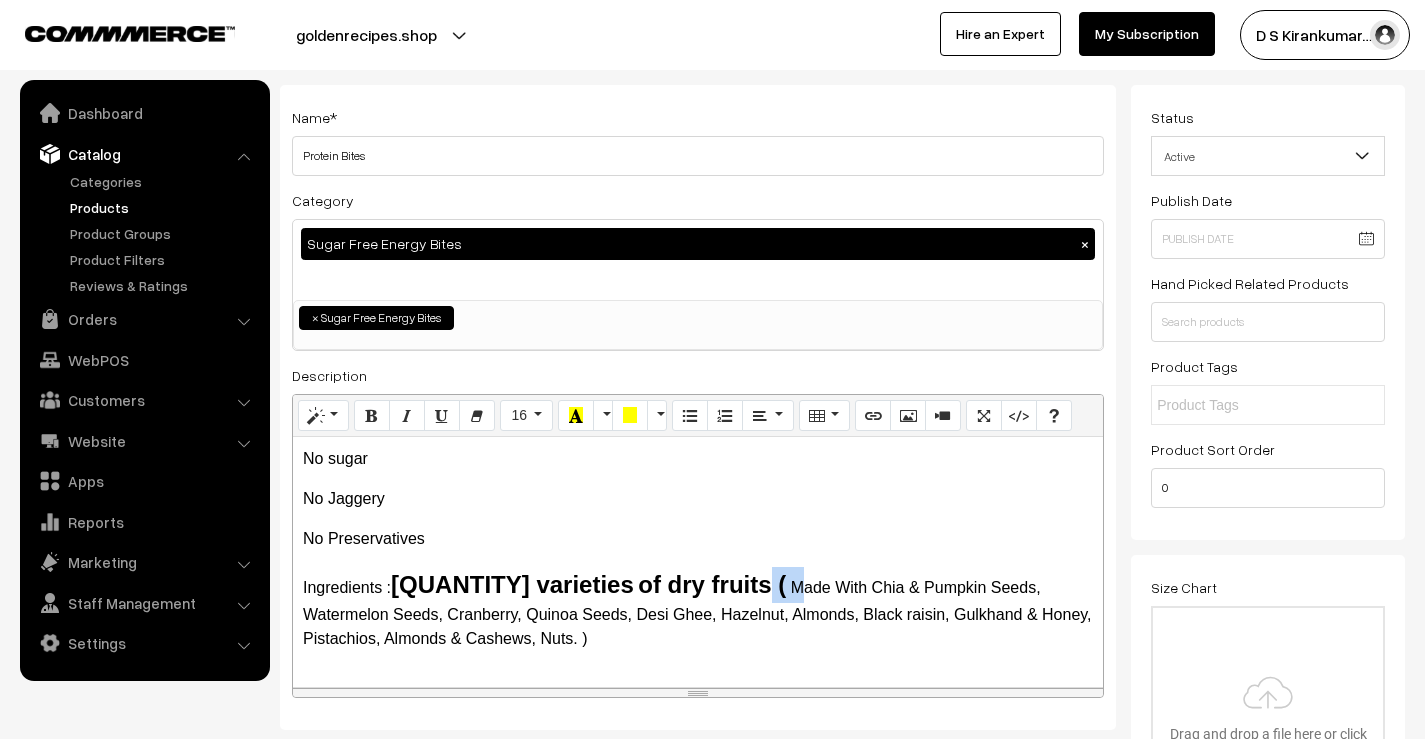 drag, startPoint x: 661, startPoint y: 577, endPoint x: 686, endPoint y: 573, distance: 25.317978 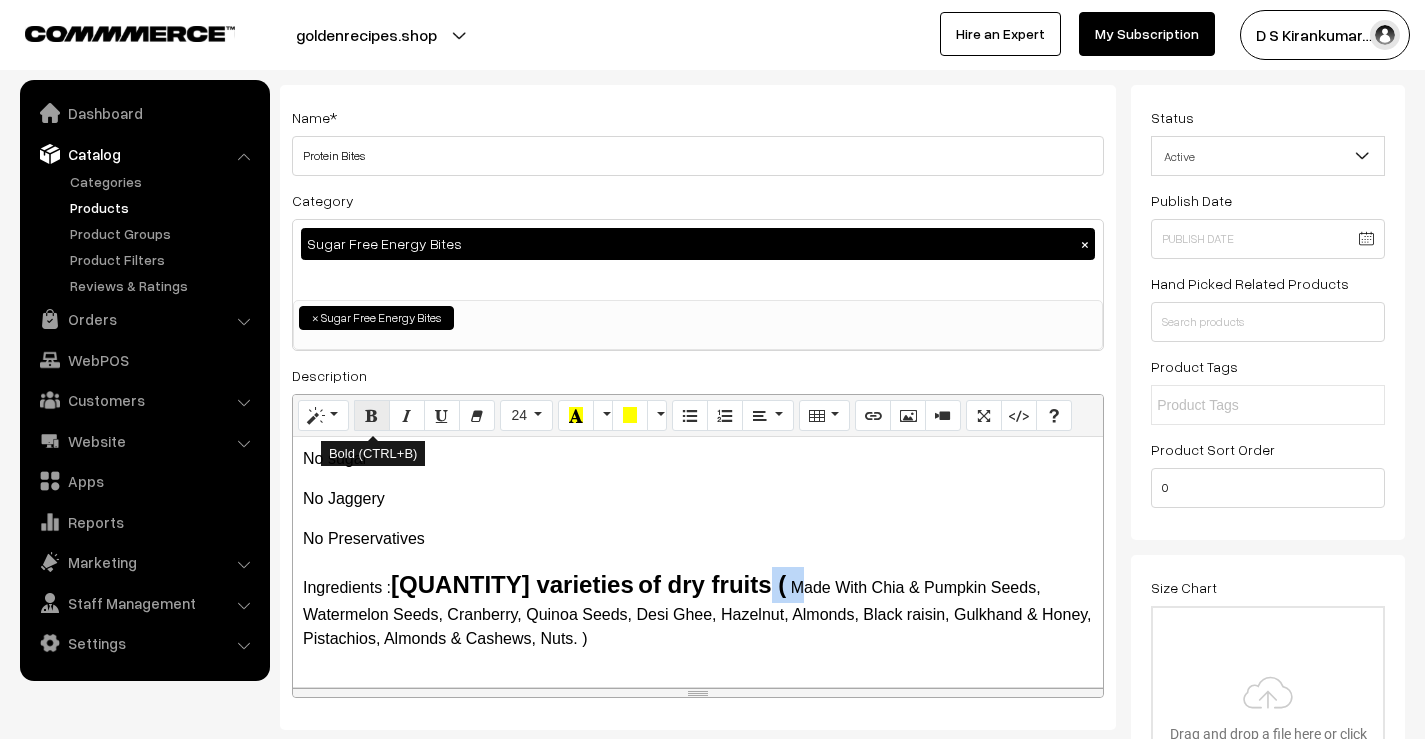 click at bounding box center [372, 415] 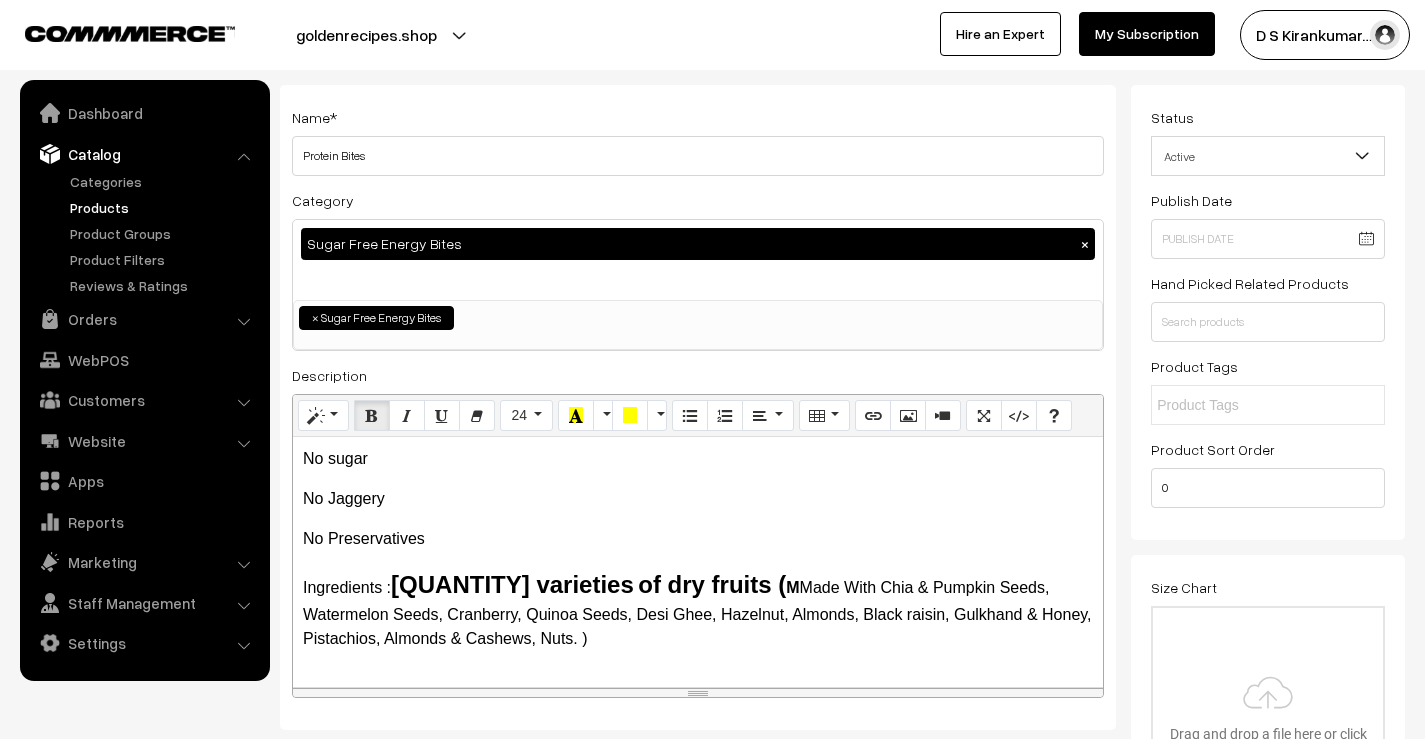 click on "No sugar
No Jaggery
No Preservatives
Ingredients : 16 varieties   of dry fruits (  M ade With Chia & Pumpkin Seeds, Watermelon Seeds, Cranberry, Quinoa Seeds, Desi Ghee, Hazelnut, Almonds, Black raisin, Gulkhand & Honey, Pistachios, Almonds & Cashews, Nuts. )" at bounding box center (698, 562) 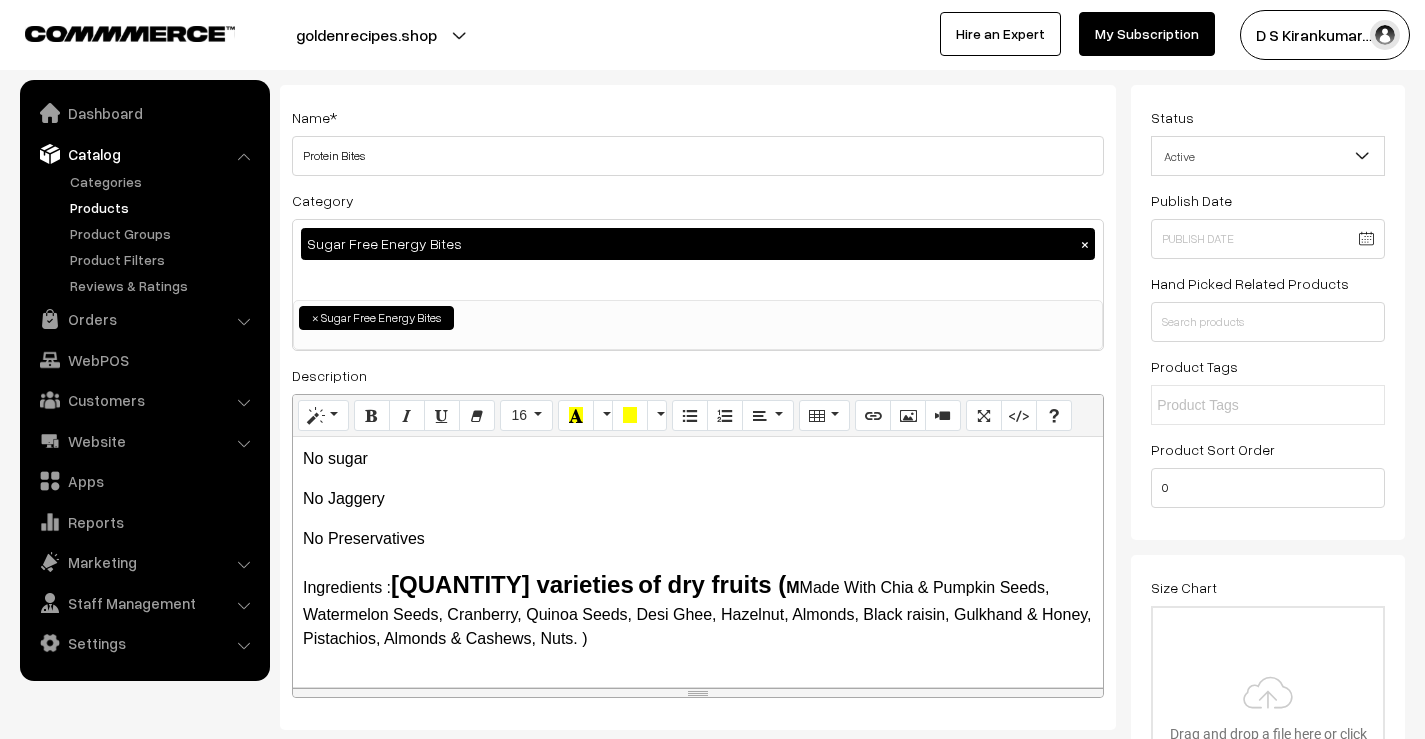 drag, startPoint x: 690, startPoint y: 587, endPoint x: 673, endPoint y: 590, distance: 17.262676 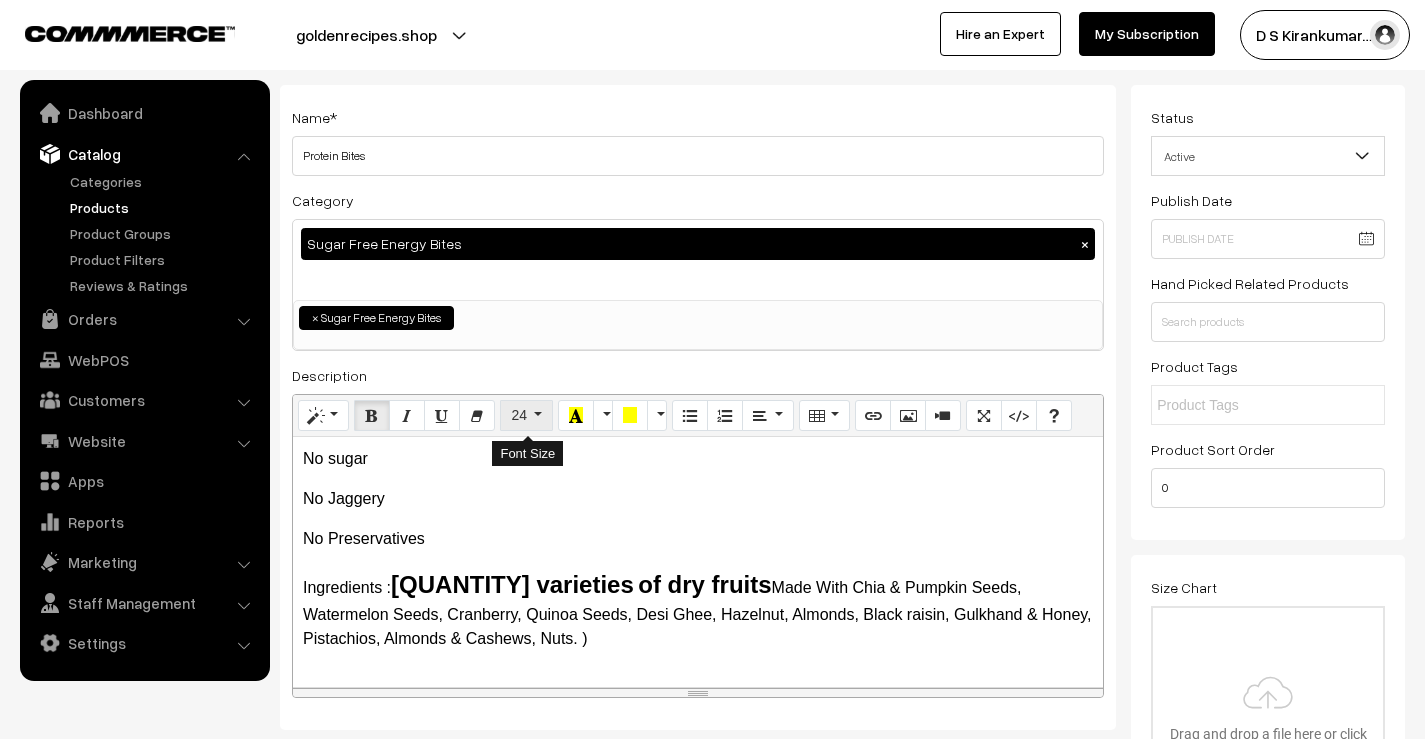 click on "24" at bounding box center [526, 416] 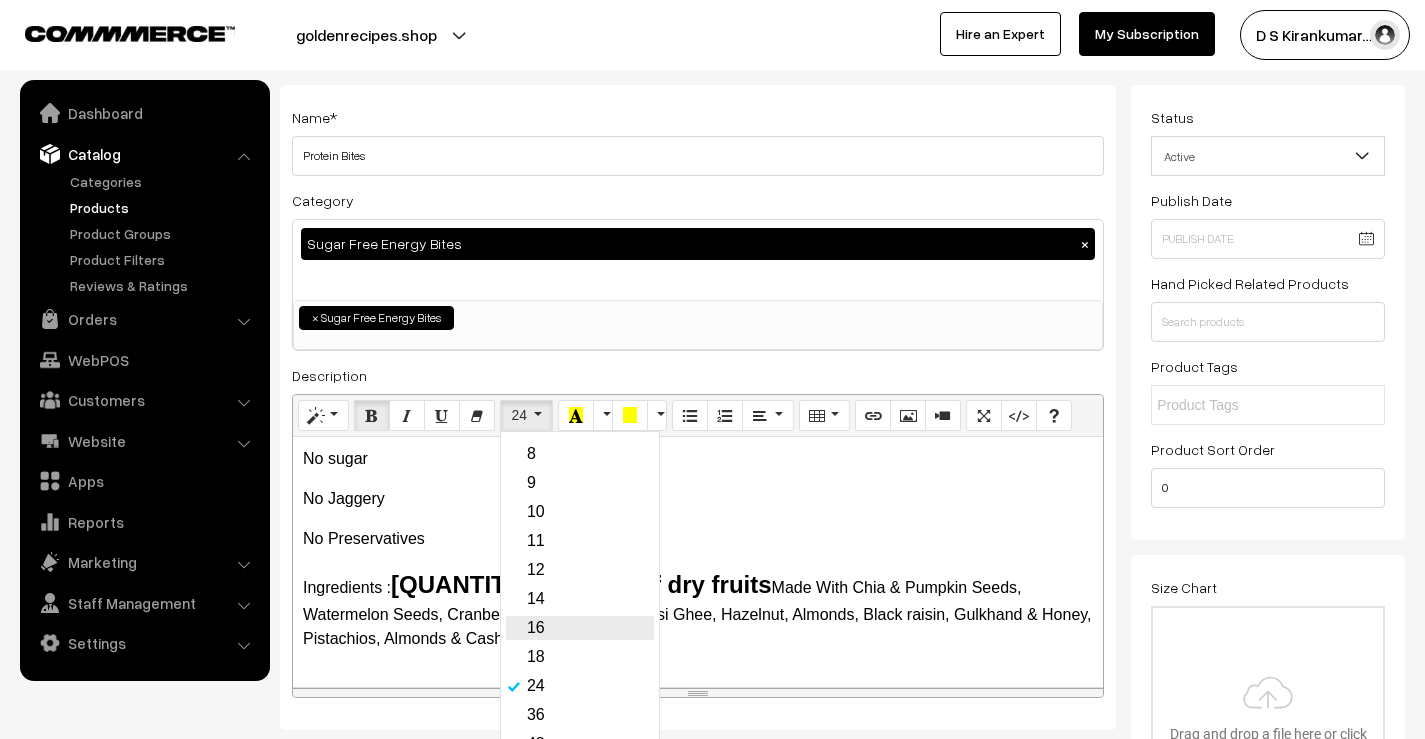 click on "16" at bounding box center (580, 628) 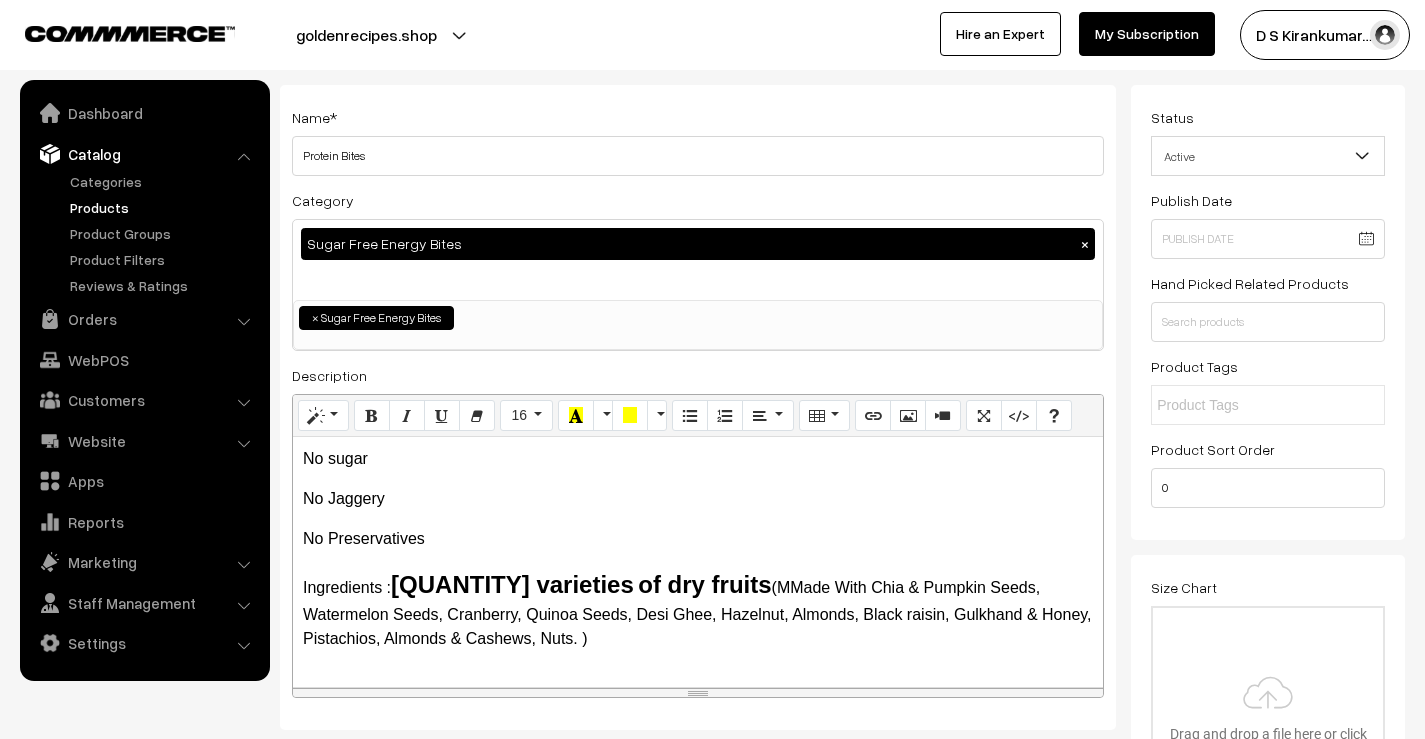 click on "Ingredients : 16 varieties   of dry fruits  ﻿(Made With Chia & Pumpkin Seeds, Watermelon Seeds, Cranberry, Quinoa Seeds, Desi Ghee, Hazelnut, Almonds, Black raisin, Gulkhand & Honey, Pistachios, Almonds & Cashews, Nuts. )" at bounding box center (698, 609) 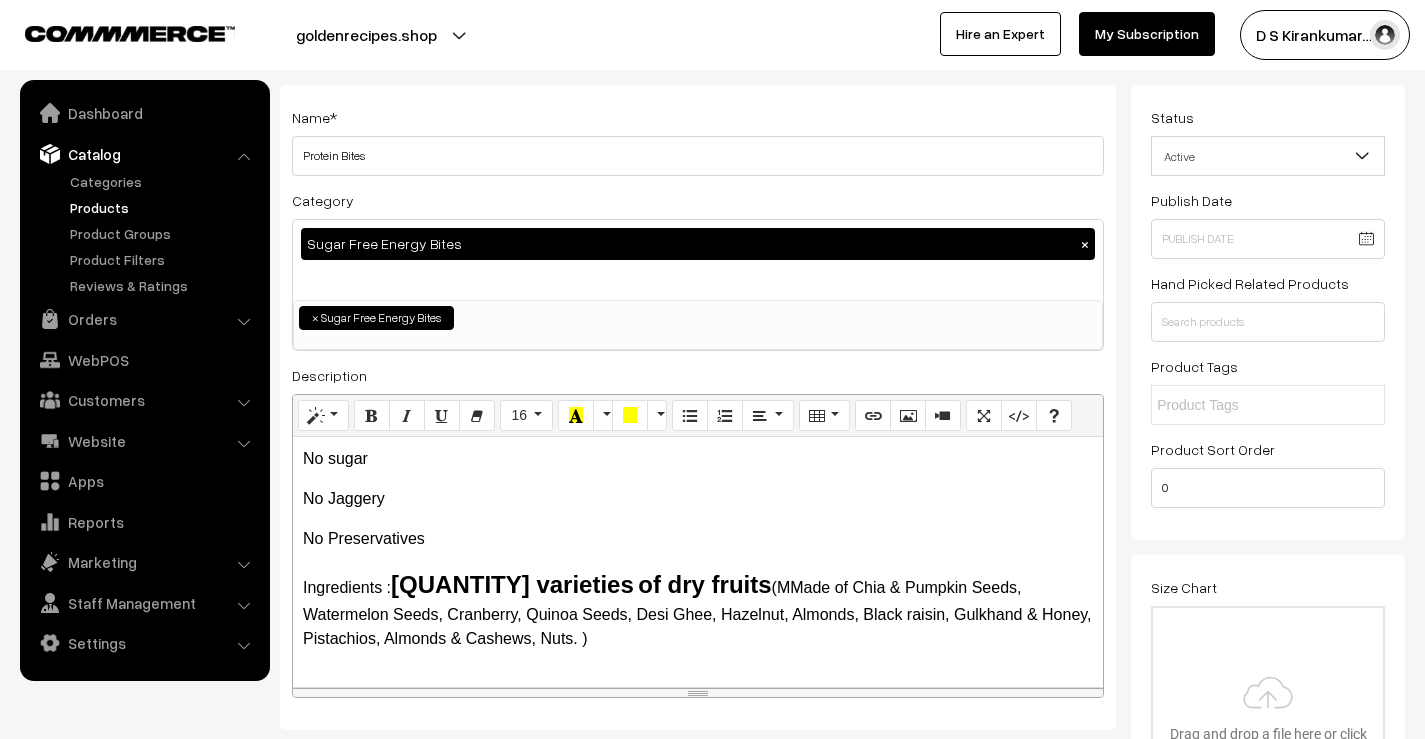 click on "Ingredients : 16 varieties   of dry fruits  ﻿(M ade of Chia & Pumpkin Seeds, Watermelon Seeds, Cranberry, Quinoa Seeds, Desi Ghee, Hazelnut, Almonds, Black raisin, Gulkhand & Honey, Pistachios, Almonds & Cashews, Nuts. )" at bounding box center [698, 609] 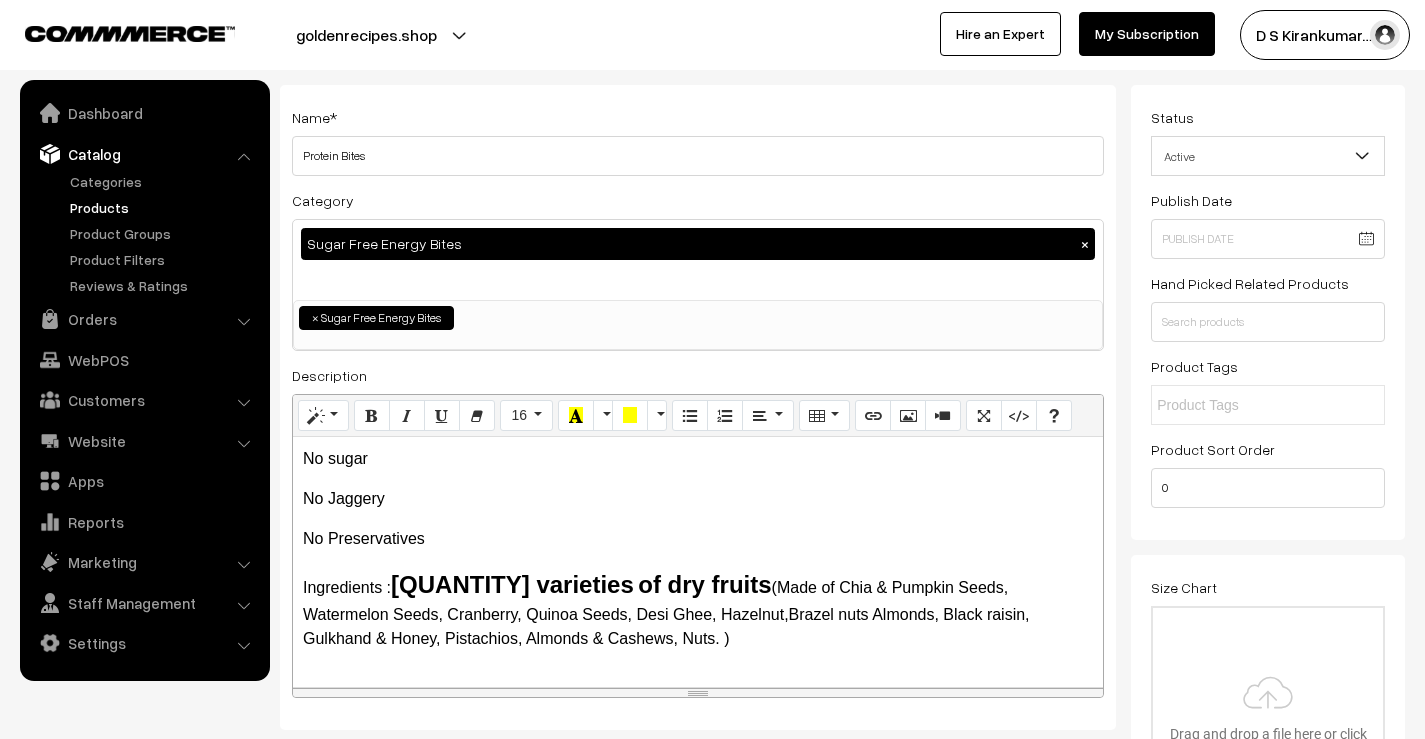 click on "Ingredients : [QUANTITY] varieties   of dry fruits  ﻿(Made of Chia & Pumpkin Seeds, Watermelon Seeds, Cranberry, Quinoa Seeds, Desi Ghee, Hazelnut,Brazel nuts Almonds, Black raisin, Gulkhand & Honey, Pistachios, Almonds & Cashews, Nuts. )" at bounding box center (698, 609) 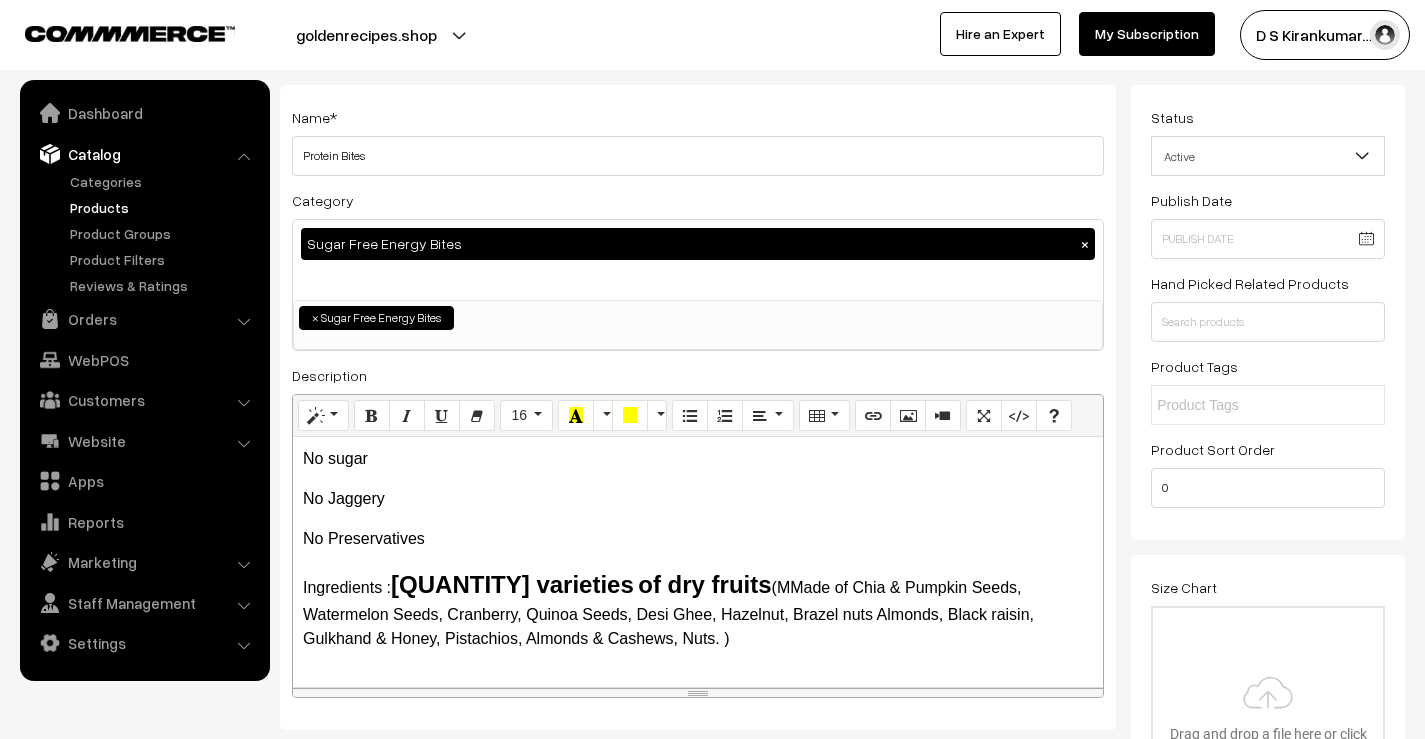 click on "Ingredients : 16 varieties   of dry fruits  ﻿(M ade of Chia & Pumpkin Seeds, Watermelon Seeds, Cranberry, Quinoa Seeds, Desi Ghee, Hazelnut, Brazel nuts Almonds, Black raisin, Gulkhand & Honey, Pistachios, Almonds & Cashews, Nuts. )" at bounding box center [698, 609] 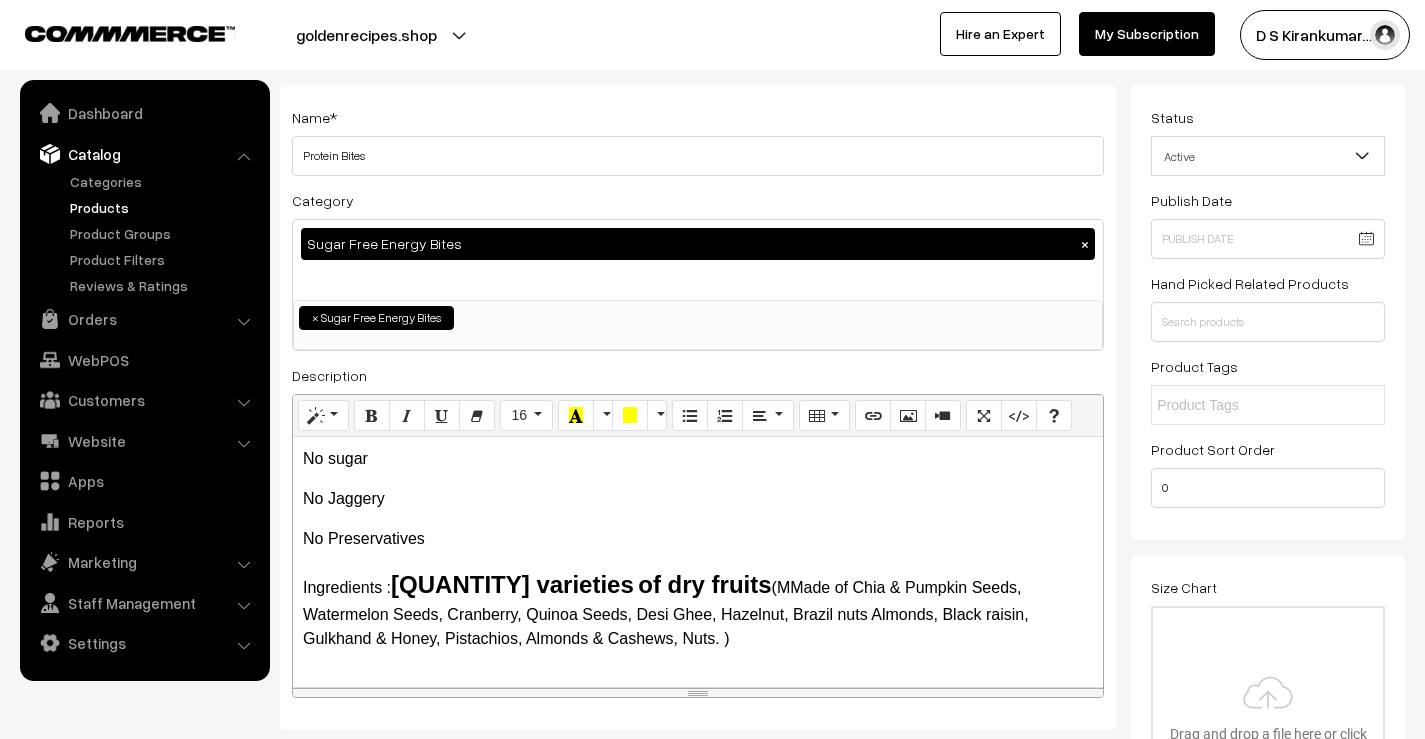 click on "Ingredients : 16 varieties   of dry fruits  ﻿(M ade of Chia & Pumpkin Seeds, Watermelon Seeds, Cranberry, Quinoa Seeds, Desi Ghee, Hazelnut, Brazil nuts Almonds, Black raisin, Gulkhand & Honey, Pistachios, Almonds & Cashews, Nuts. )" at bounding box center [698, 609] 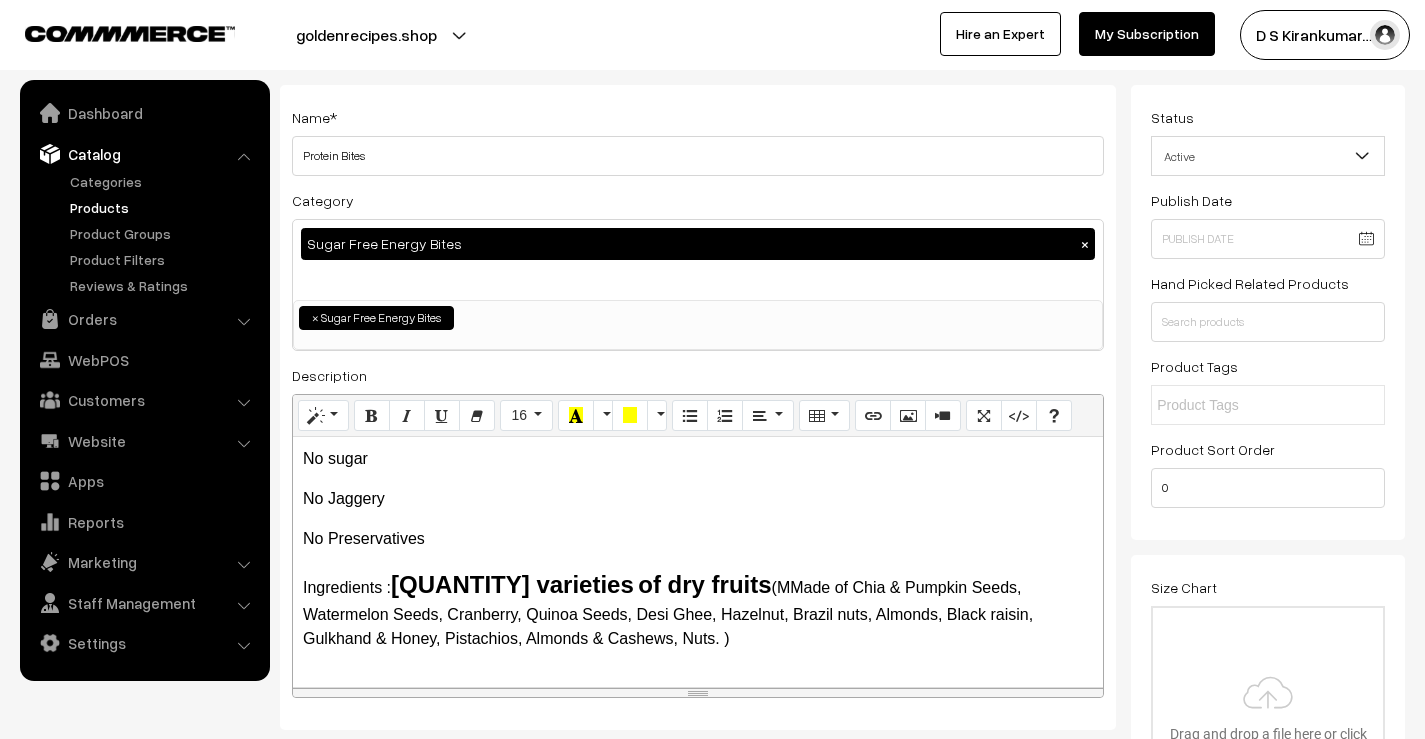 click on "Ingredients : 16 varieties   of dry fruits  ﻿(M ade of Chia & Pumpkin Seeds, Watermelon Seeds, Cranberry, Quinoa Seeds, Desi Ghee, Hazelnut, Brazil nuts,  Almonds, Black raisin, Gulkhand & Honey, Pistachios, Almonds & Cashews, Nuts. )" at bounding box center [698, 609] 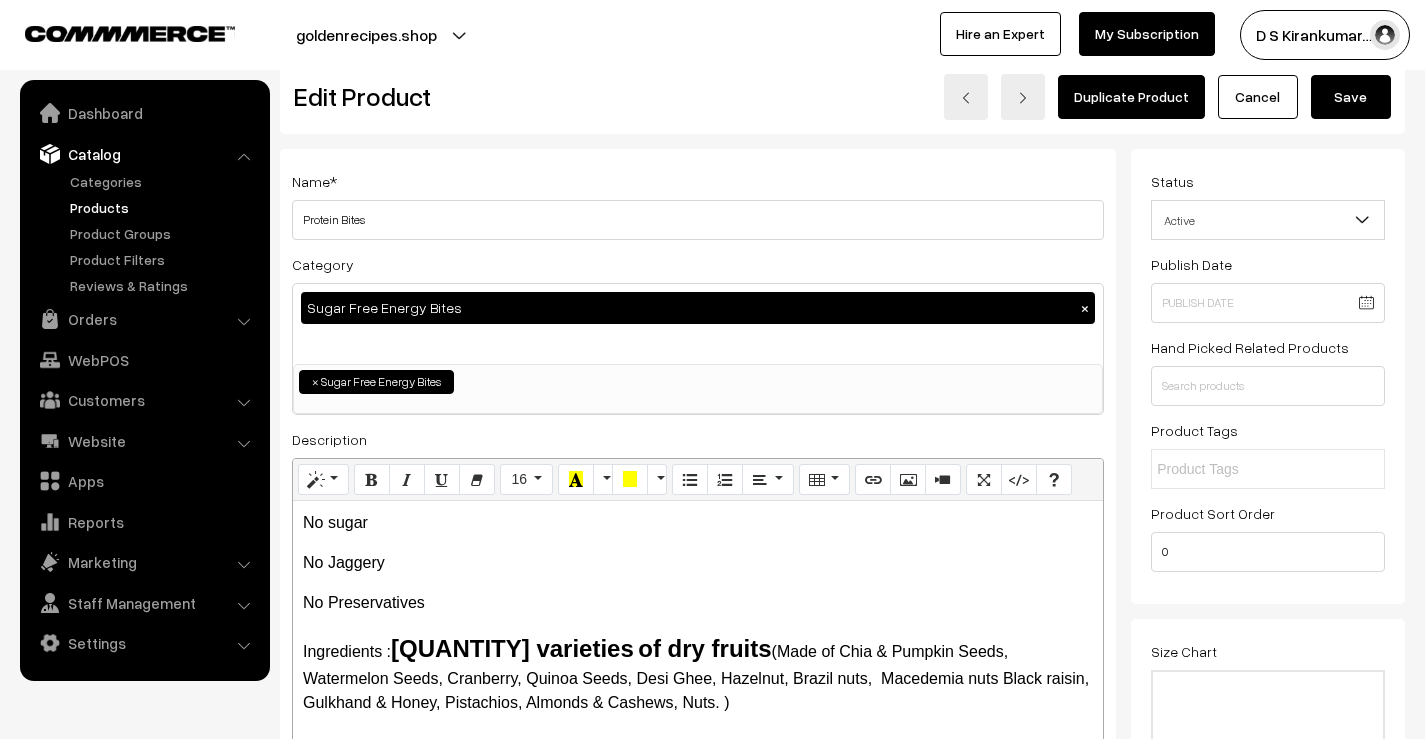 scroll, scrollTop: 0, scrollLeft: 0, axis: both 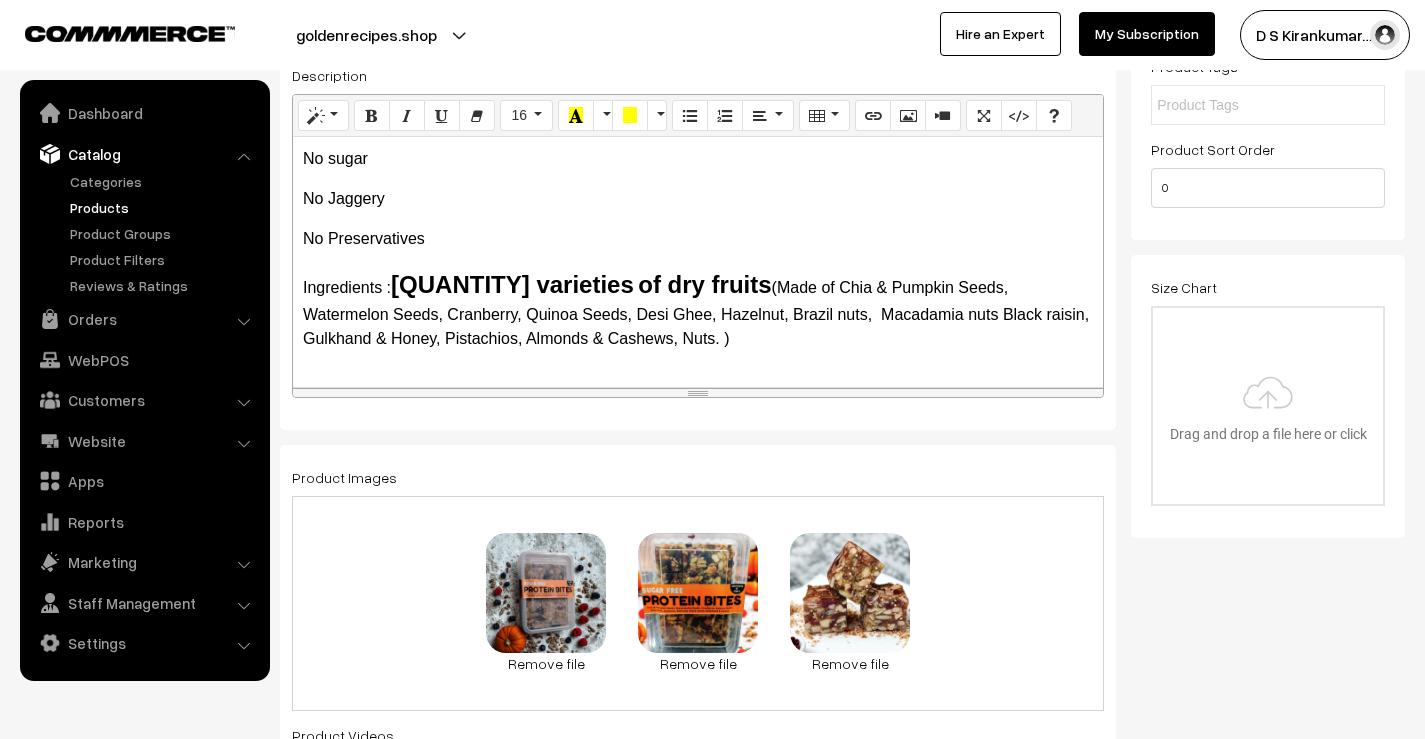 click on "Ingredients : 16 varieties   of dry fruits  ﻿(M ade of Chia & Pumpkin Seeds, Watermelon Seeds, Cranberry, Quinoa Seeds, Desi Ghee, Hazelnut, Brazil nuts,  Macadamia nuts Black raisin, Gulkhand & Honey, Pistachios, Almonds & Cashews, Nuts. )" at bounding box center [698, 309] 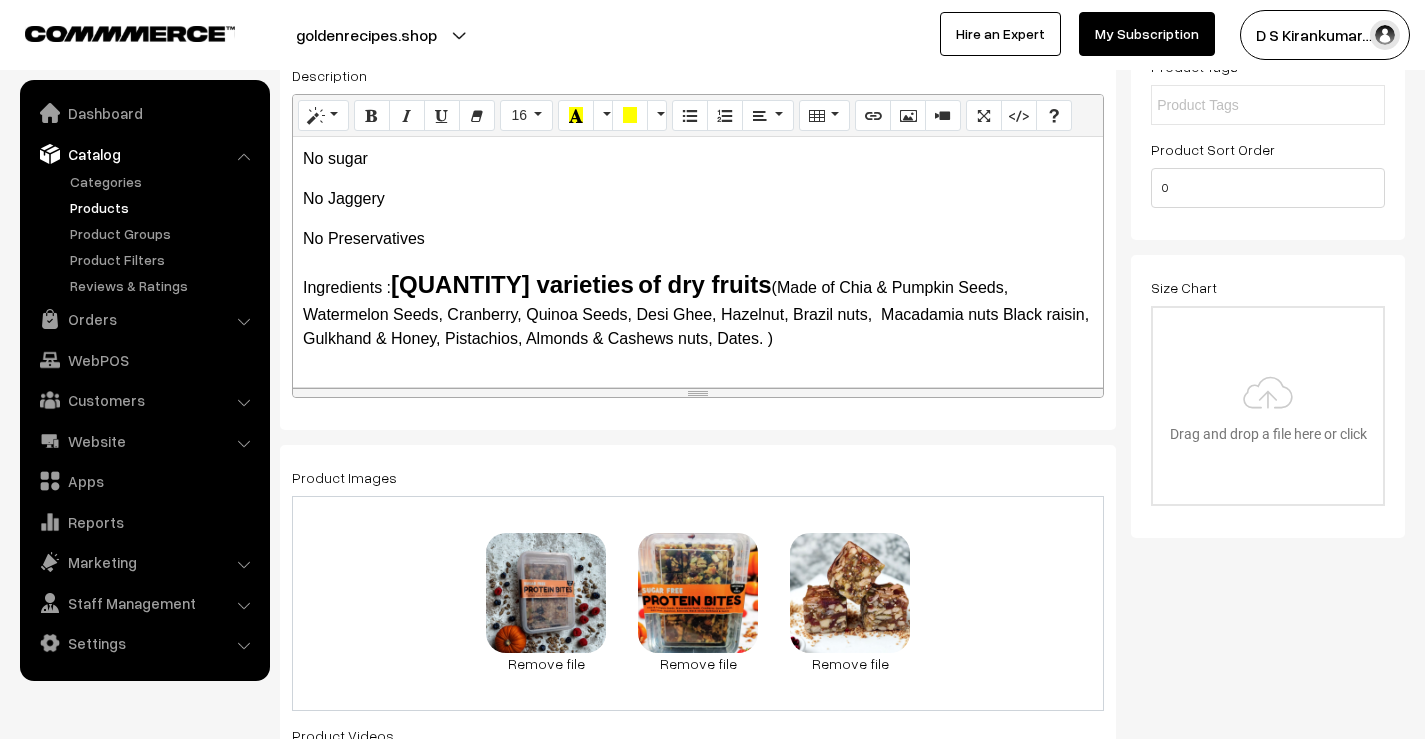 click on "Ingredients : [QUANTITY] varieties of dry fruits ﻿(Made of Chia & Pumpkin Seeds, Watermelon Seeds, Cranberry, Quinoa Seeds, Desi Ghee, Hazelnut, Brazil nuts, Macadamia nuts Black raisin, Gulkhand & Honey, Pistachios, Almonds & Cashews nuts, Dates. )" at bounding box center (698, 309) 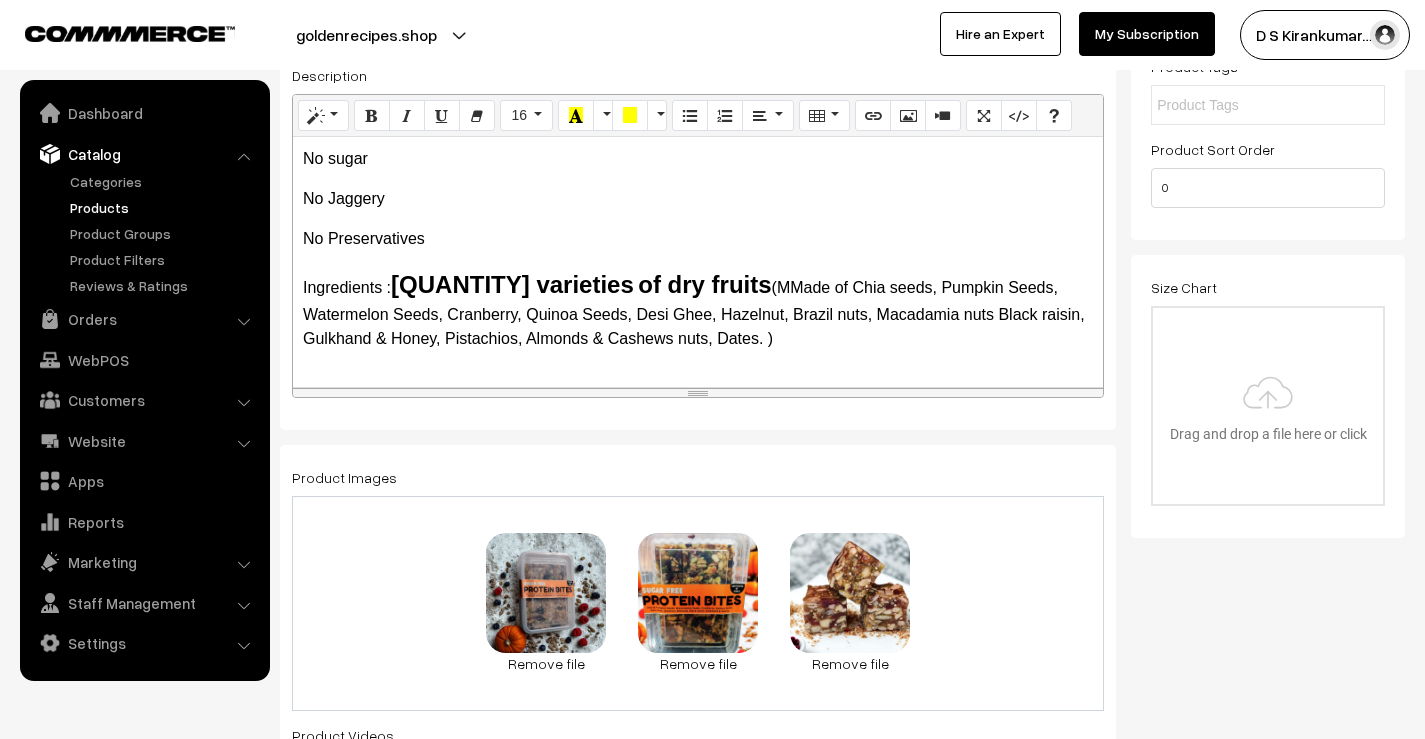 click on "Ingredients : 16 varieties   of dry fruits  ﻿(Made of Chia seeds, Pumpkin Seeds, Watermelon Seeds, Cranberry, Quinoa Seeds, Desi Ghee, Hazelnut, Brazil nuts,  Macadamia nuts Black raisin, Gulkhand & Honey, Pistachios, Almonds & Cashews nuts, Dates. )" at bounding box center (698, 309) 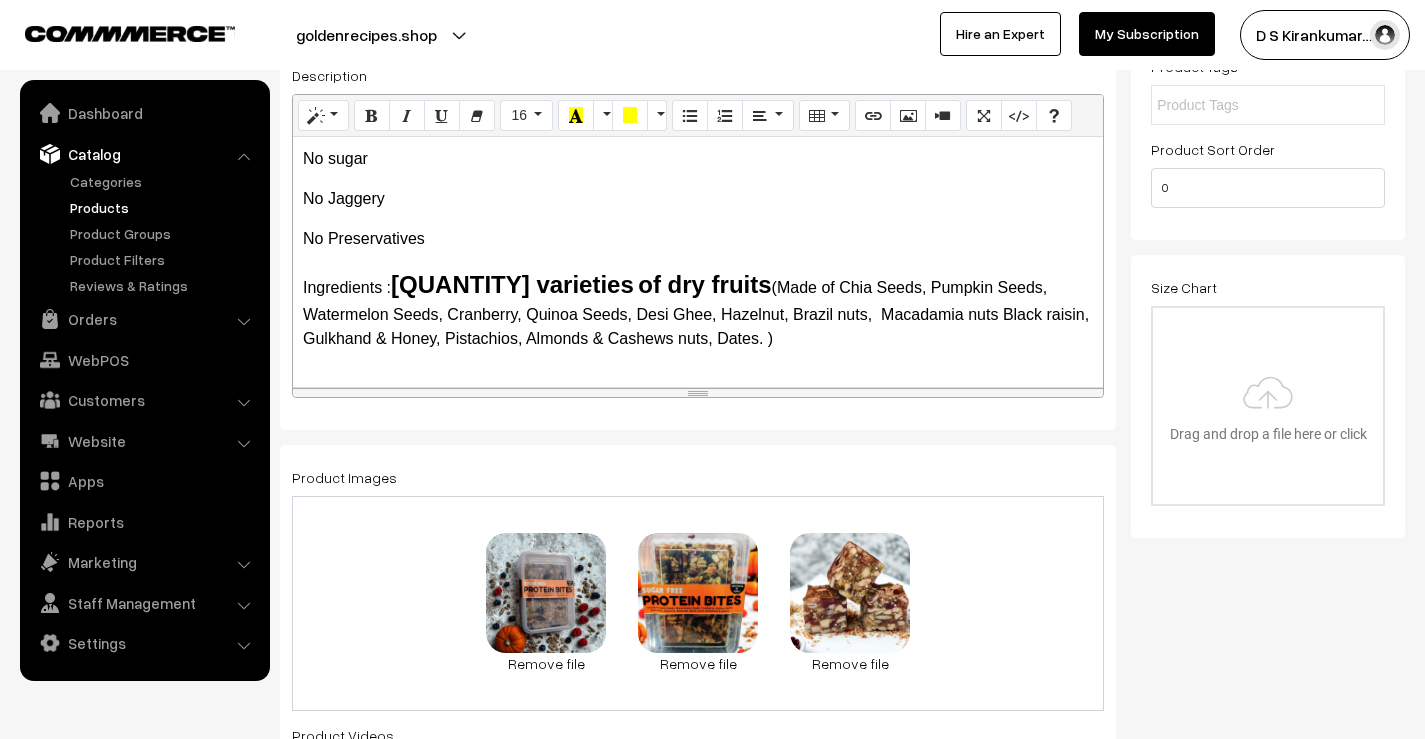 click on "Ingredients : 16 varieties   of dry fruits  ﻿(M ade of Chia Seeds, Pumpkin Seeds, Watermelon Seeds, Cranberry, Quinoa Seeds, Desi Ghee, Hazelnut, Brazil nuts,  Macadamia nuts Black raisin, Gulkhand & Honey, Pistachios, Almonds & Cashews nuts, Dates. )" at bounding box center (698, 309) 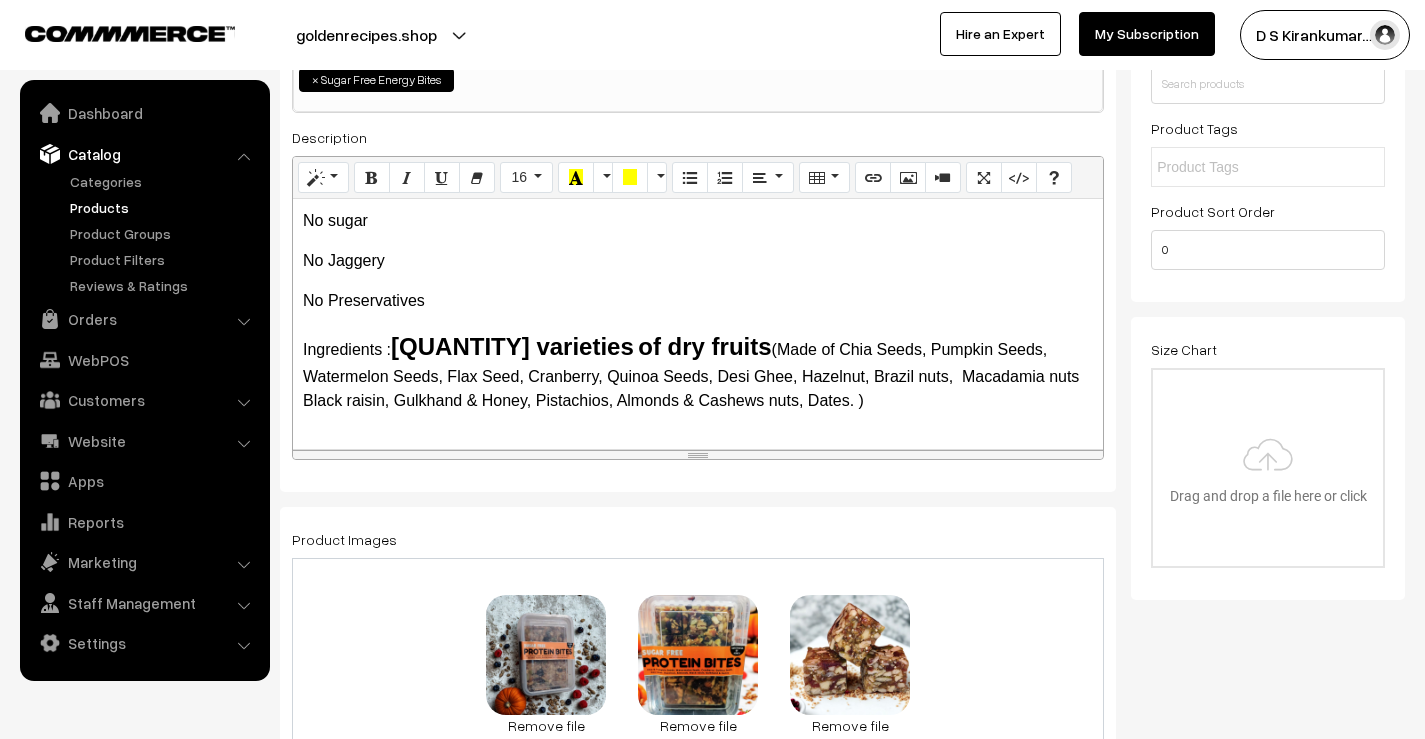 scroll, scrollTop: 0, scrollLeft: 0, axis: both 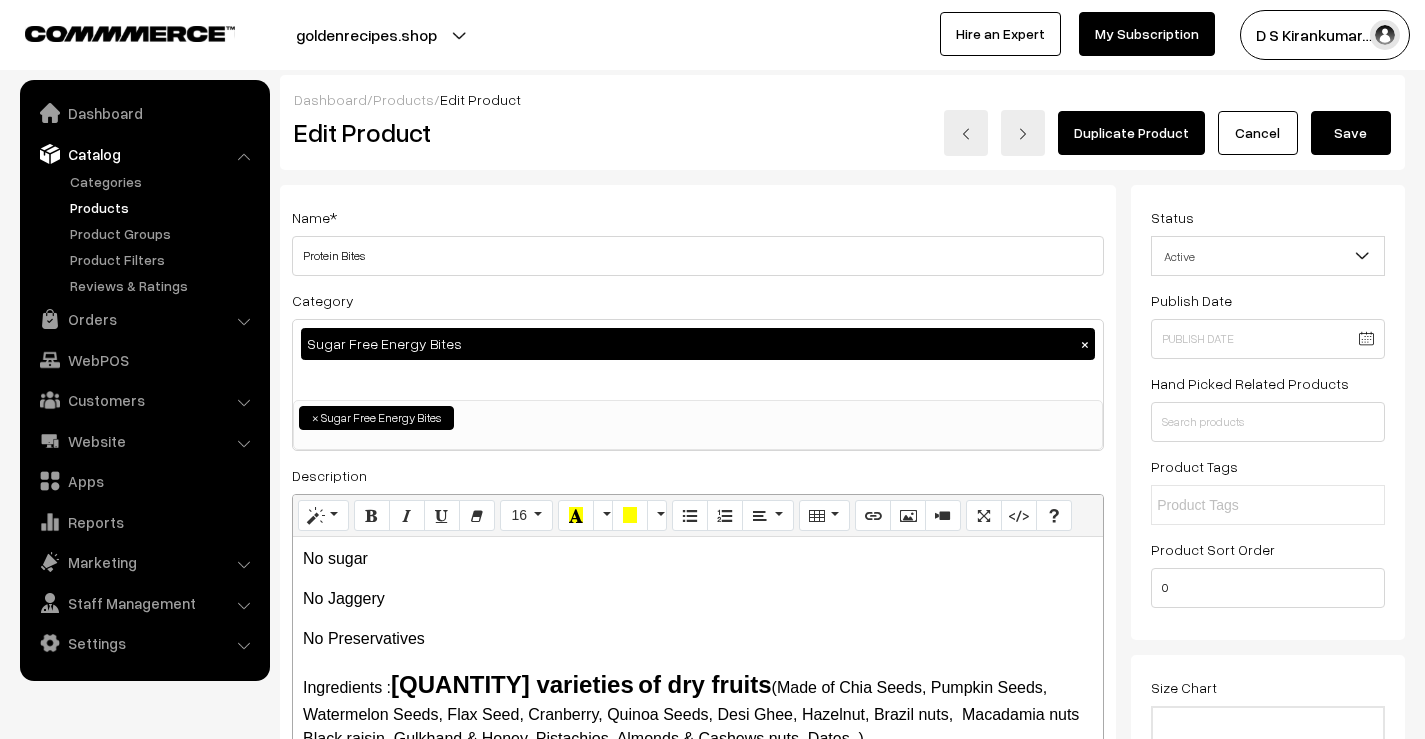click on "Save" at bounding box center (1351, 133) 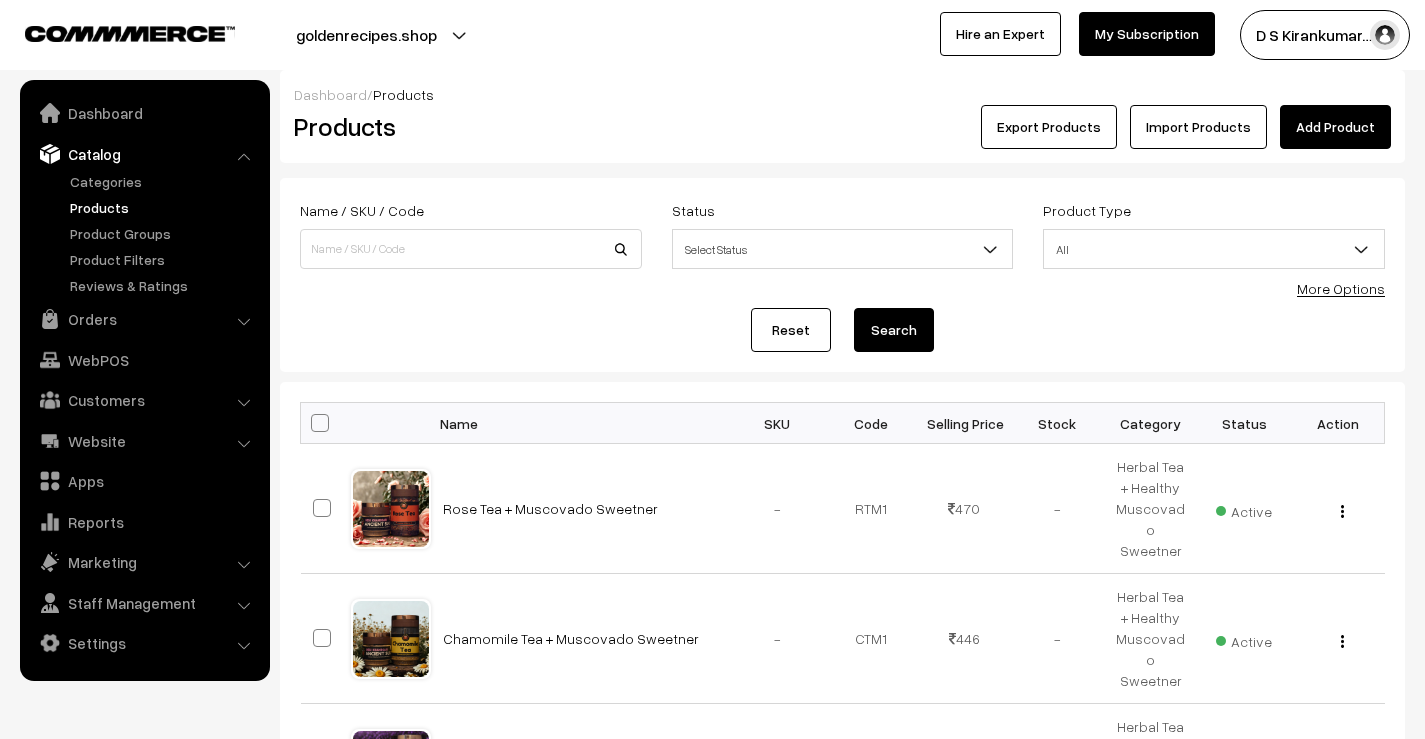 scroll, scrollTop: 0, scrollLeft: 0, axis: both 